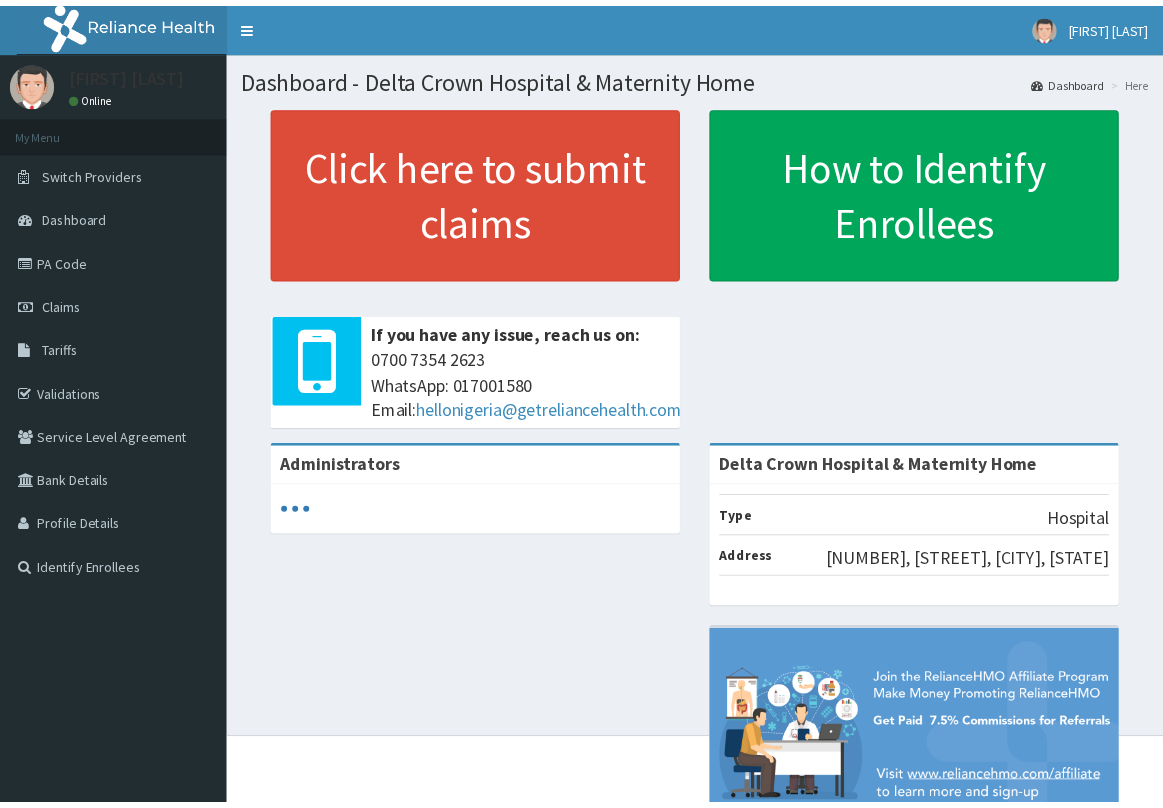 scroll, scrollTop: 0, scrollLeft: 0, axis: both 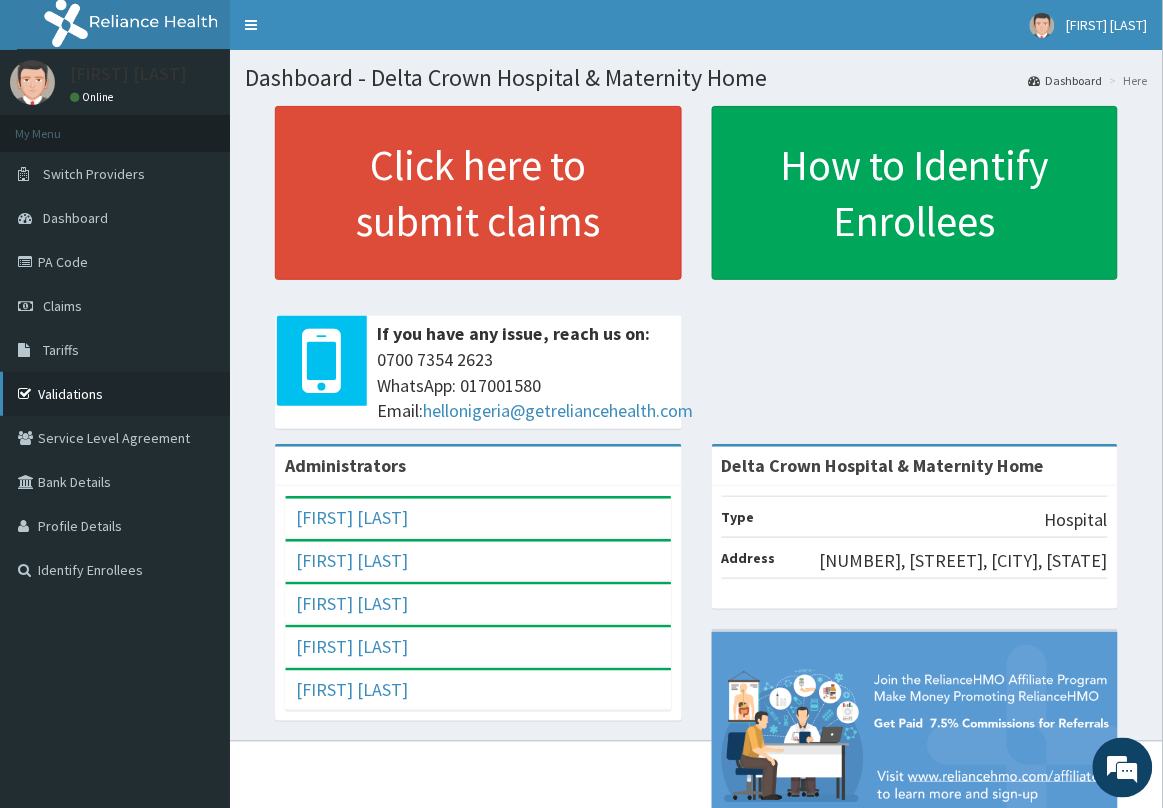 click on "Validations" at bounding box center [115, 394] 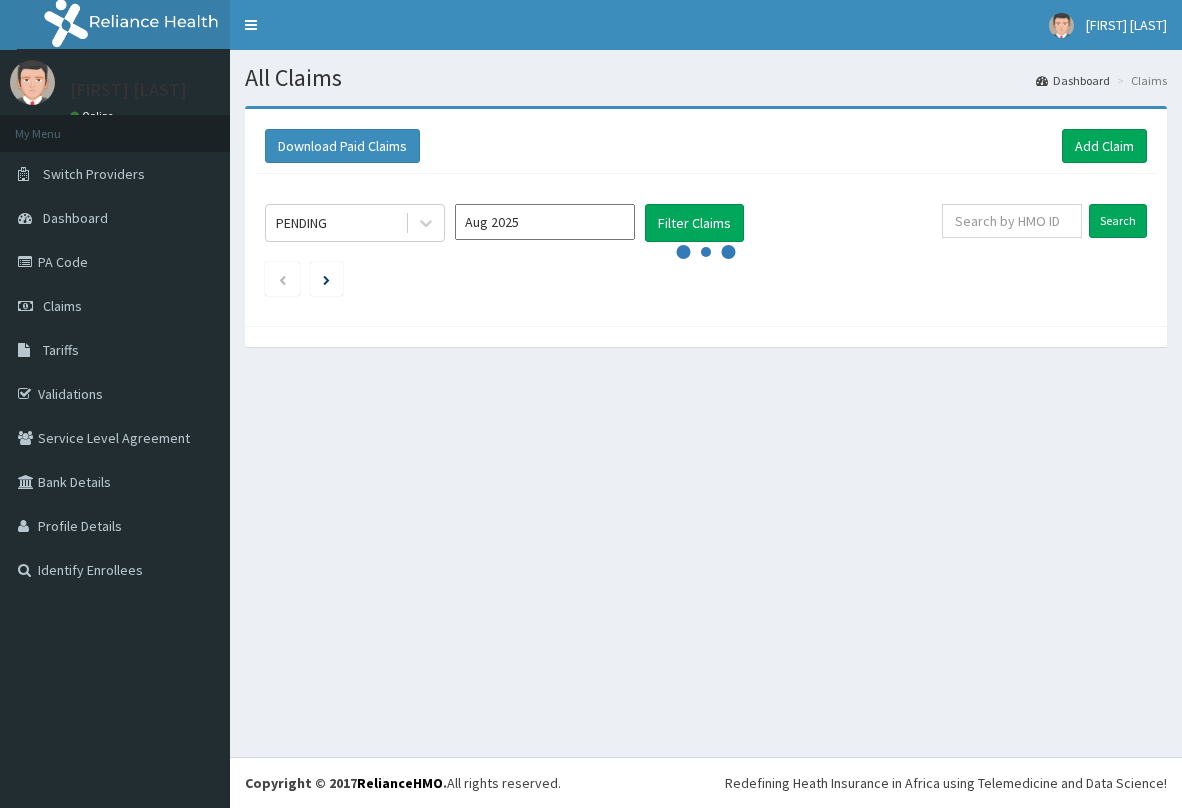 scroll, scrollTop: 0, scrollLeft: 0, axis: both 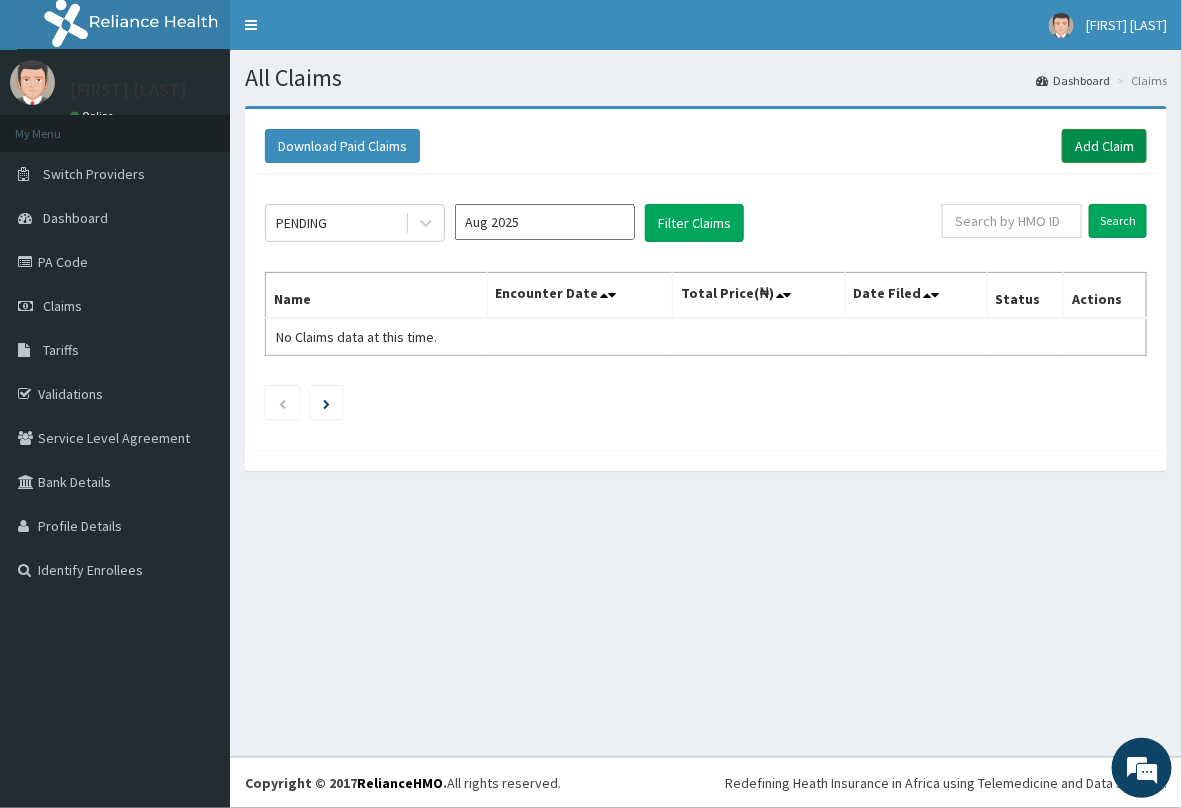 click on "Add Claim" at bounding box center [1104, 146] 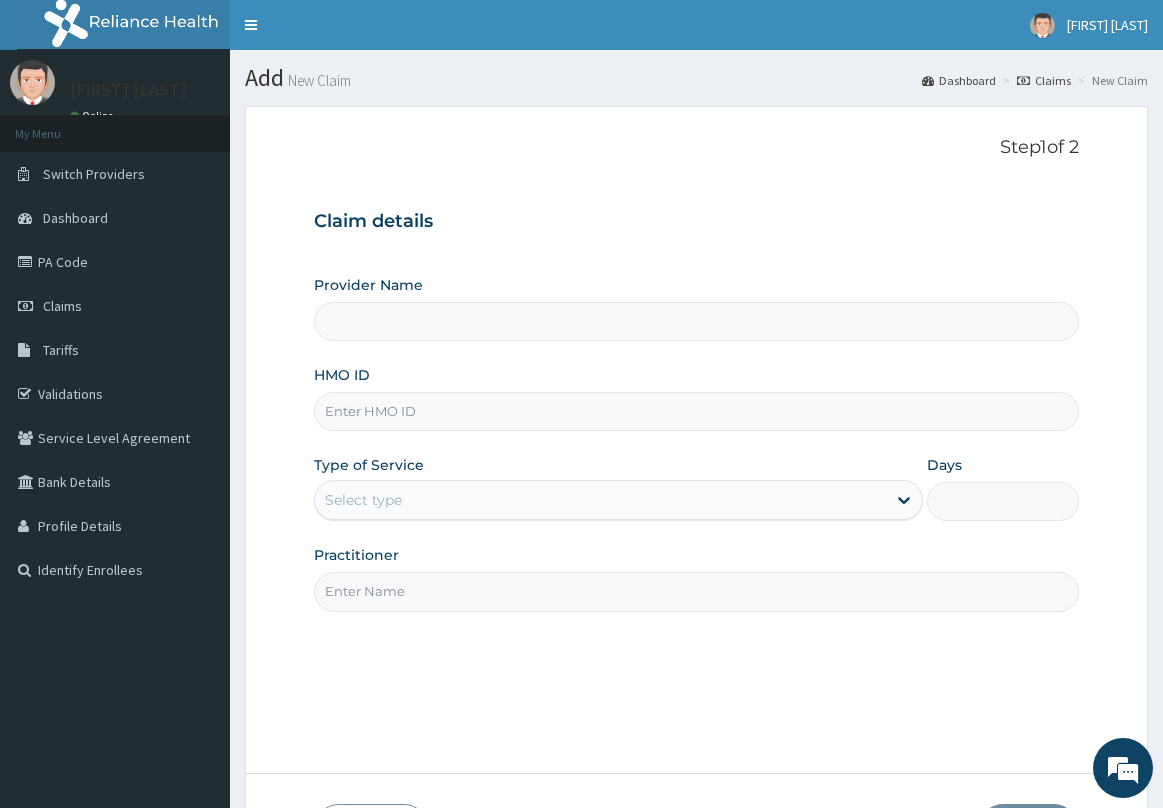 scroll, scrollTop: 0, scrollLeft: 0, axis: both 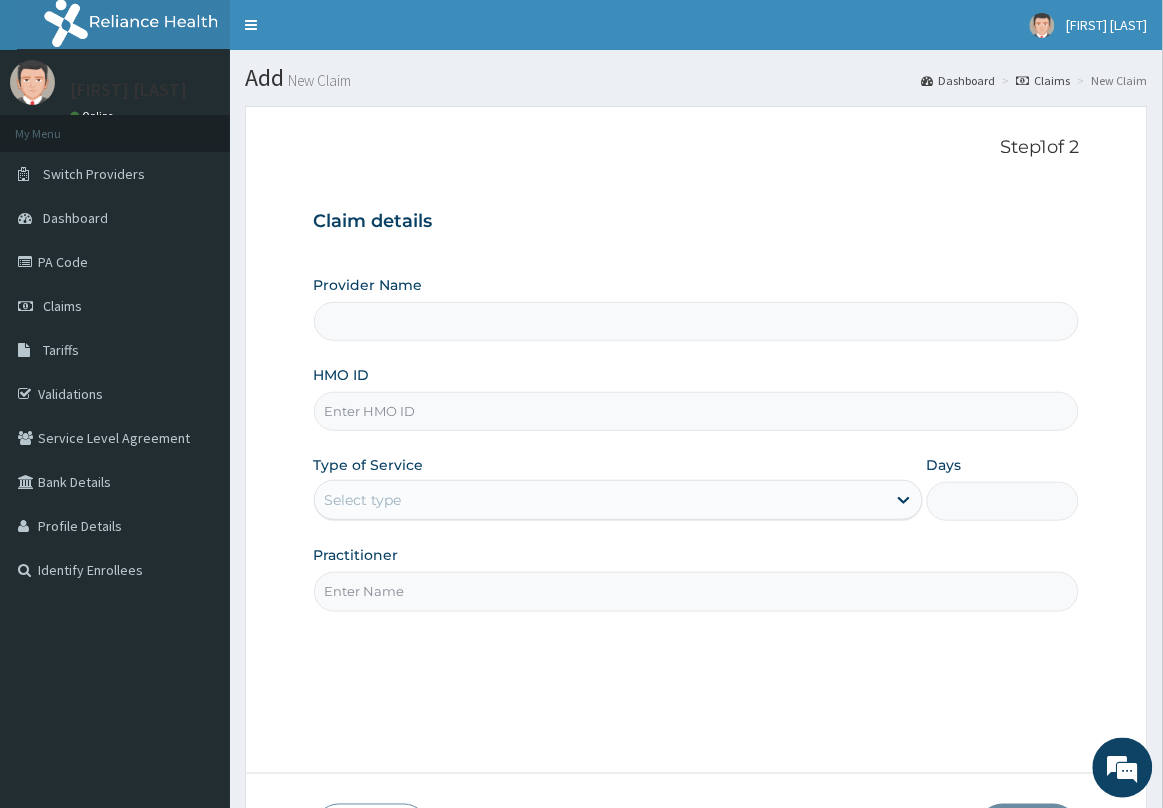 type on "Delta Crown Hospital & Maternity Home" 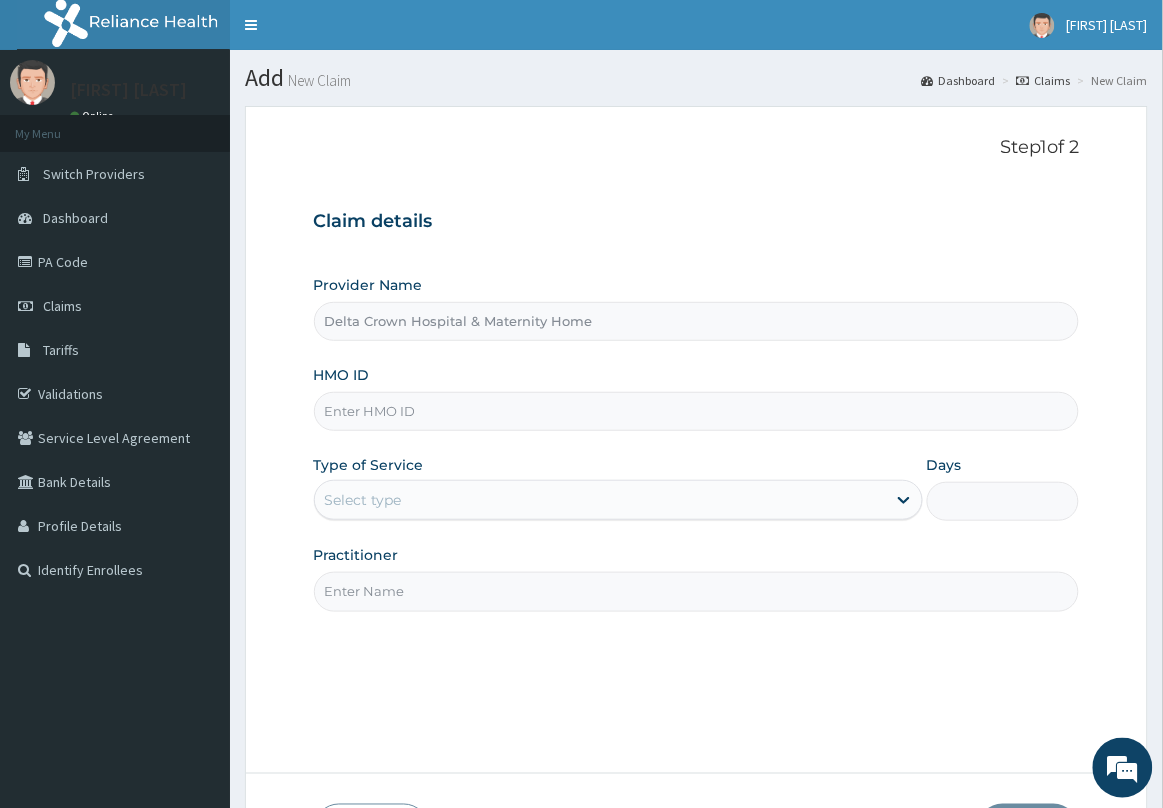 paste on "FMC/11546/B" 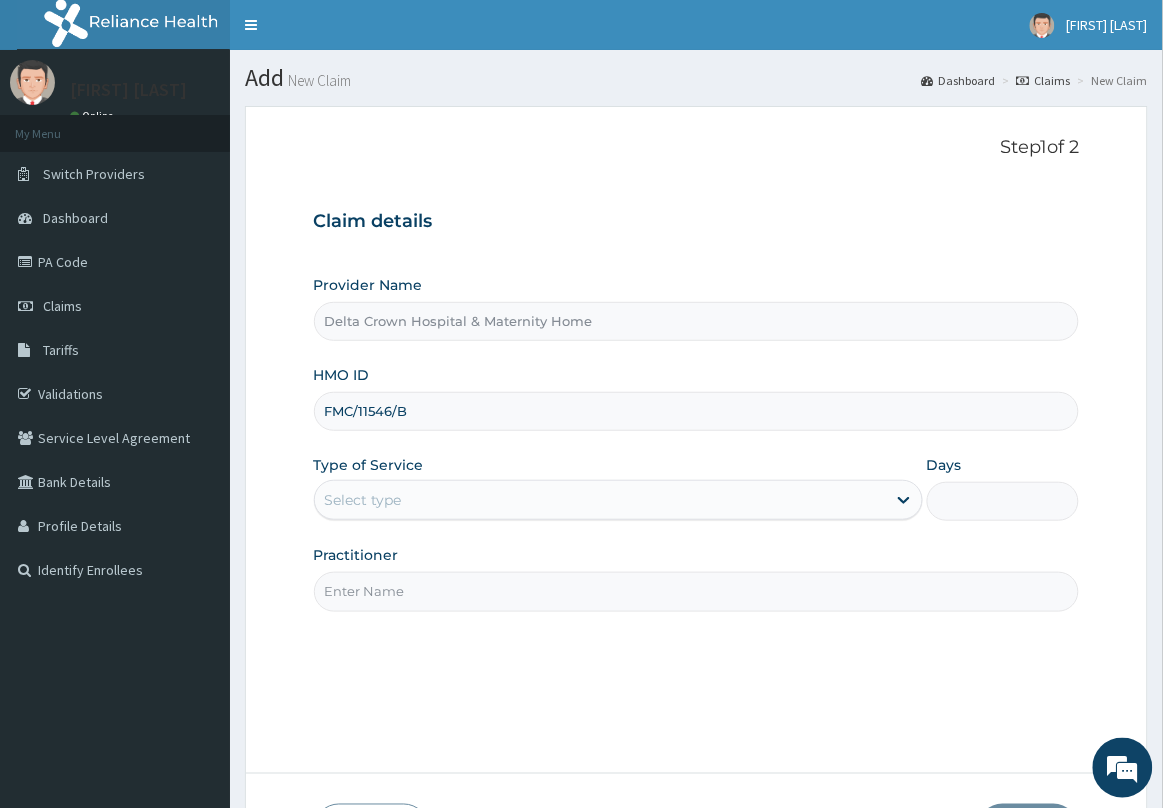 type on "FMC/11546/B" 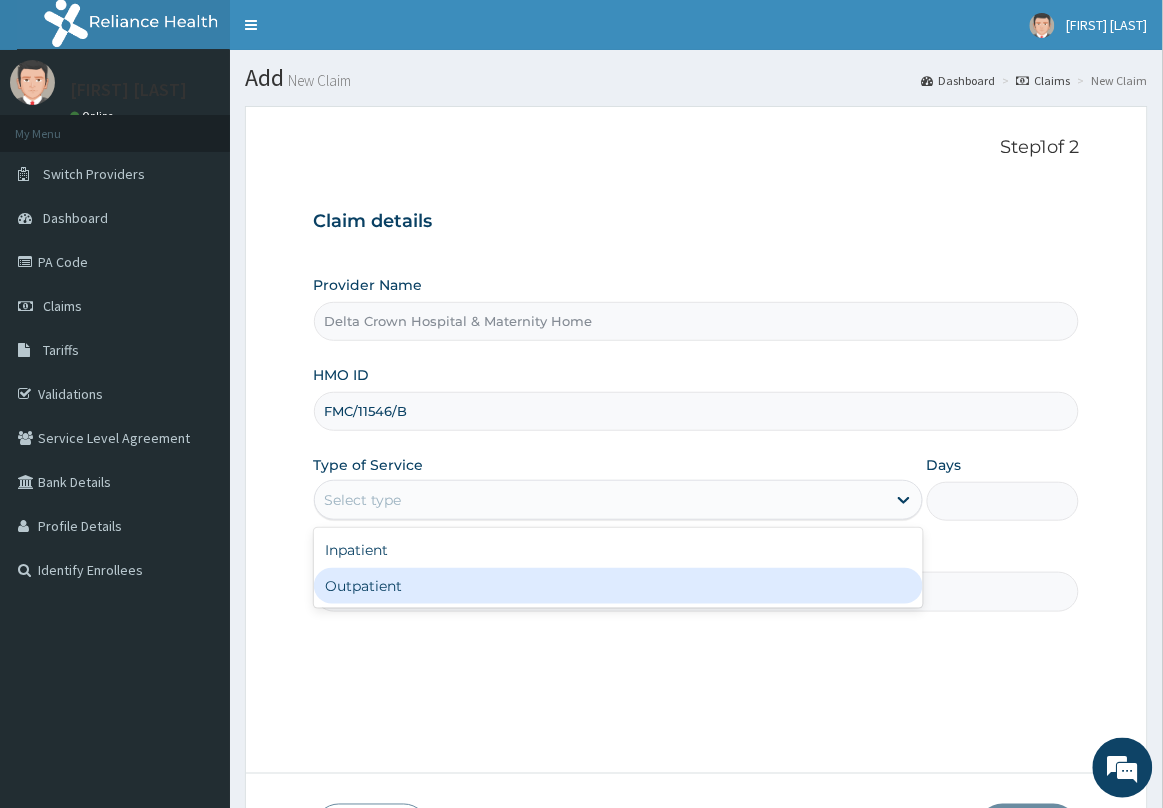 click on "Outpatient" at bounding box center (618, 586) 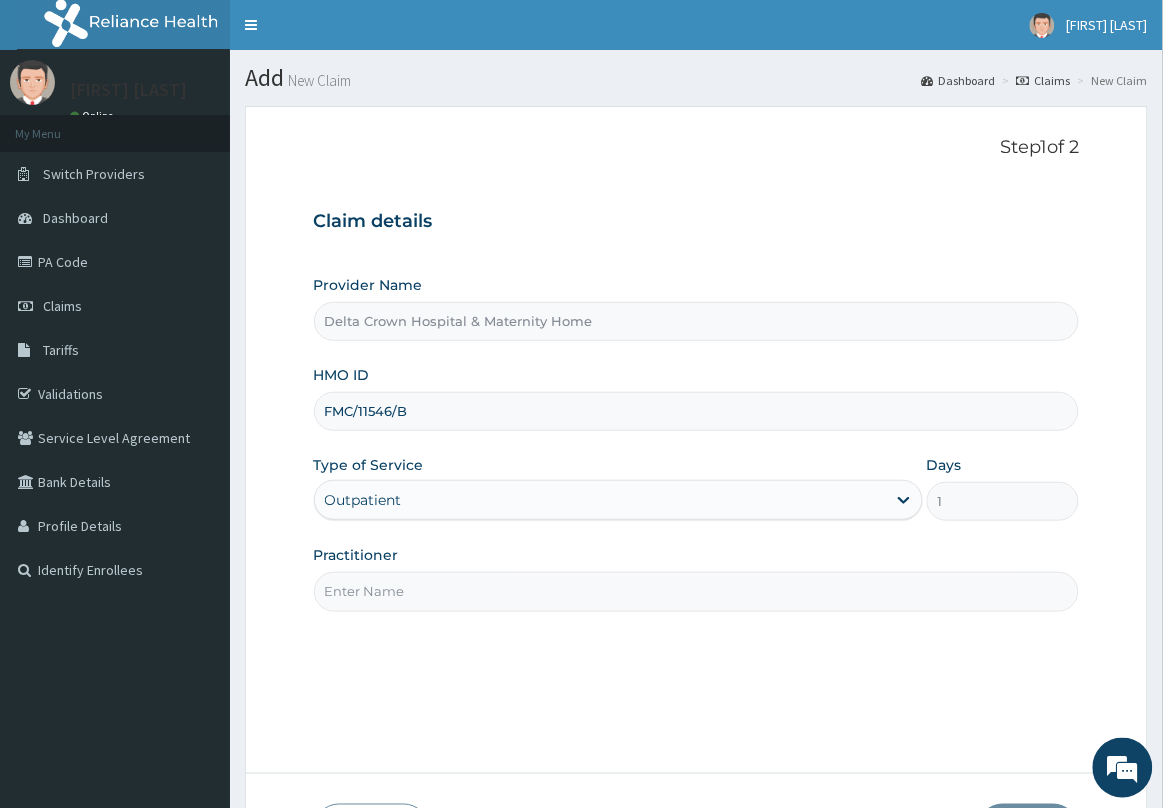click on "Practitioner" at bounding box center [697, 591] 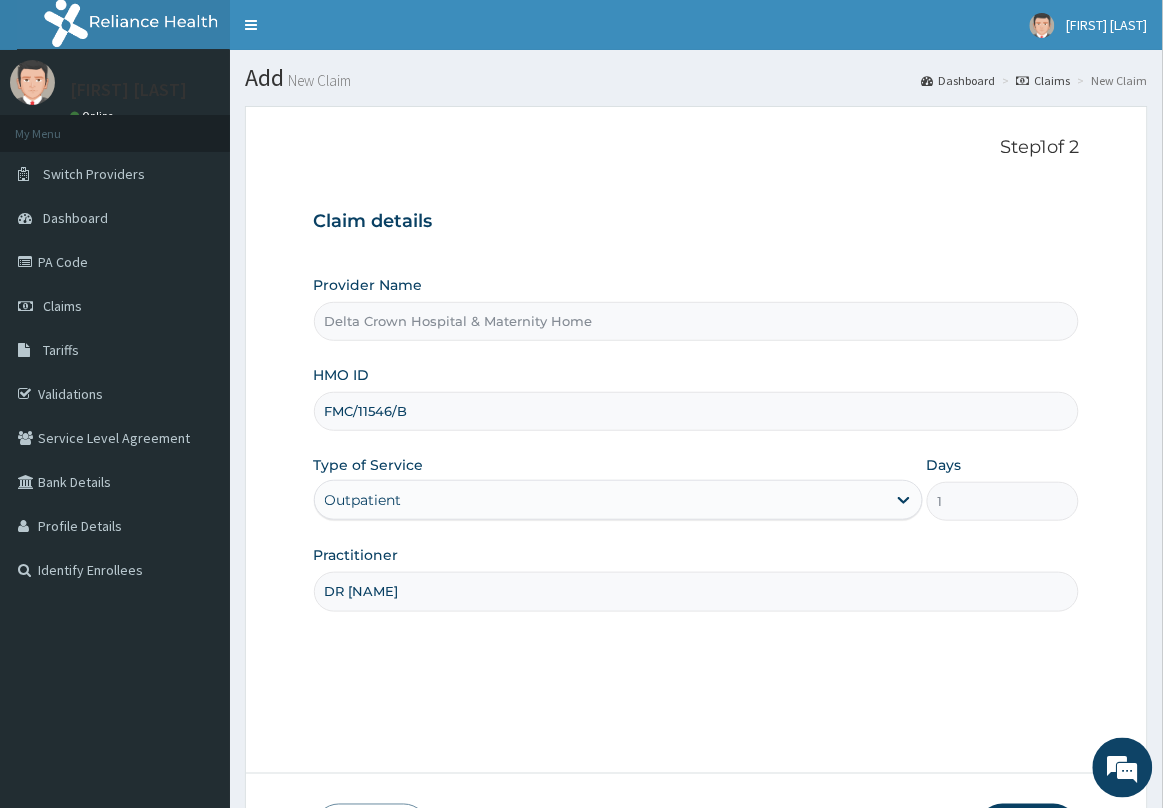scroll, scrollTop: 0, scrollLeft: 0, axis: both 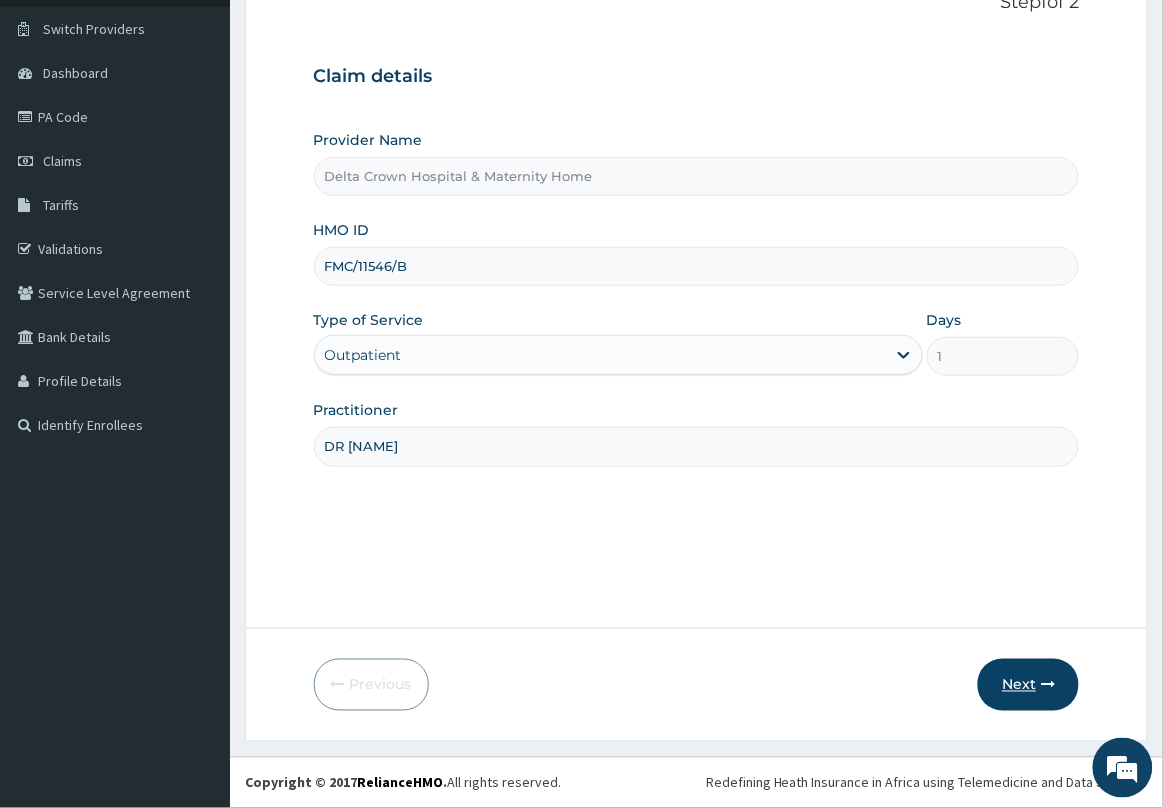 type on "DR MAMA" 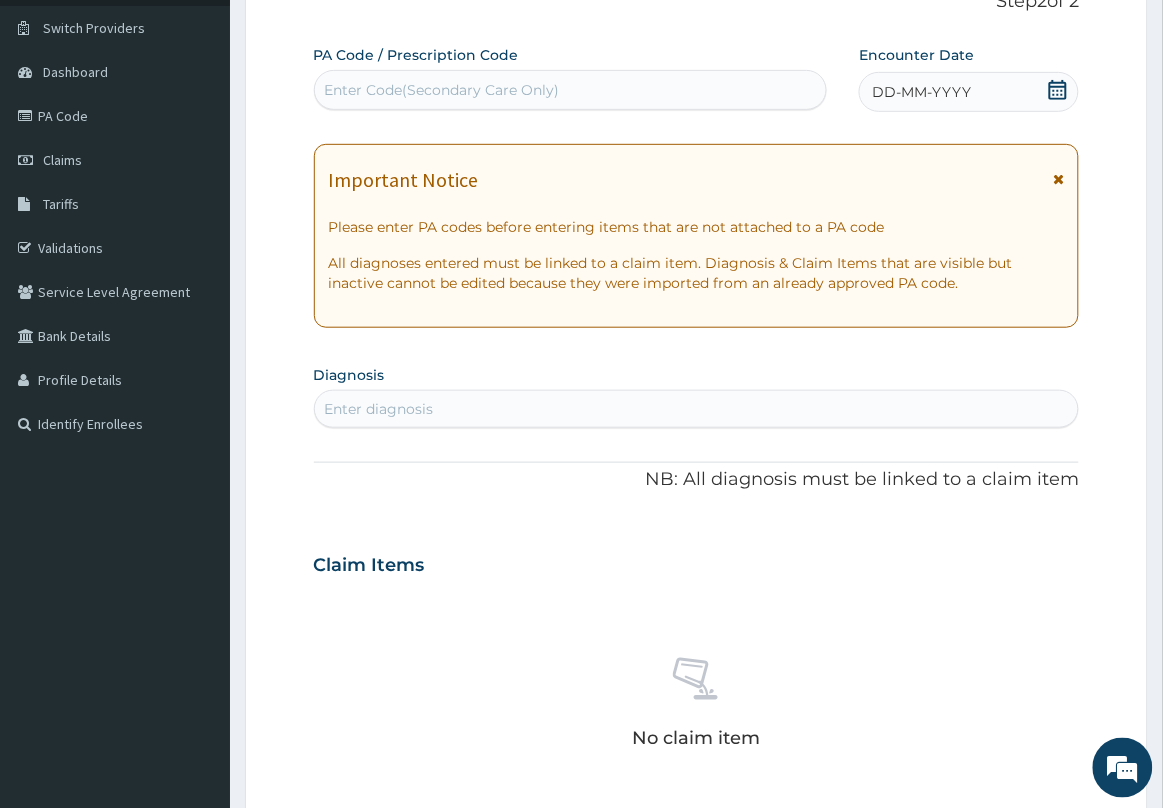 click at bounding box center (1058, 179) 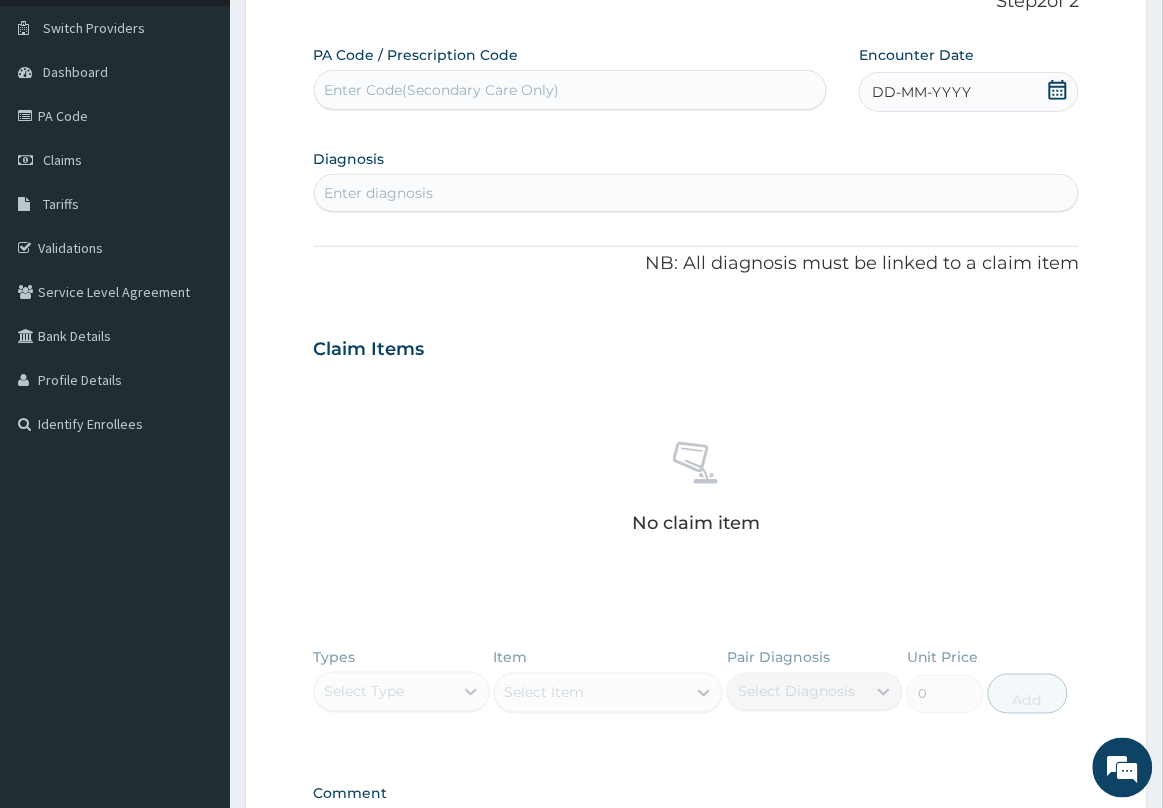 click 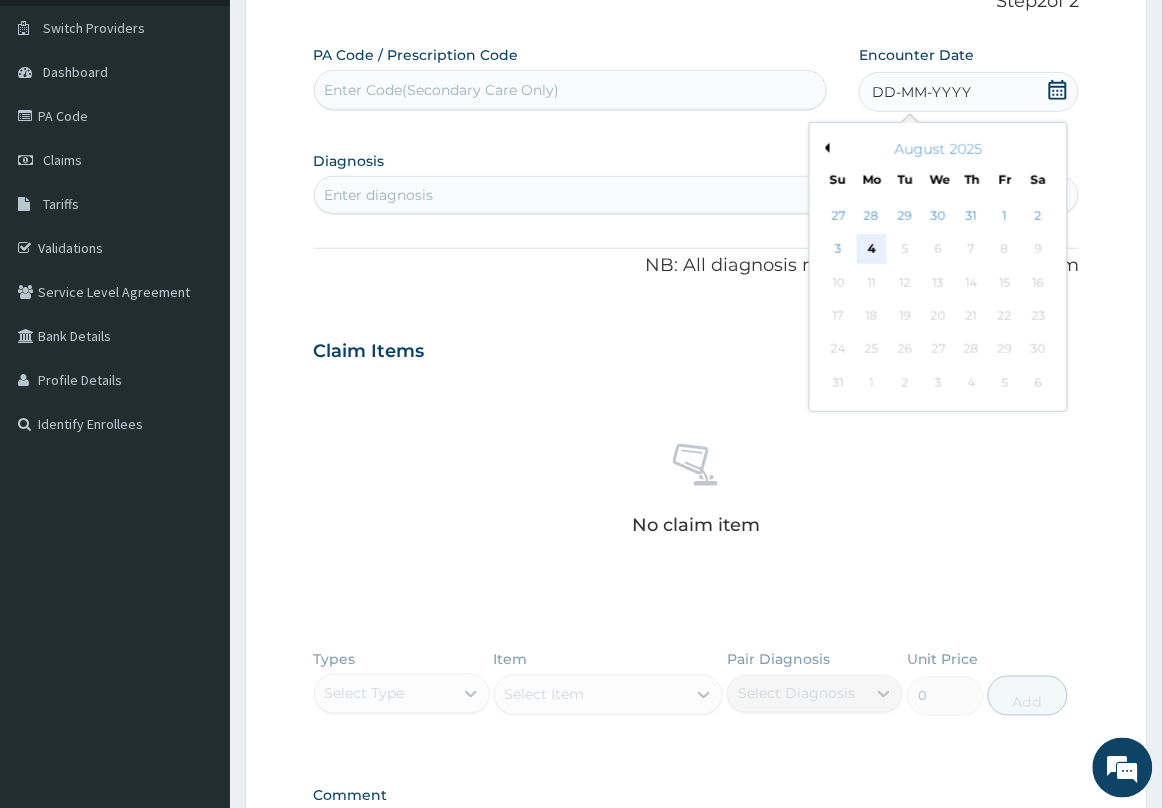 click on "4" at bounding box center [872, 250] 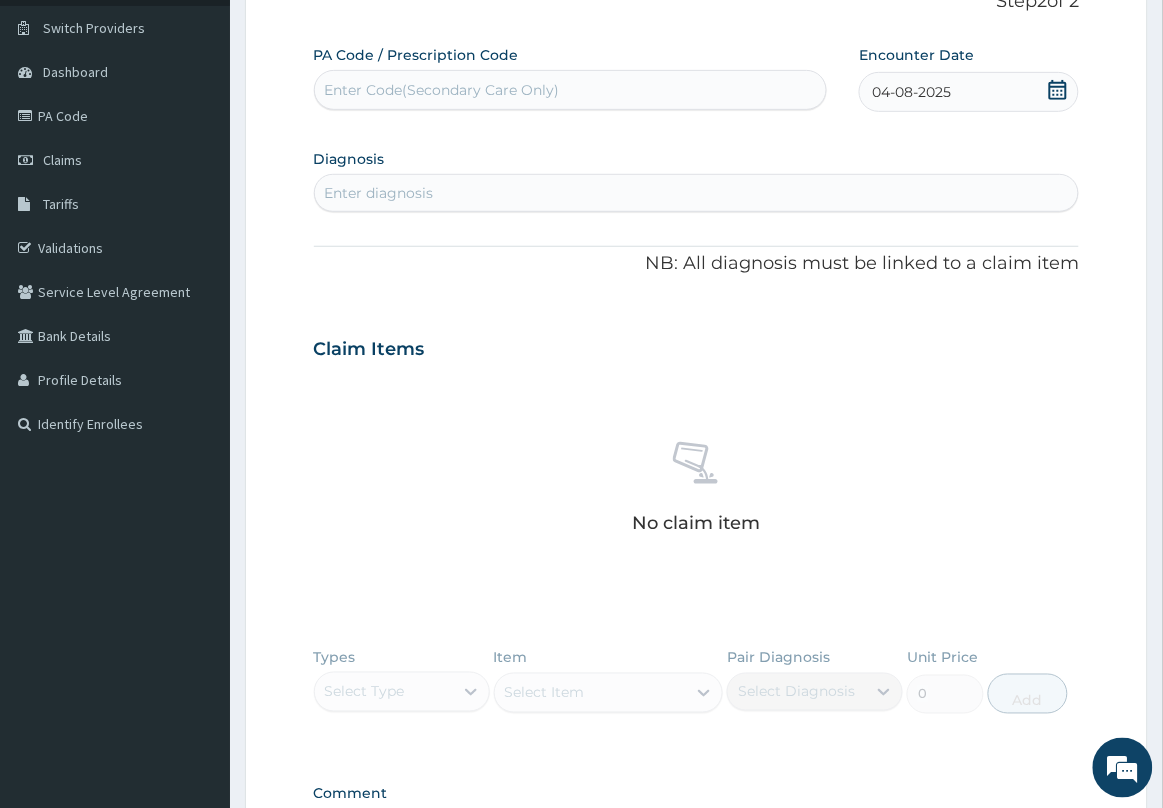 click on "Enter diagnosis" at bounding box center [697, 193] 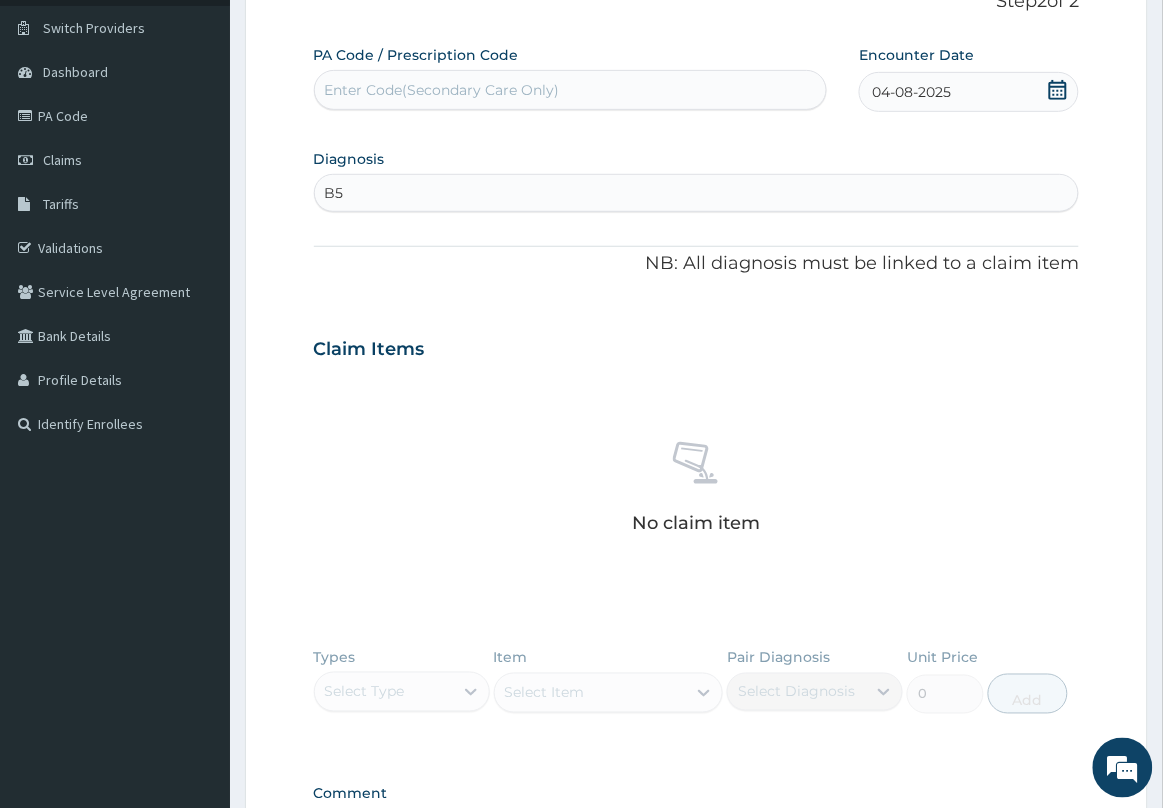 type on "B" 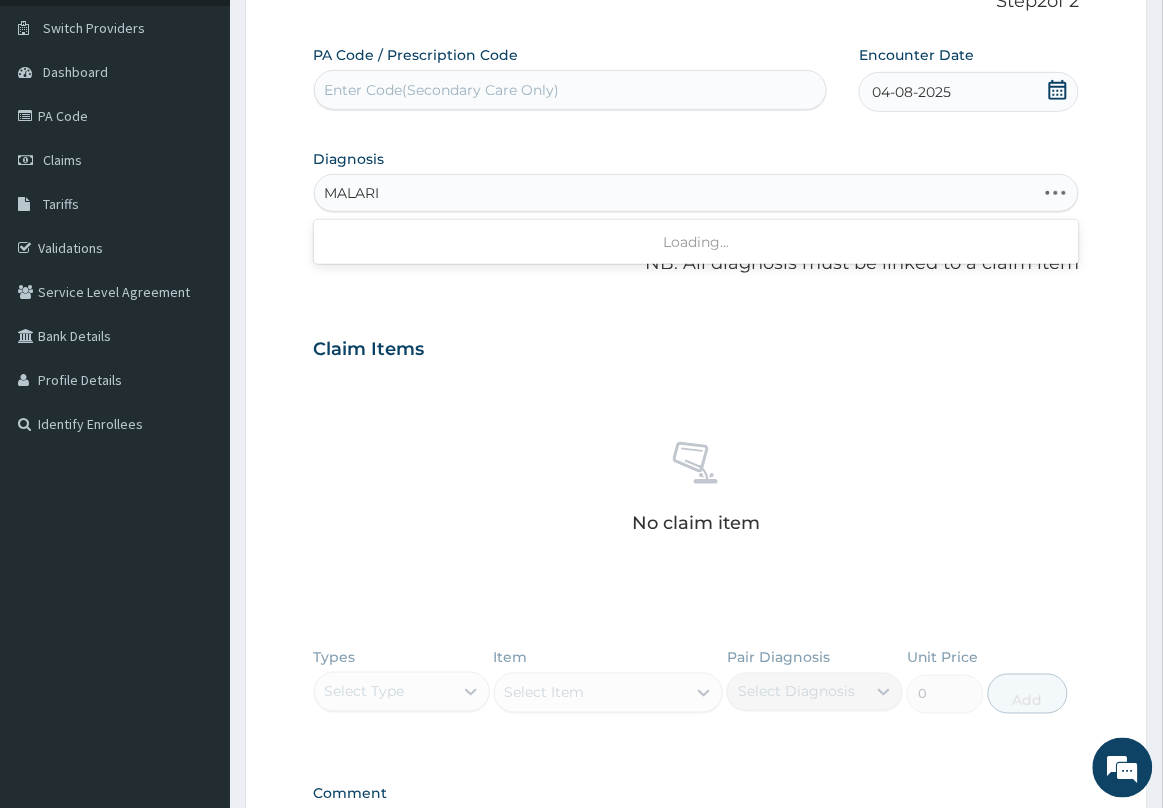 type on "MALARIA" 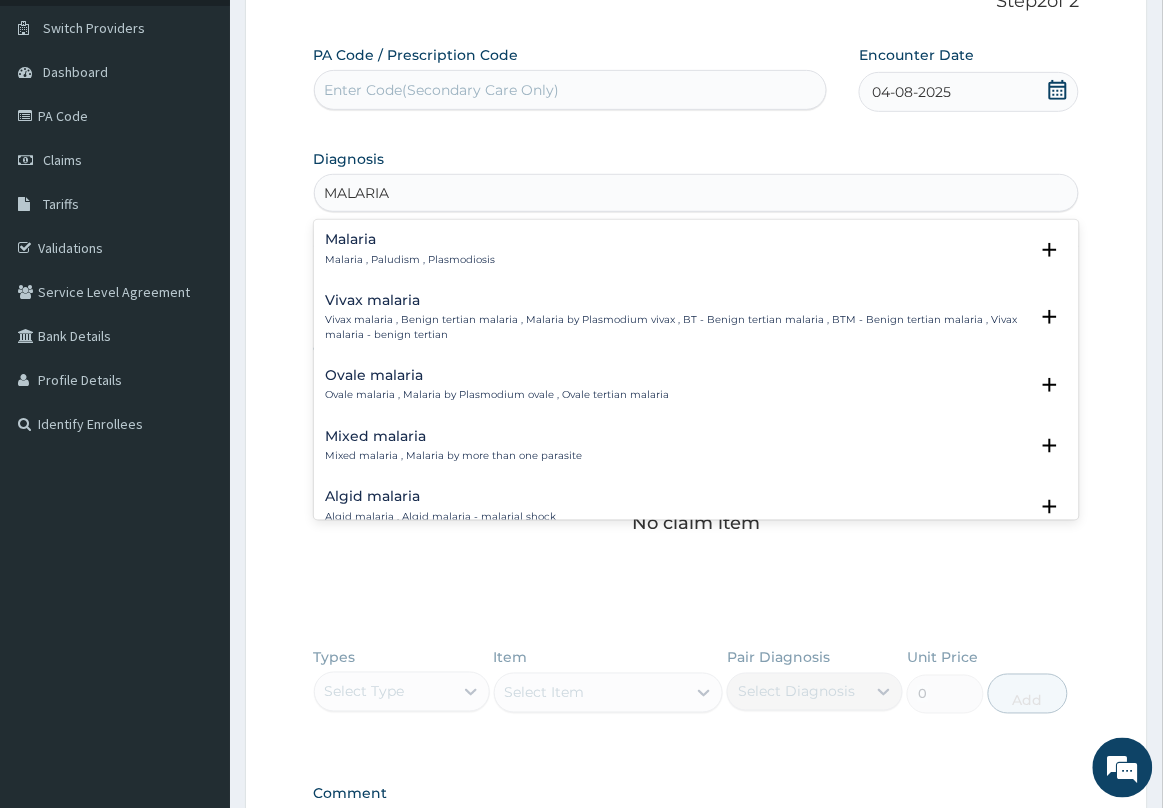 click on "Malaria Malaria , Paludism , Plasmodiosis Select Status Query Query covers suspected (?), Keep in view (kiv), Ruled out (r/o) Confirmed" at bounding box center (697, 254) 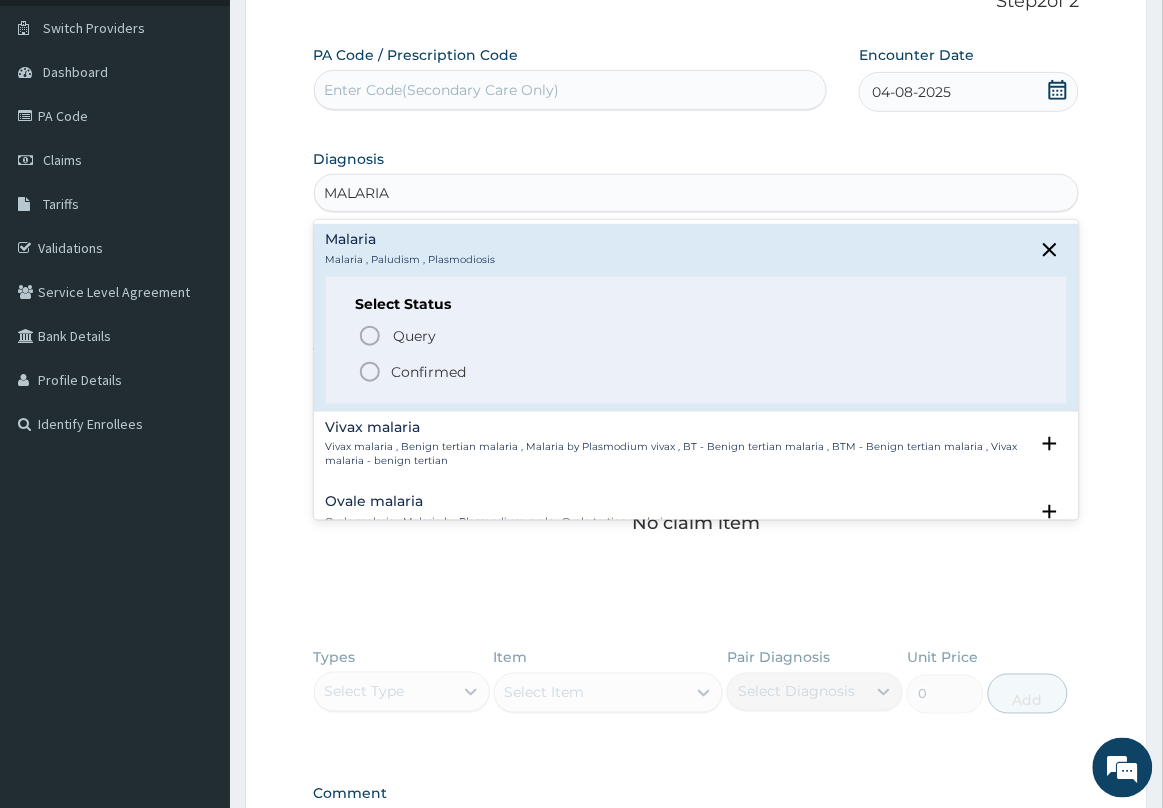 click 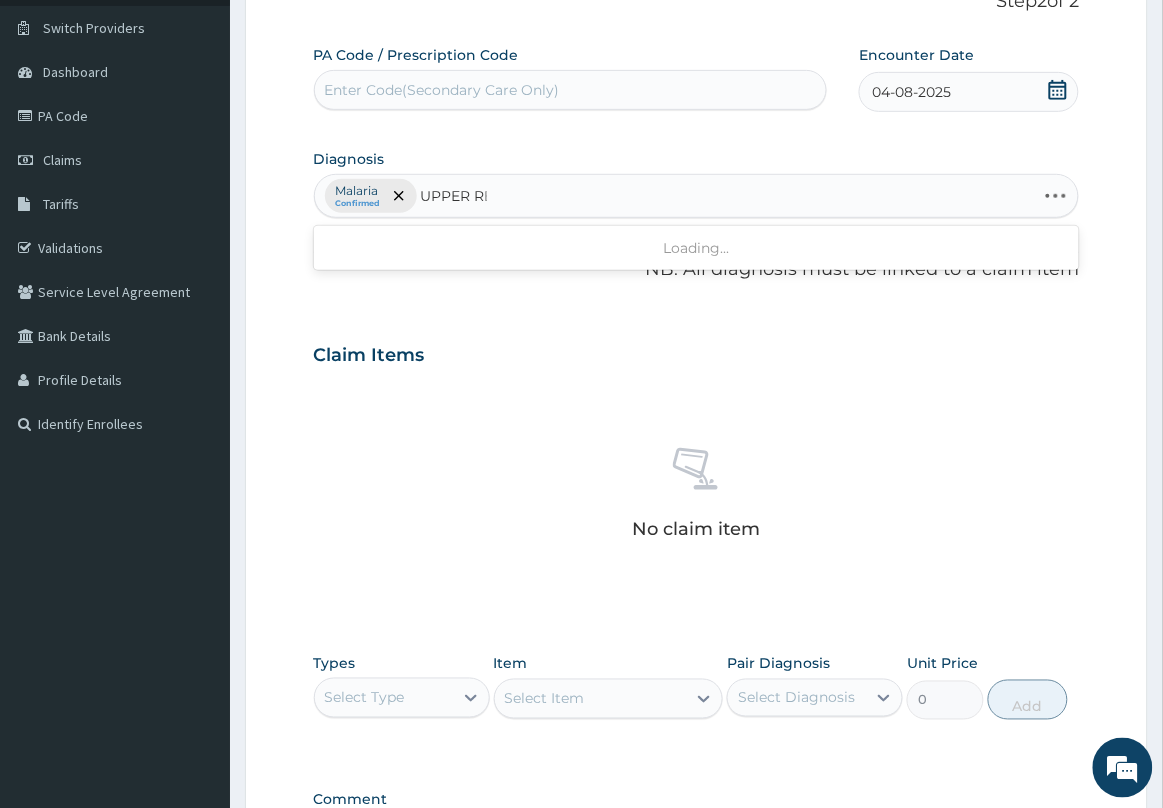 type on "UPPER RES" 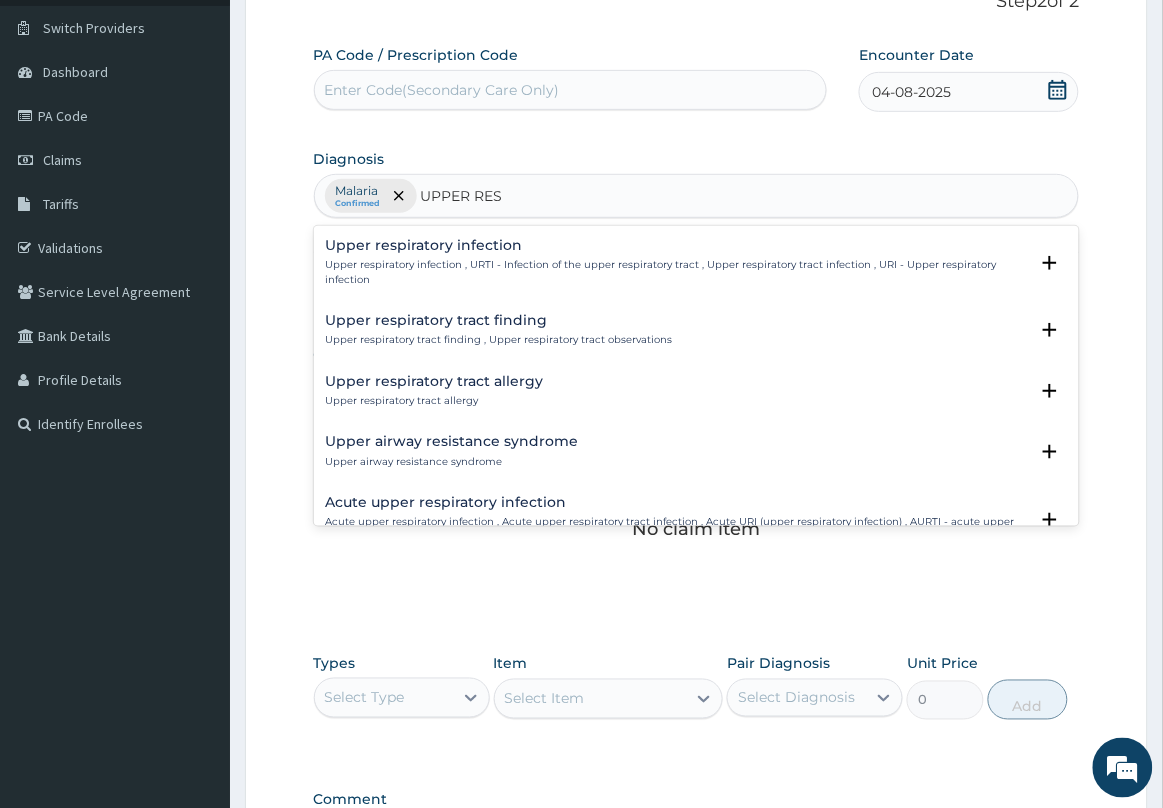 click on "Upper respiratory infection" at bounding box center [677, 245] 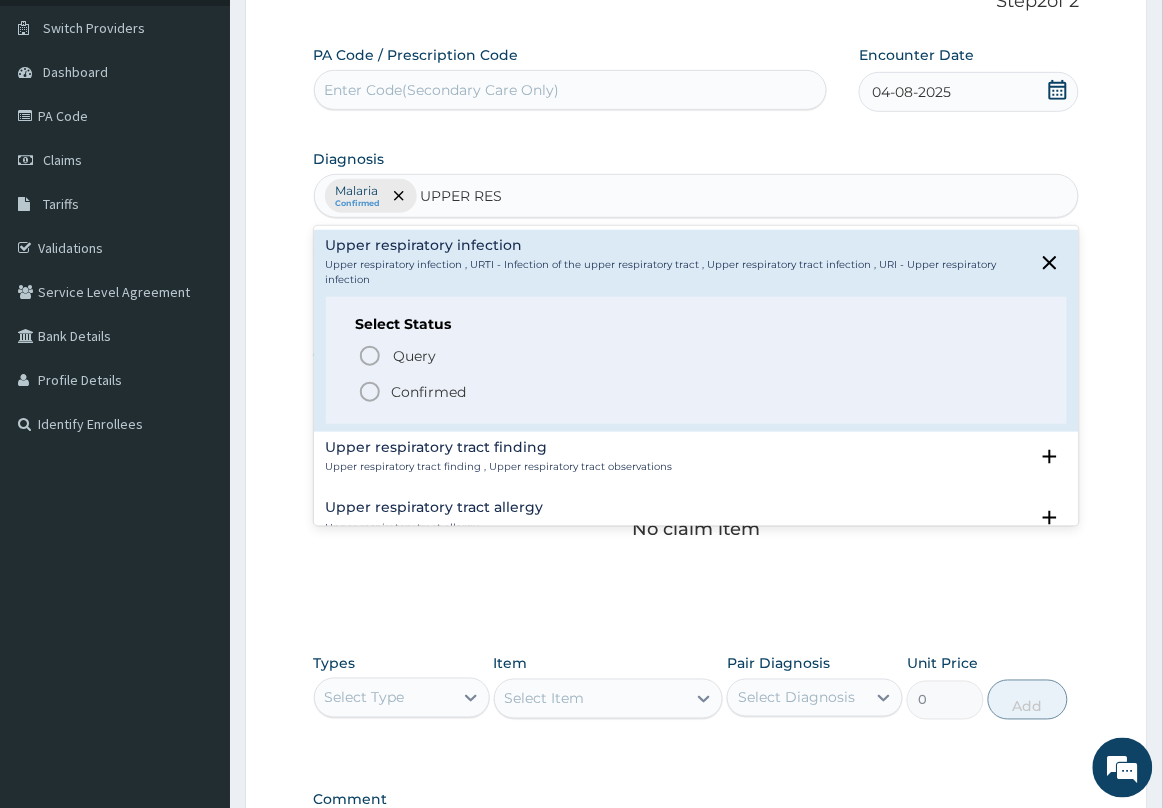 click on "Confirmed" at bounding box center [698, 392] 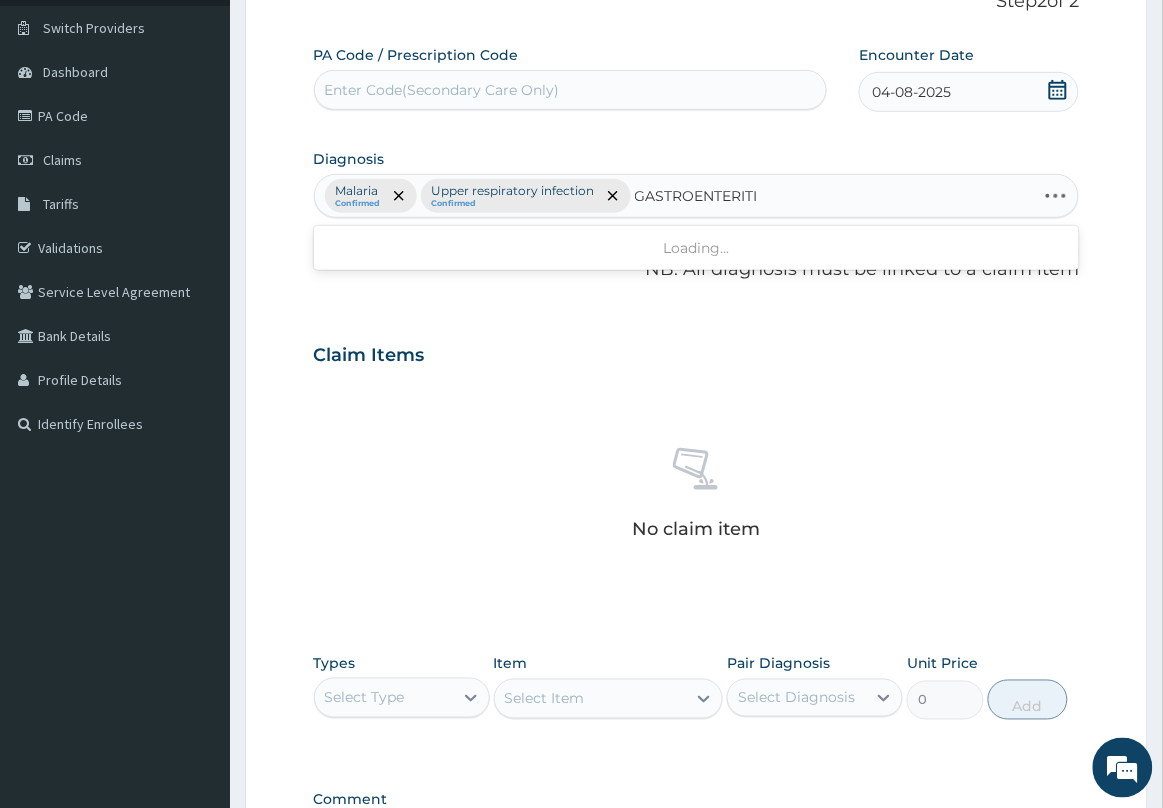 type on "GASTROENTERITIS" 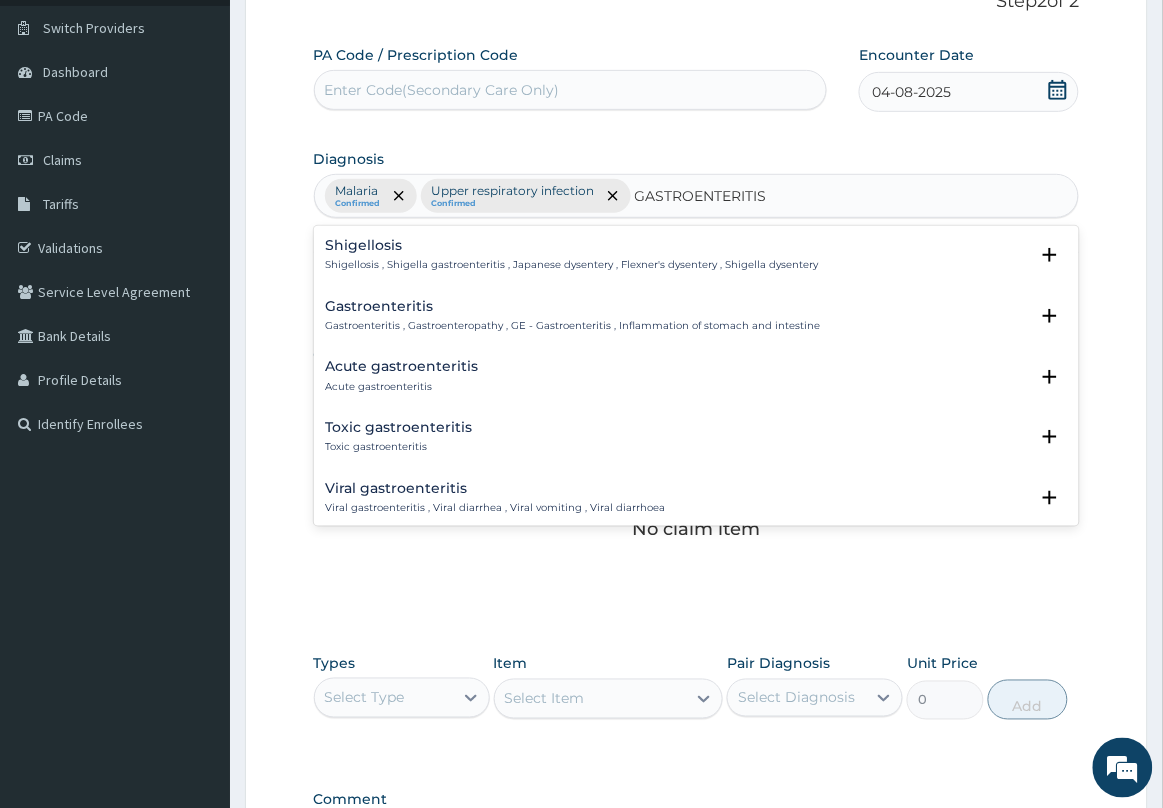 click on "Gastroenteritis" at bounding box center (573, 306) 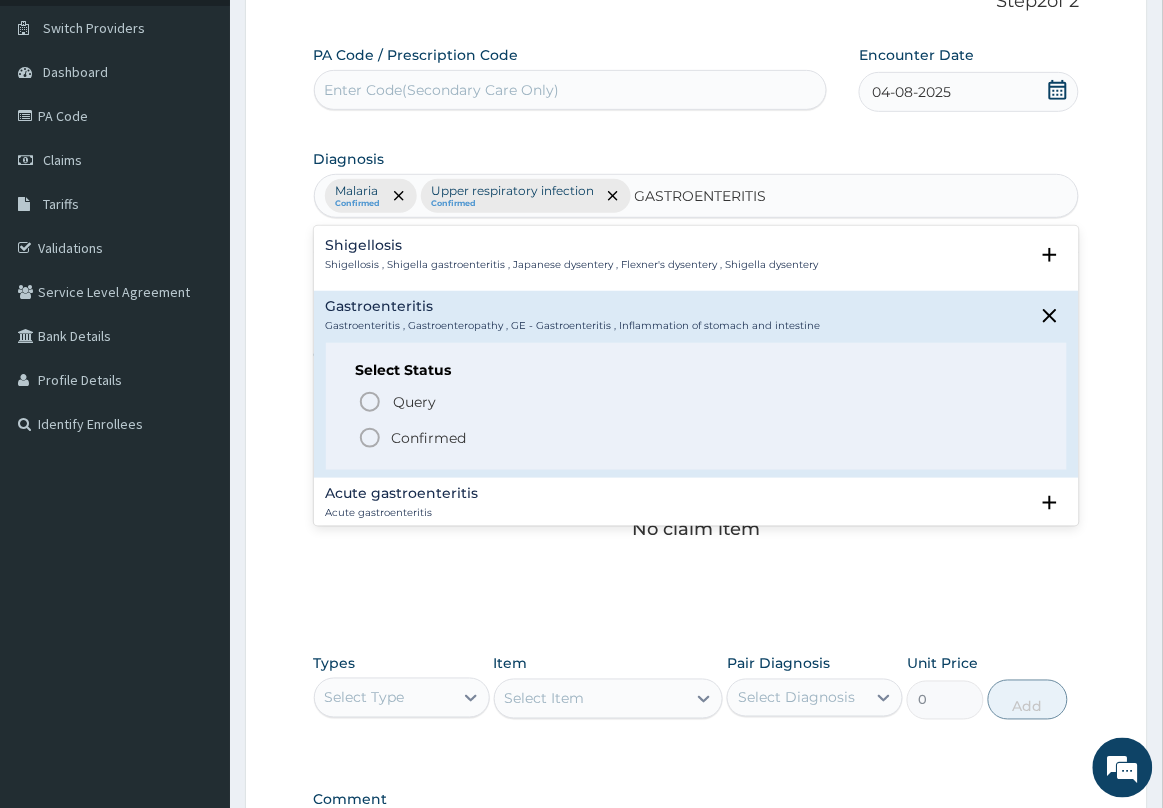 click on "Confirmed" at bounding box center [698, 438] 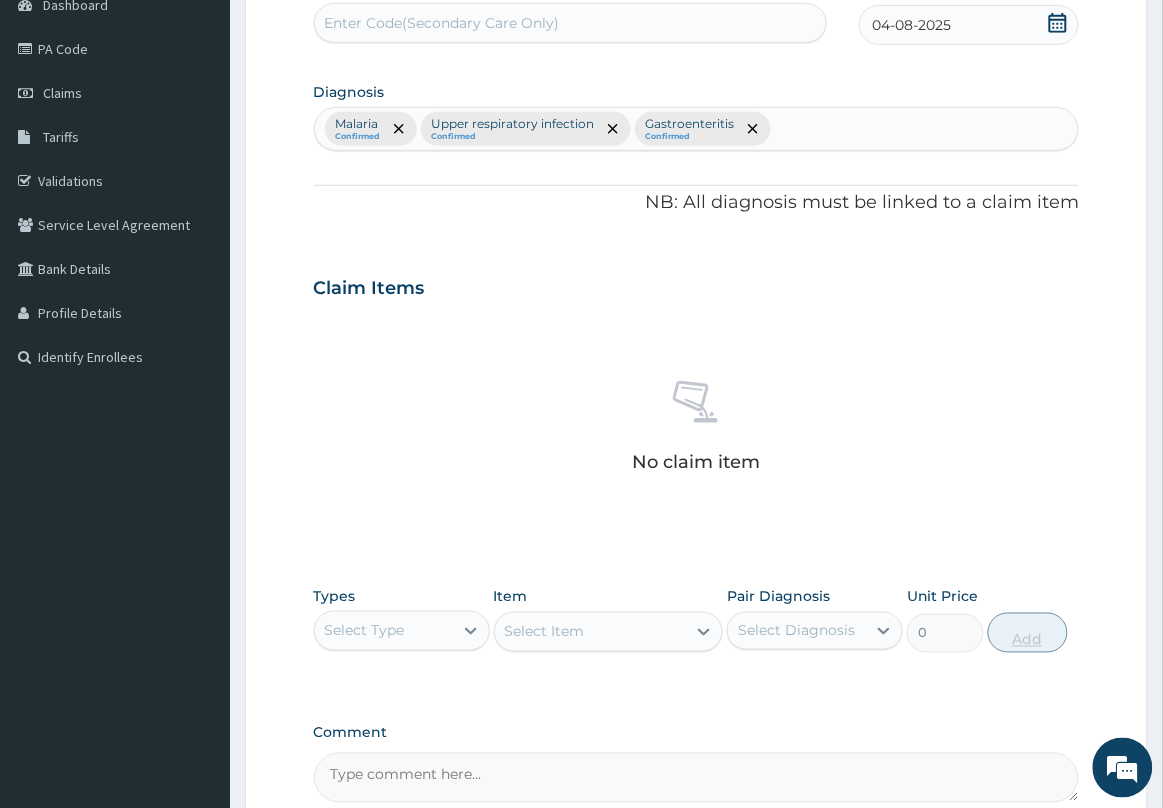 scroll, scrollTop: 21, scrollLeft: 0, axis: vertical 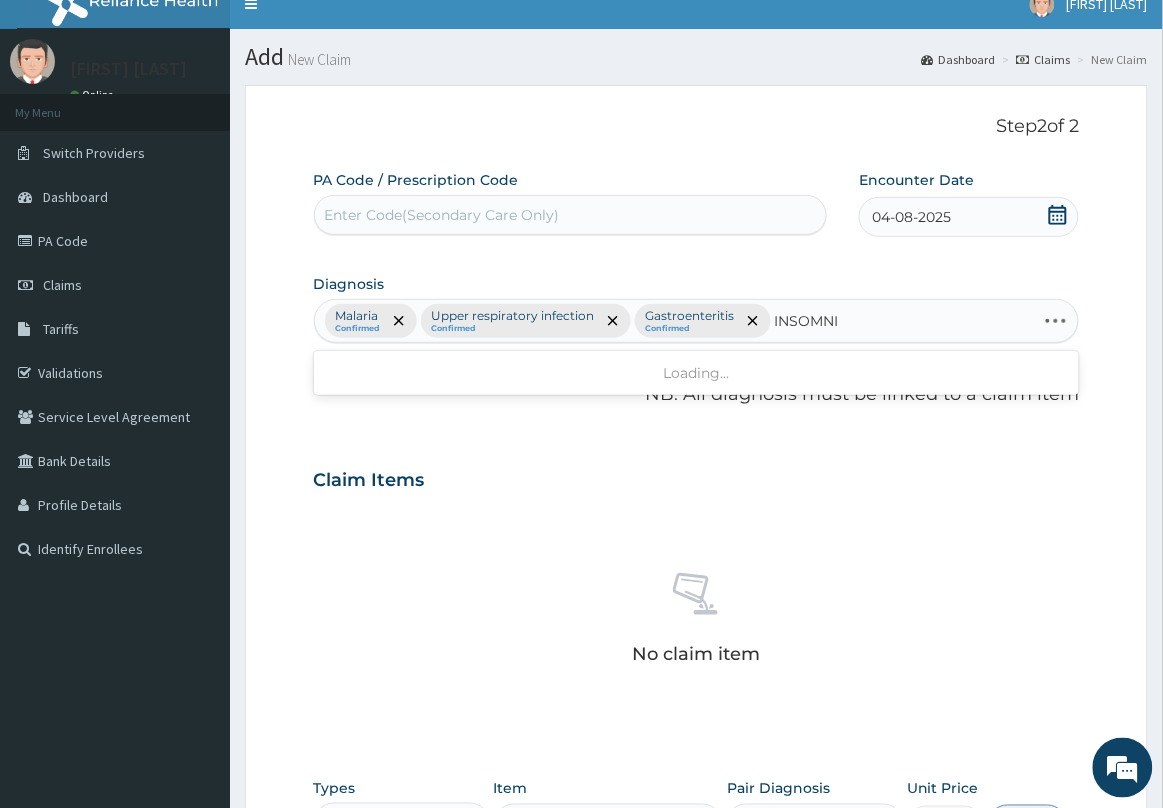type on "INSOMNIA" 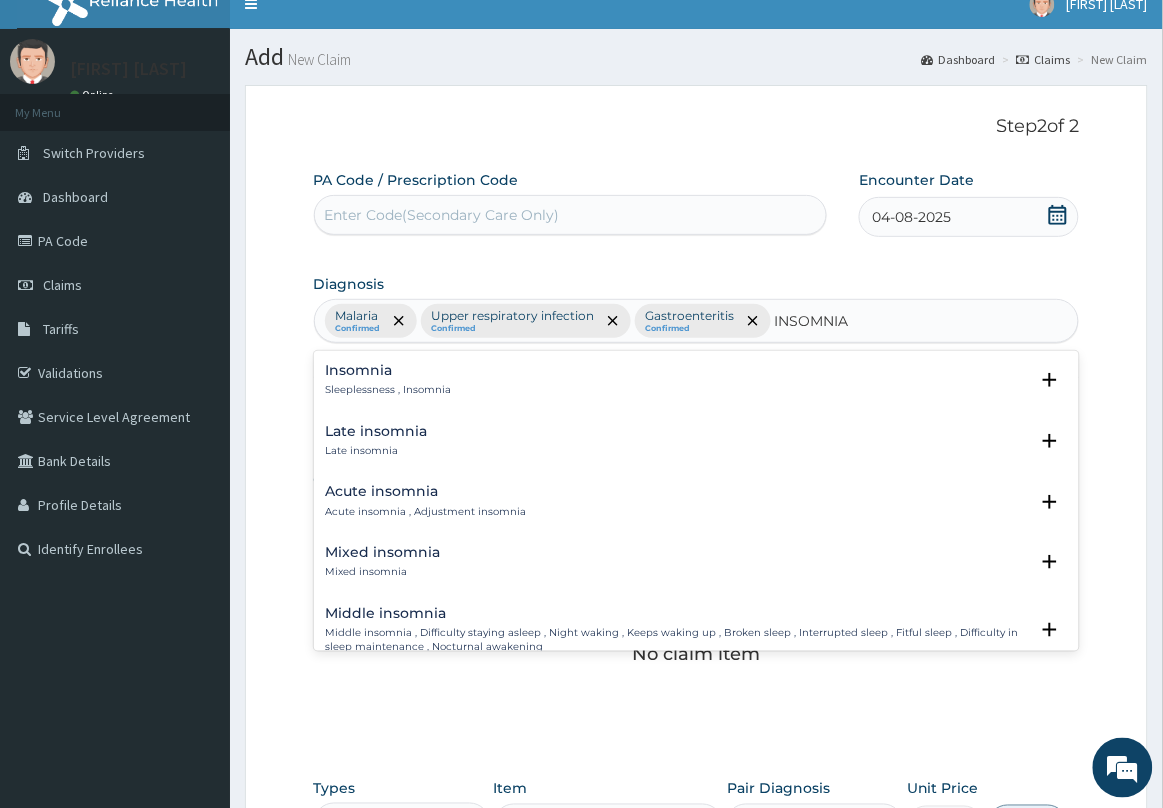 click on "Insomnia Sleeplessness , Insomnia" at bounding box center [389, 380] 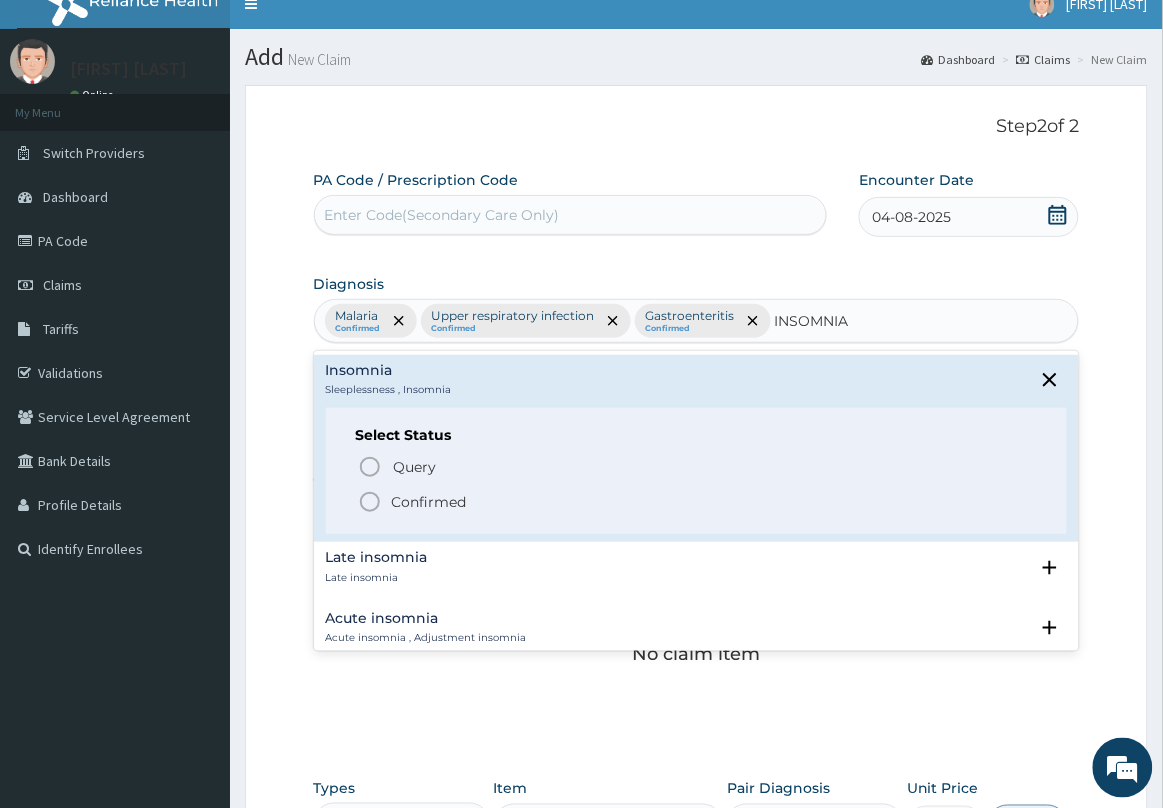 click on "Confirmed" at bounding box center (429, 502) 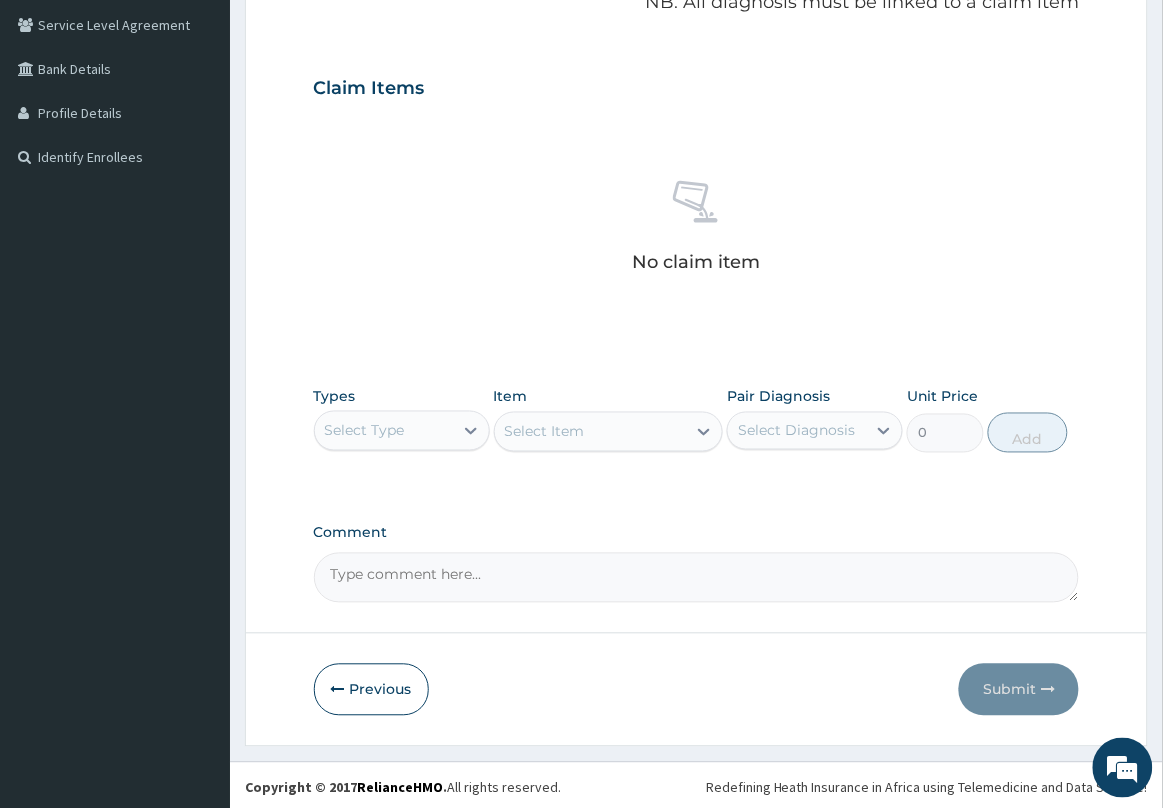 scroll, scrollTop: 418, scrollLeft: 0, axis: vertical 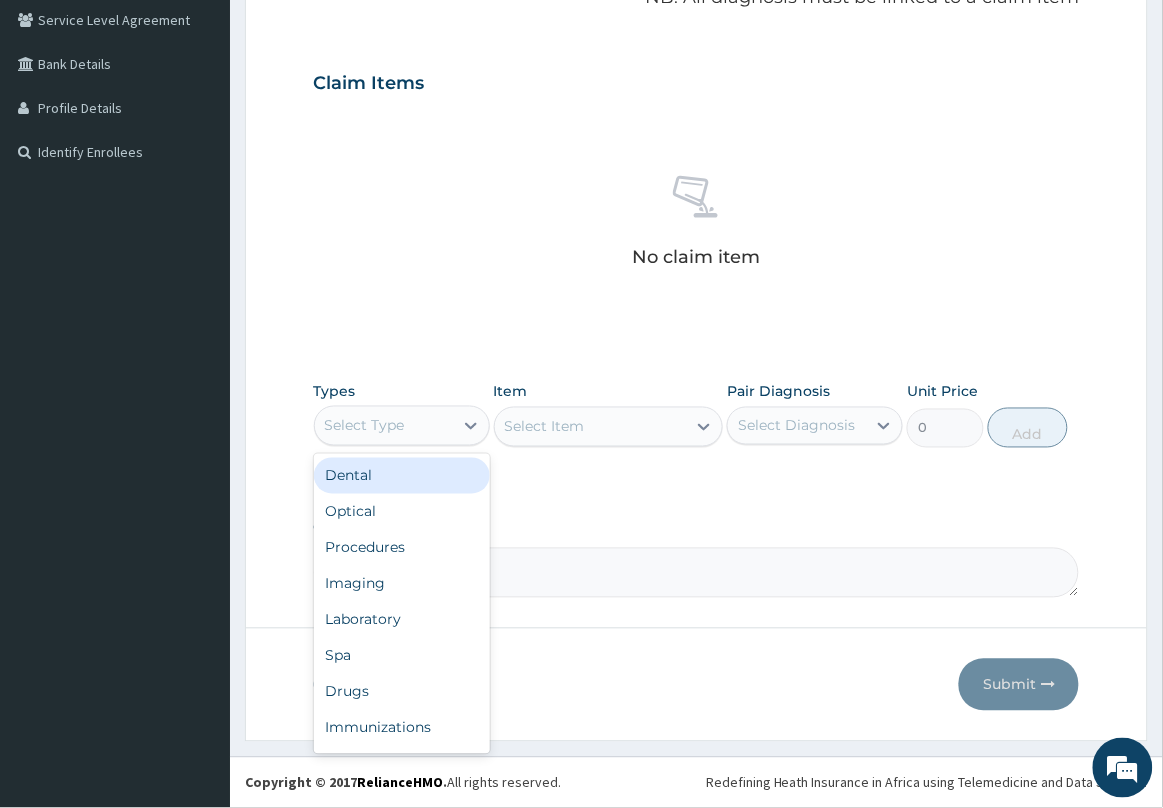 click on "Select Type" at bounding box center [384, 426] 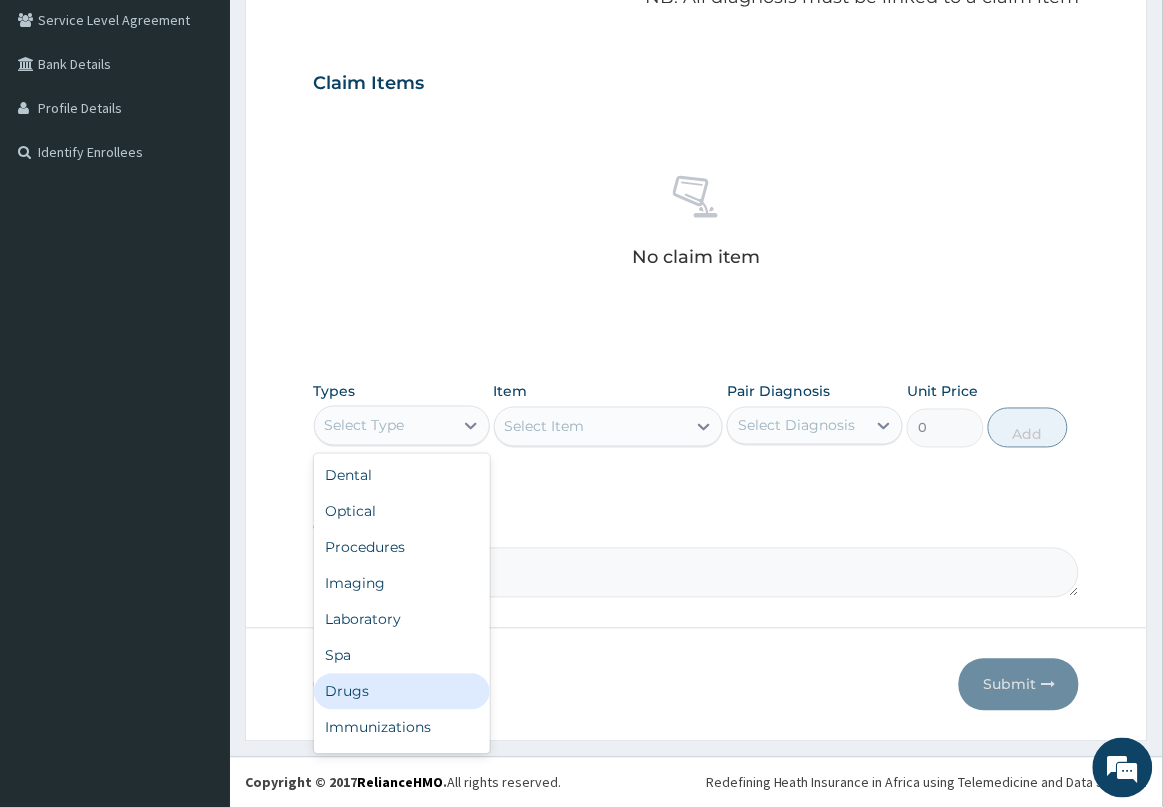 click on "Drugs" at bounding box center (402, 692) 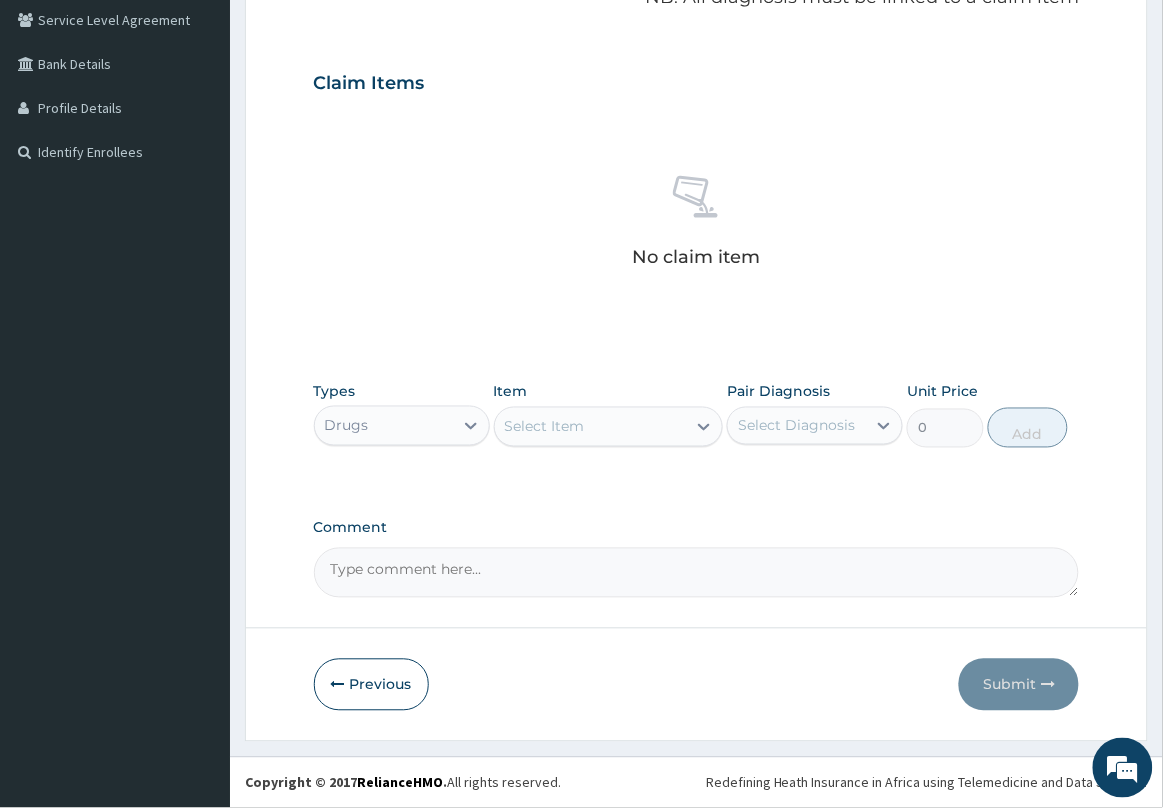 click on "Select Item" at bounding box center [591, 427] 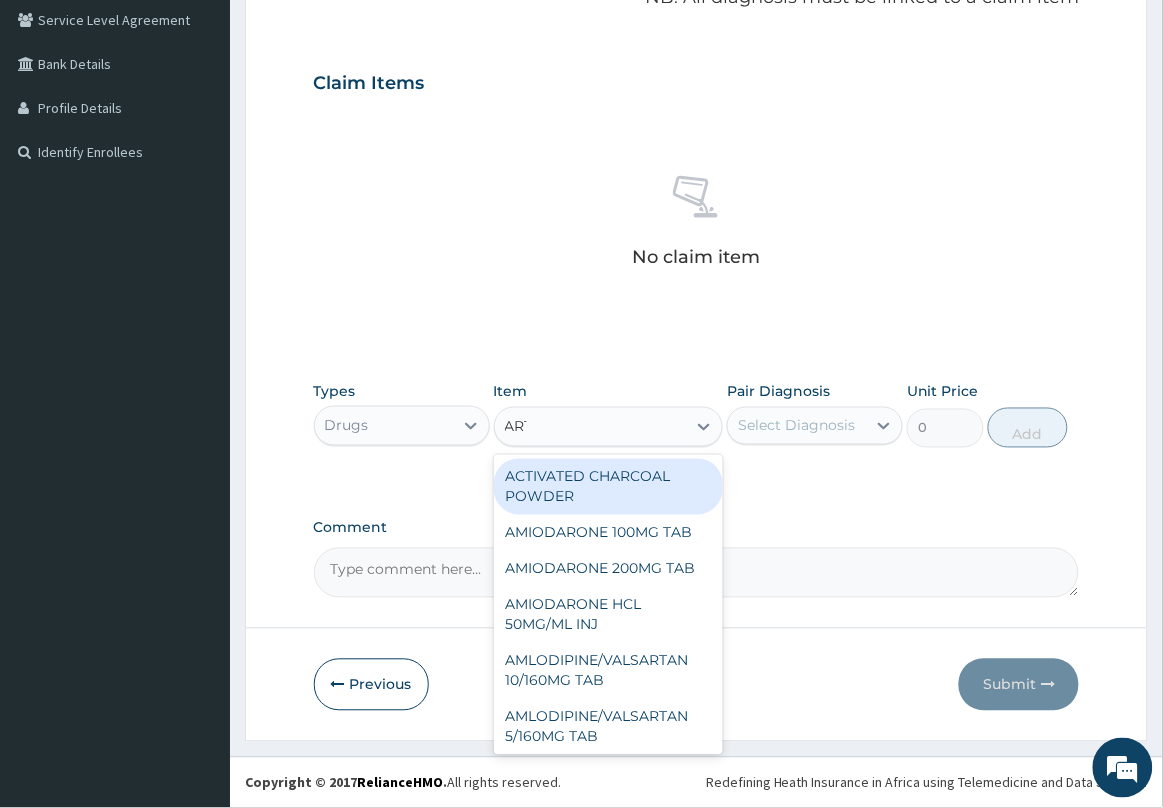type on "ARTE" 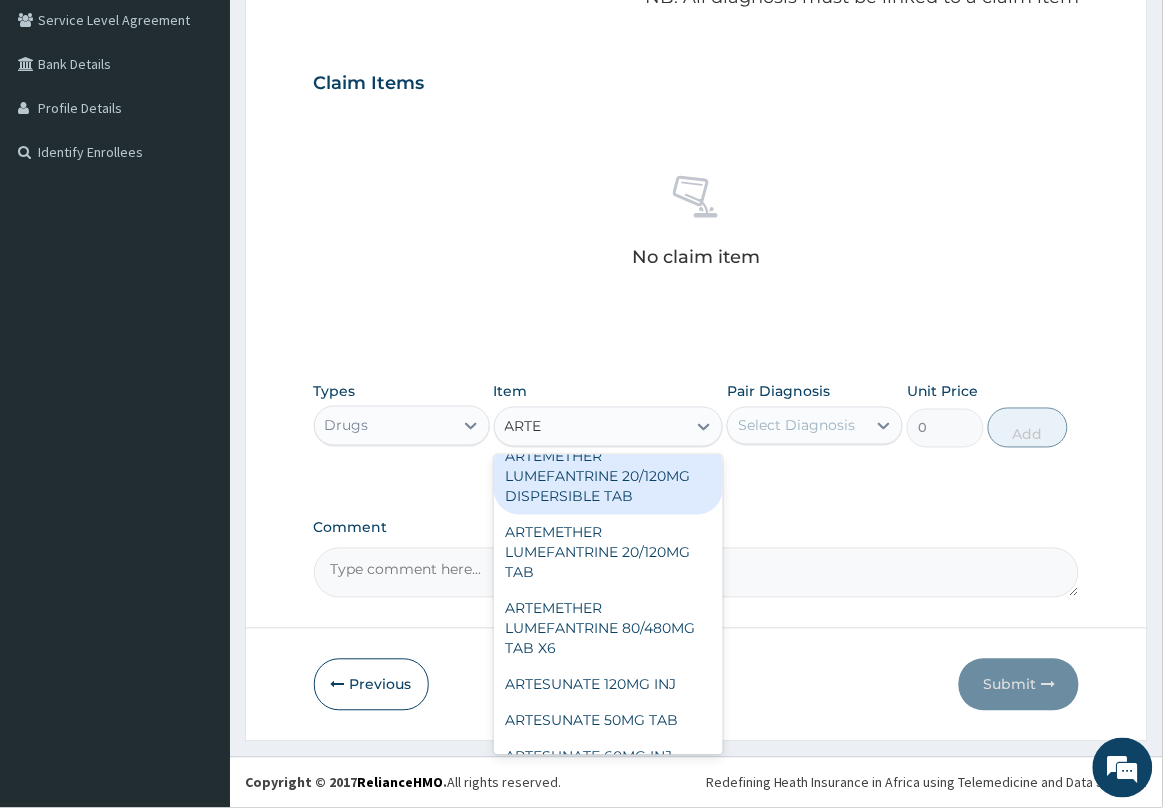 scroll, scrollTop: 125, scrollLeft: 0, axis: vertical 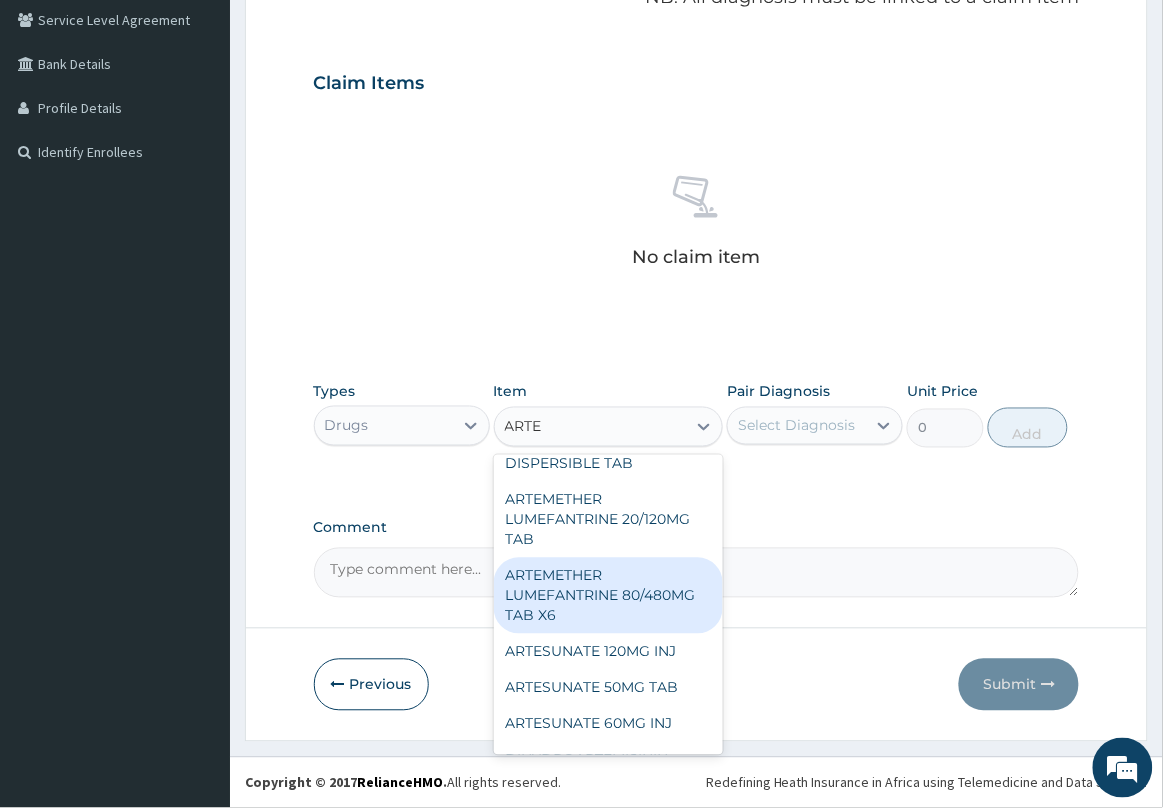 click on "ARTEMETHER LUMEFANTRINE 80/480MG TAB X6" at bounding box center [609, 596] 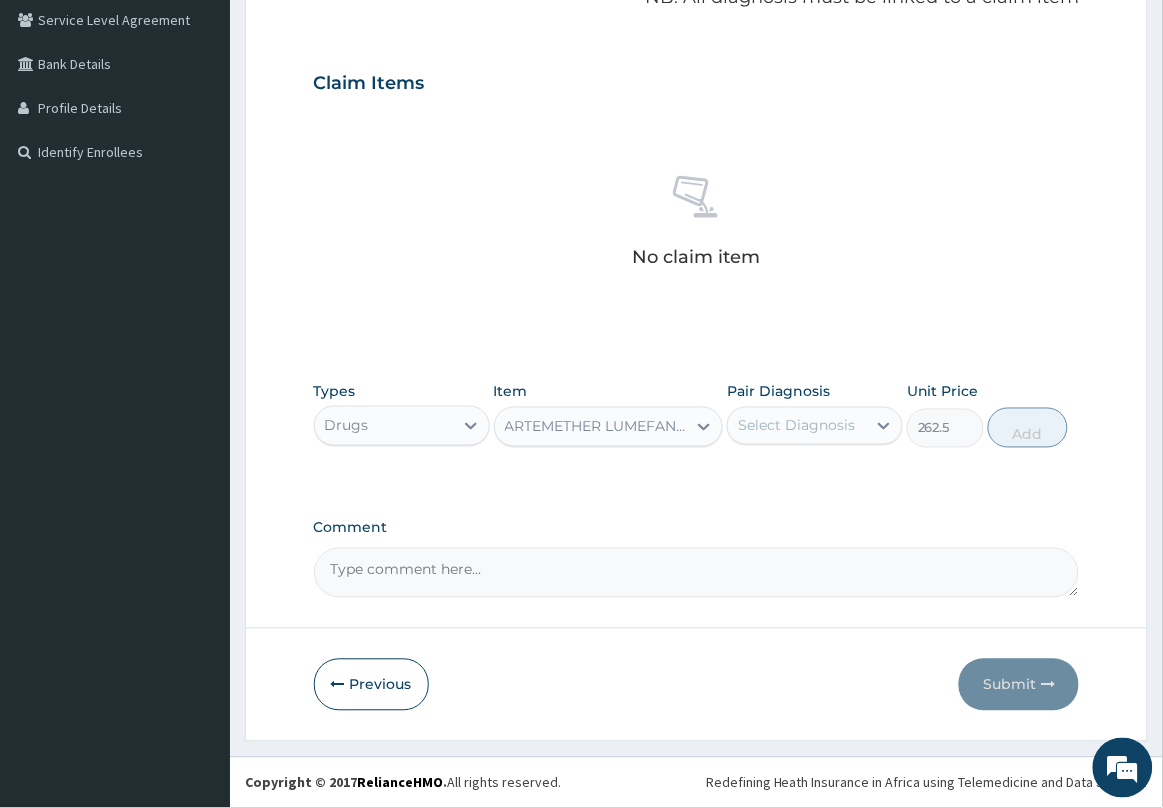 click on "Select Diagnosis" at bounding box center [796, 426] 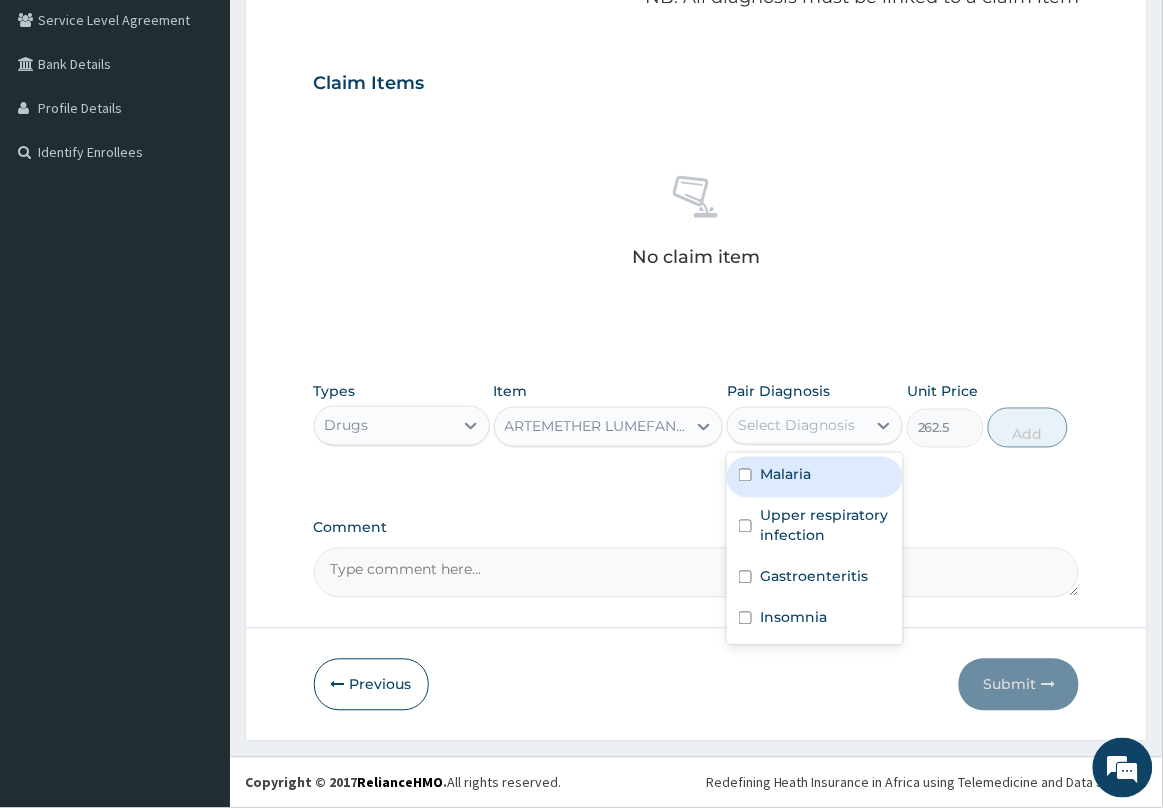 click on "Malaria" at bounding box center [785, 475] 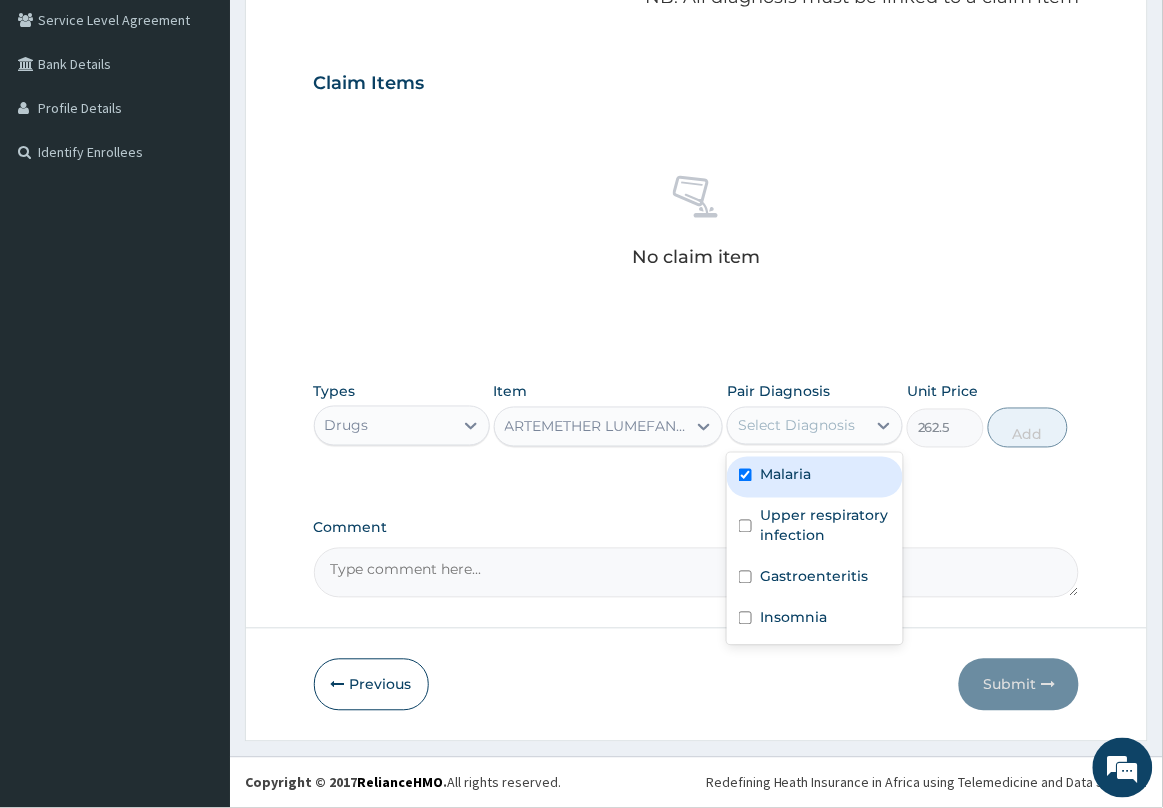 checkbox on "true" 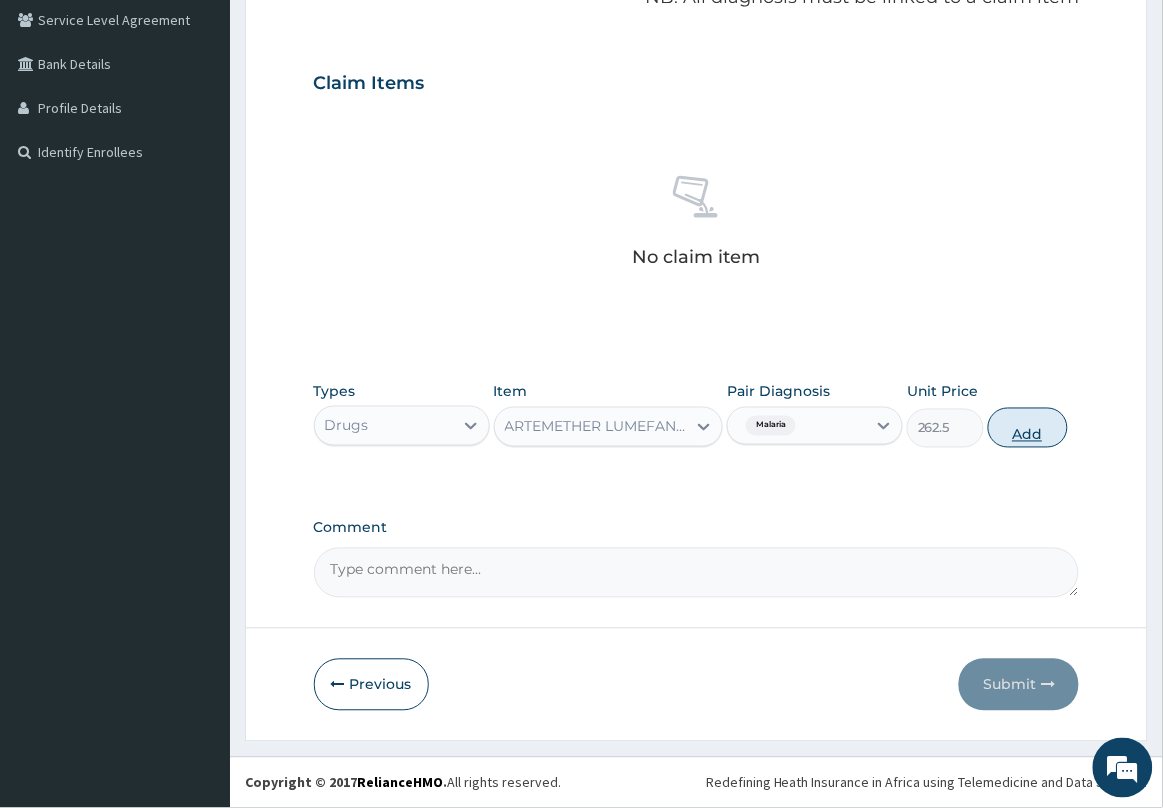 click on "Add" at bounding box center (1028, 428) 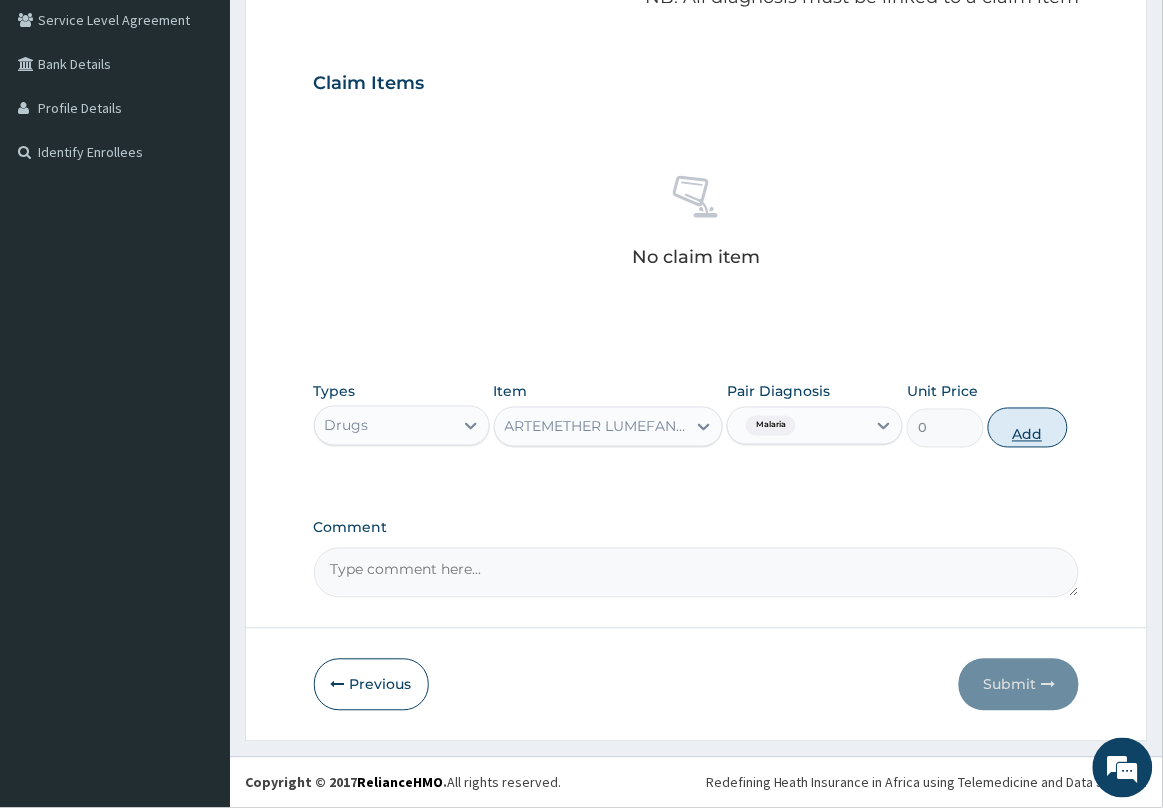 scroll, scrollTop: 351, scrollLeft: 0, axis: vertical 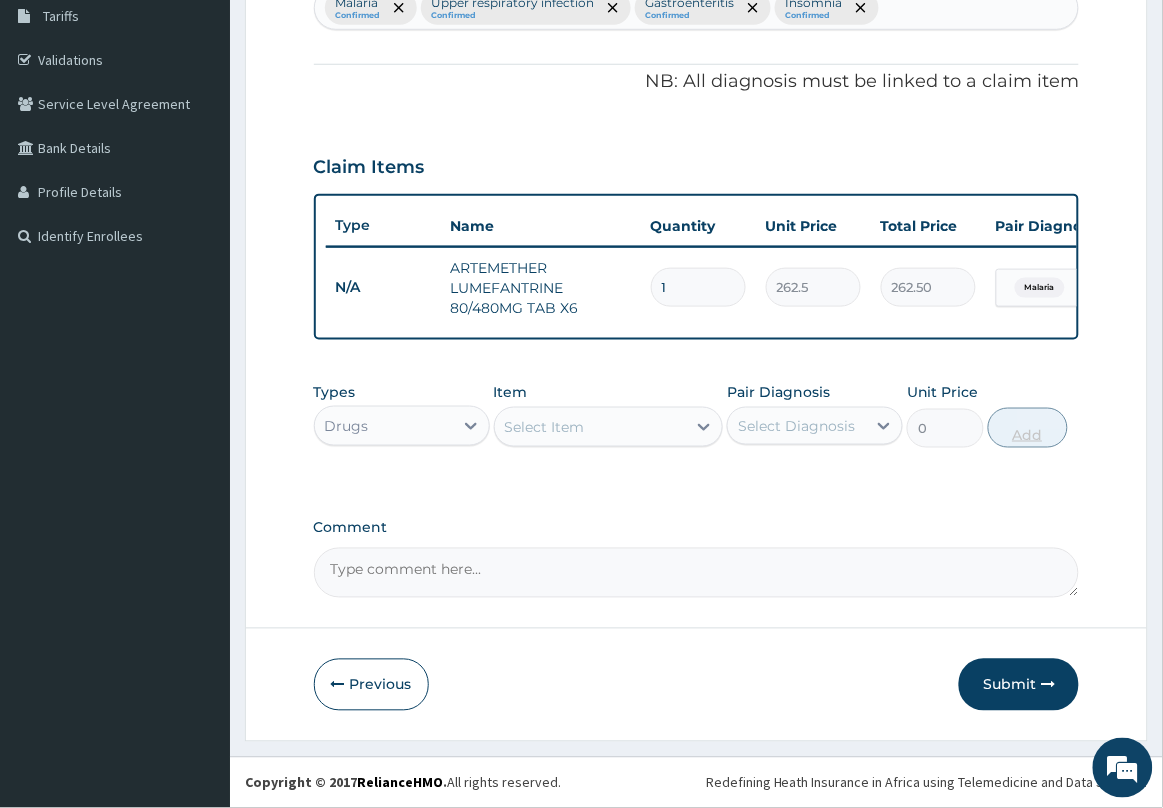 type 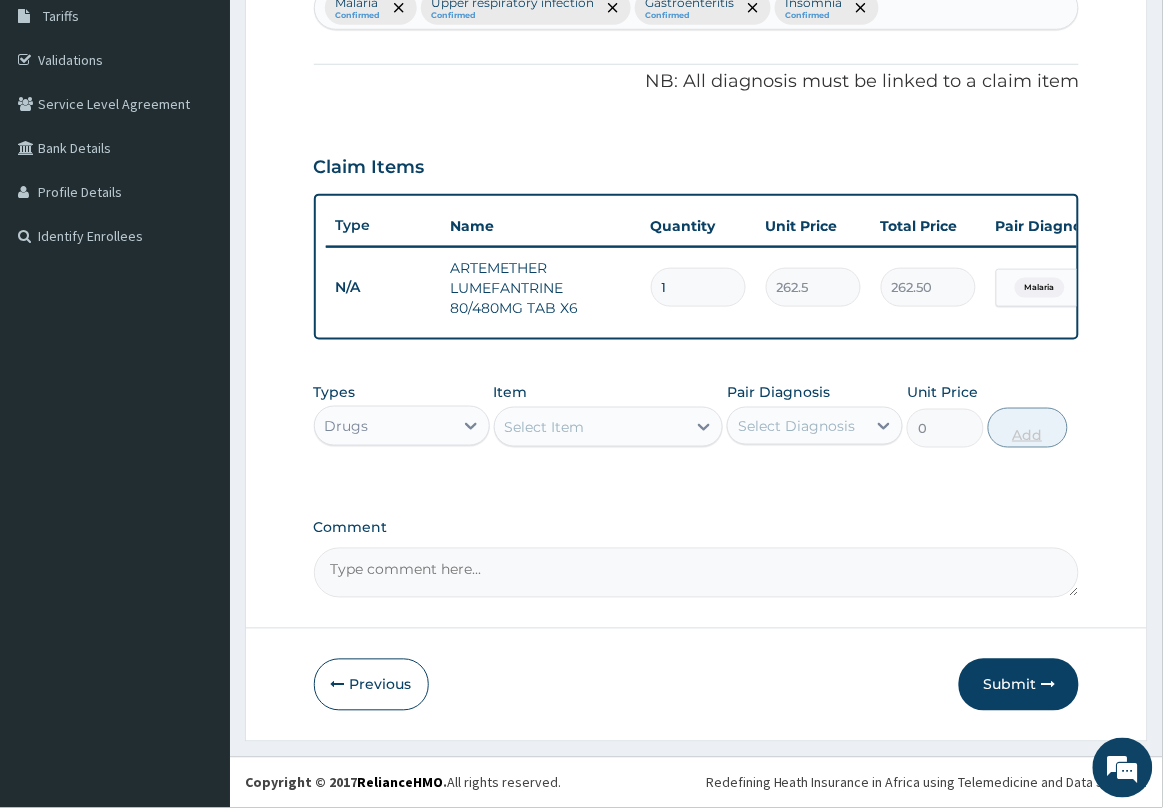 type on "0.00" 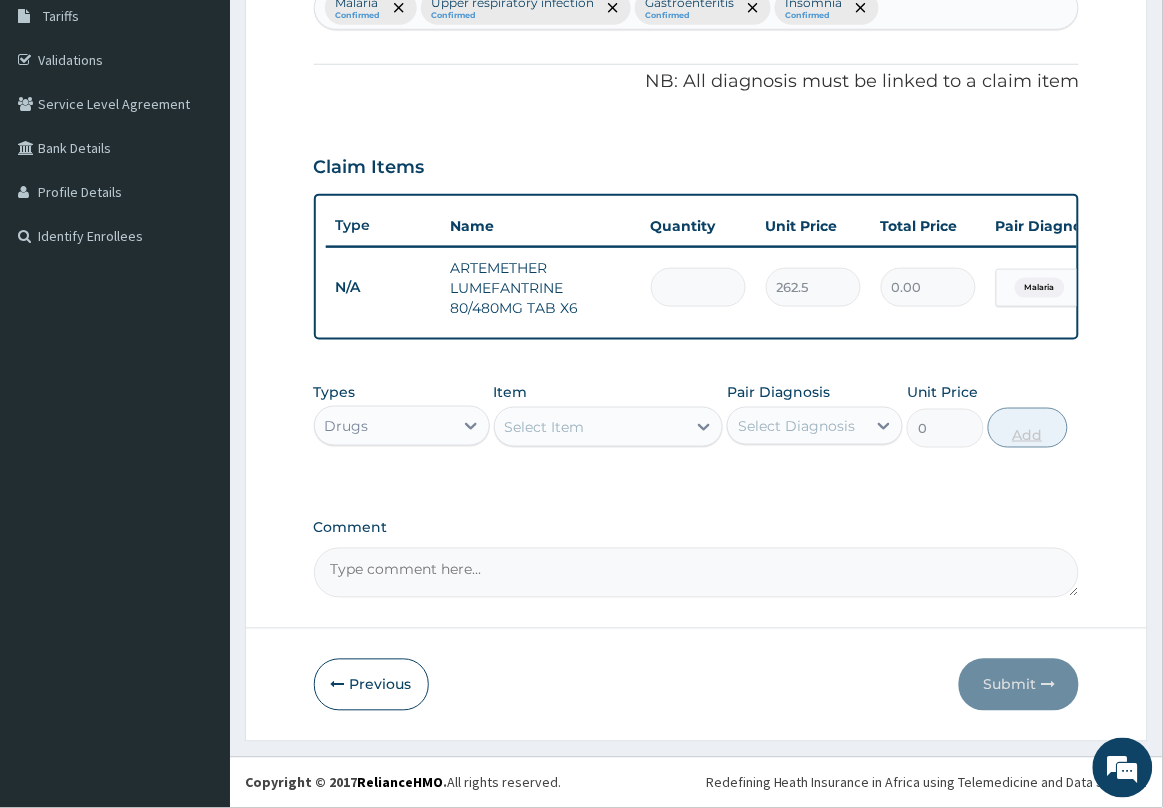 type on "6" 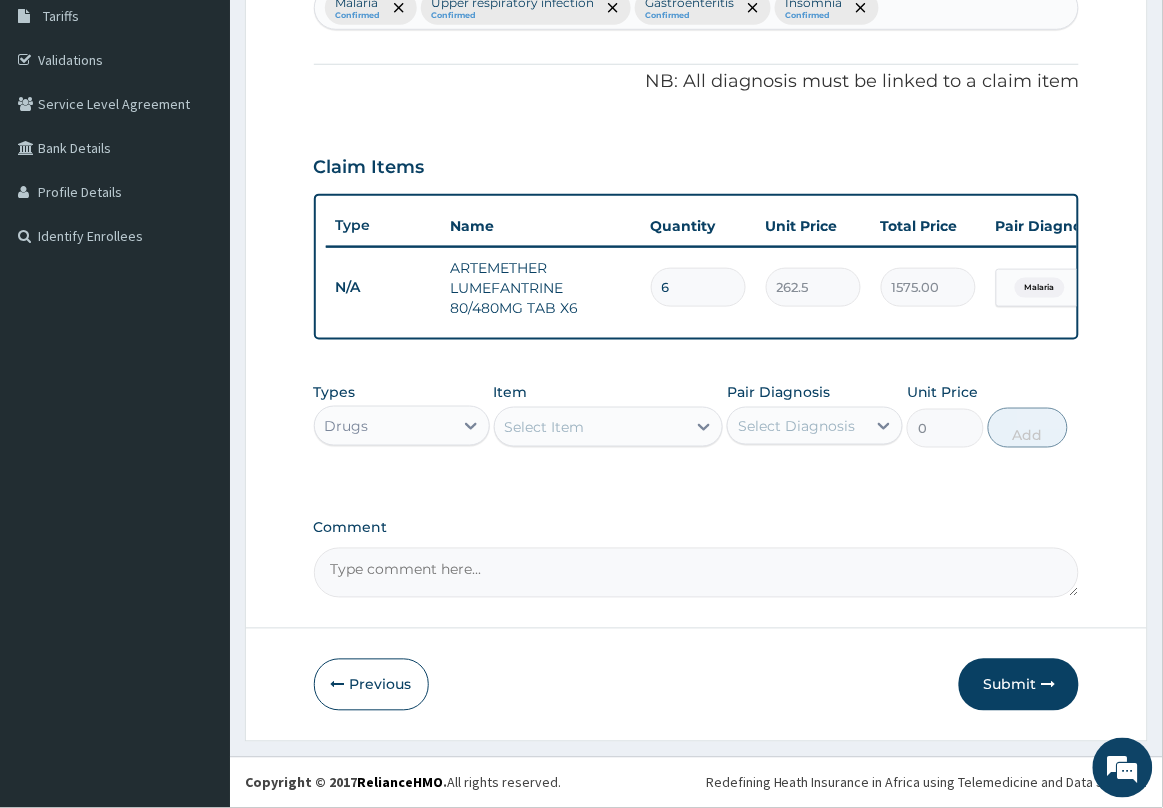 type on "6" 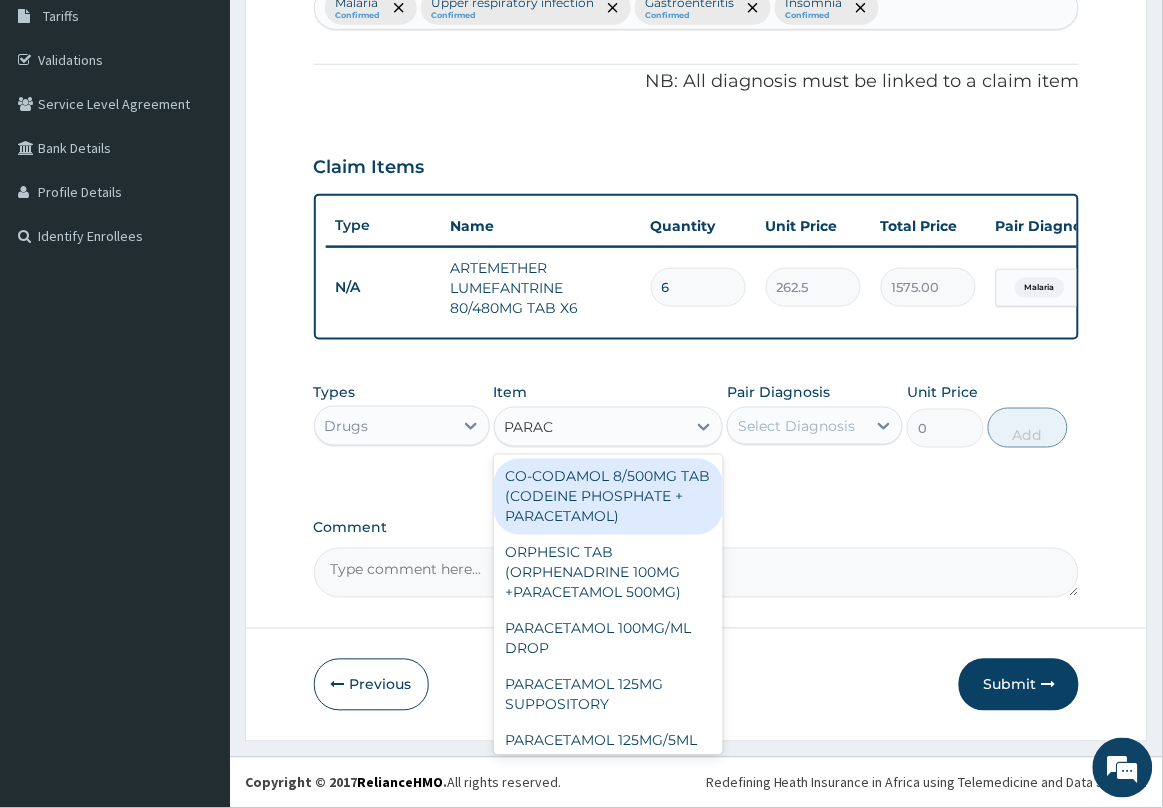 type on "PARACE" 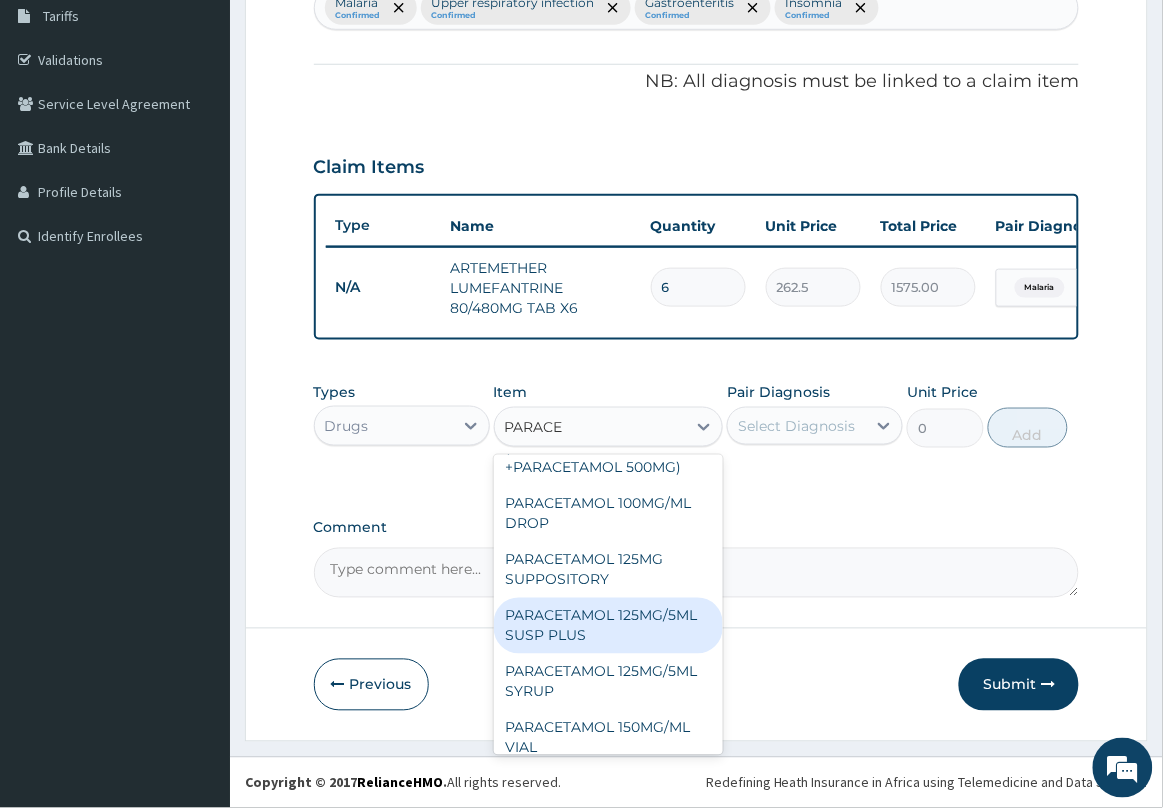 scroll, scrollTop: 327, scrollLeft: 0, axis: vertical 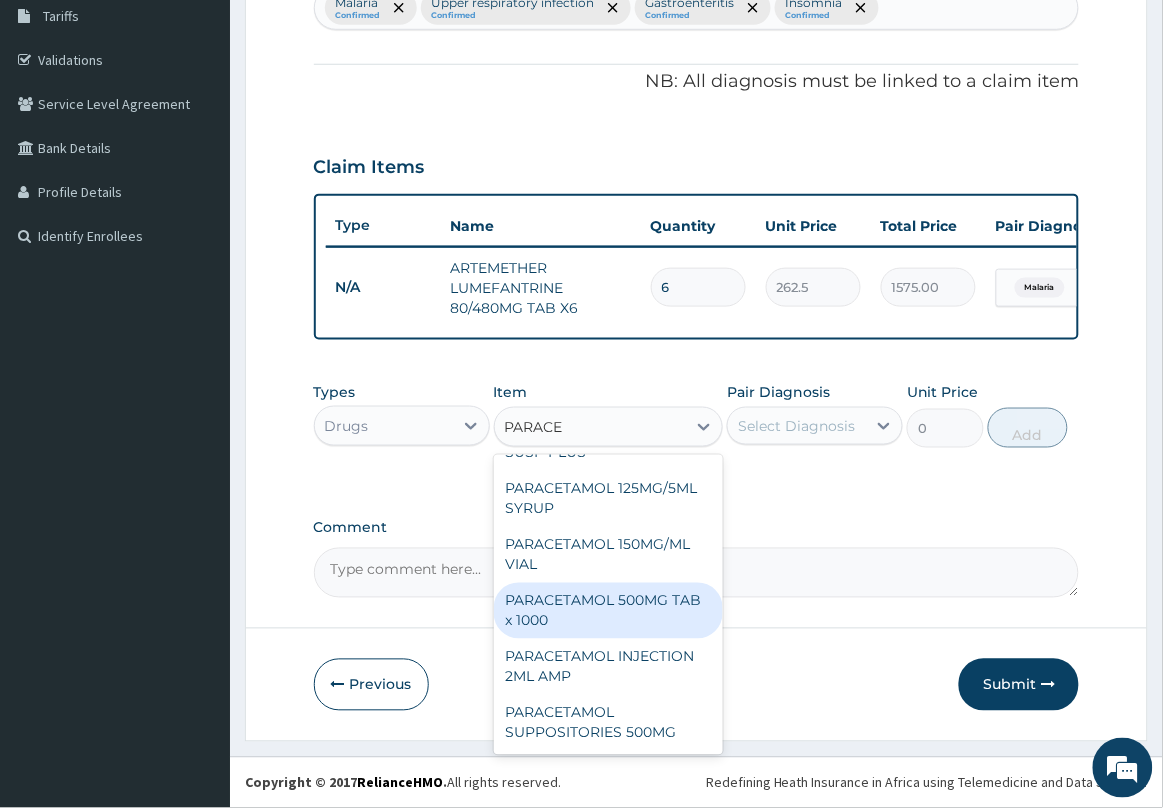 click on "PARACETAMOL 500MG TAB x 1000" at bounding box center [609, 611] 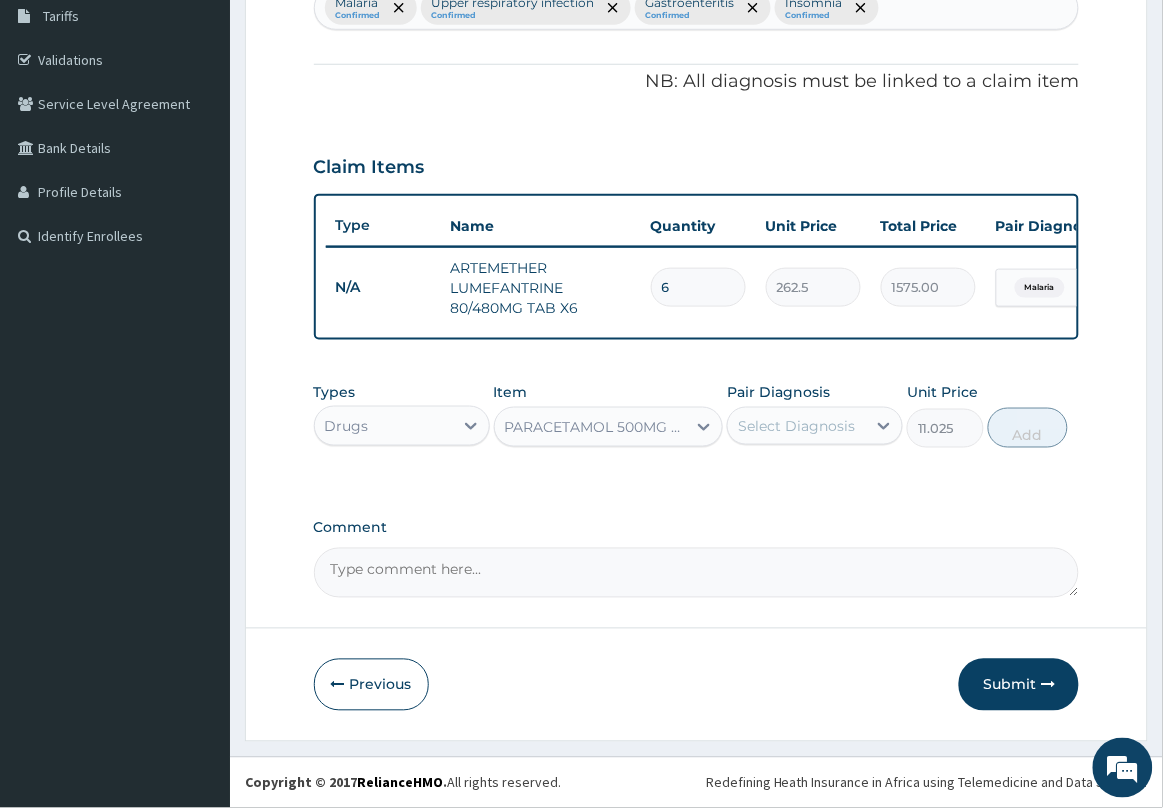 click on "Select Diagnosis" at bounding box center (815, 426) 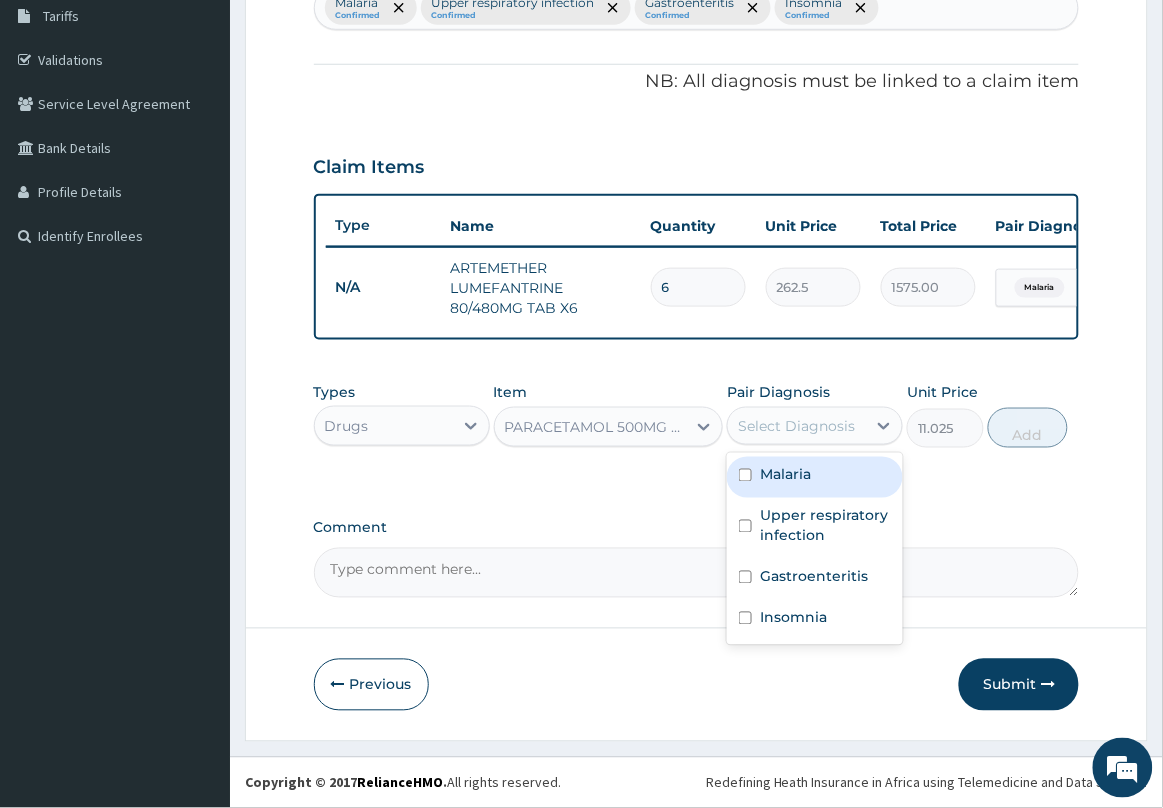 click on "Malaria" at bounding box center (785, 475) 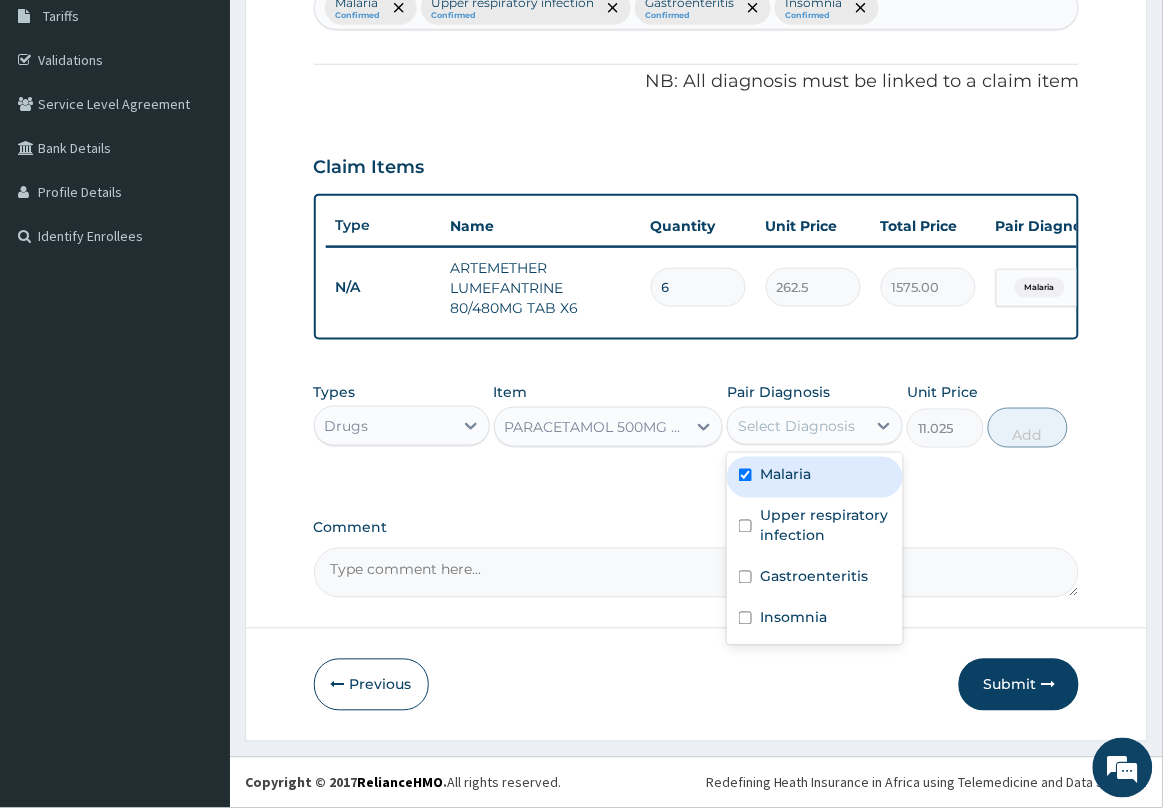 checkbox on "true" 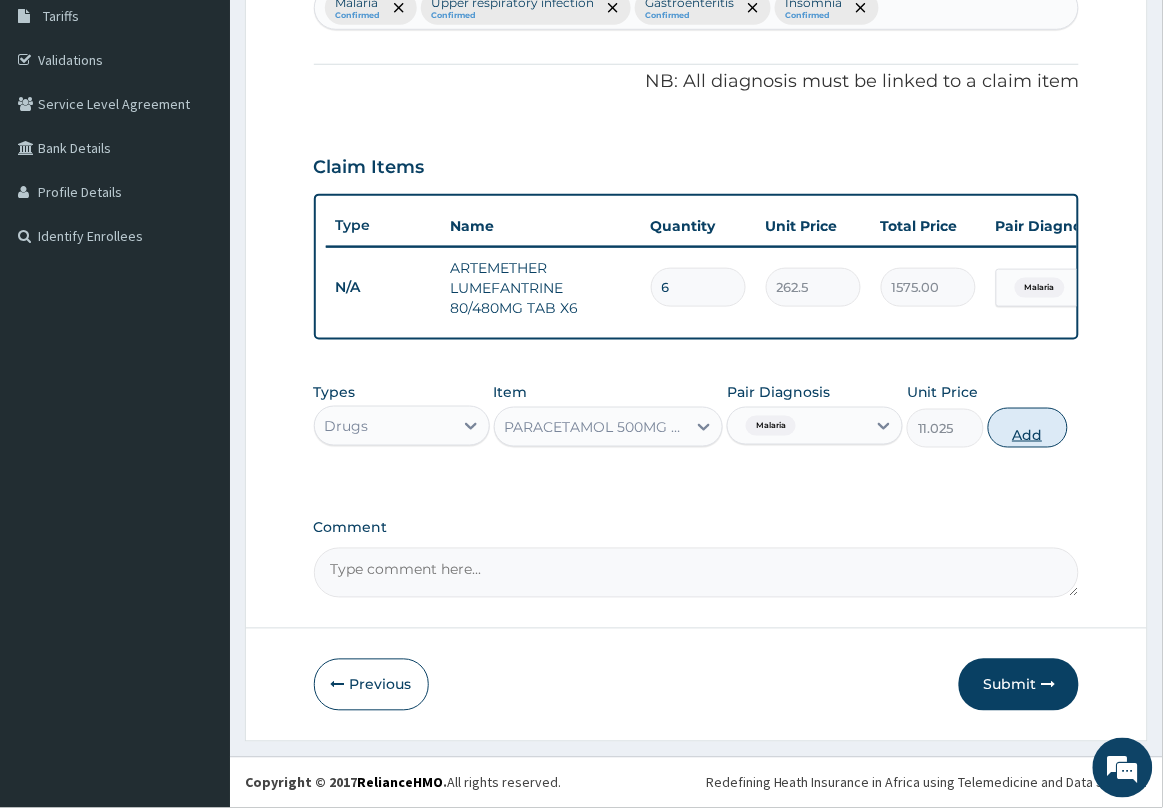 click on "Add" at bounding box center [1028, 428] 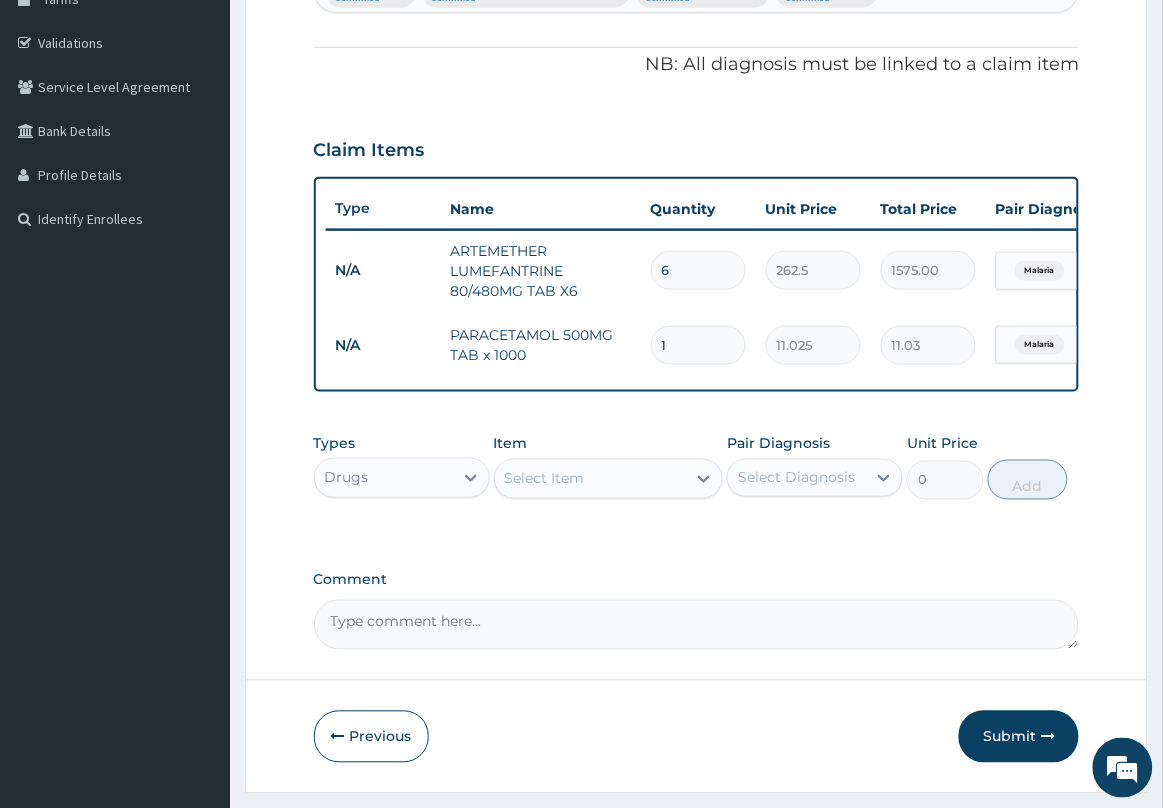 type on "18" 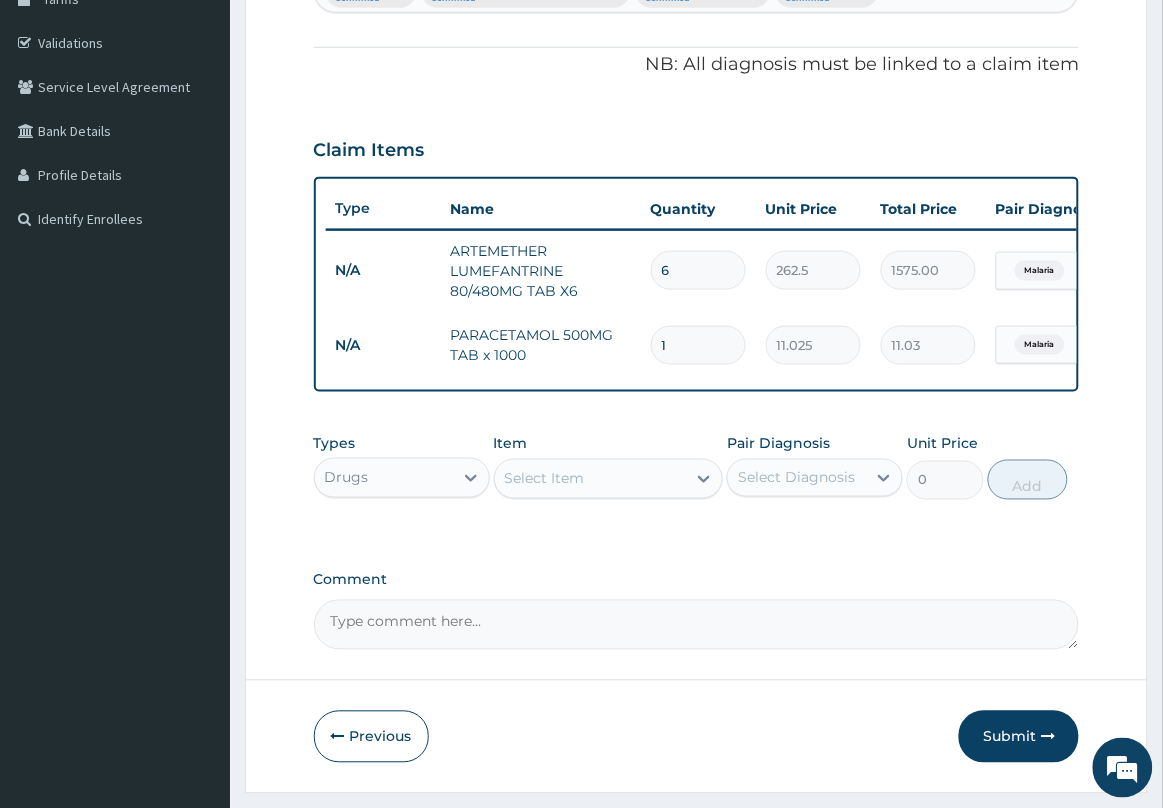 type on "198.45" 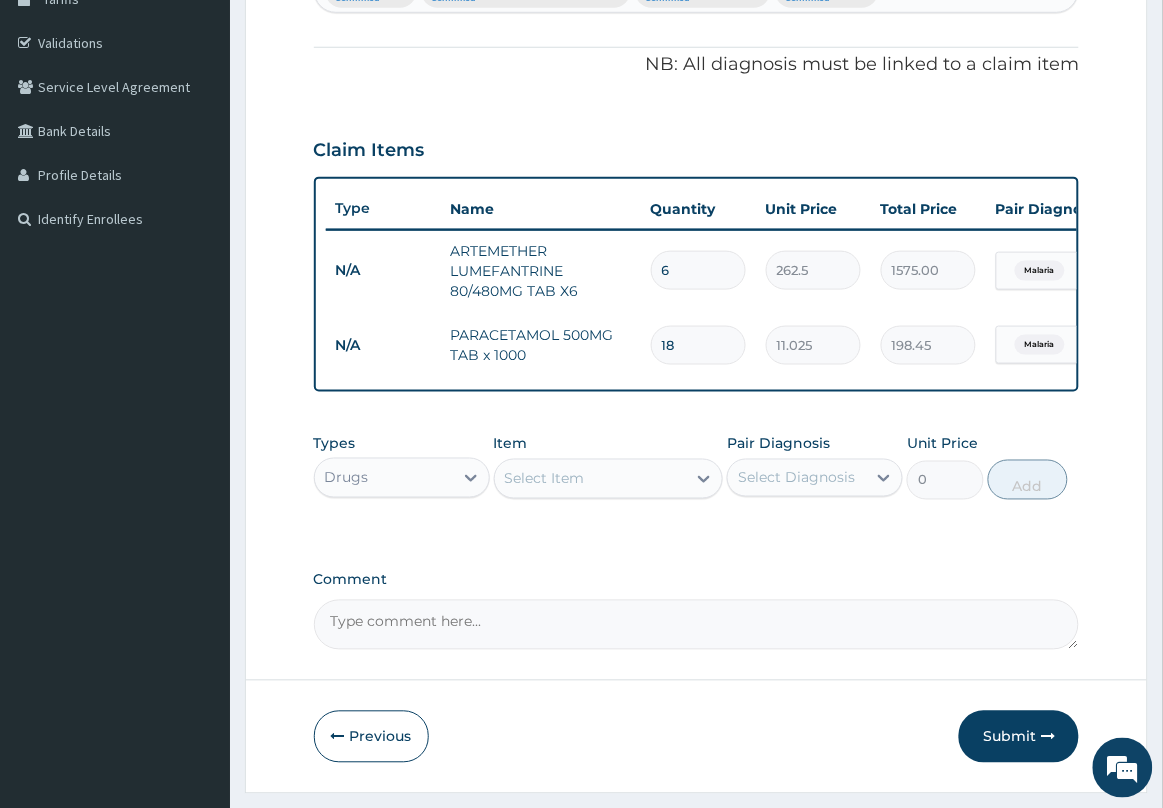 type on "18" 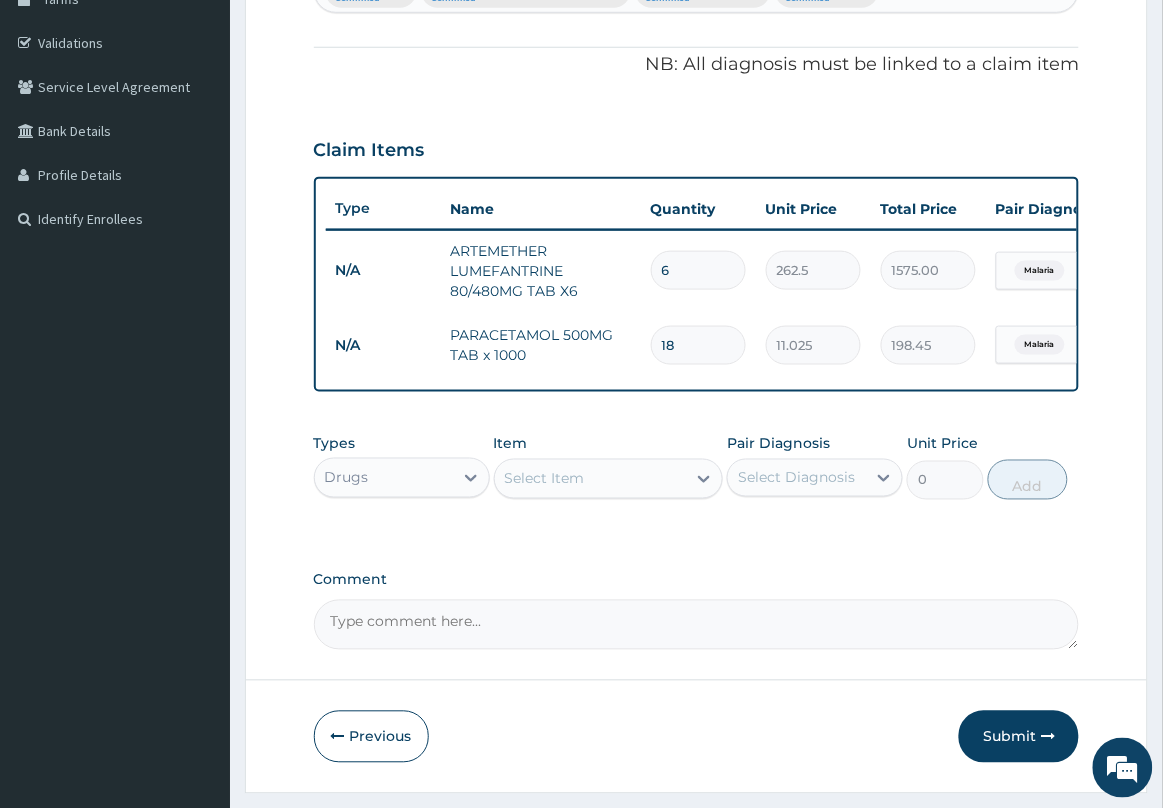 click on "Select Item" at bounding box center (591, 479) 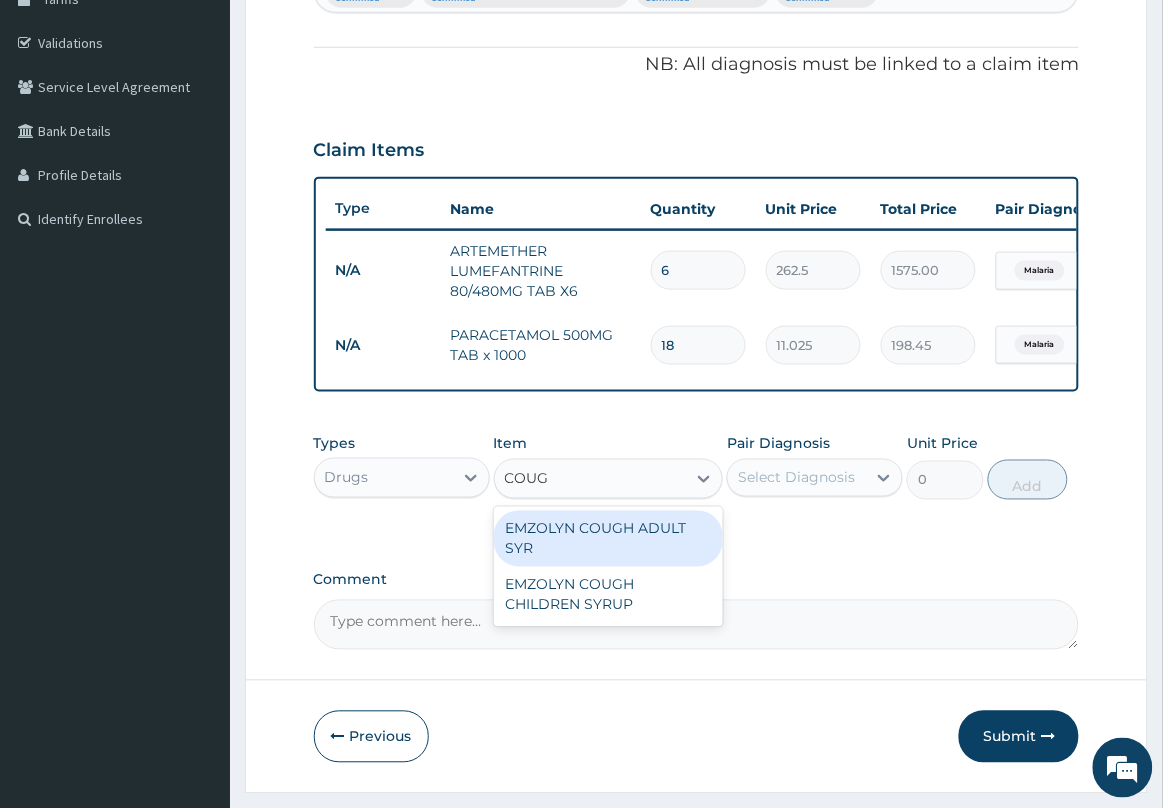 type on "COUGH" 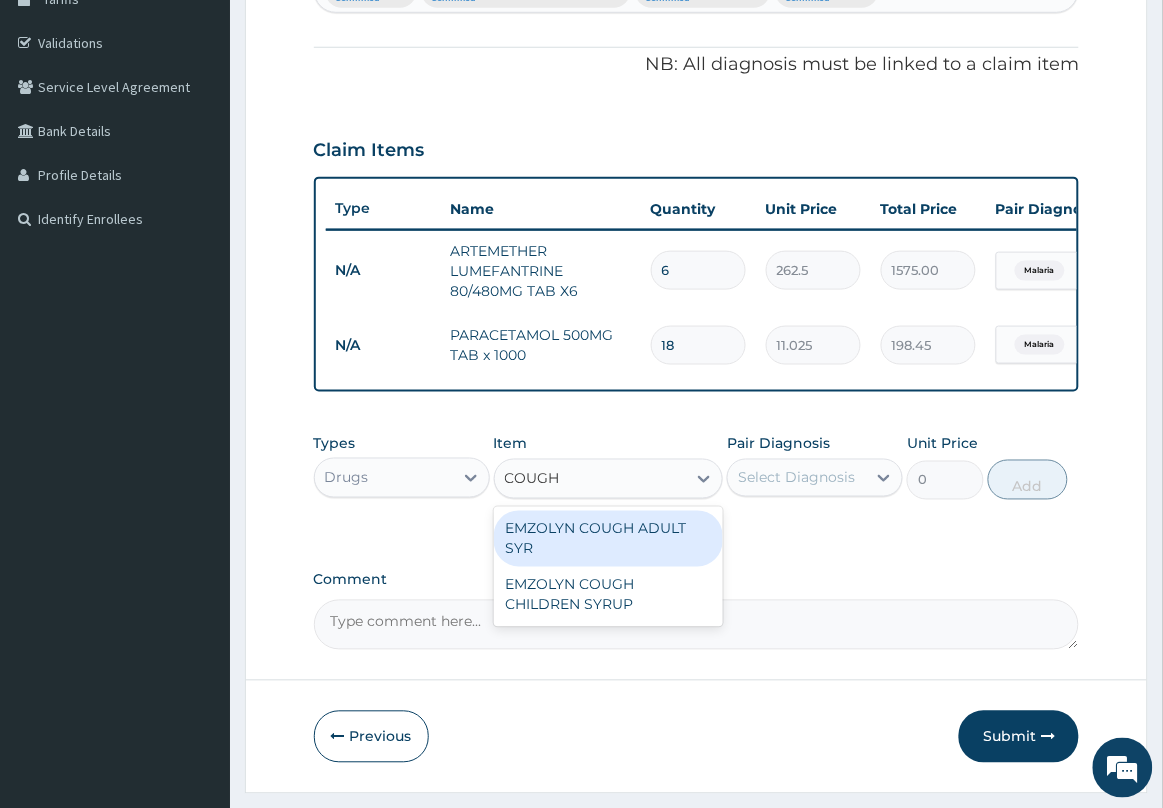 click on "EMZOLYN COUGH ADULT SYR" at bounding box center (609, 539) 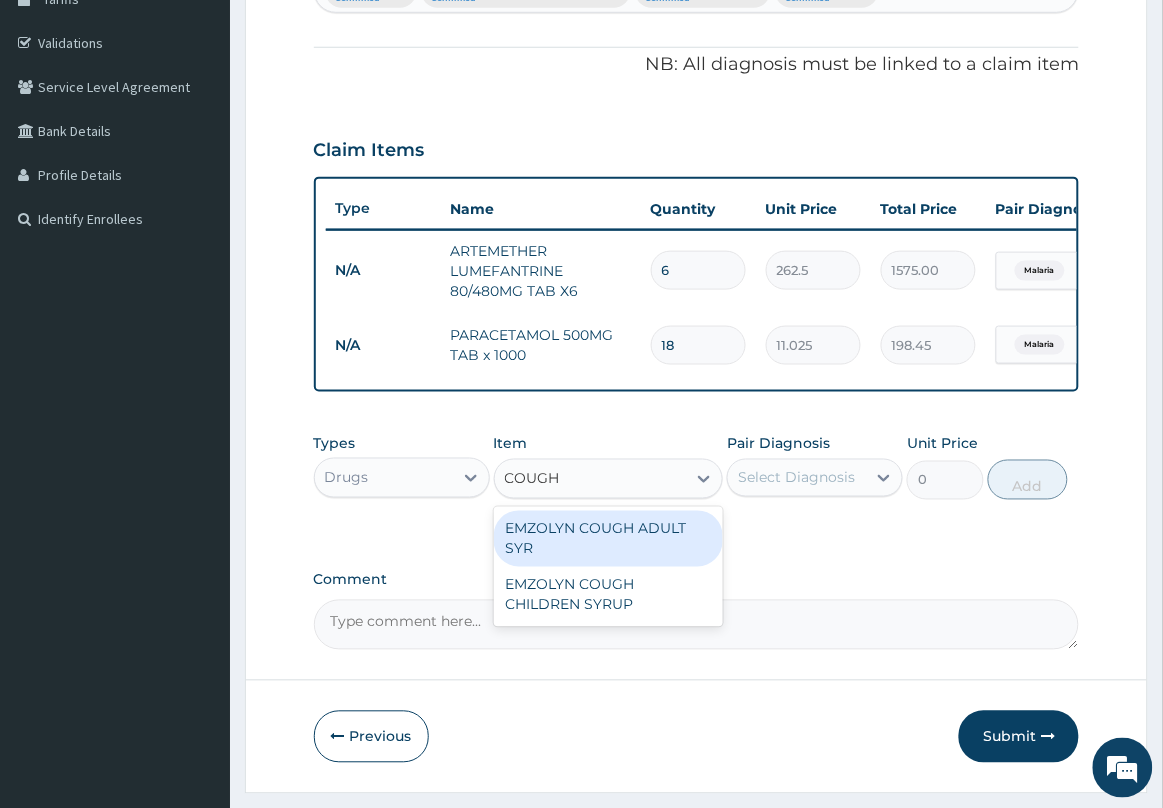 type 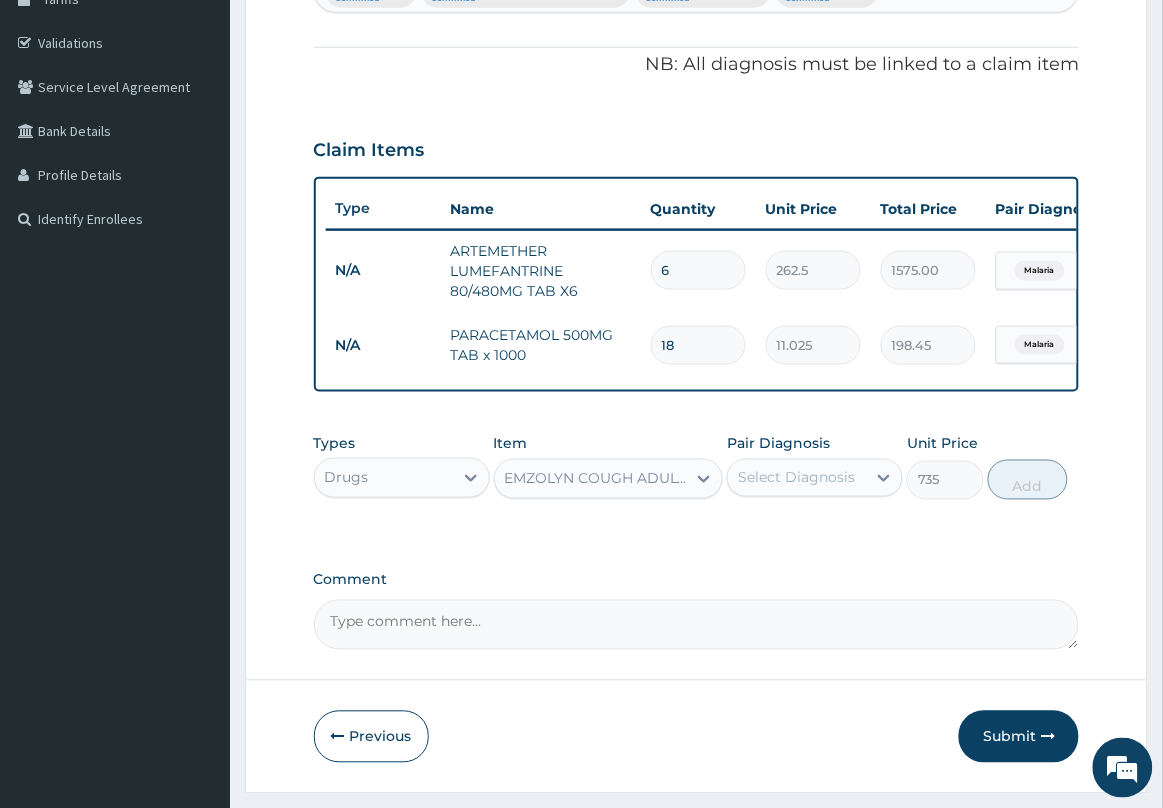 click on "Select Diagnosis" at bounding box center (796, 478) 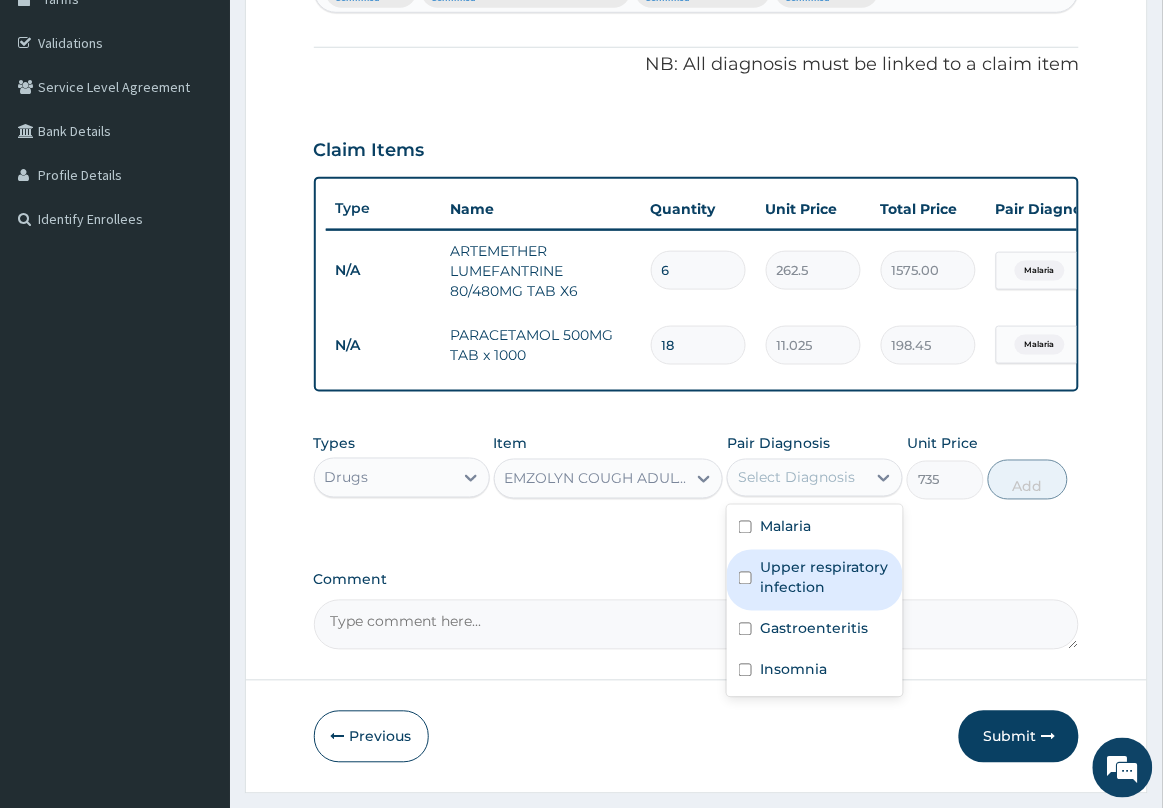 click on "Upper respiratory infection" at bounding box center [825, 578] 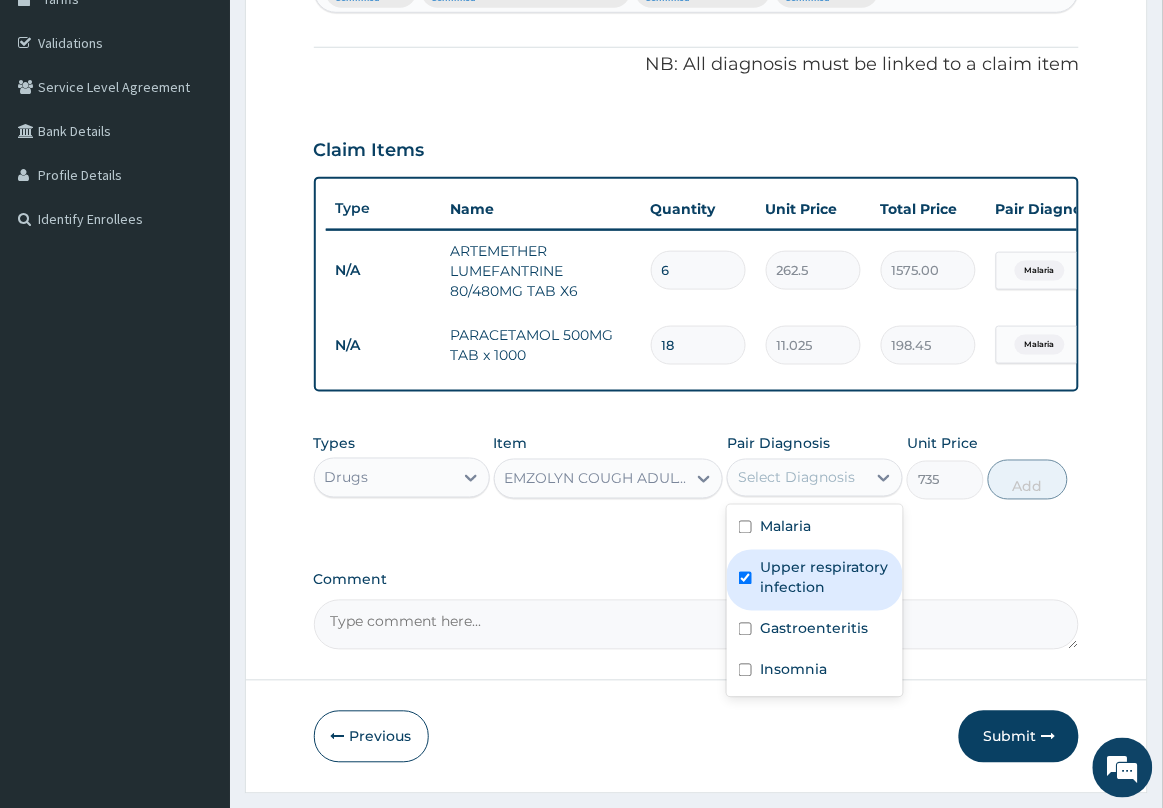 checkbox on "true" 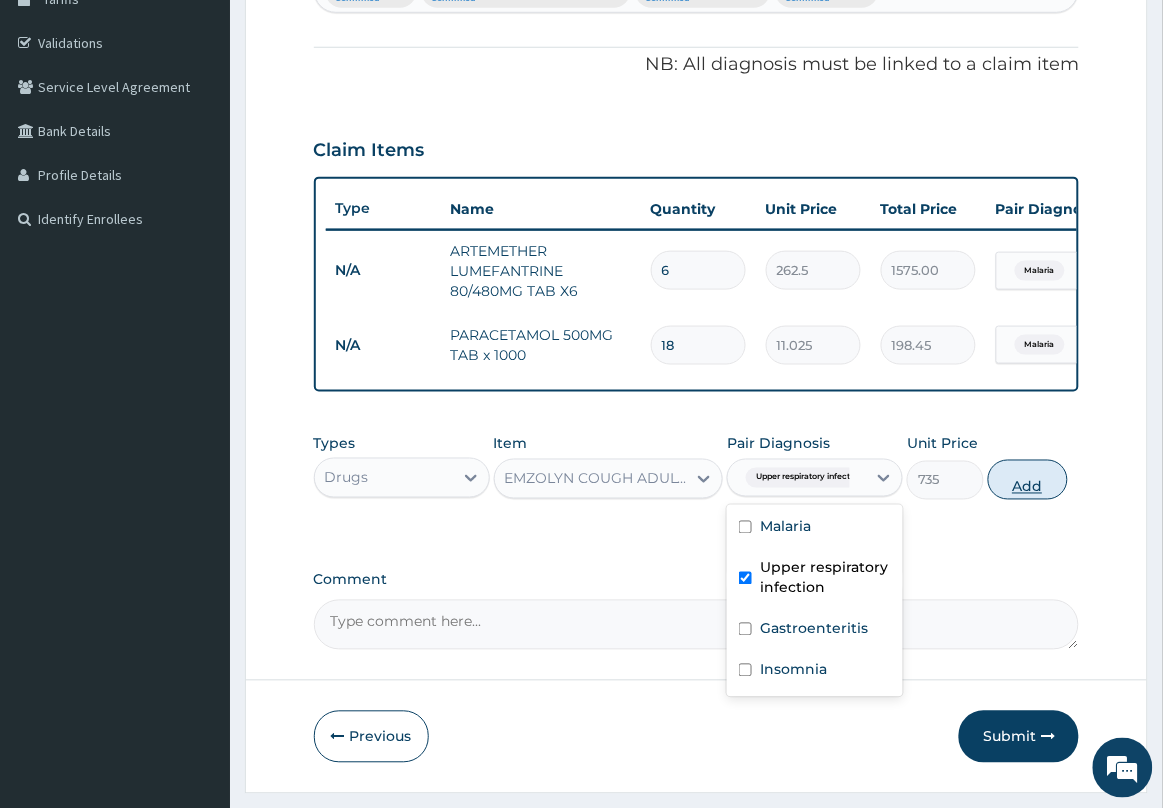 click on "Add" at bounding box center [1028, 480] 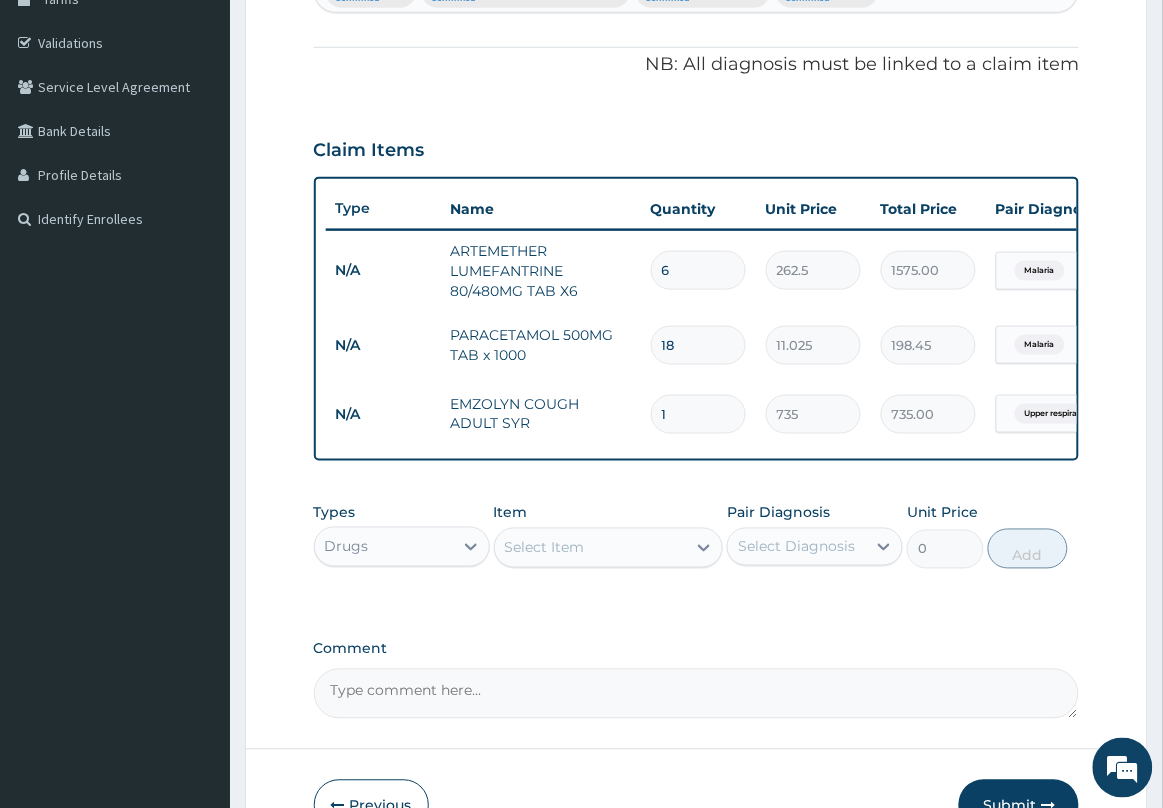 click on "Select Item" at bounding box center (591, 548) 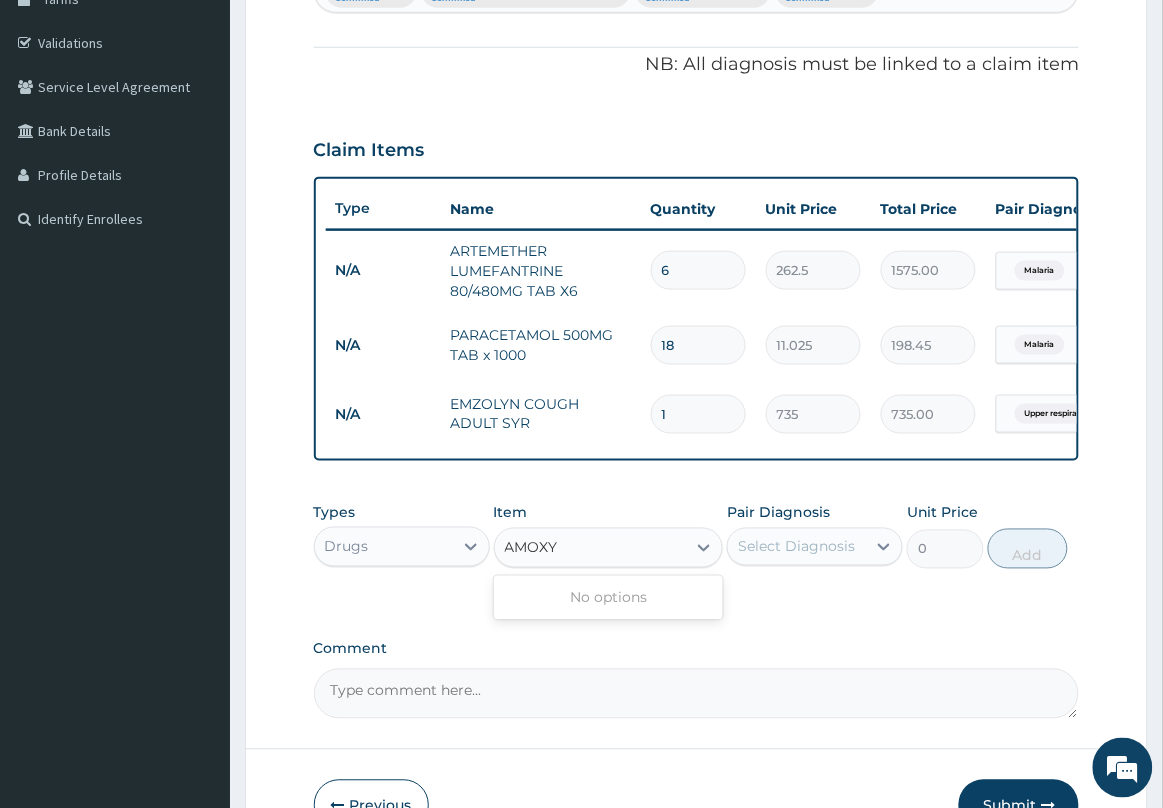 type on "AMOX" 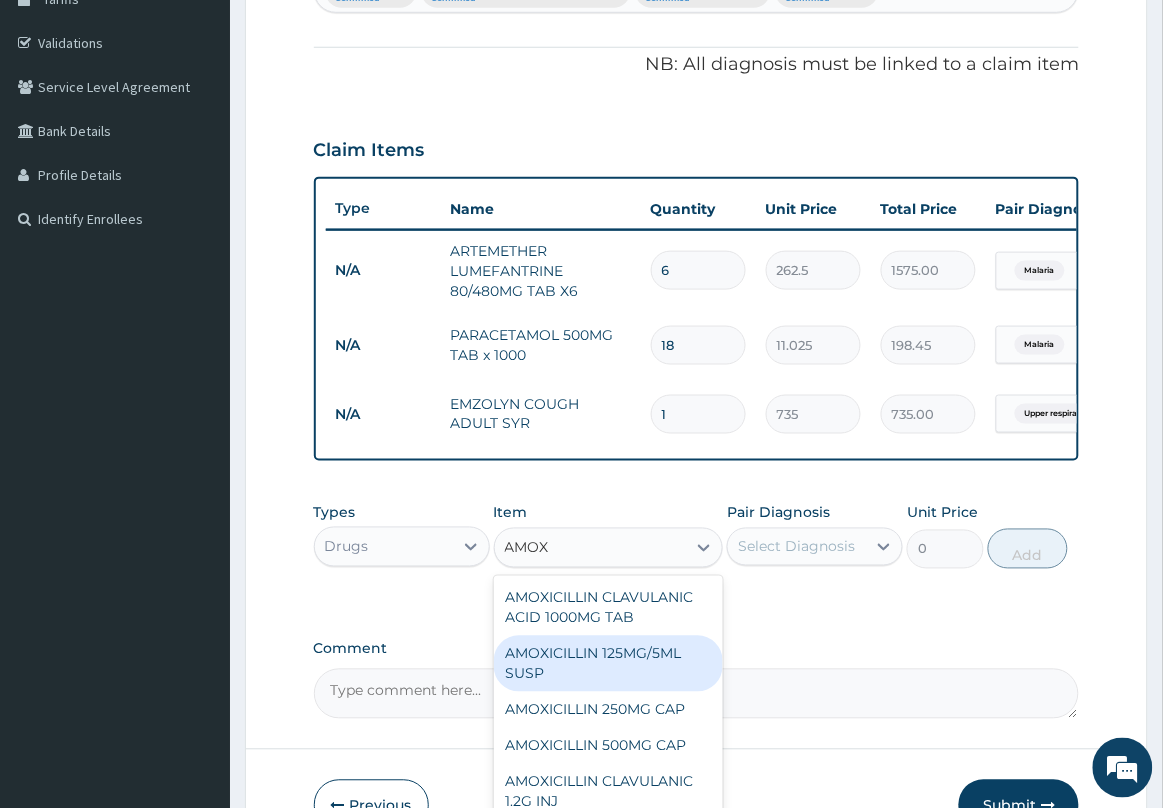 scroll, scrollTop: 125, scrollLeft: 0, axis: vertical 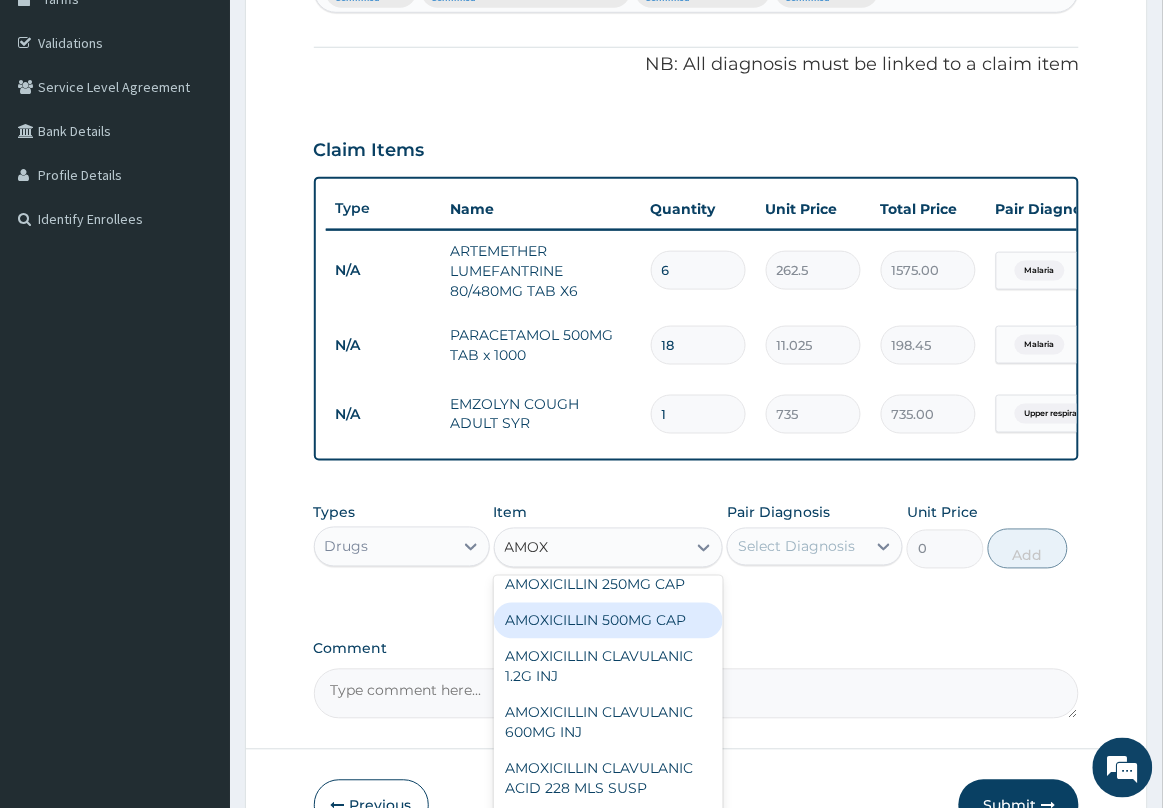 click on "AMOXICILLIN 500MG CAP" at bounding box center (609, 621) 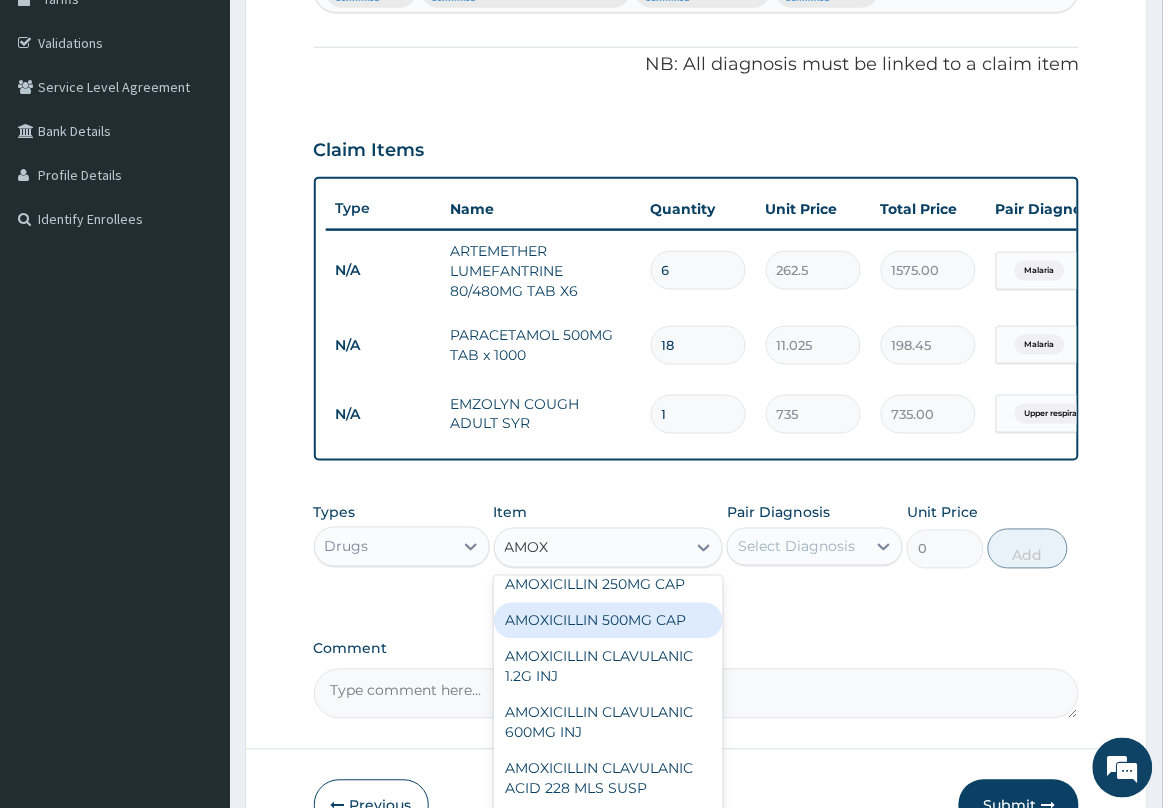 type 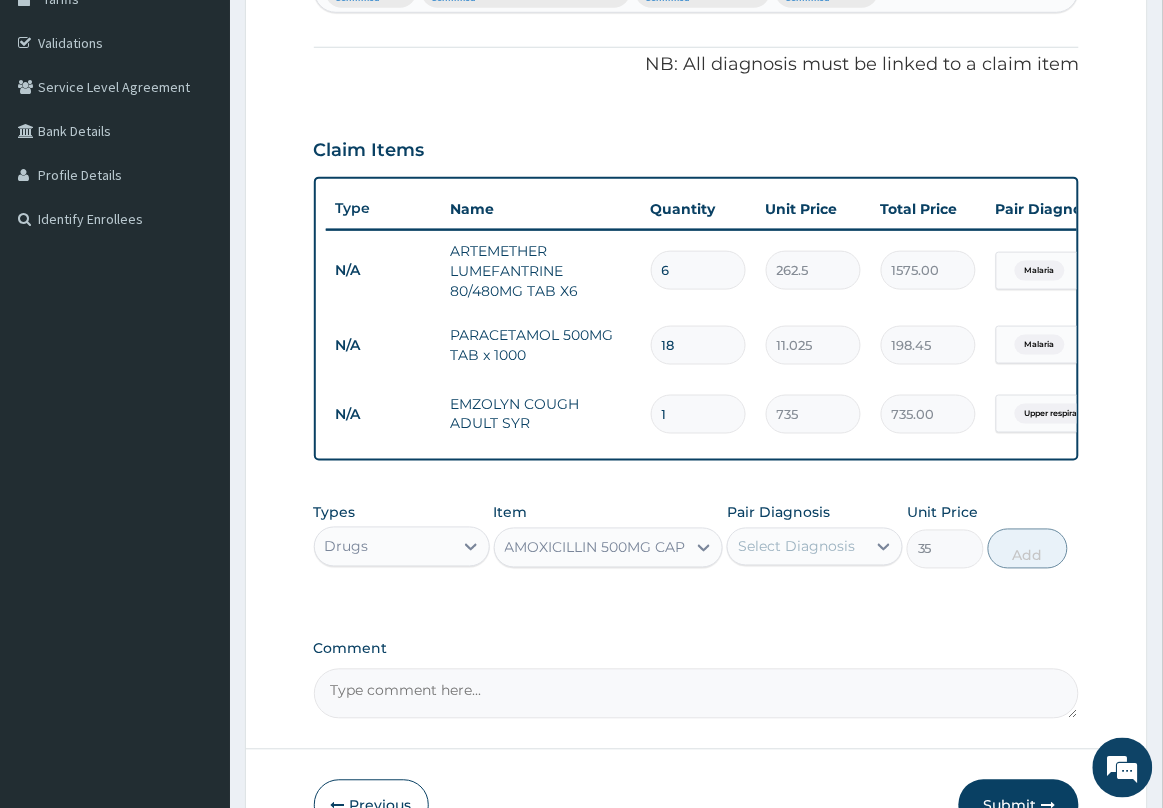 click on "Select Diagnosis" at bounding box center (796, 547) 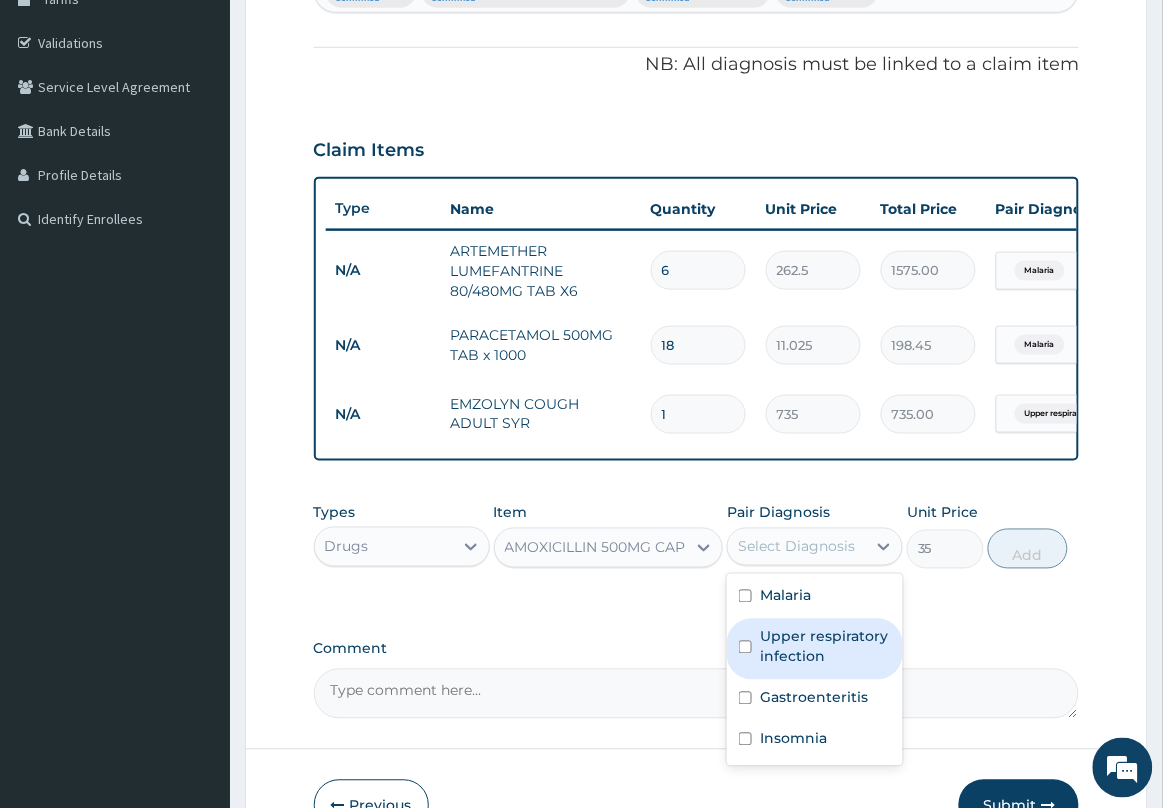 click on "Upper respiratory infection" at bounding box center (825, 647) 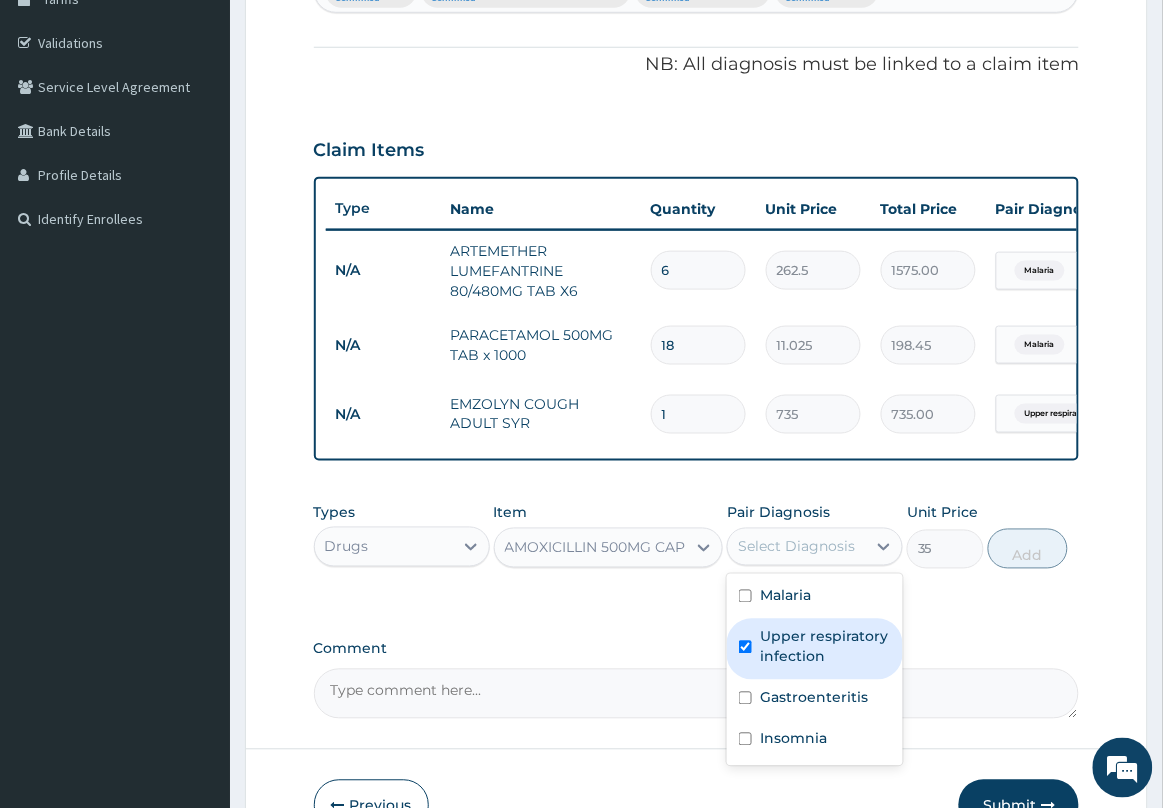 checkbox on "true" 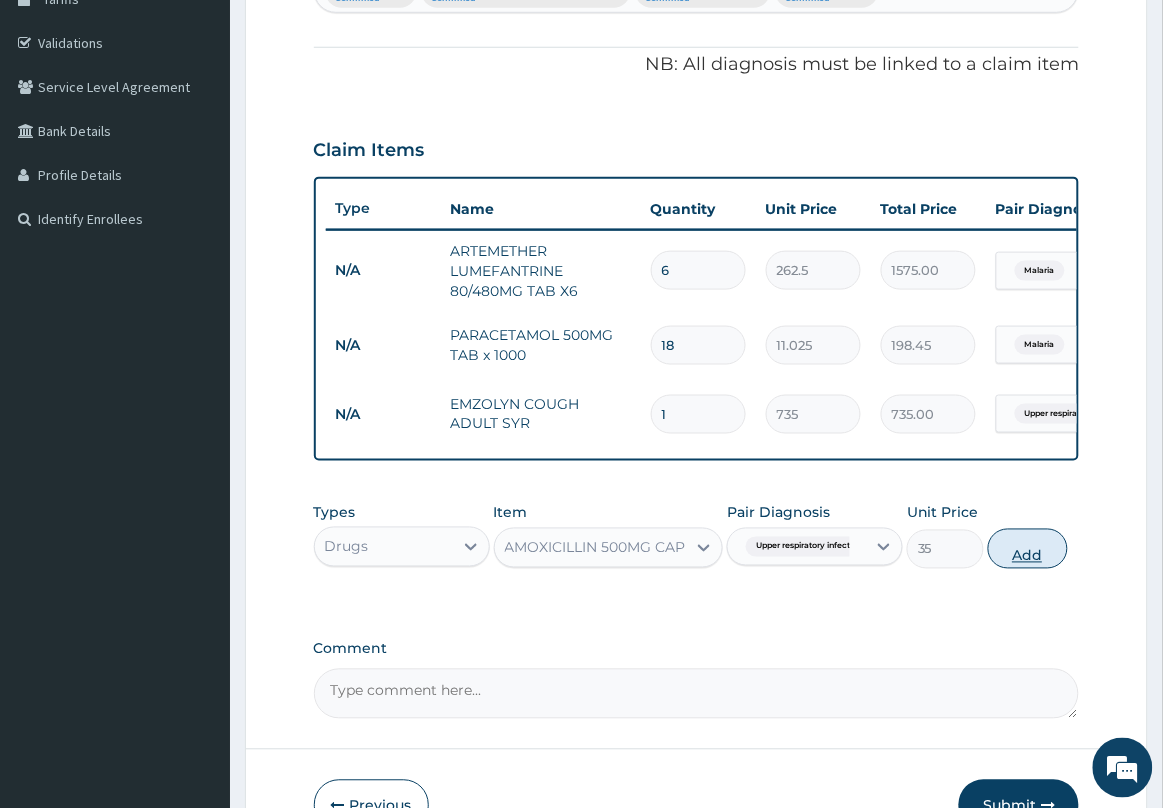 click on "Add" at bounding box center (1028, 549) 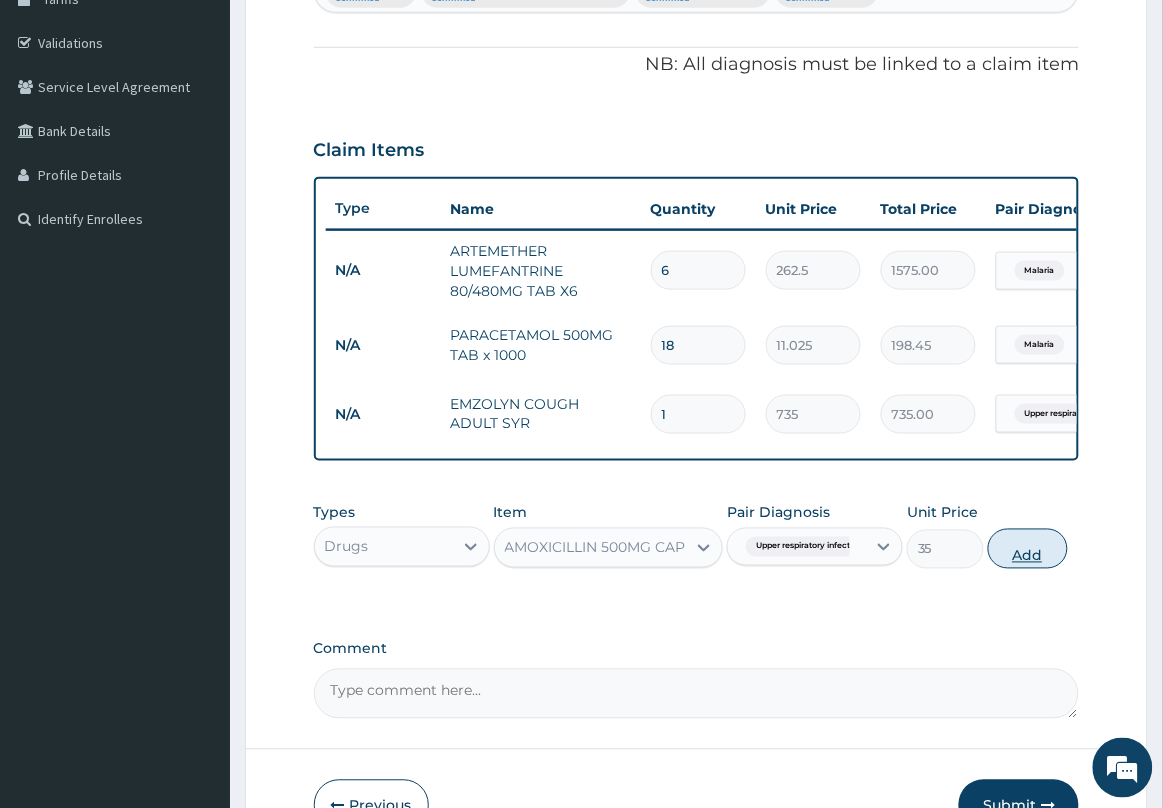 type on "0" 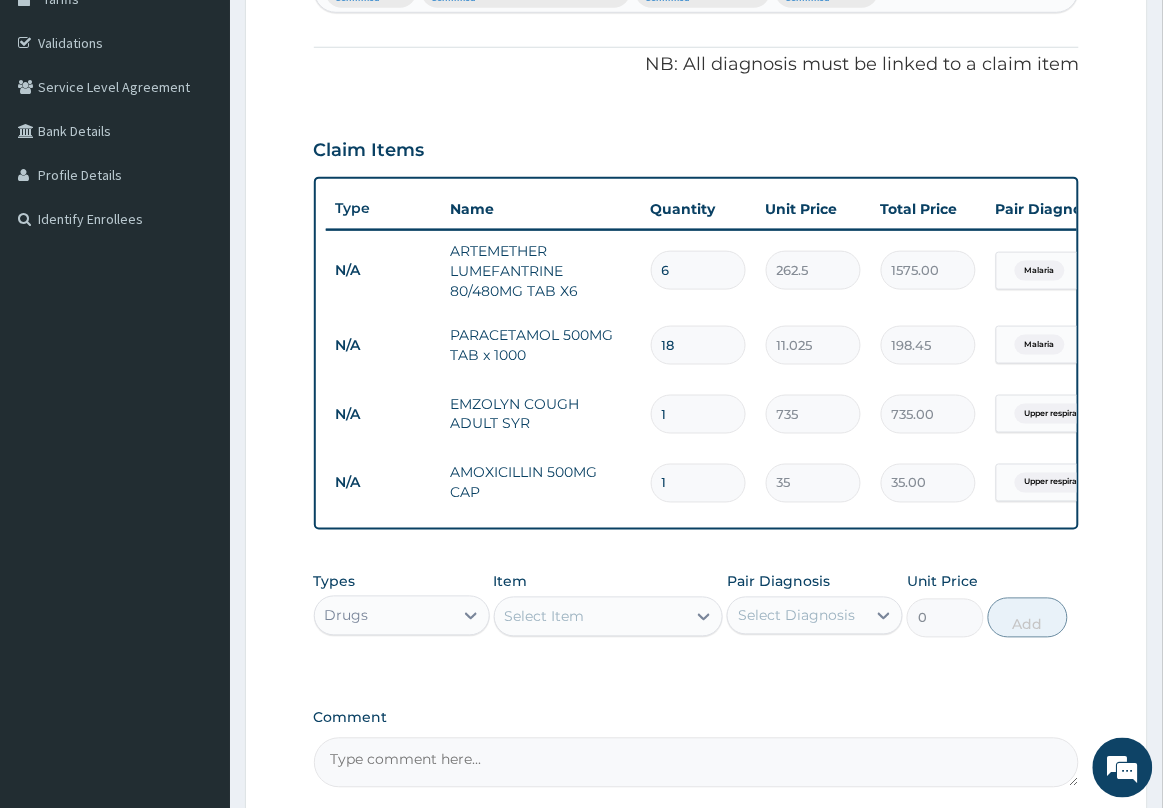 type on "15" 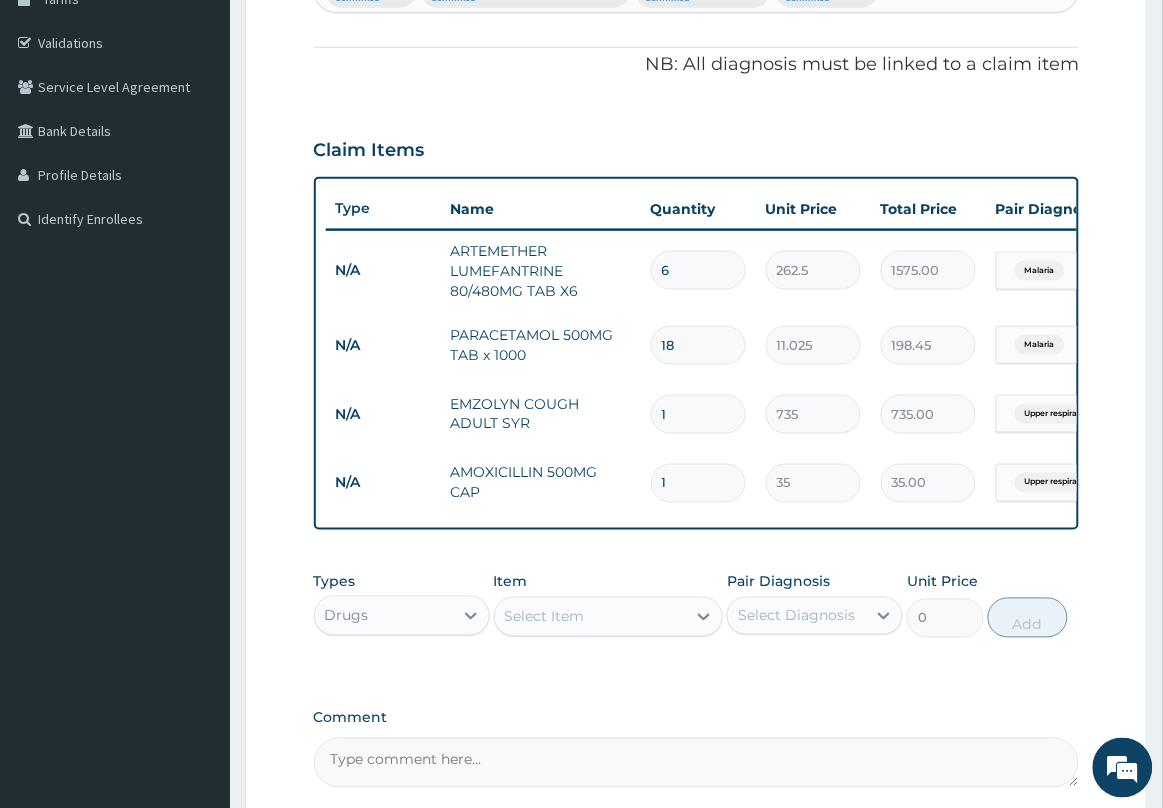 type on "525.00" 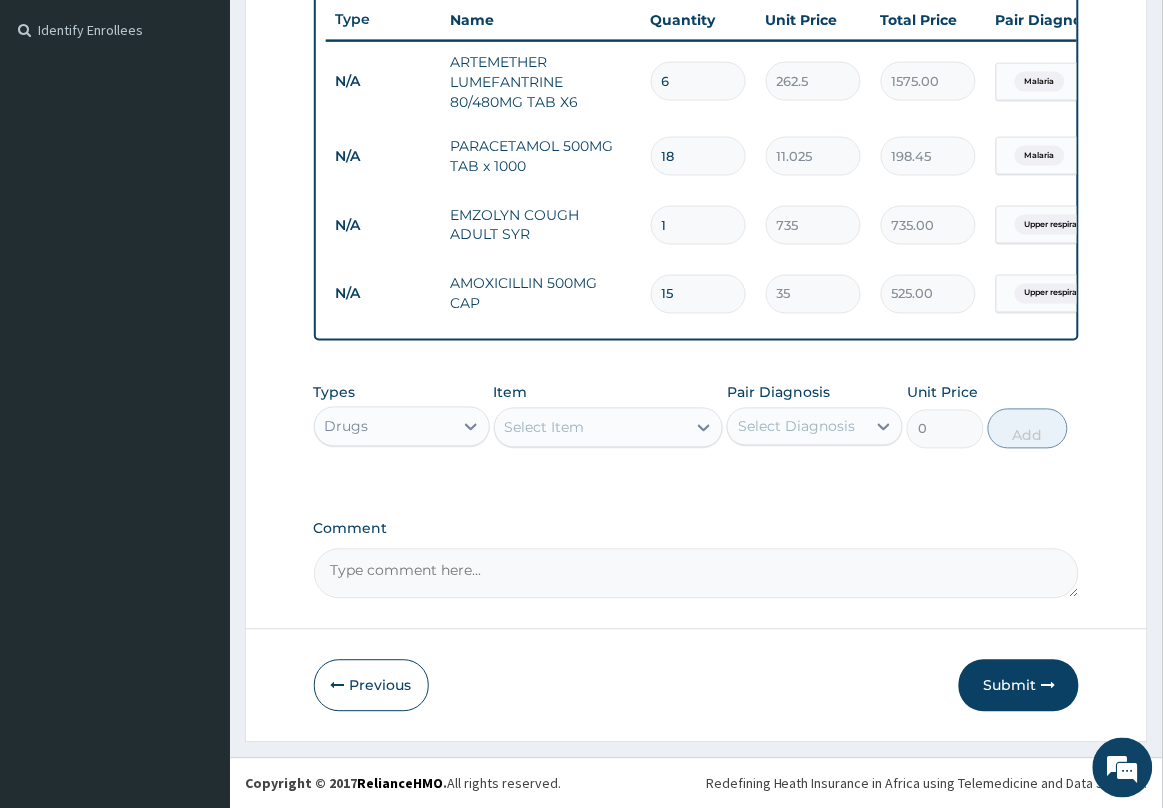 scroll, scrollTop: 558, scrollLeft: 0, axis: vertical 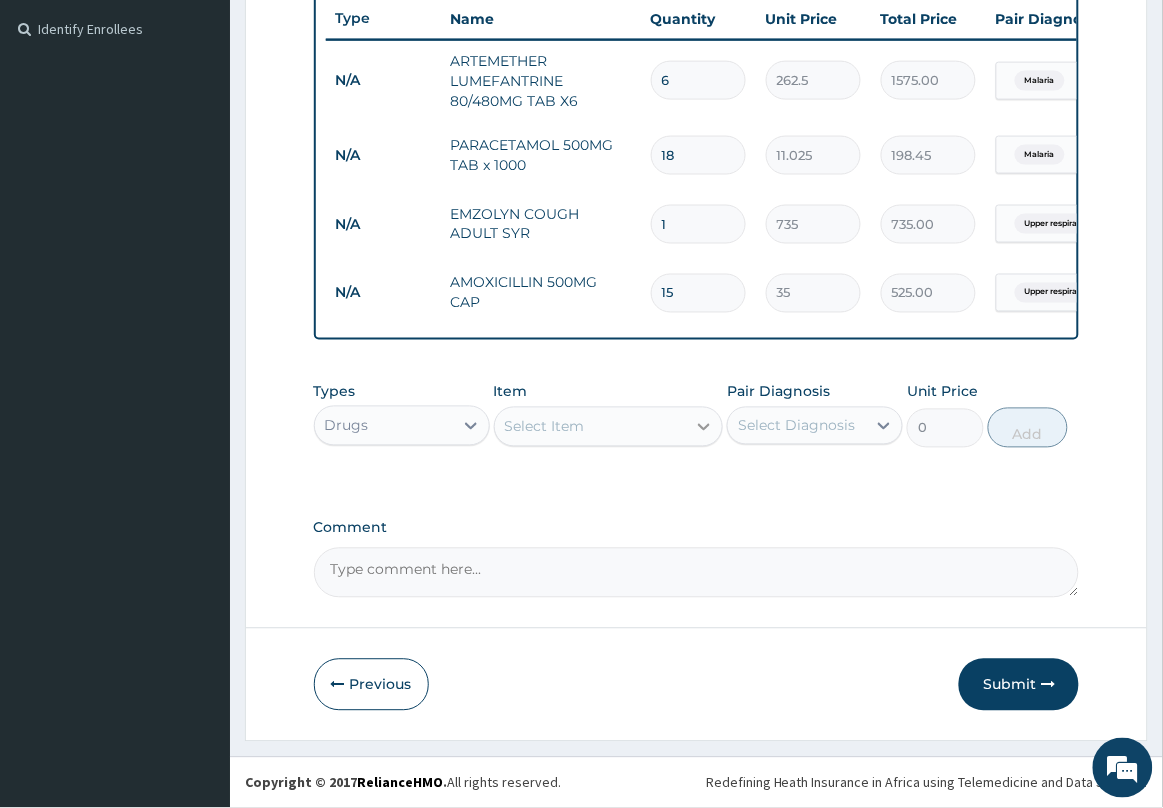 type on "15" 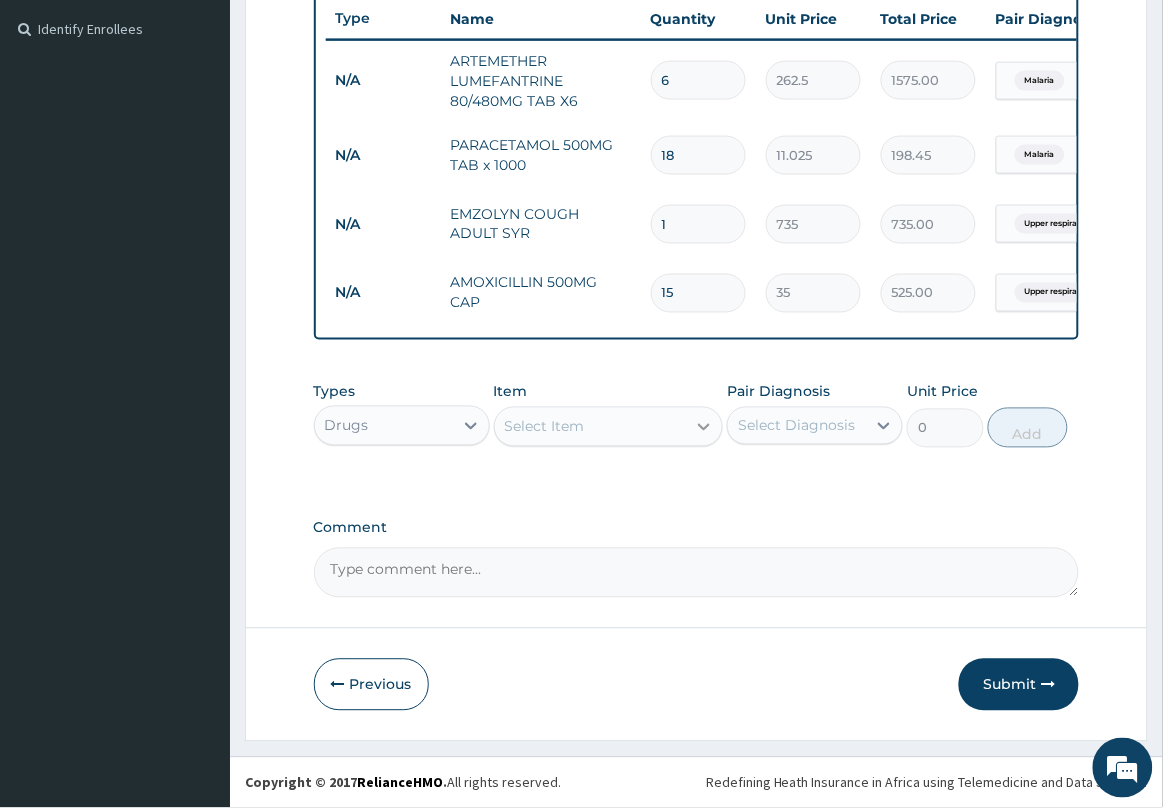 click 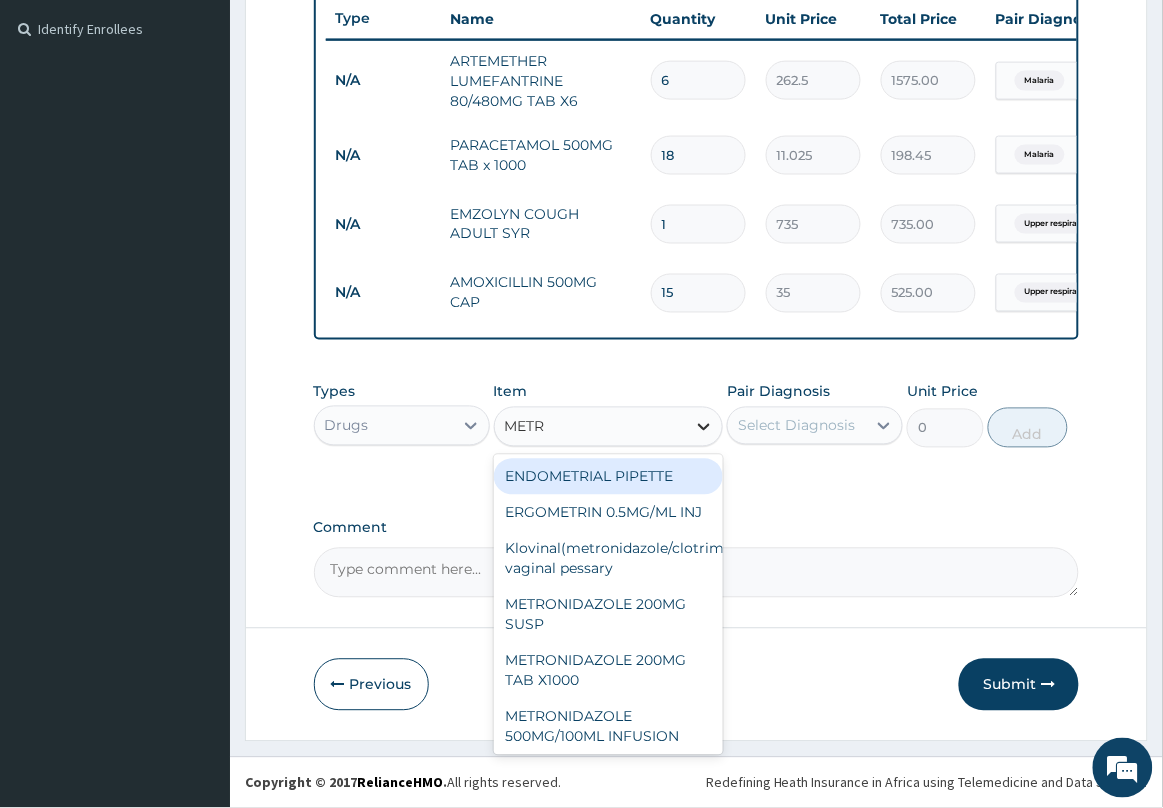 type on "METRO" 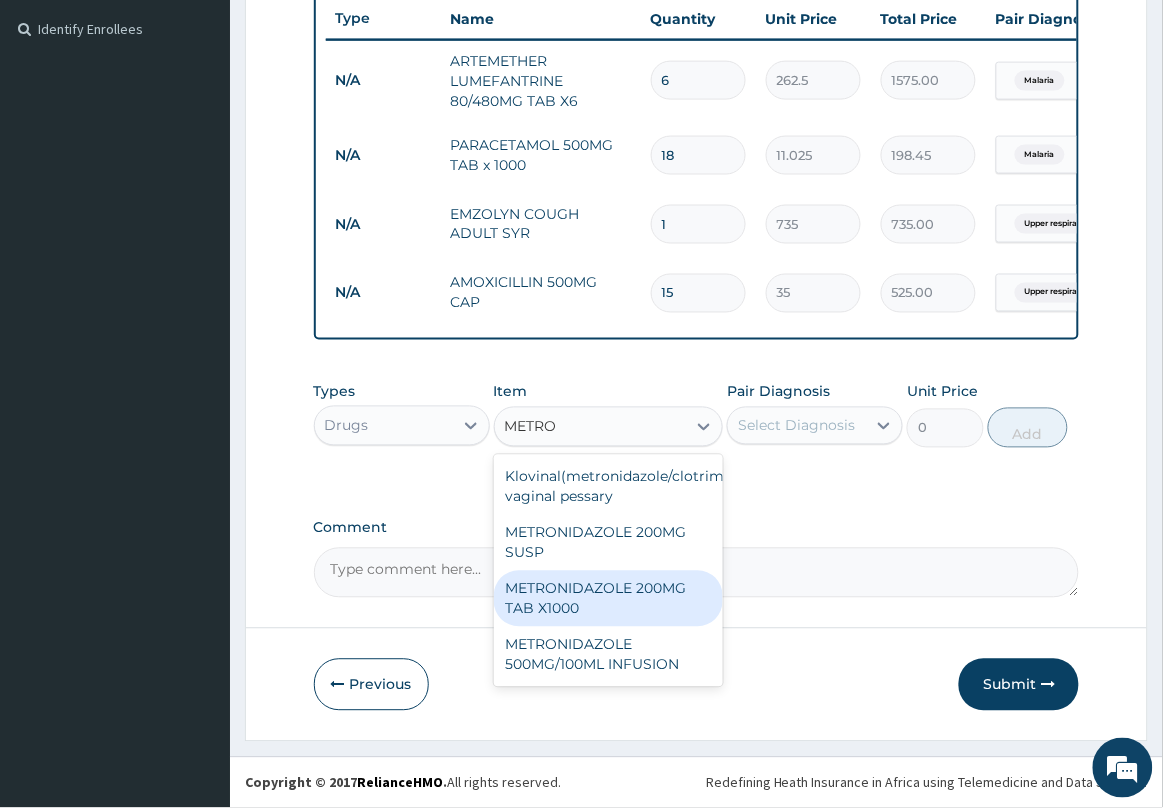 click on "METRONIDAZOLE 200MG TAB X1000" at bounding box center (609, 599) 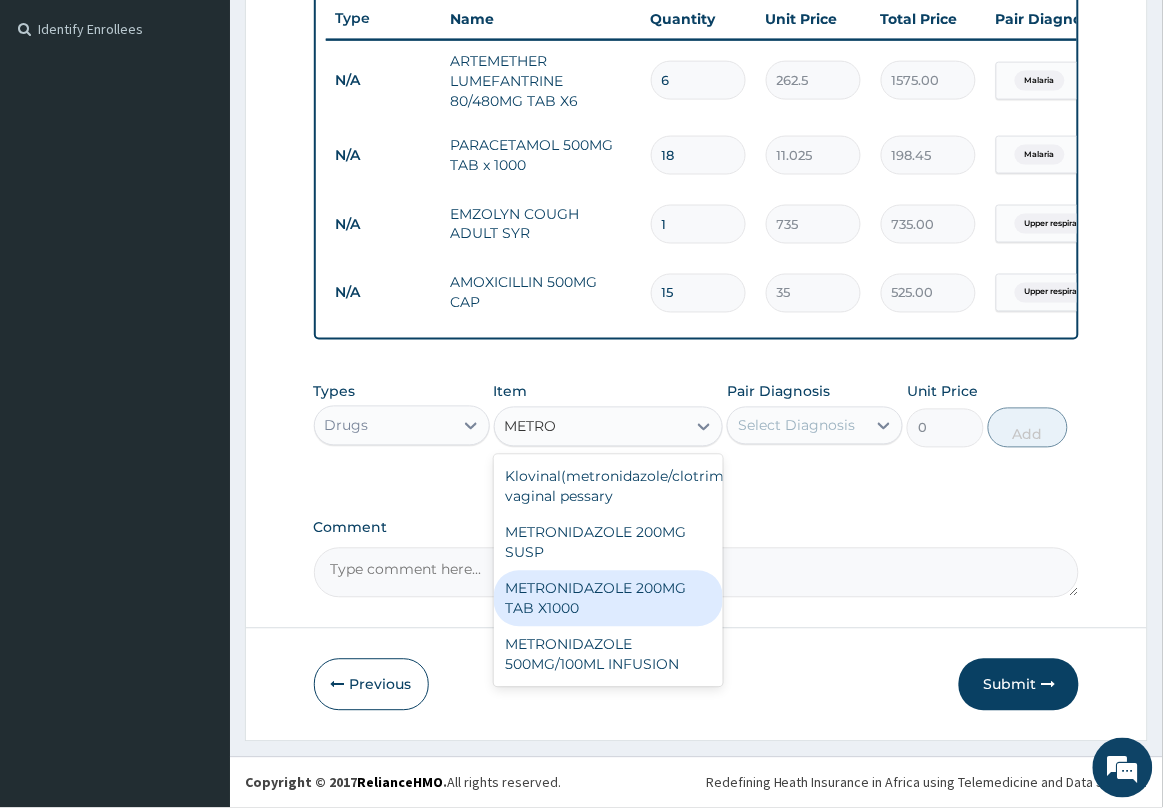 type 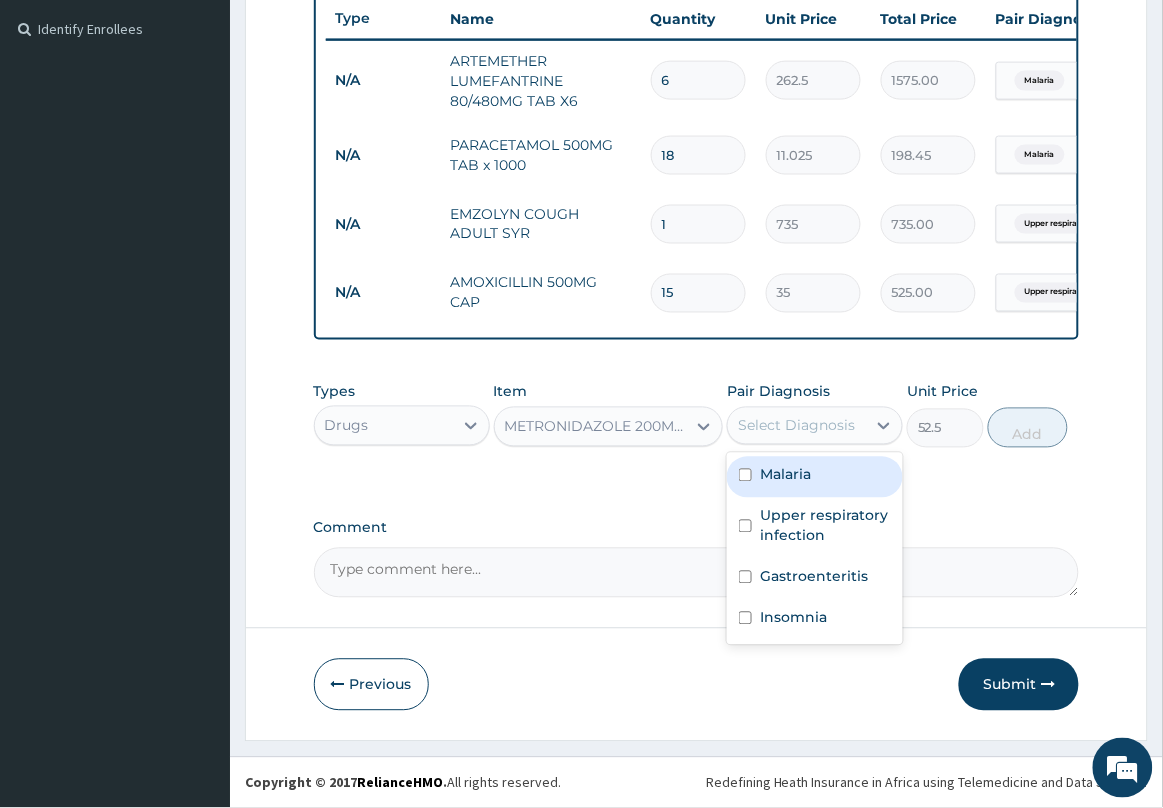 click on "Select Diagnosis" at bounding box center (796, 426) 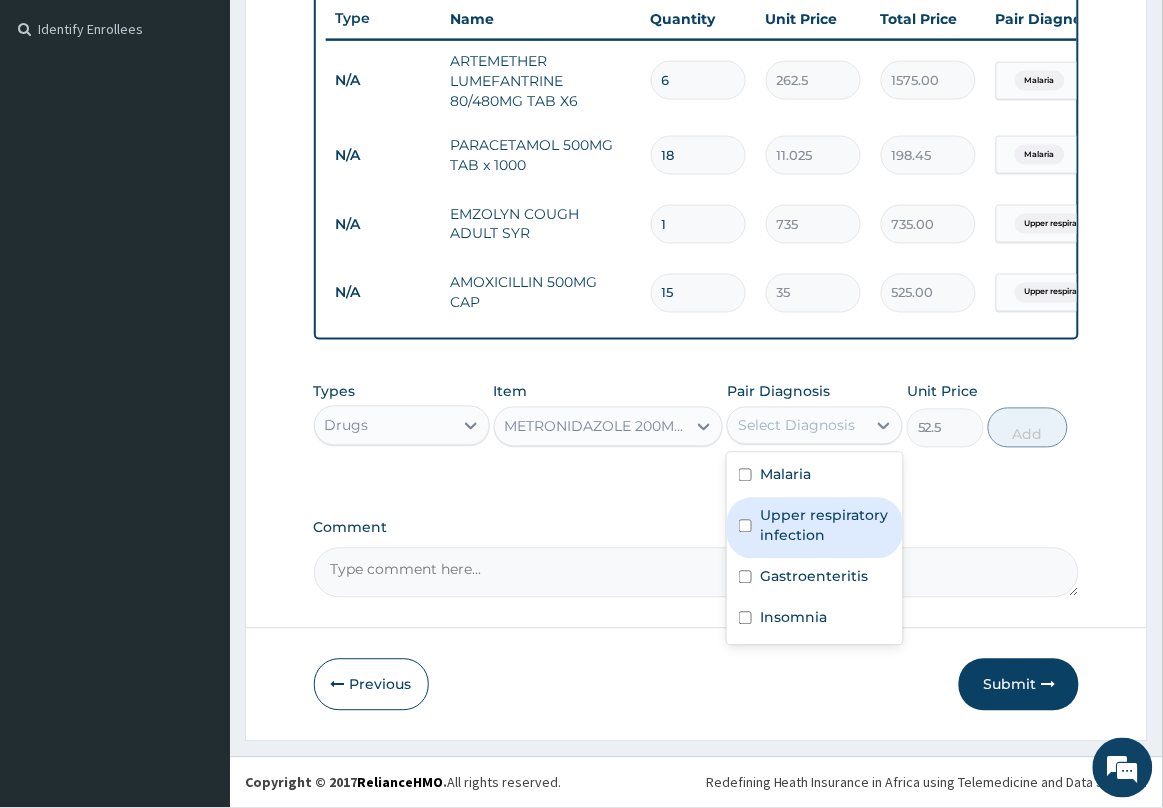 click on "Upper respiratory infection" at bounding box center [815, 528] 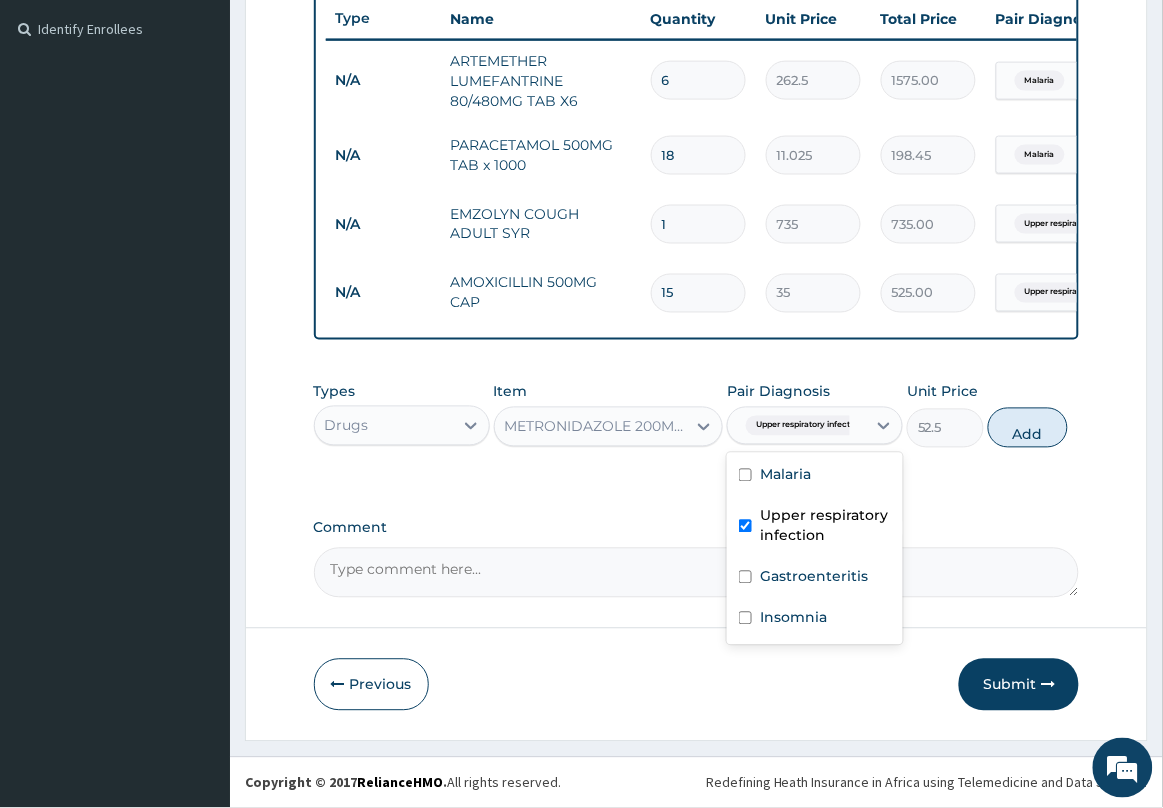 drag, startPoint x: 750, startPoint y: 526, endPoint x: 766, endPoint y: 570, distance: 46.818798 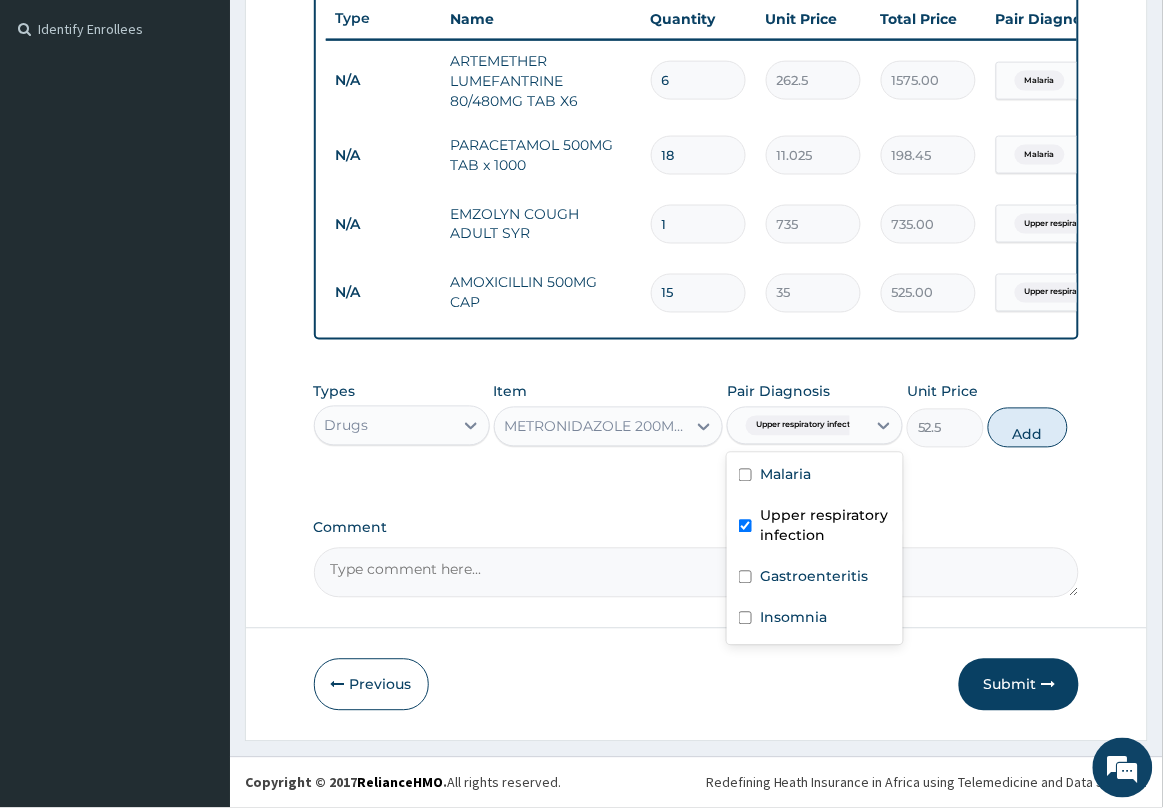 click at bounding box center [745, 526] 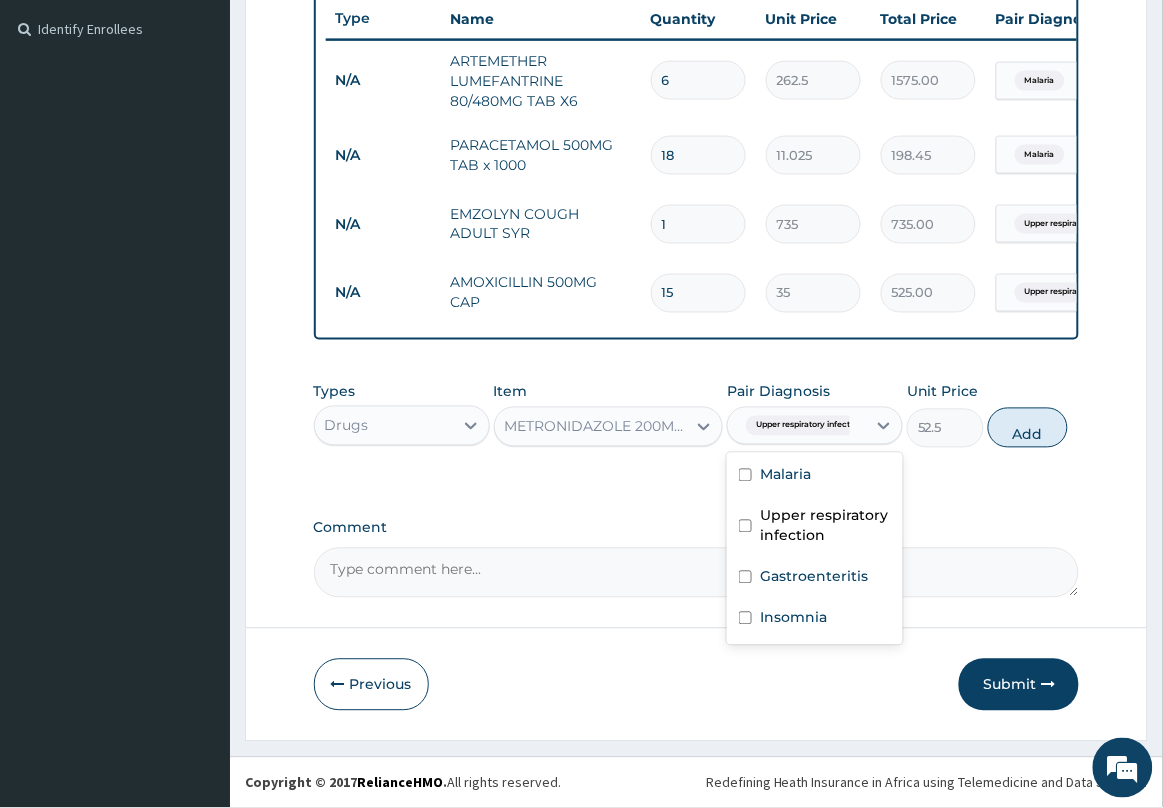 checkbox on "false" 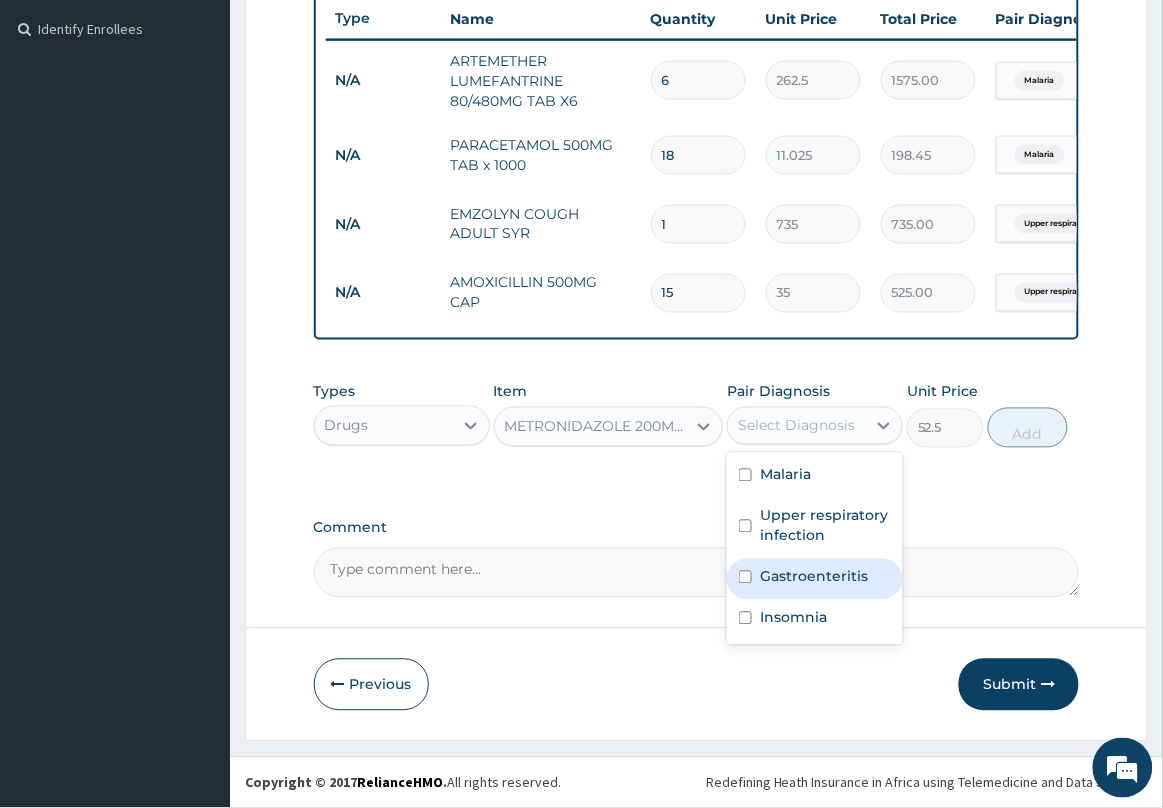 click on "Gastroenteritis" at bounding box center (814, 577) 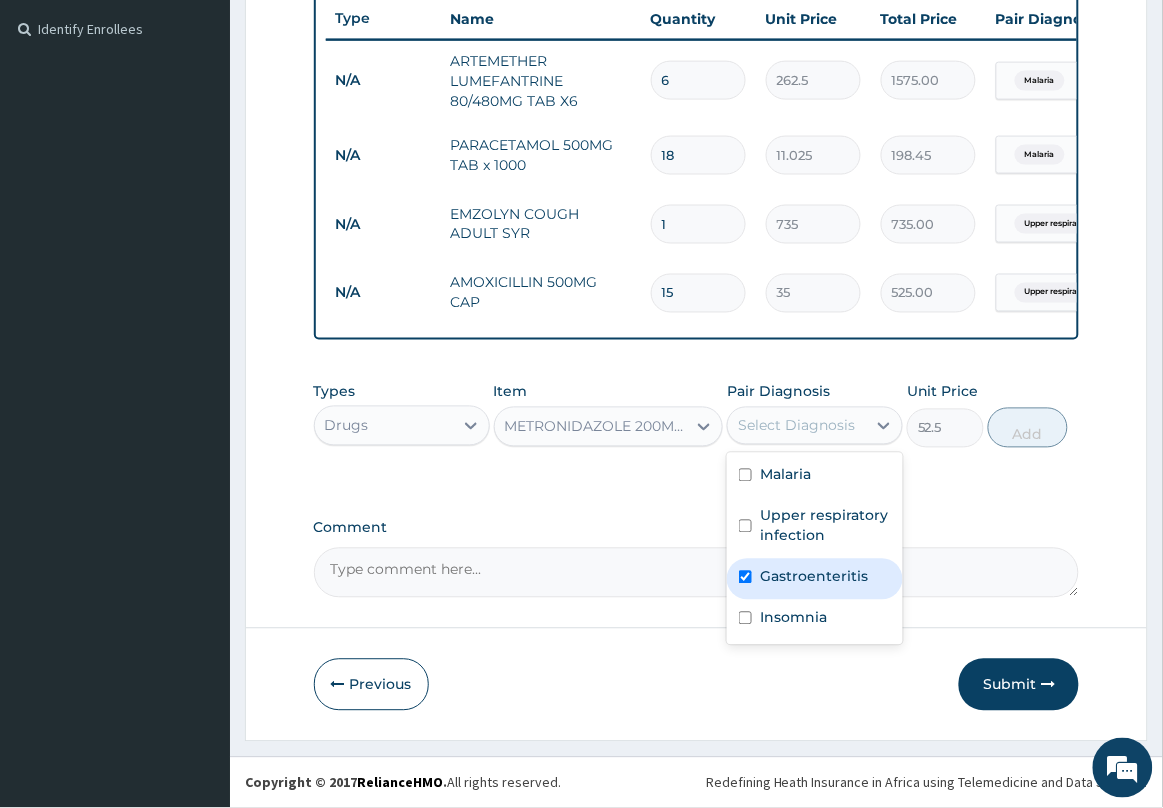 checkbox on "true" 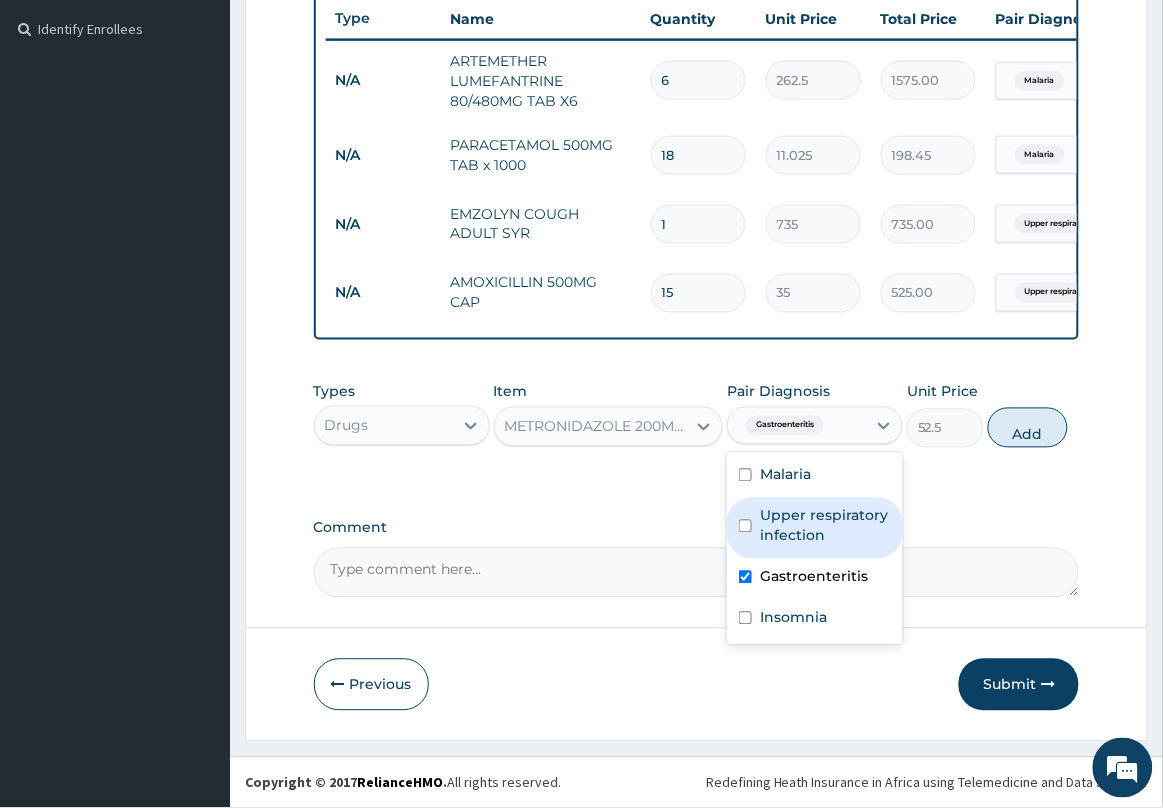 click on "Add" at bounding box center [1028, 428] 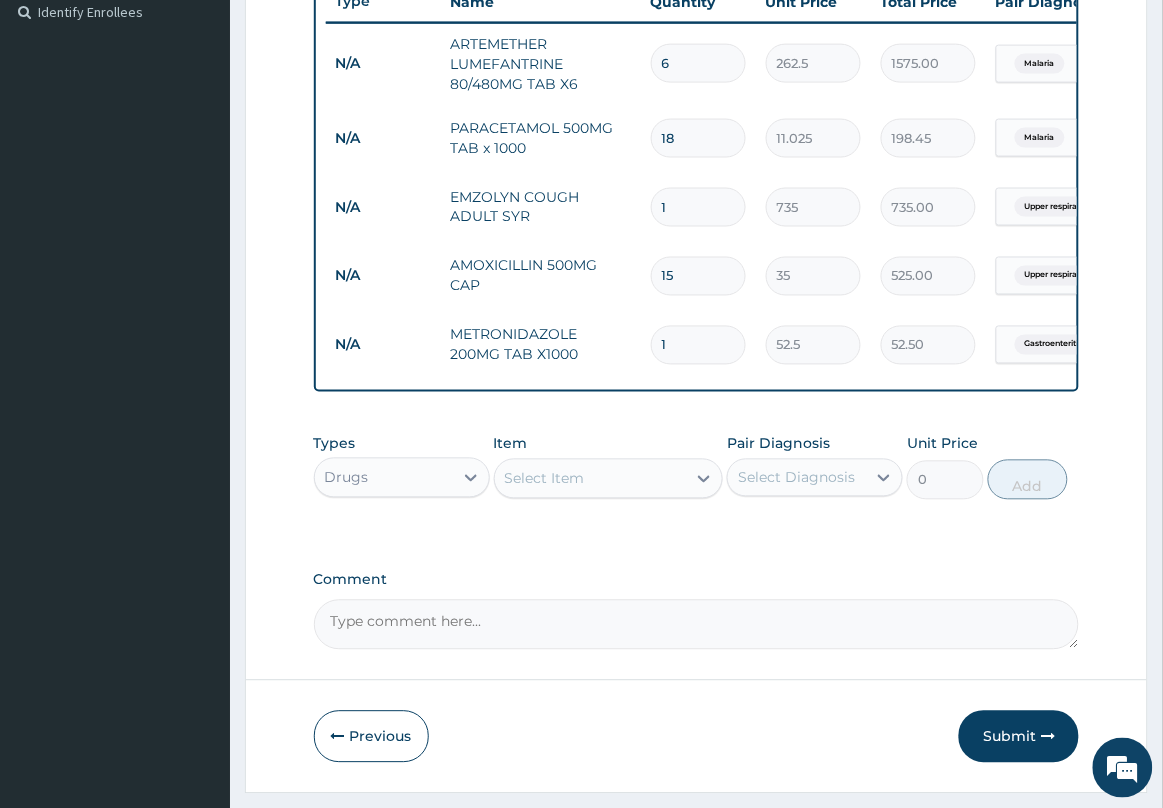 type on "15" 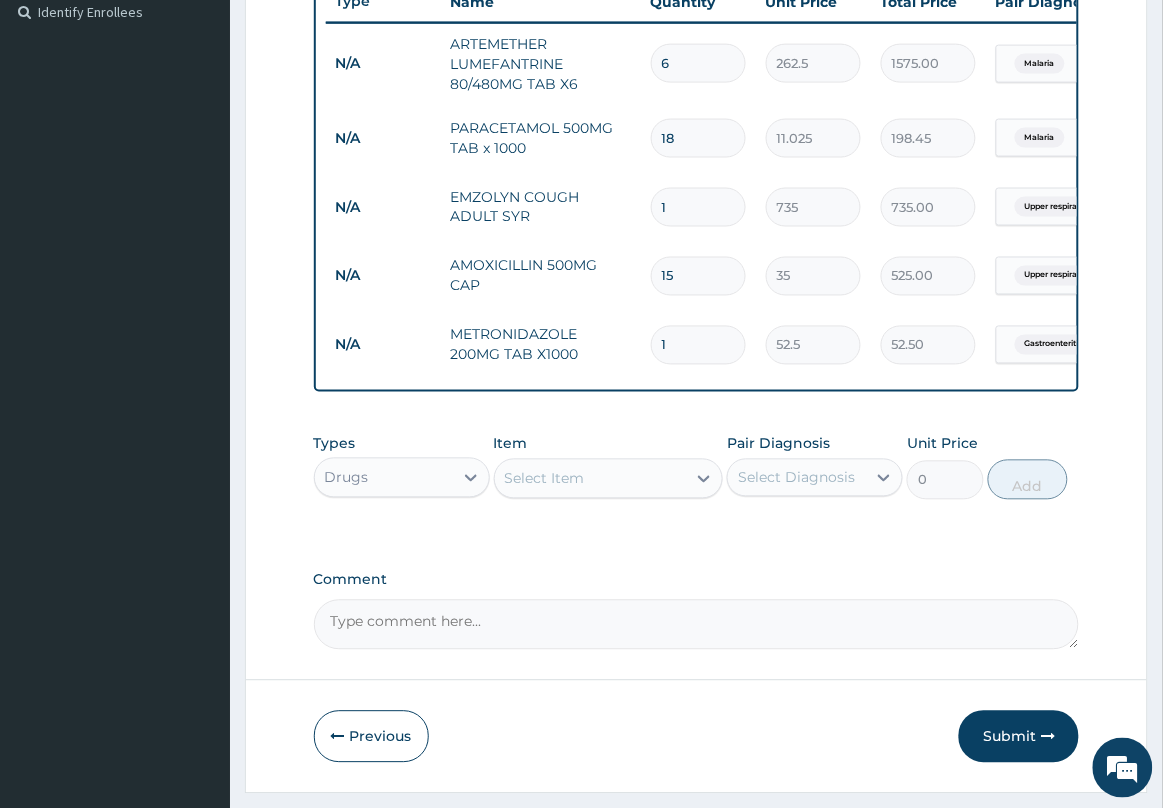 type on "787.50" 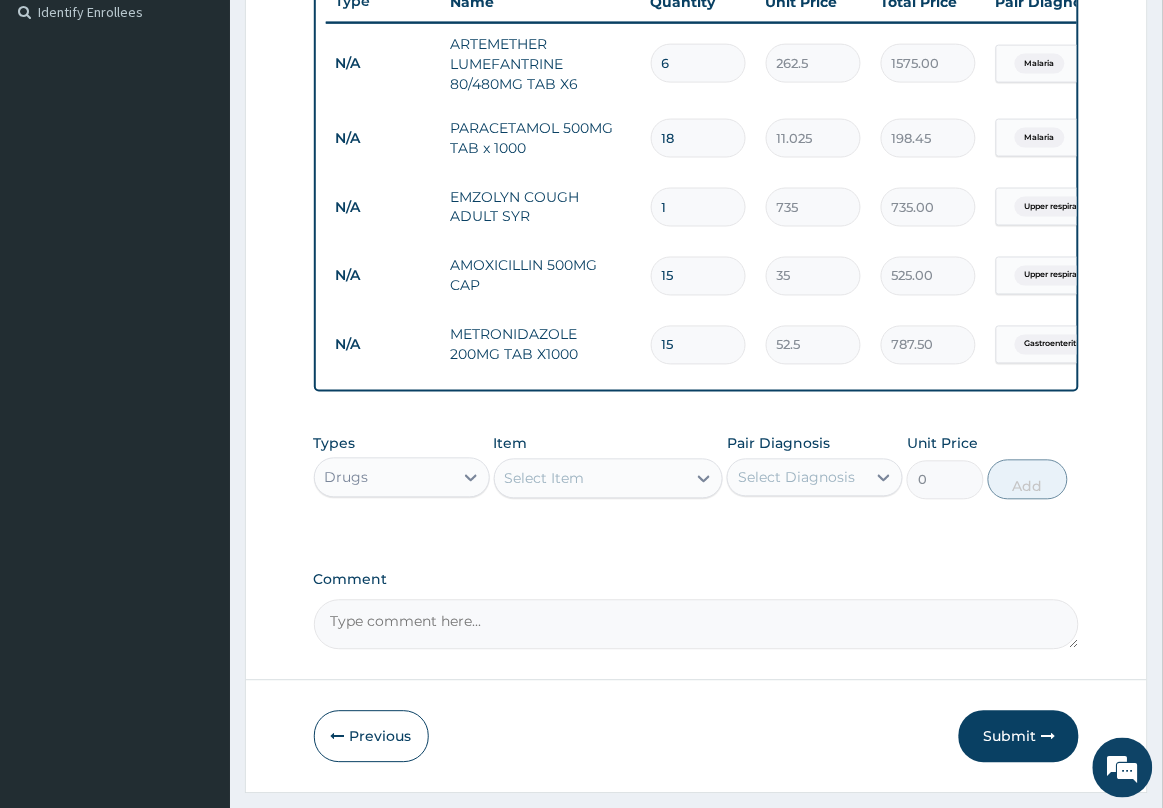 type on "15" 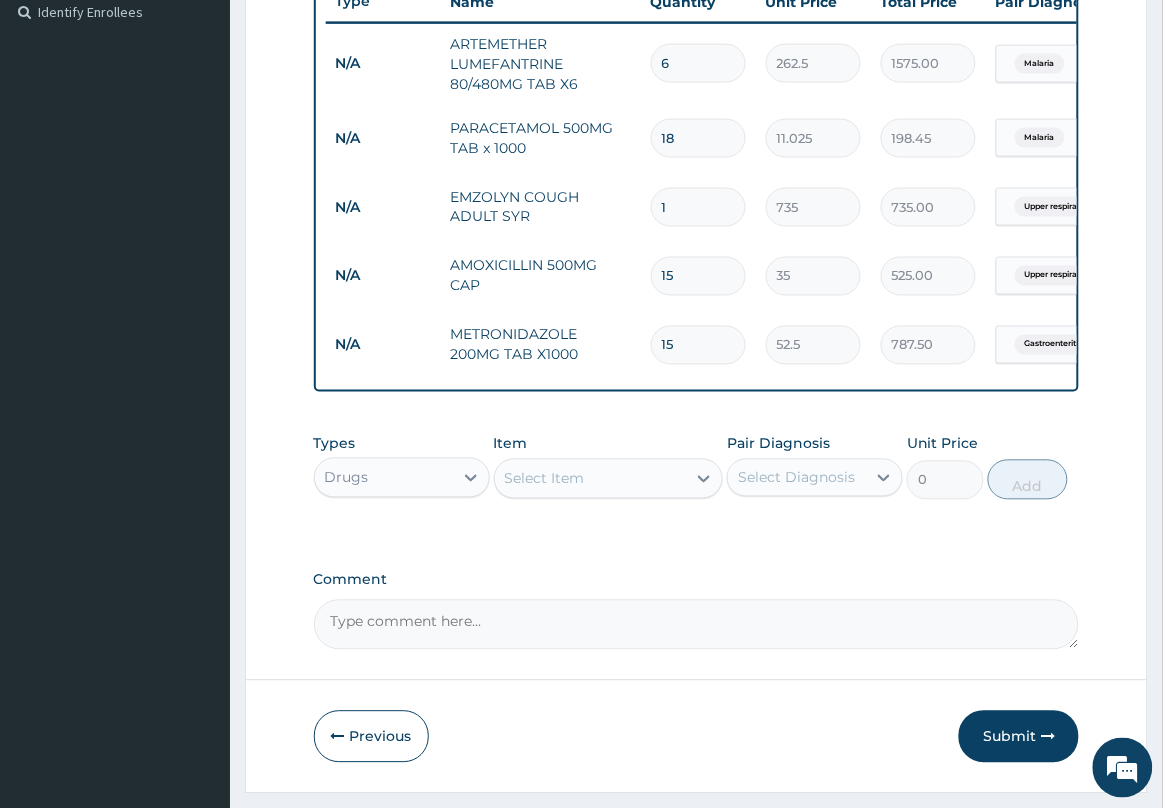 click on "Select Item" at bounding box center [591, 479] 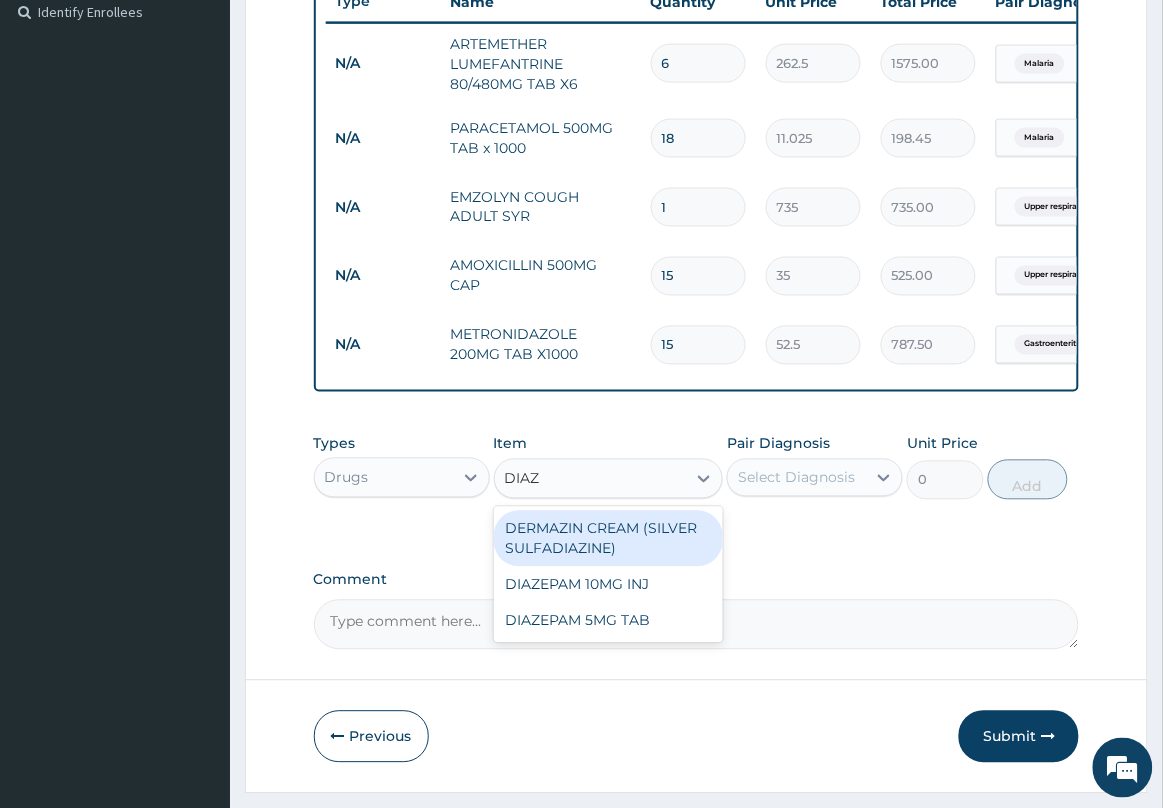 type on "DIAZE" 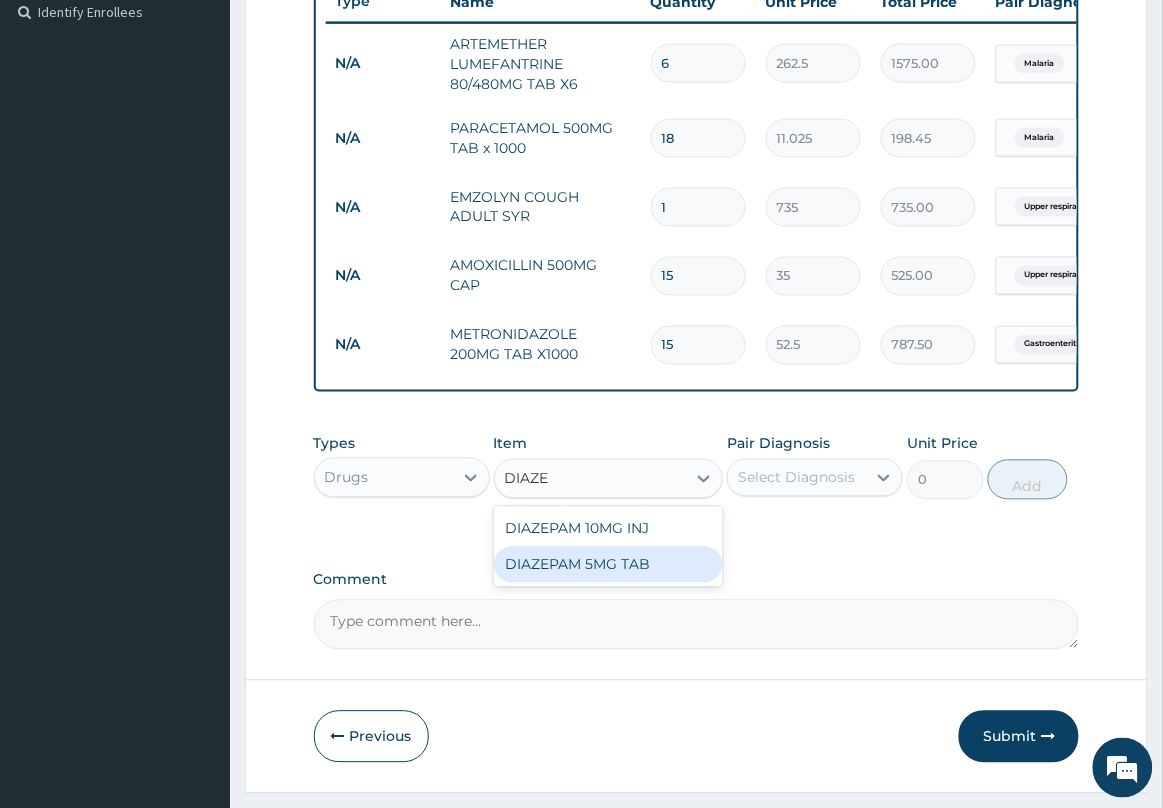 click on "DIAZEPAM 5MG TAB" at bounding box center (609, 565) 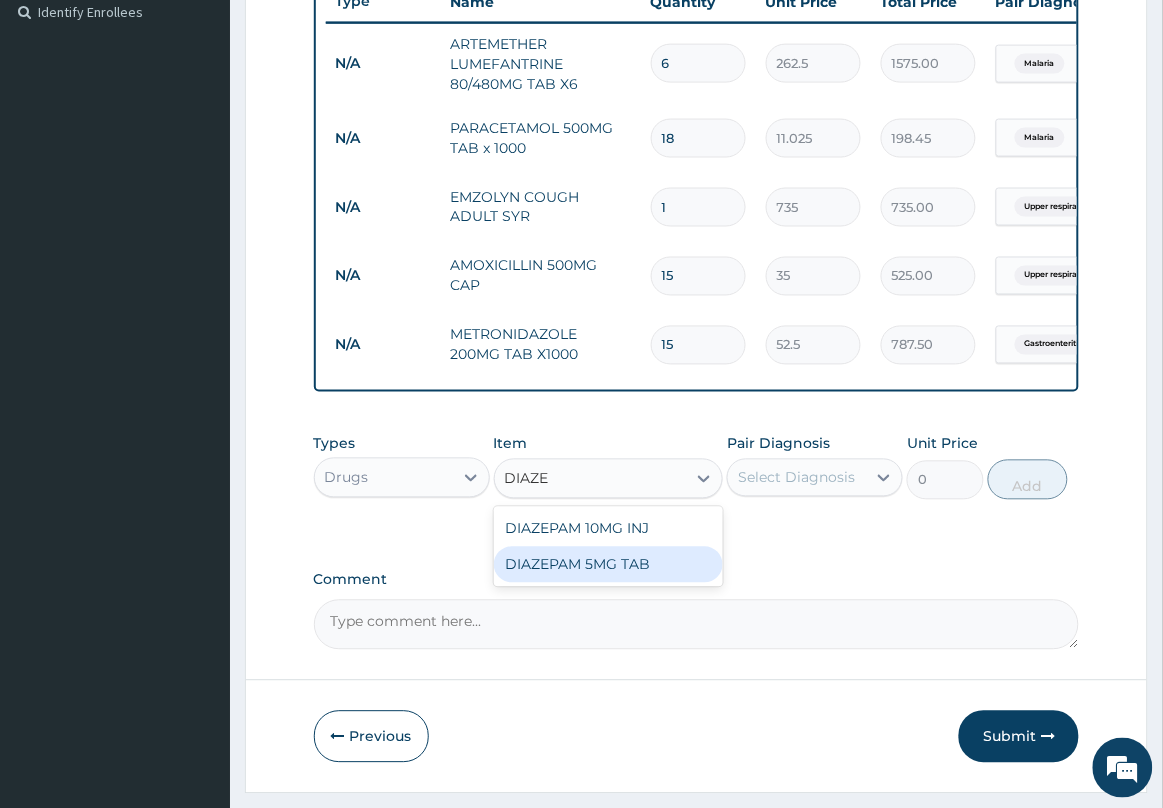 type 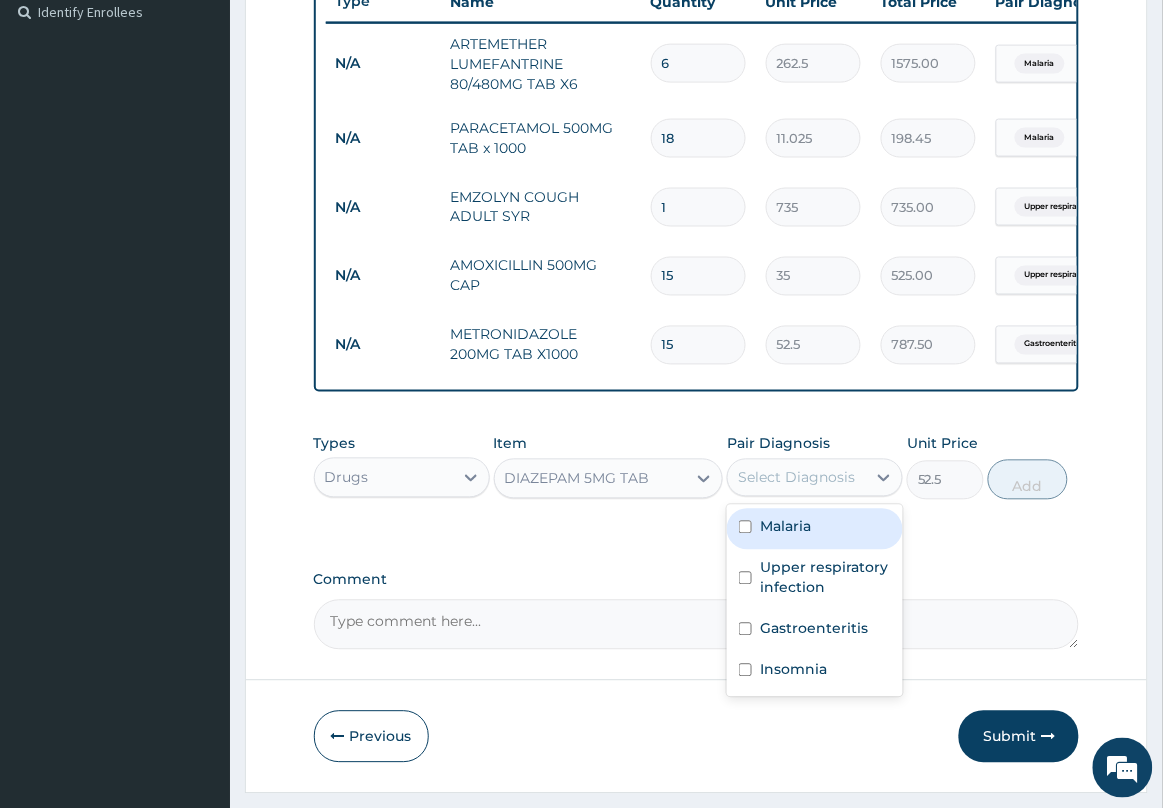 click on "Select Diagnosis" at bounding box center [796, 478] 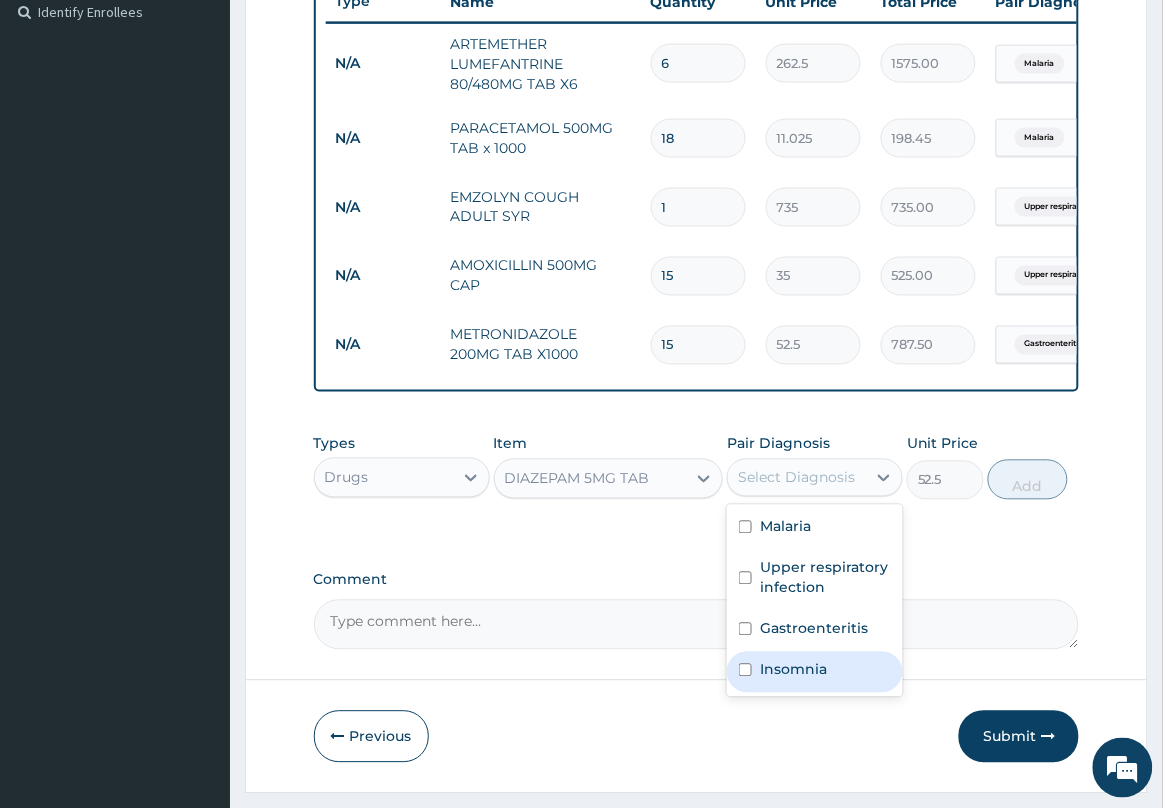 click on "Insomnia" at bounding box center (793, 670) 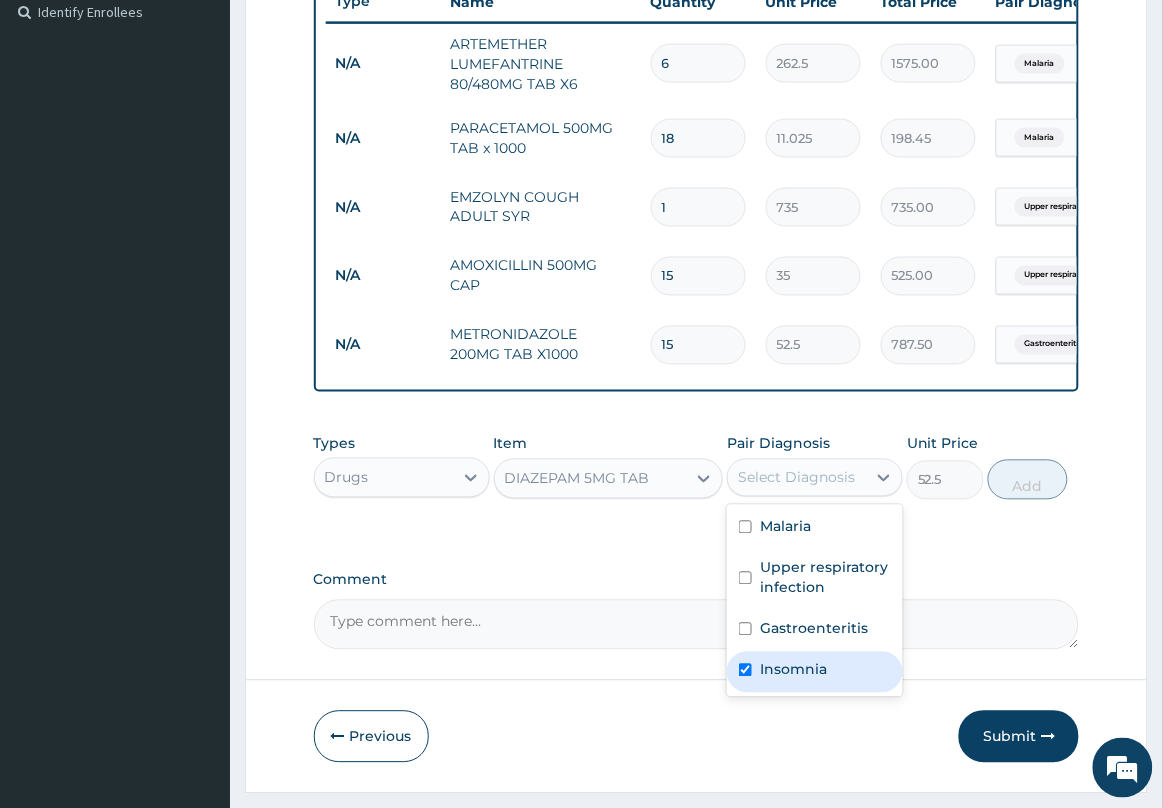 checkbox on "true" 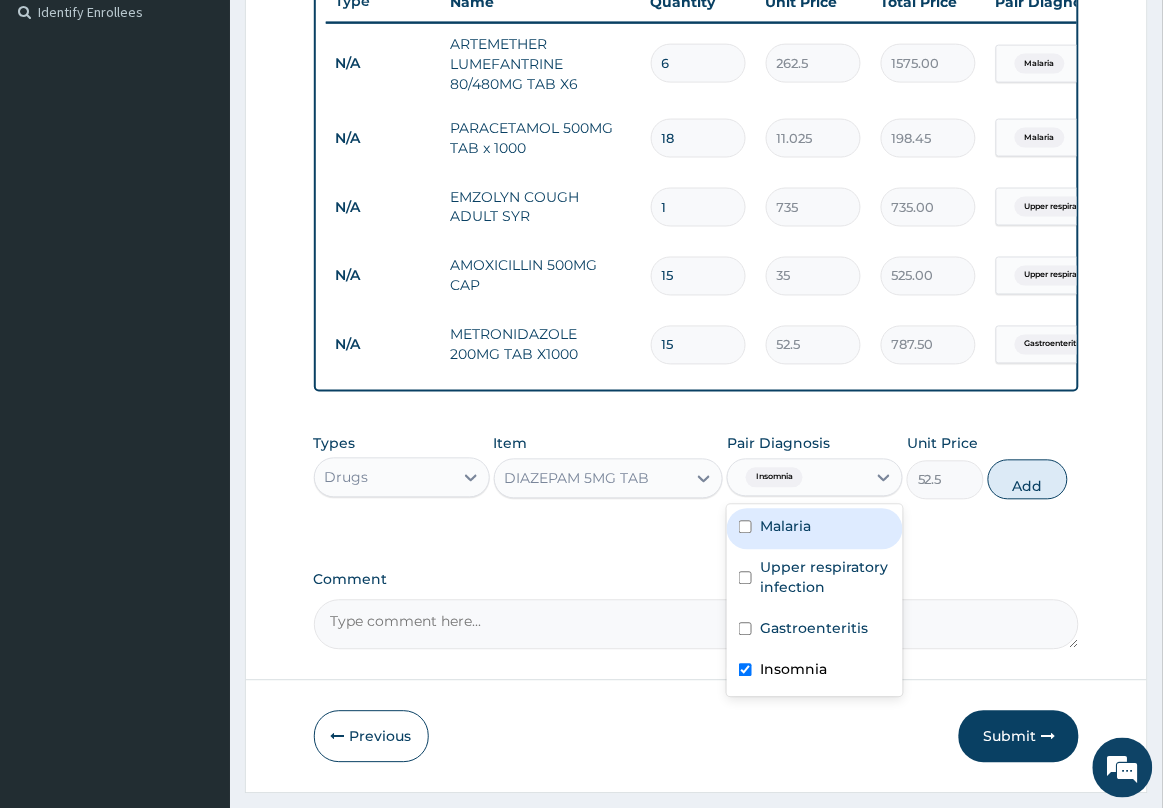 click on "Add" at bounding box center (1028, 480) 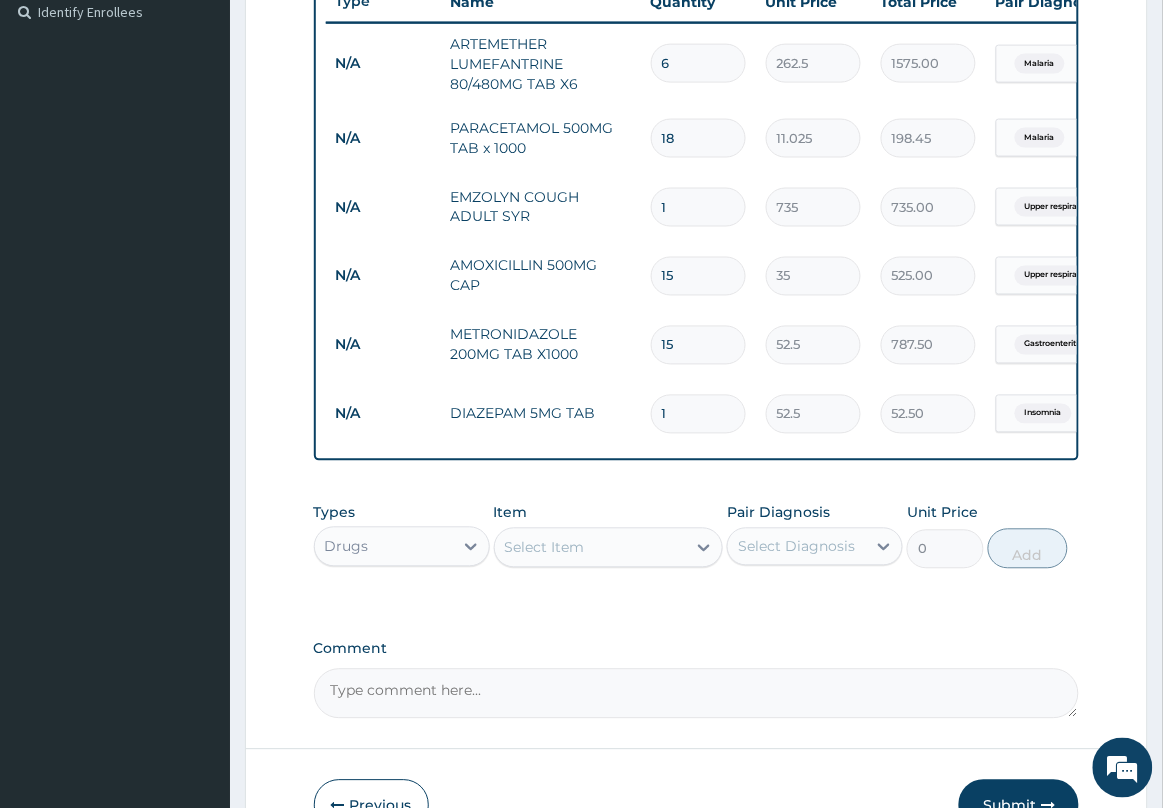 type 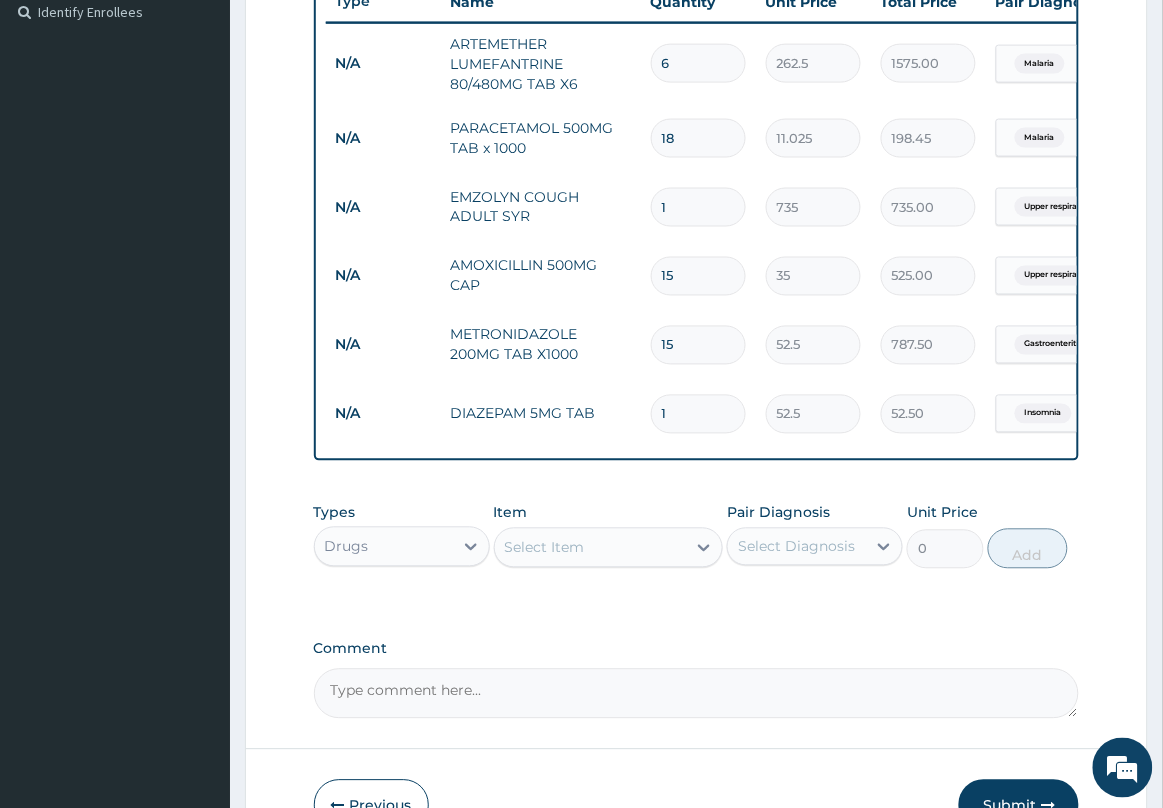 type on "0.00" 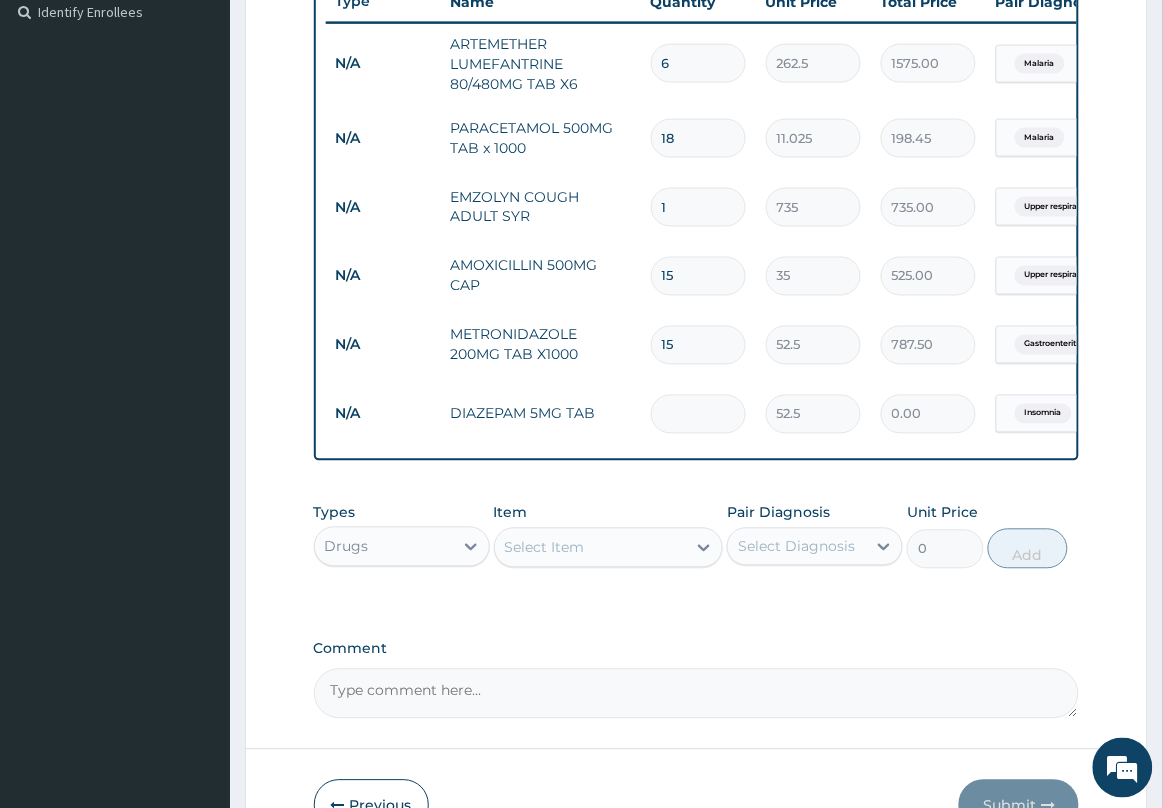 type on "3" 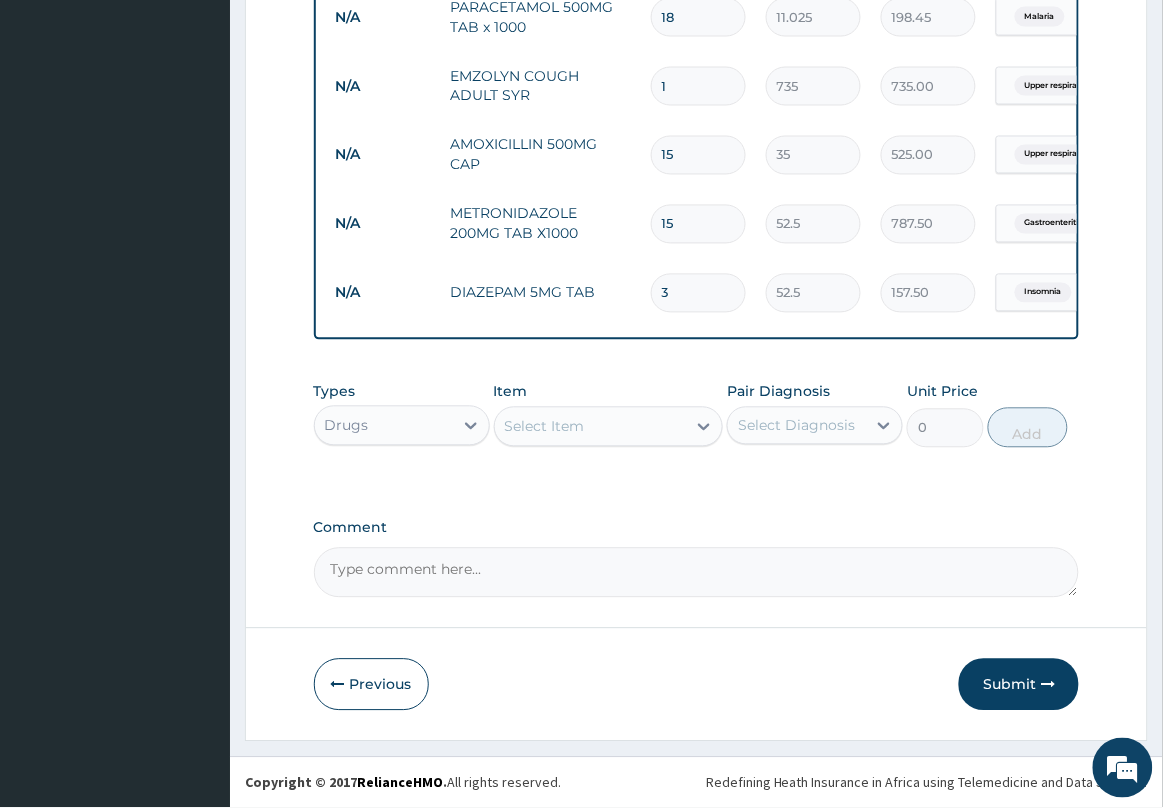 scroll, scrollTop: 696, scrollLeft: 0, axis: vertical 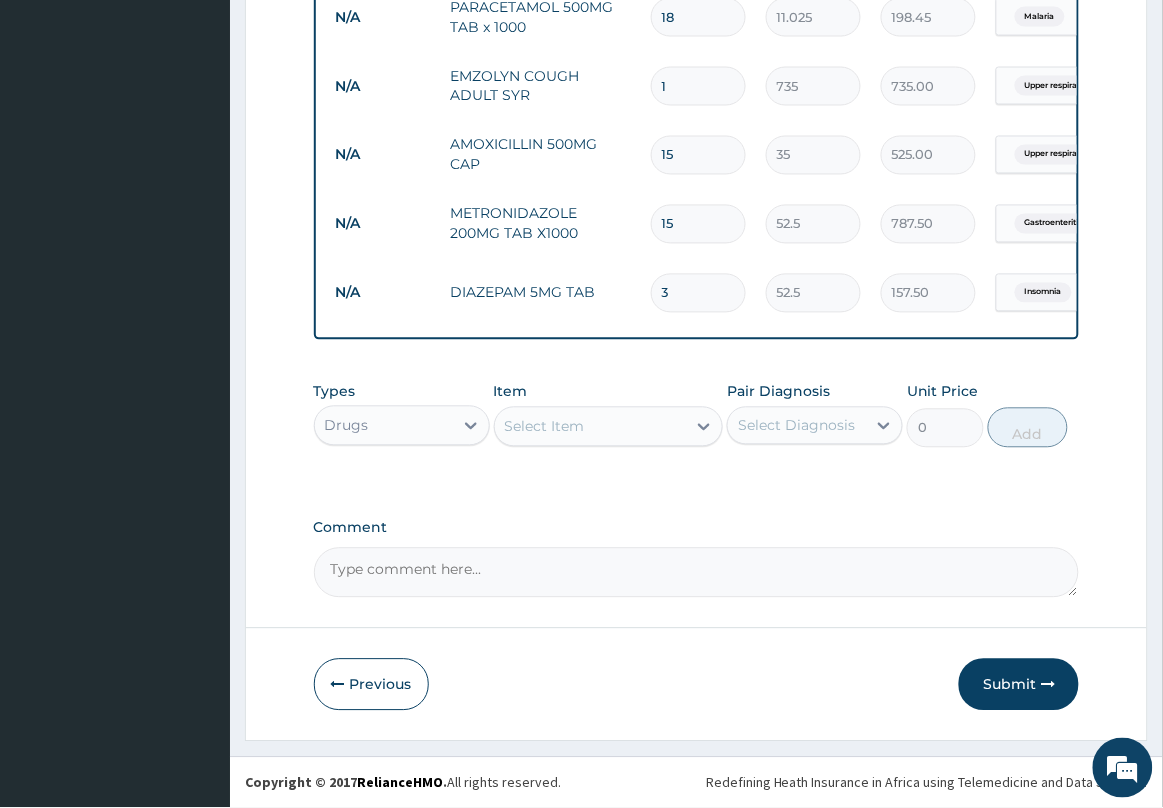 click on "Drugs" at bounding box center [384, 426] 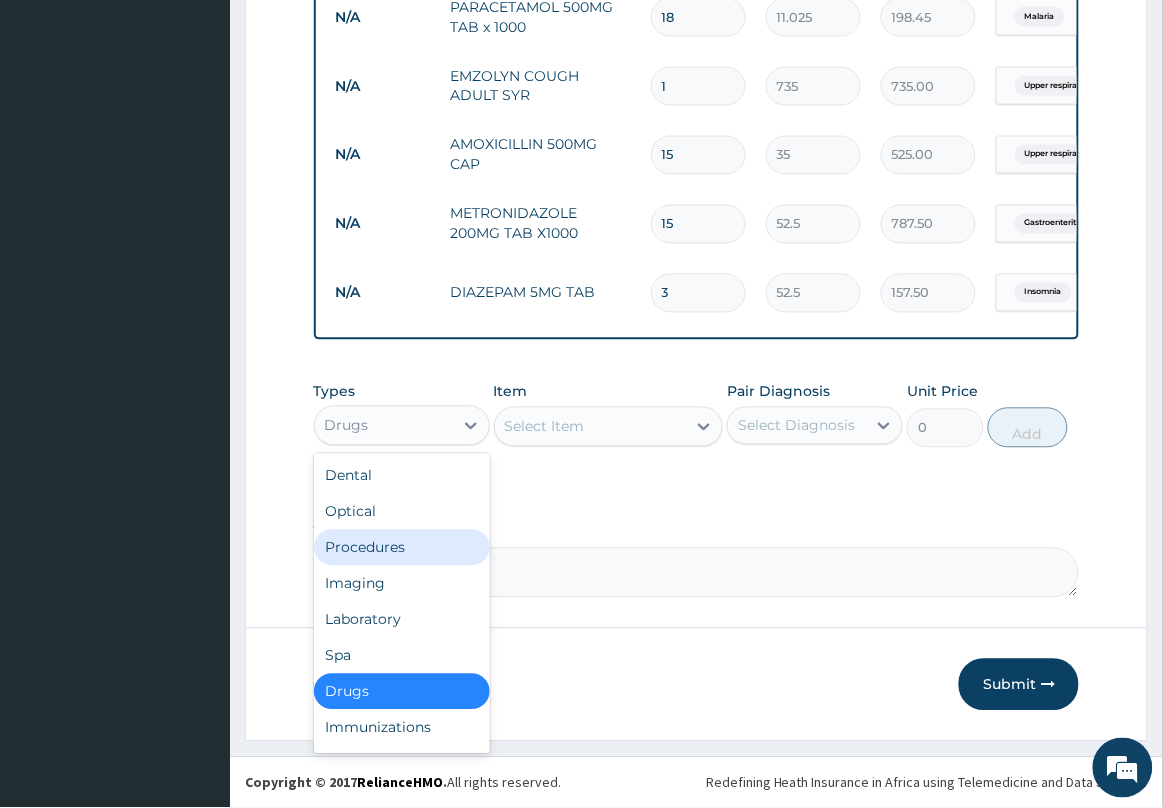 click on "Procedures" at bounding box center [402, 548] 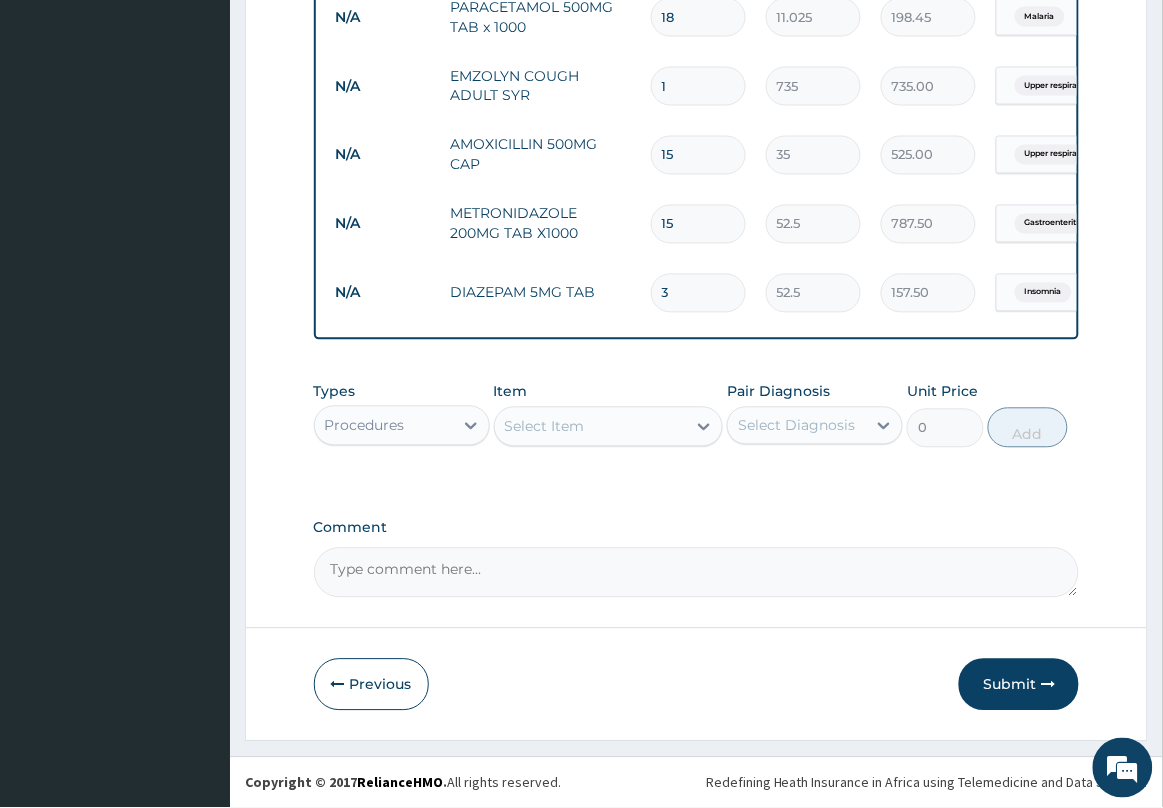 click on "Select Item" at bounding box center [545, 427] 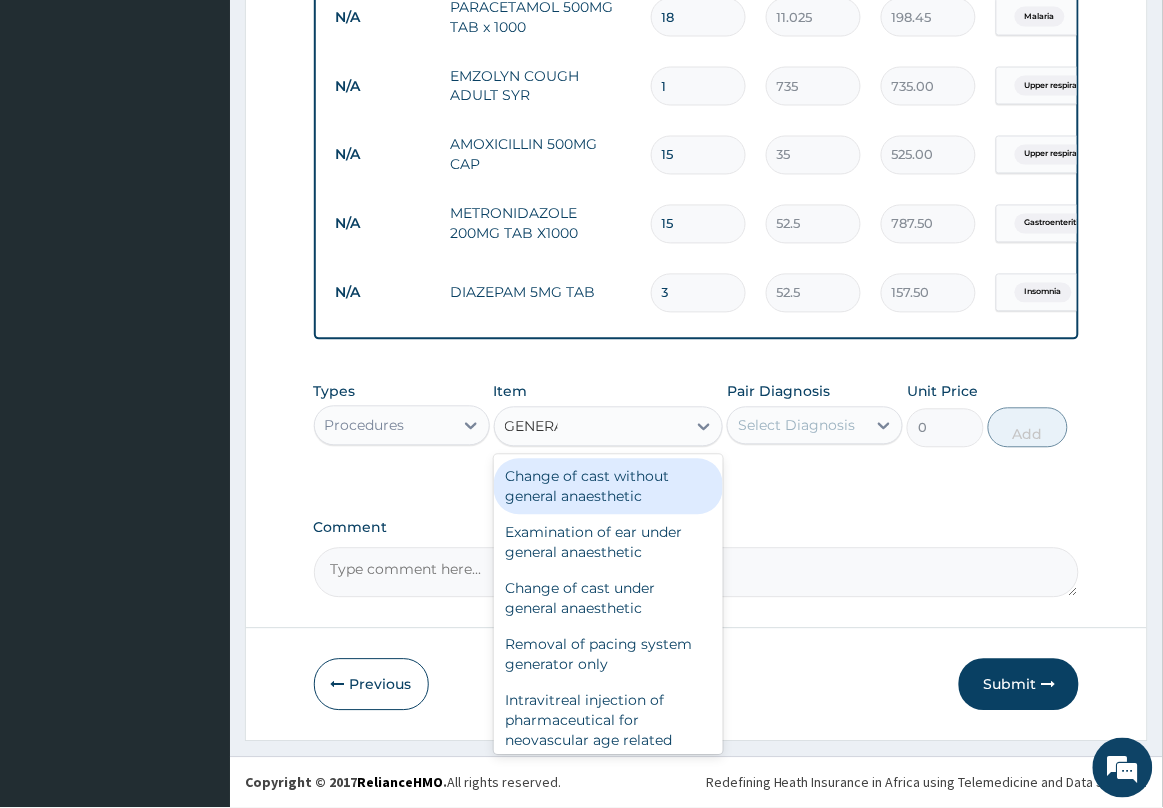 type on "GENERAL" 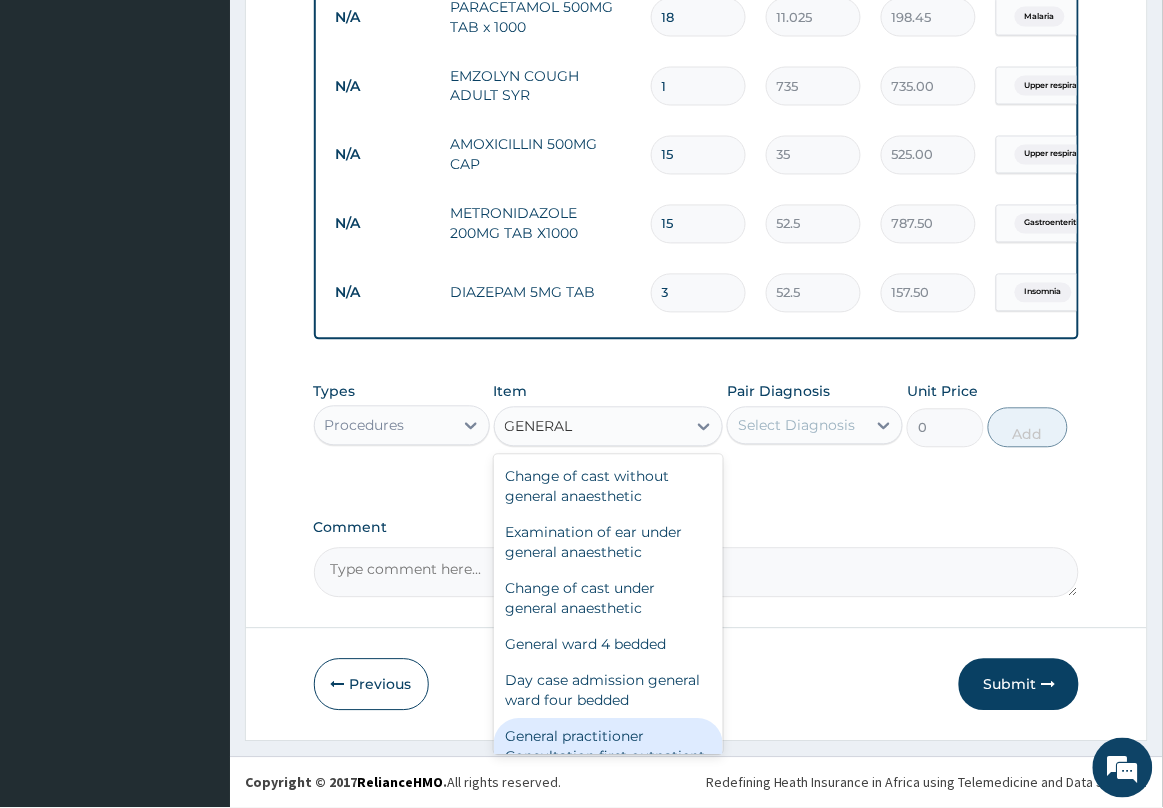 click on "General practitioner Consultation first outpatient consultation" at bounding box center (609, 757) 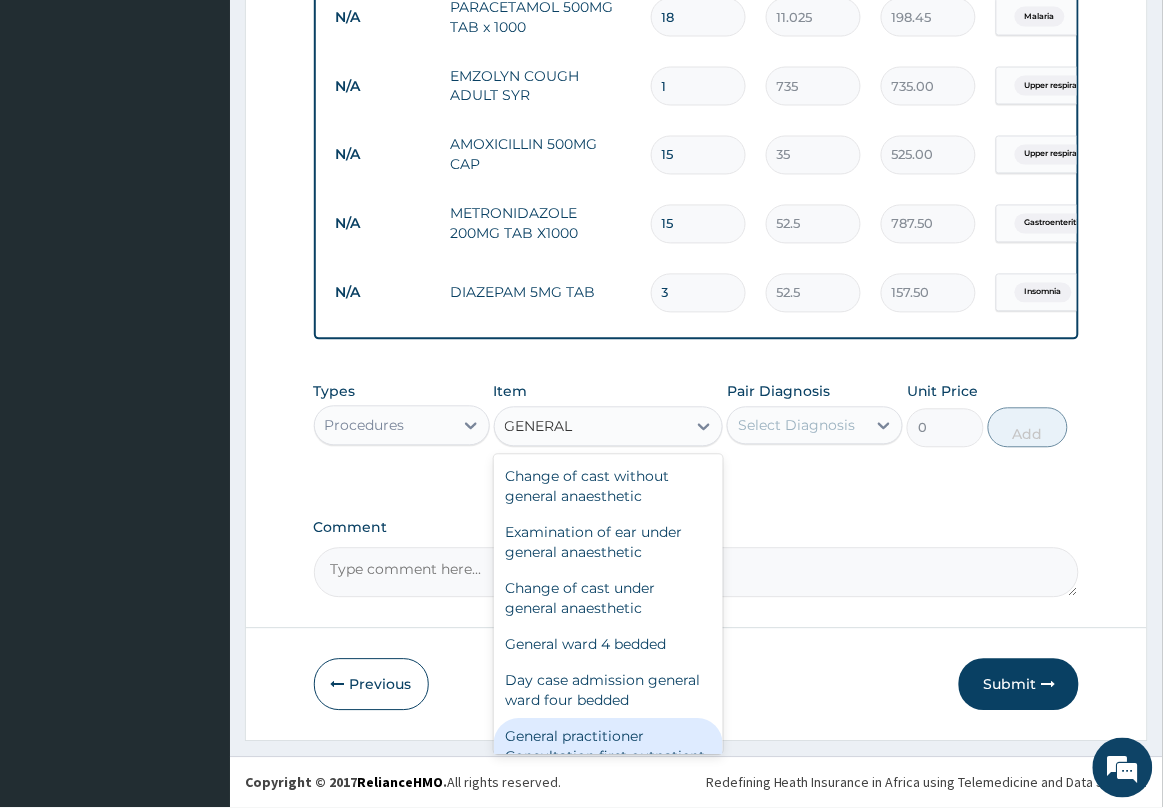 type 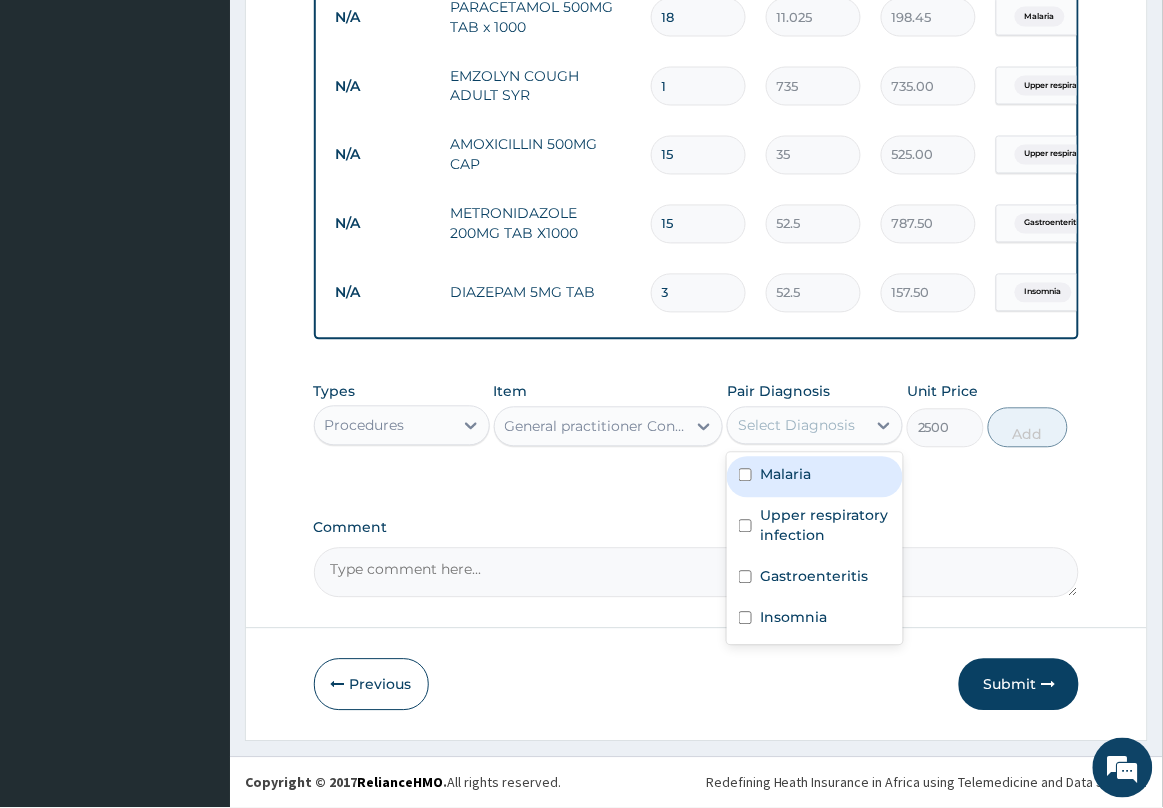 click on "Select Diagnosis" at bounding box center [796, 426] 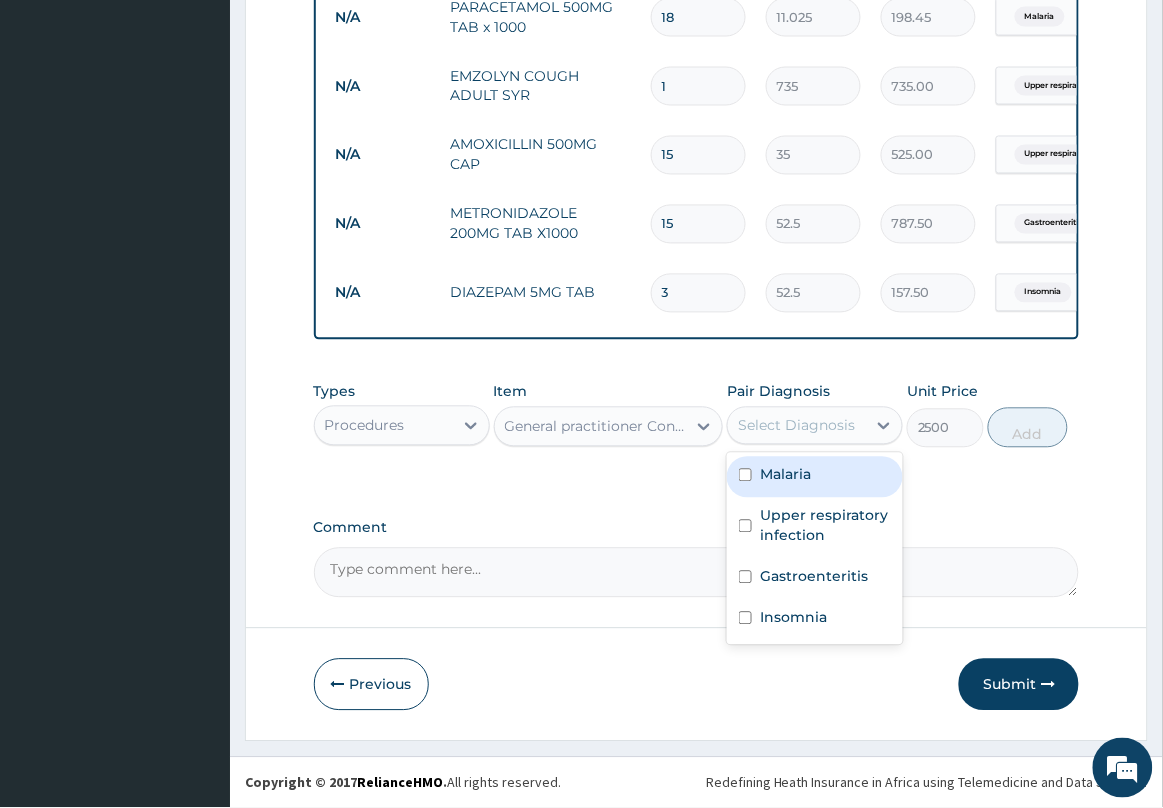 click on "Malaria" at bounding box center [785, 475] 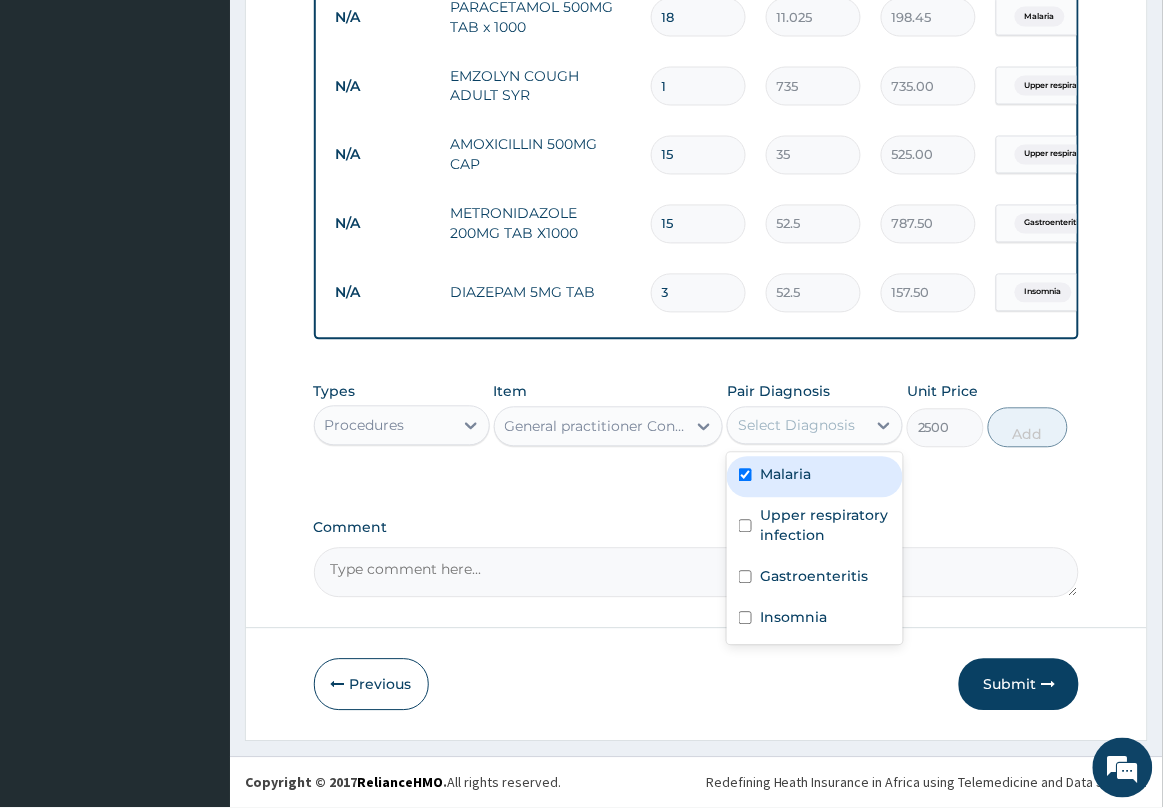 checkbox on "true" 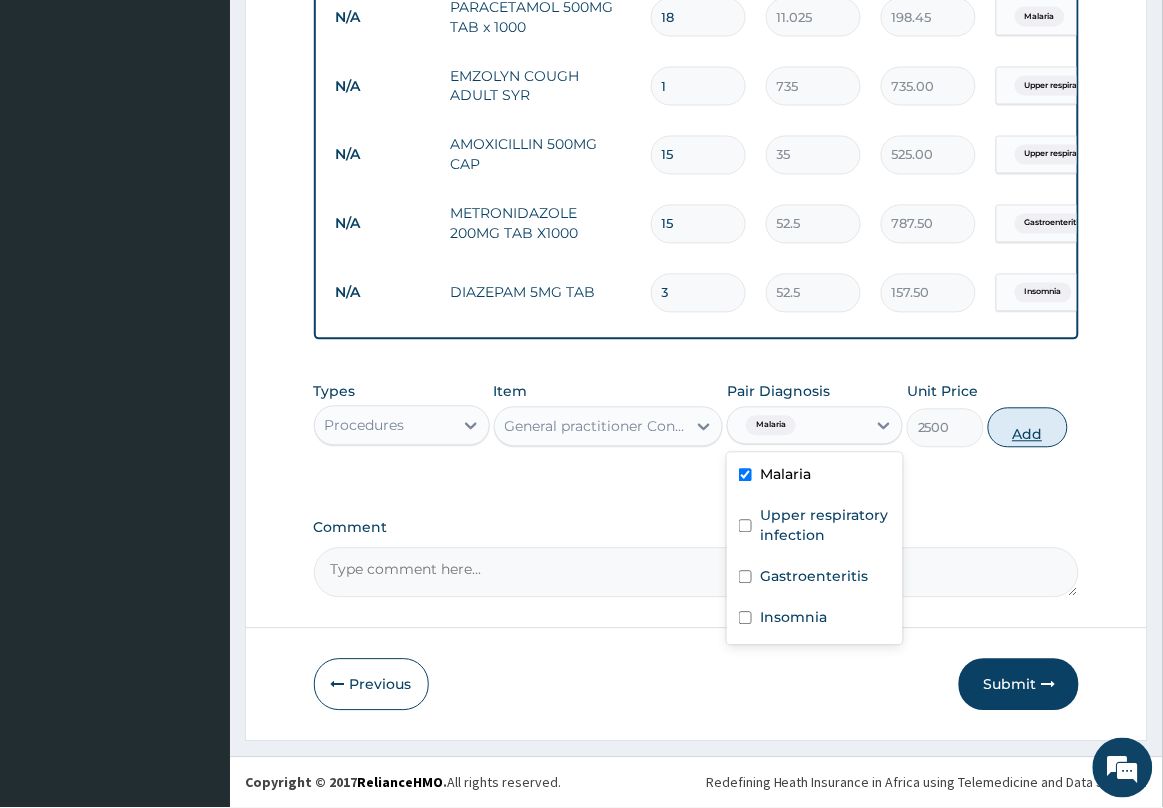 click on "Add" at bounding box center [1028, 428] 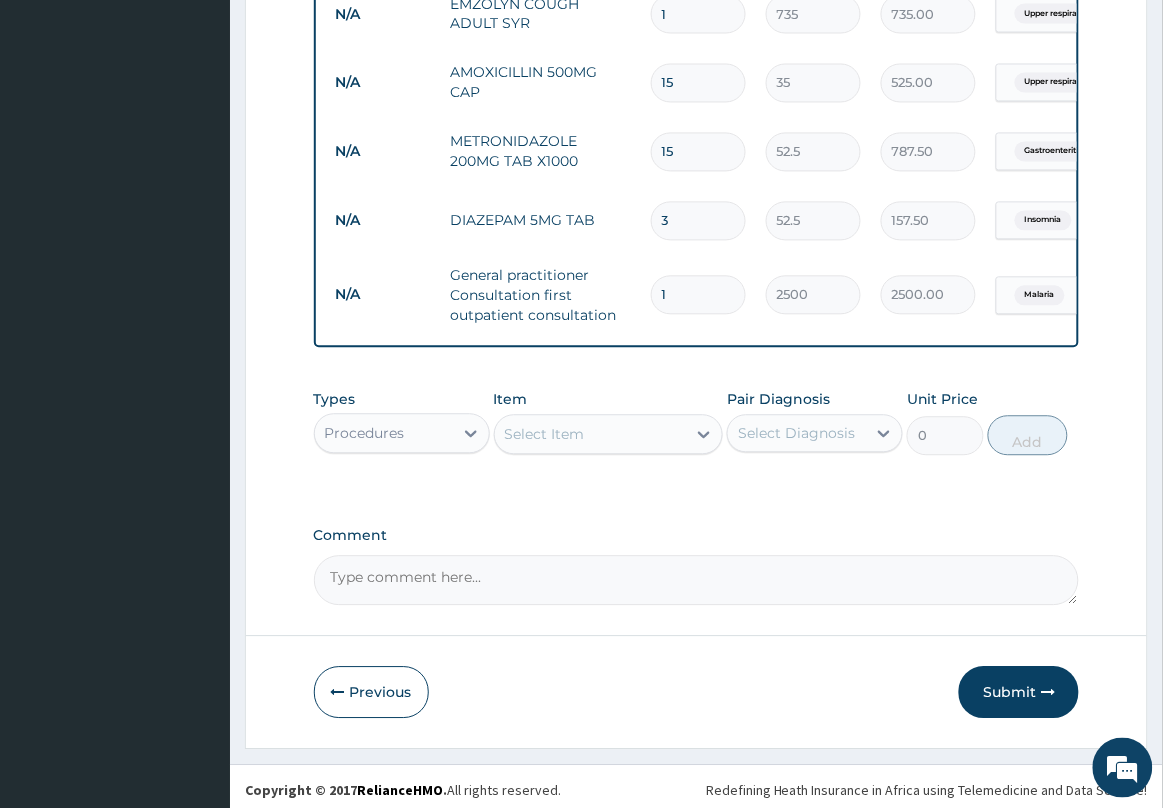 scroll, scrollTop: 776, scrollLeft: 0, axis: vertical 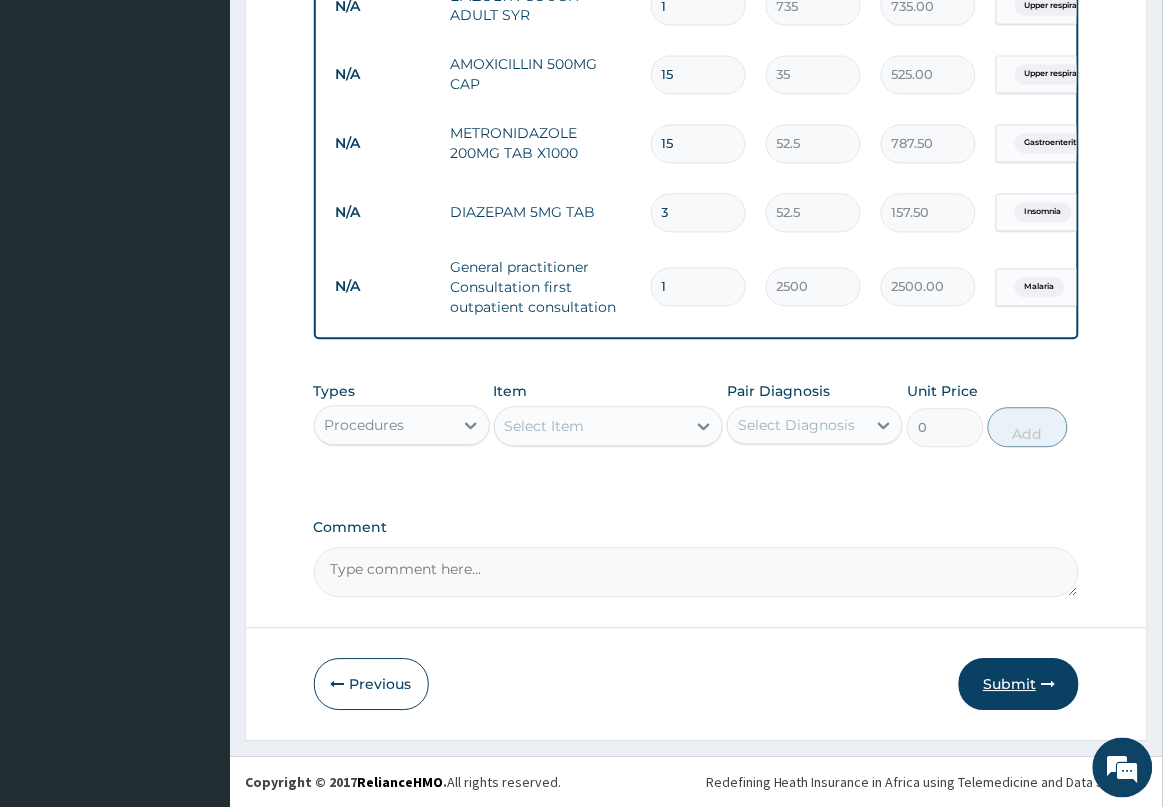 click on "Submit" at bounding box center (1019, 685) 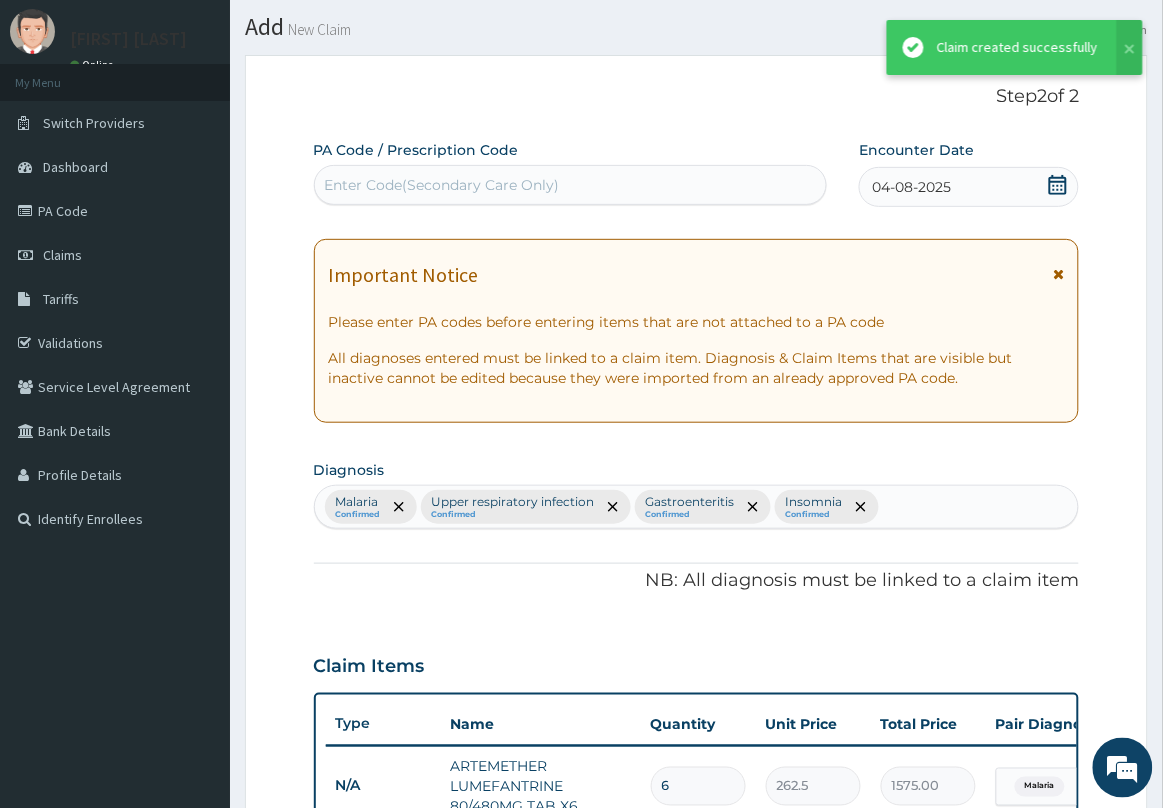 scroll, scrollTop: 776, scrollLeft: 0, axis: vertical 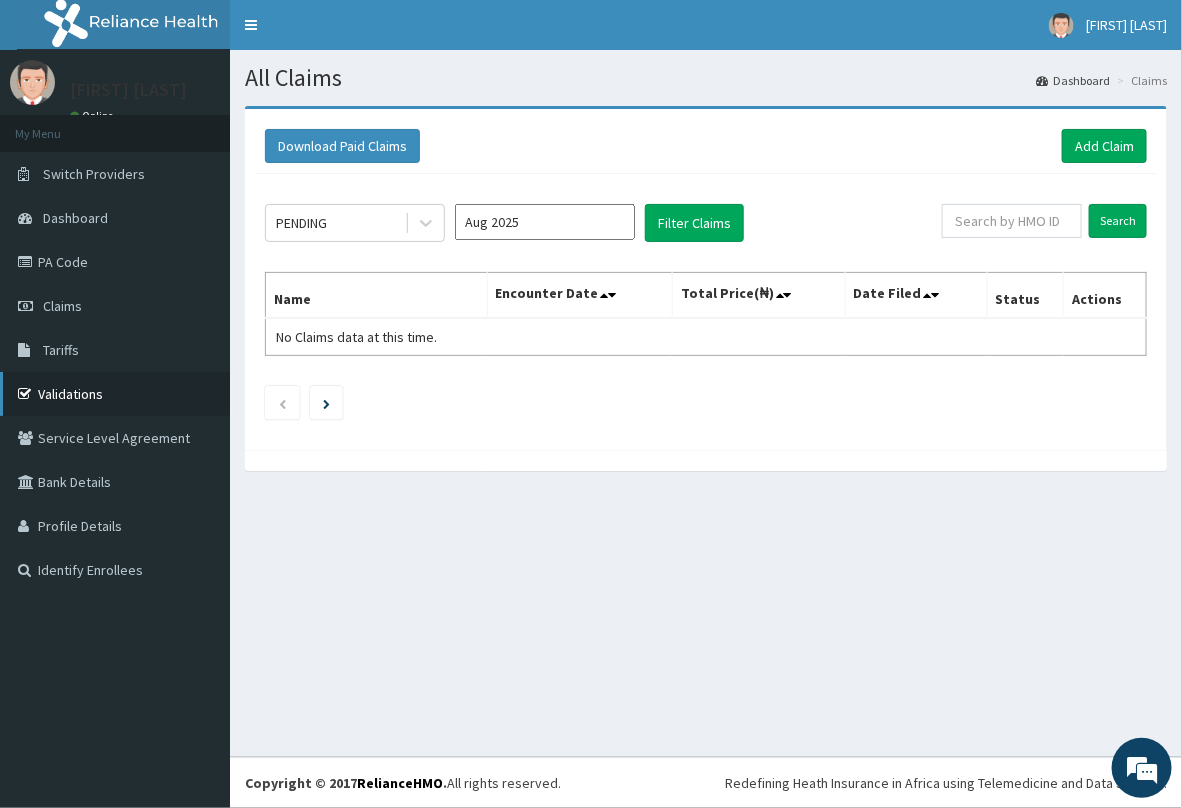 click on "Validations" at bounding box center [115, 394] 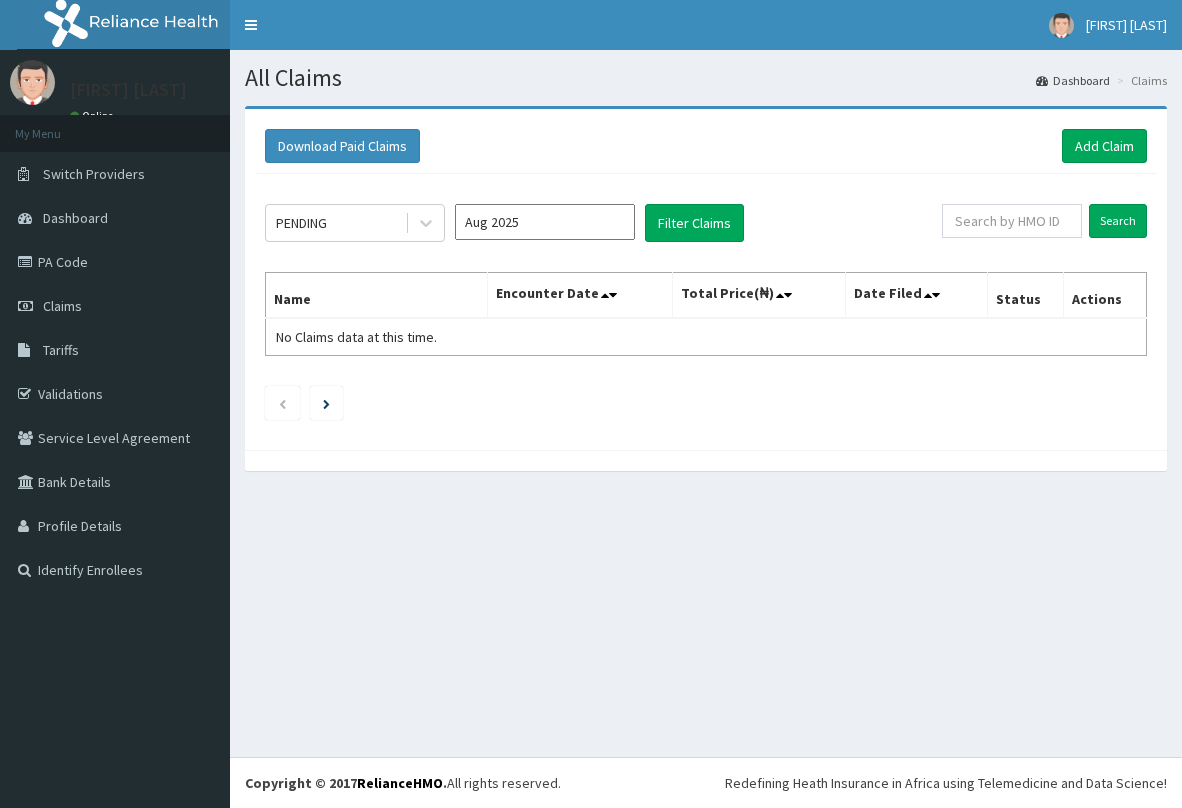 scroll, scrollTop: 0, scrollLeft: 0, axis: both 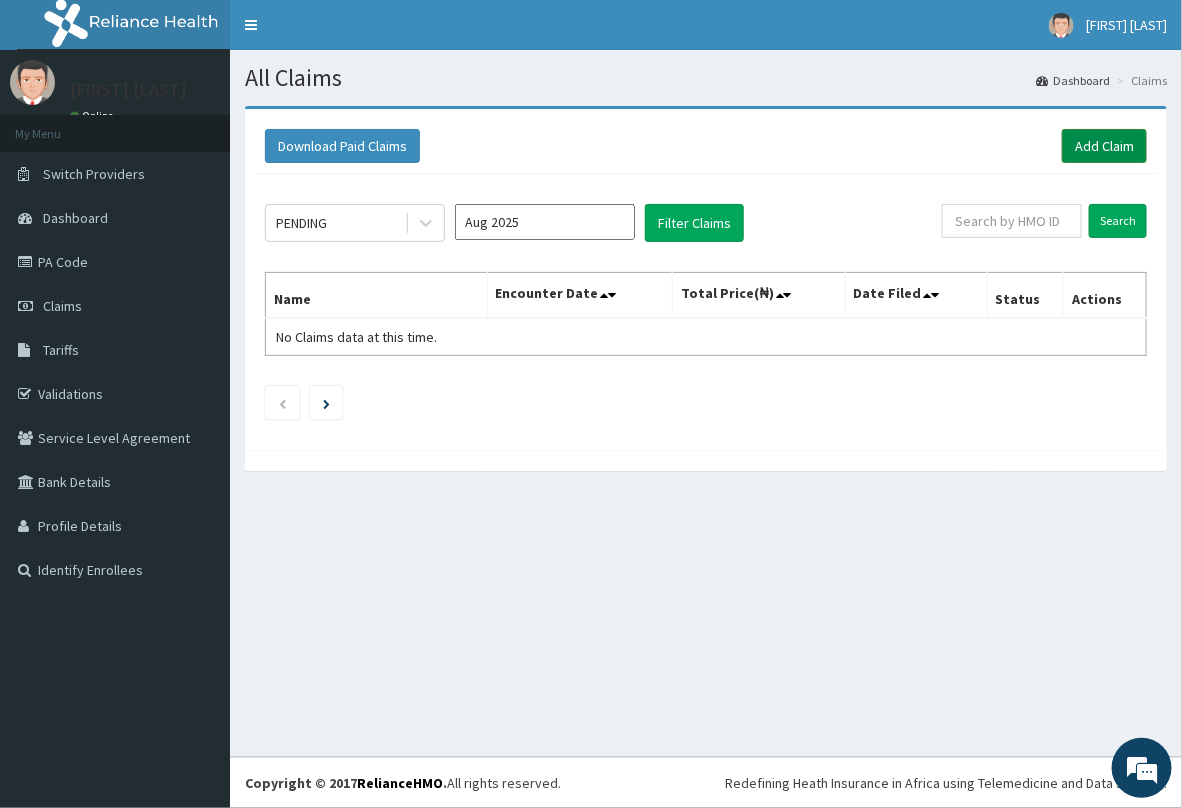 click on "Add Claim" at bounding box center [1104, 146] 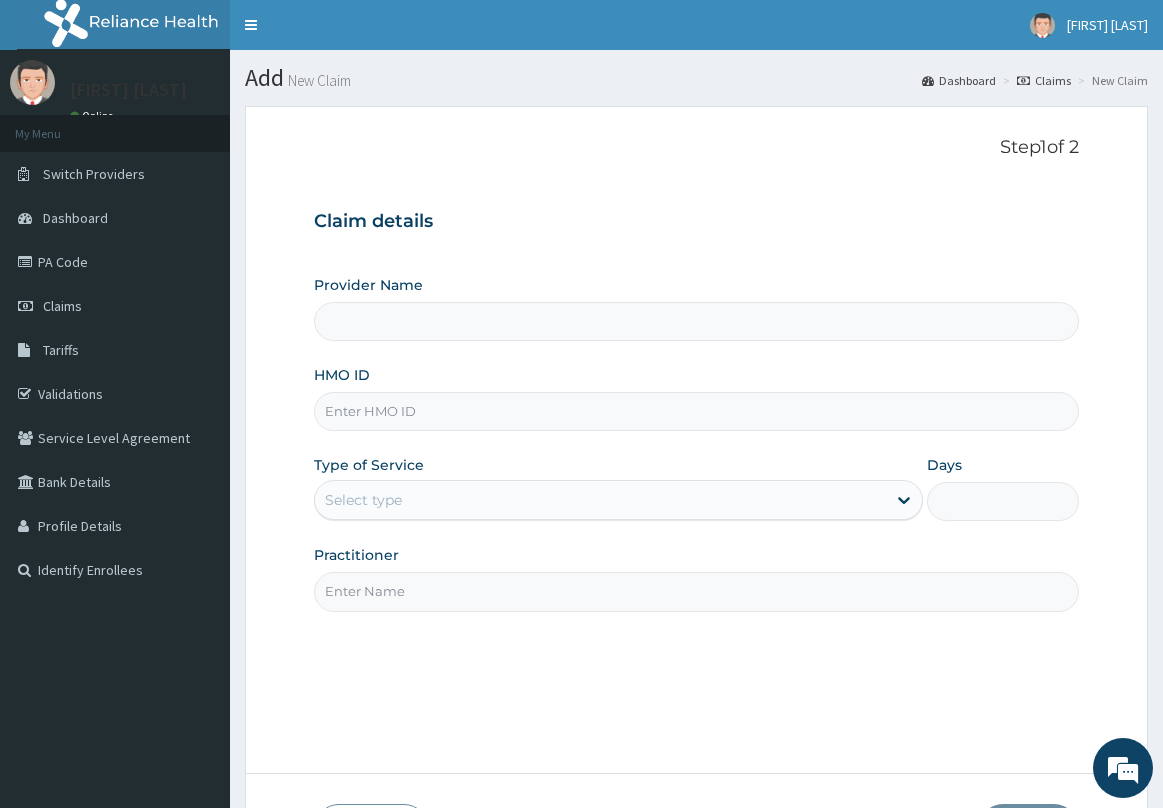 scroll, scrollTop: 0, scrollLeft: 0, axis: both 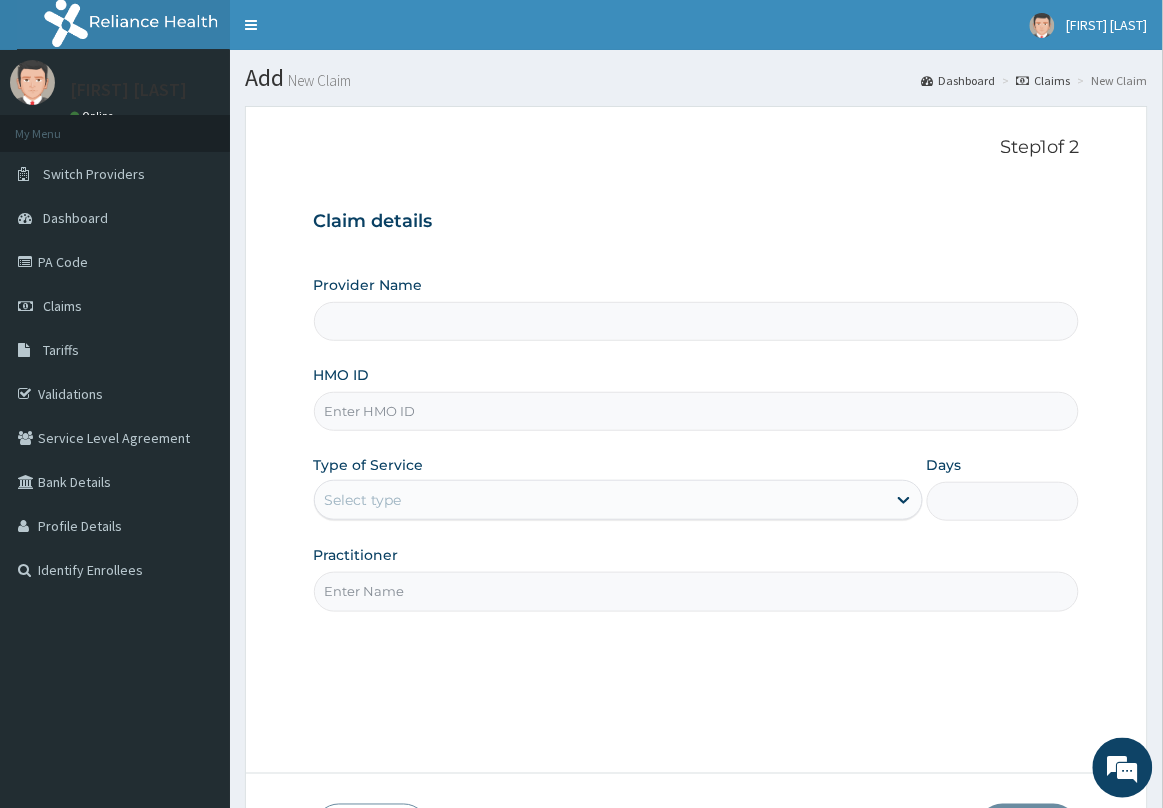 paste on "FMC/11546/B" 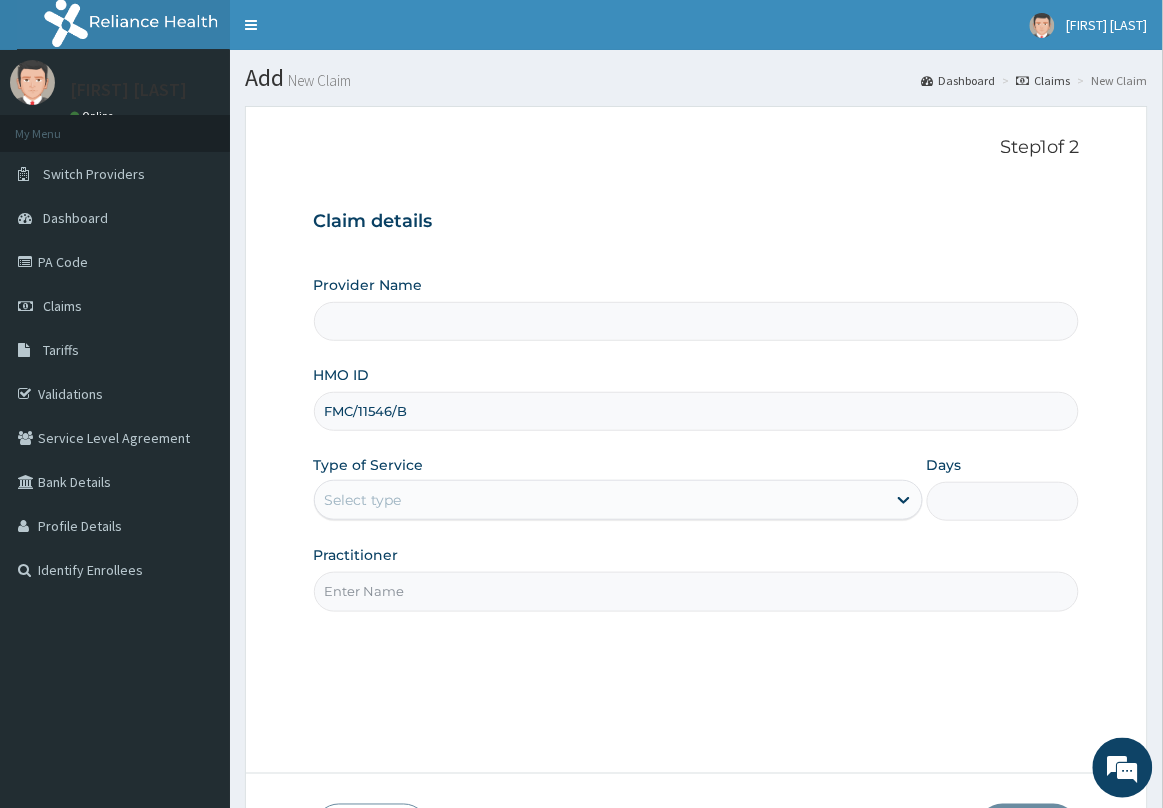 type on "Delta Crown Hospital & Maternity Home" 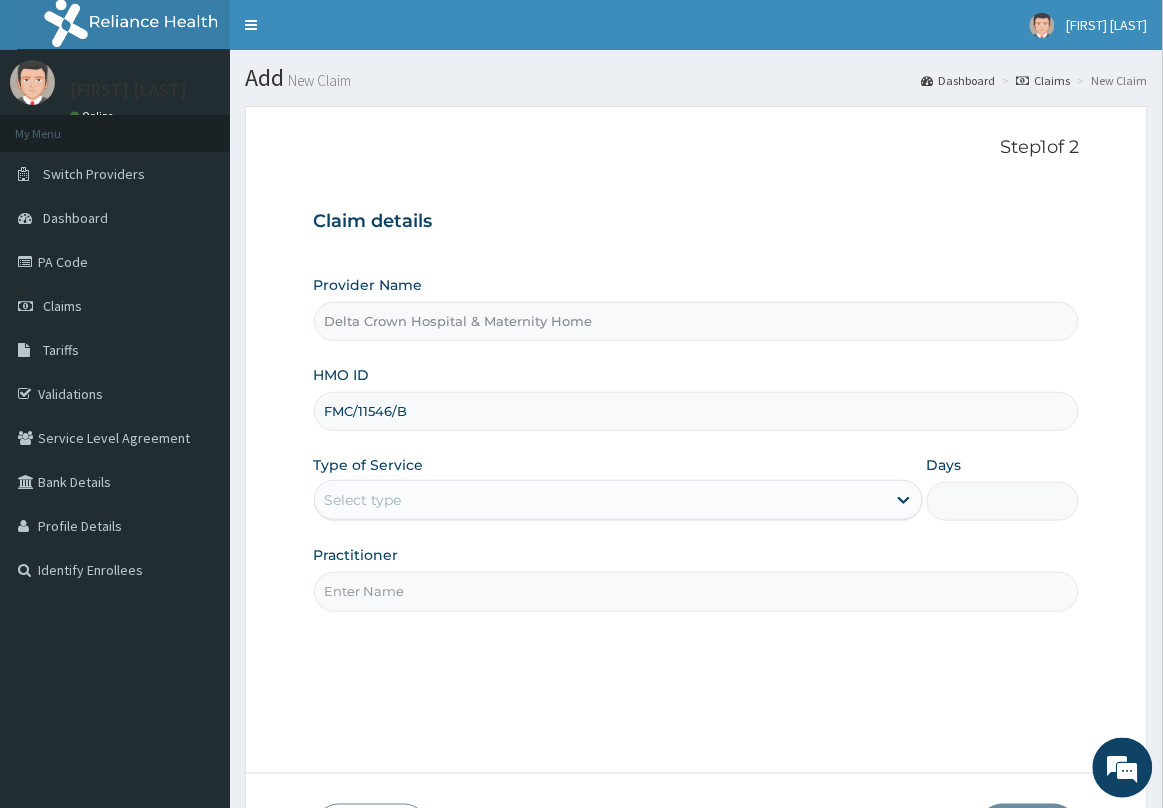 type on "FMC/11546/B" 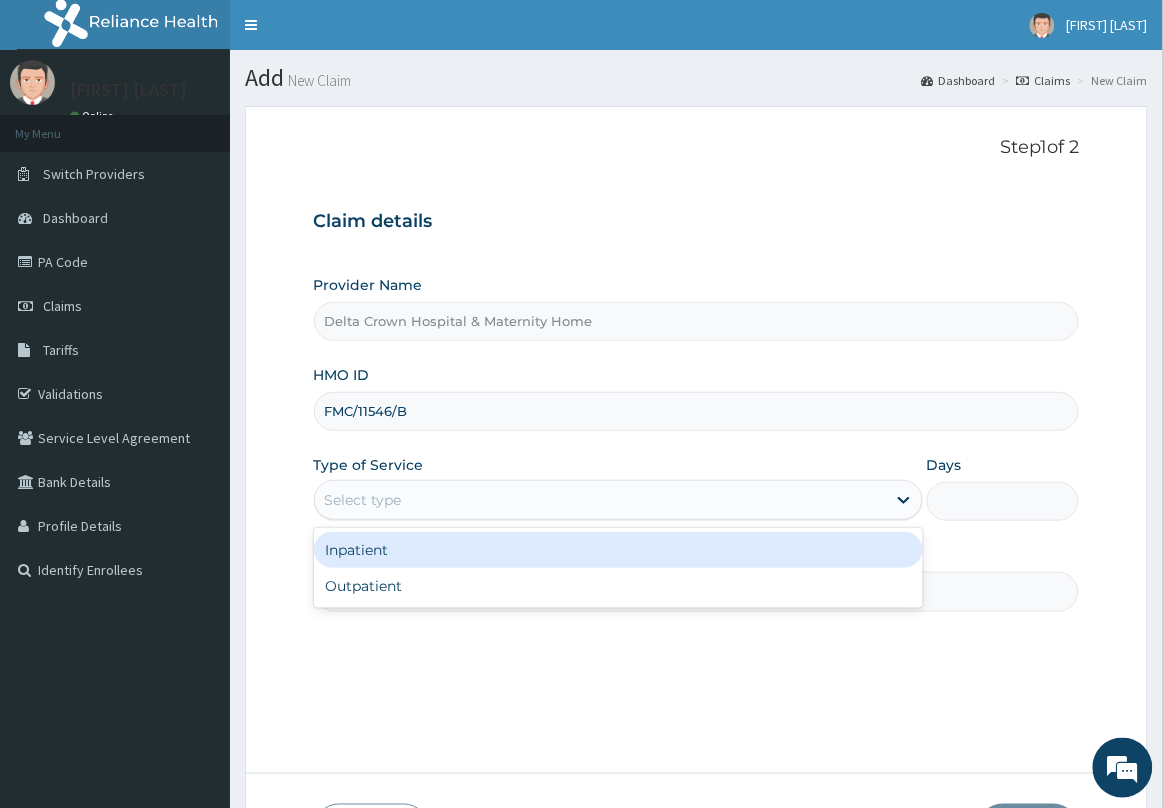 click on "Select type" at bounding box center [600, 500] 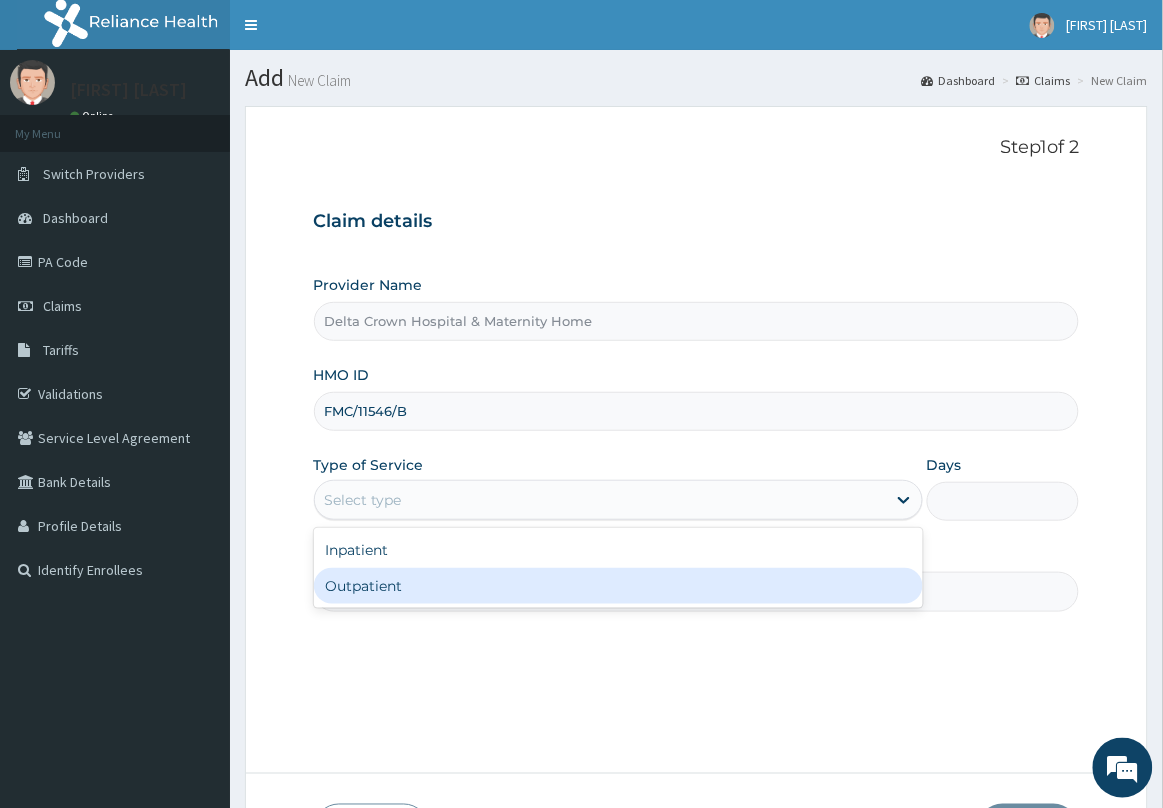 click on "Outpatient" at bounding box center (618, 586) 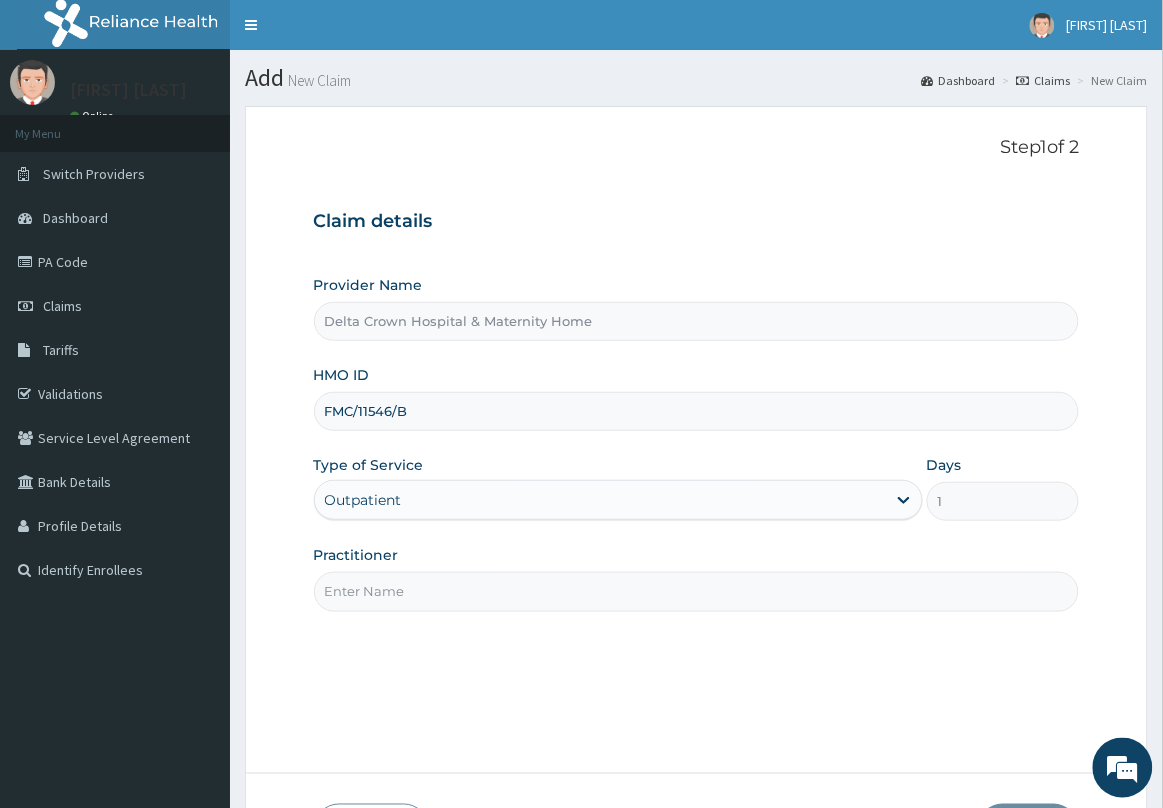 drag, startPoint x: 446, startPoint y: 582, endPoint x: 487, endPoint y: 583, distance: 41.01219 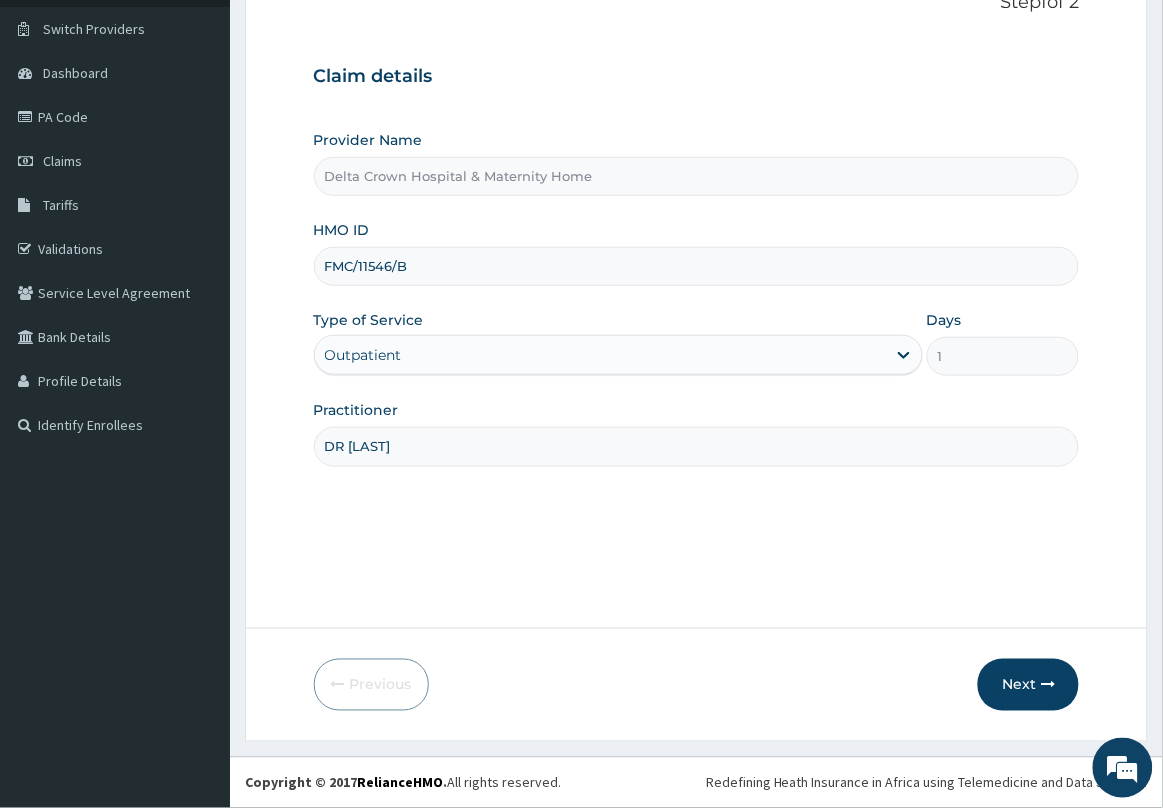 scroll, scrollTop: 146, scrollLeft: 0, axis: vertical 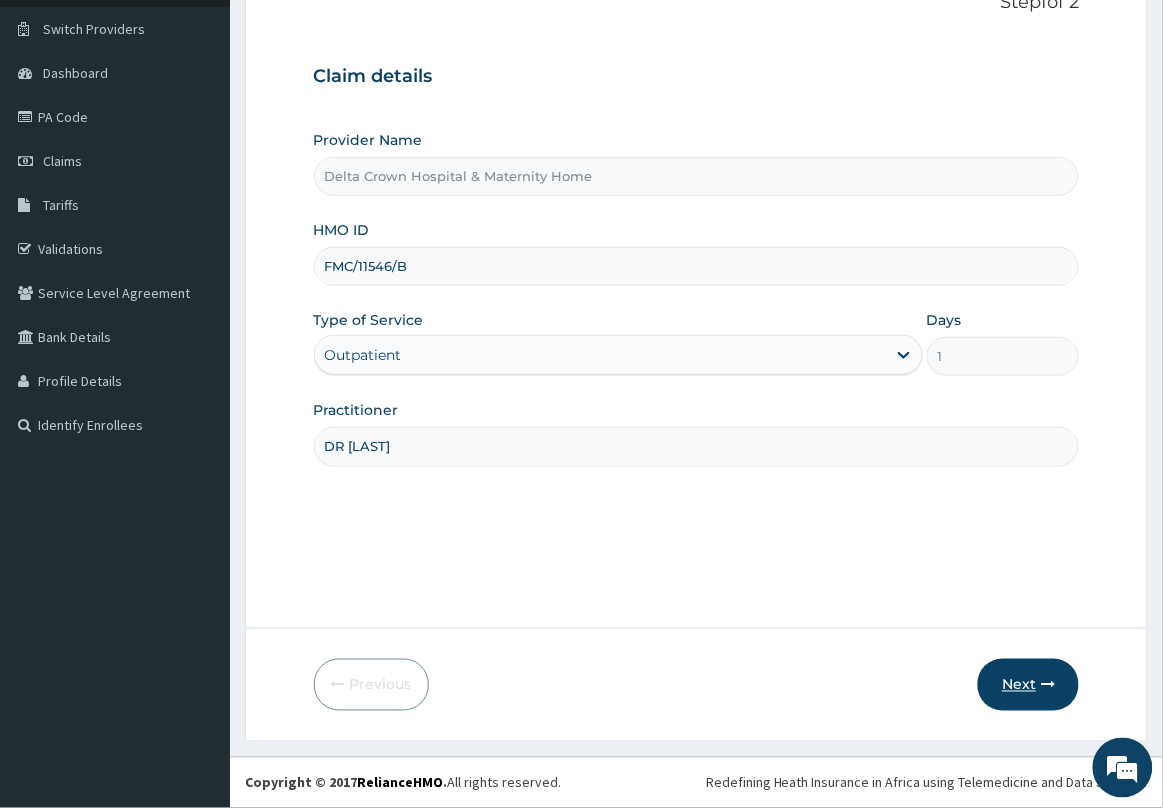 type on "DR MAMA" 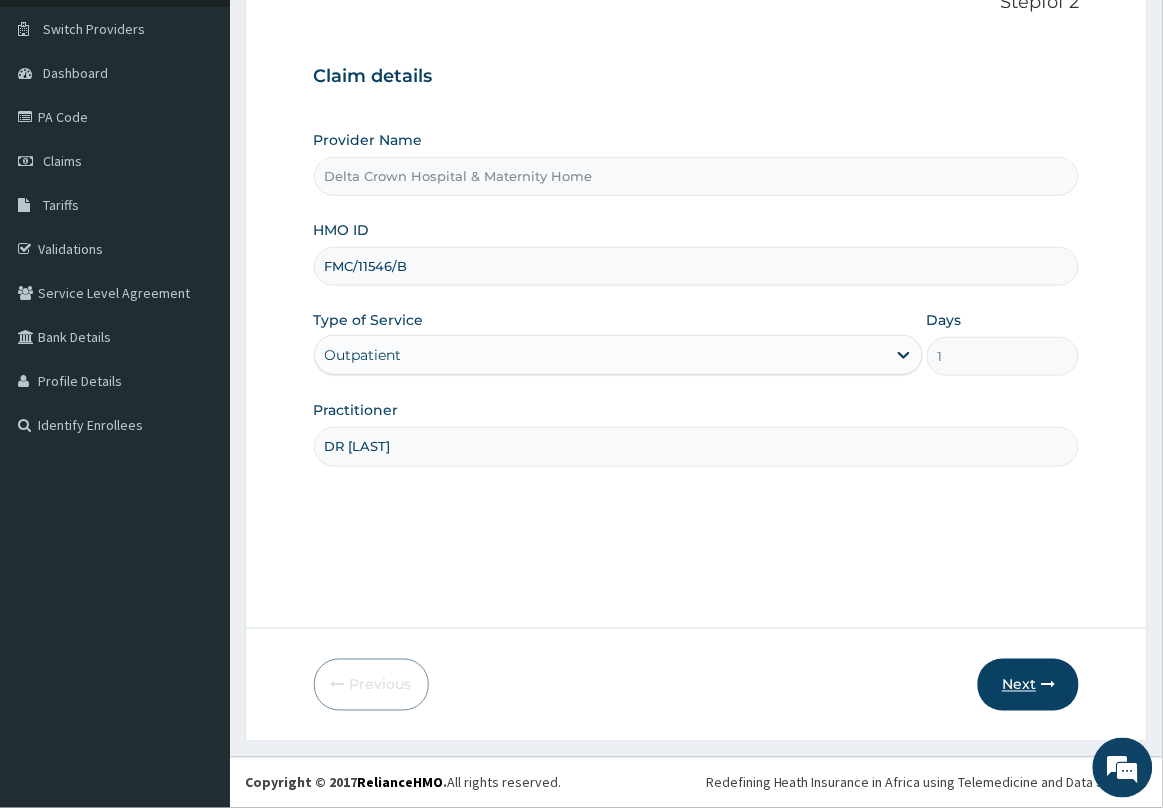 click on "Next" at bounding box center (1028, 685) 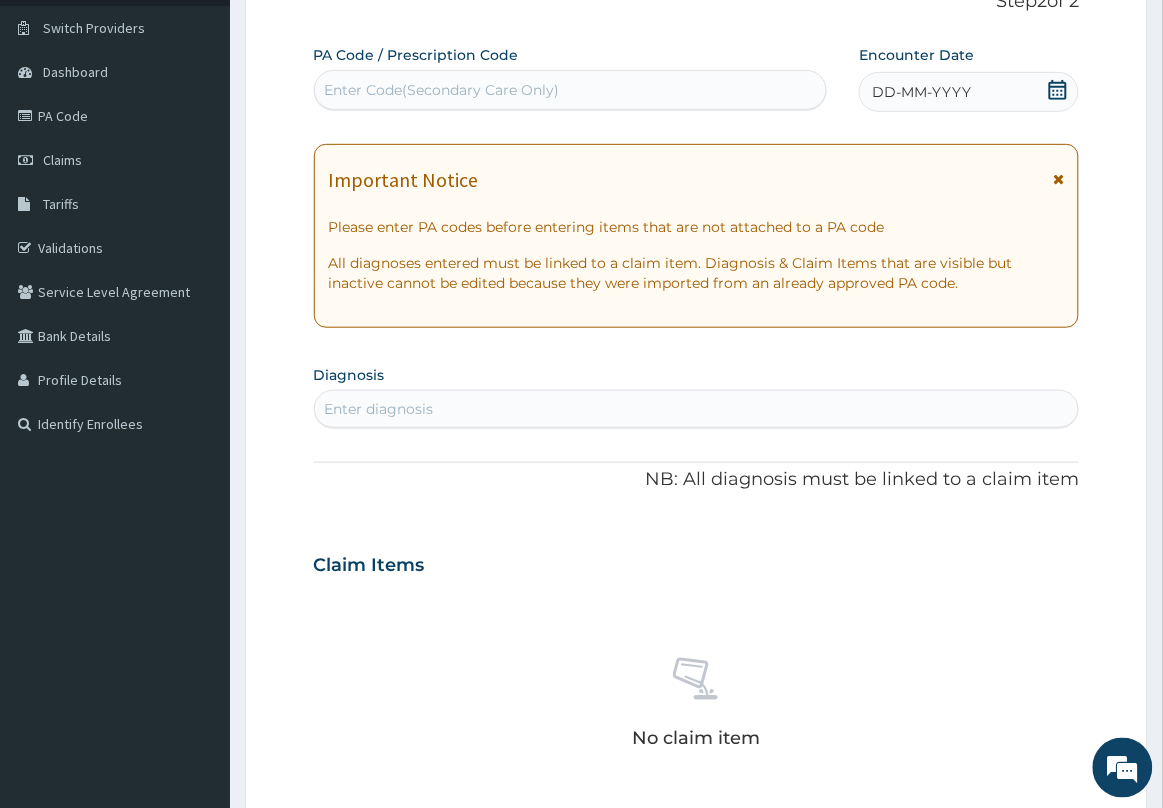click at bounding box center (1058, 179) 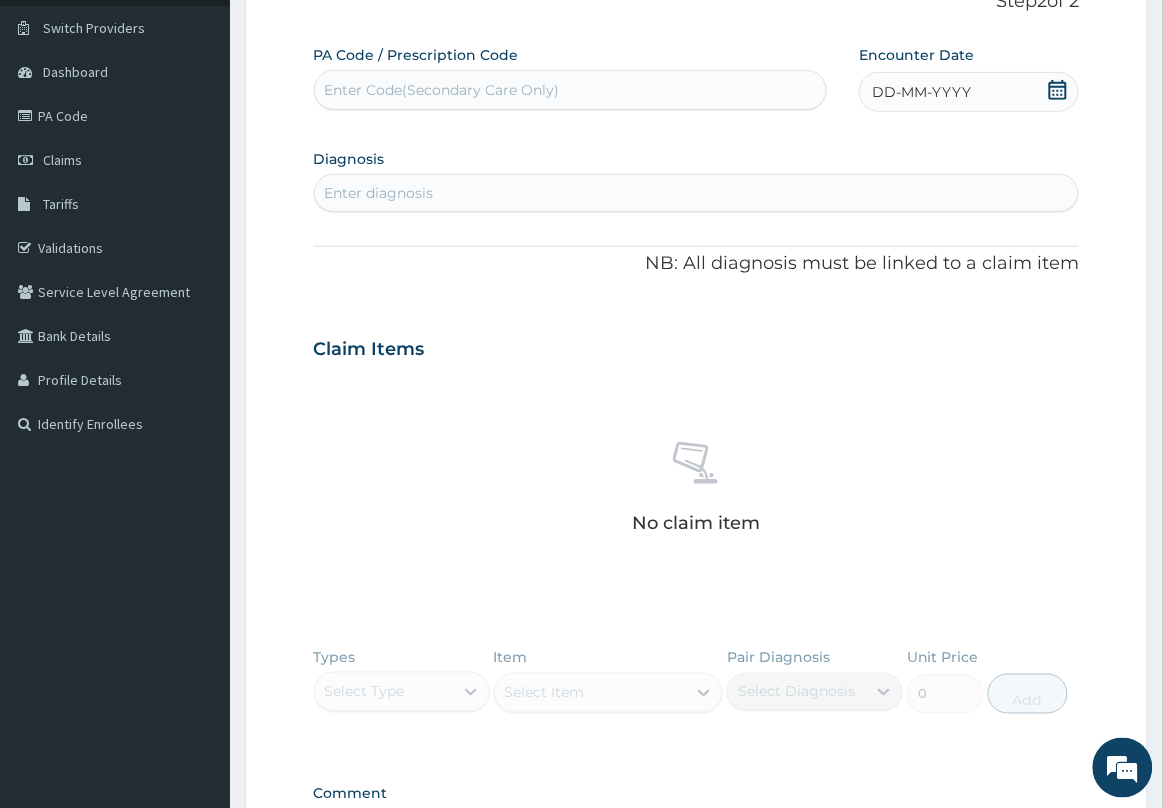 click 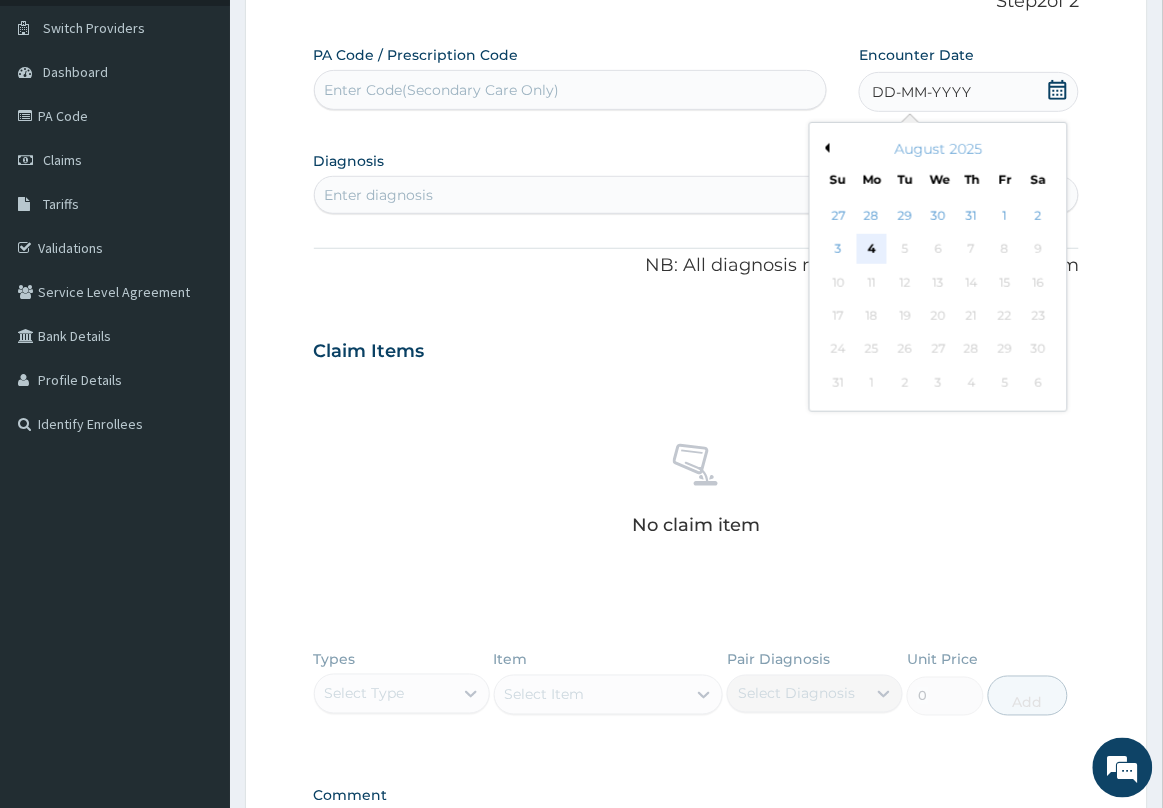 click on "4" at bounding box center (872, 250) 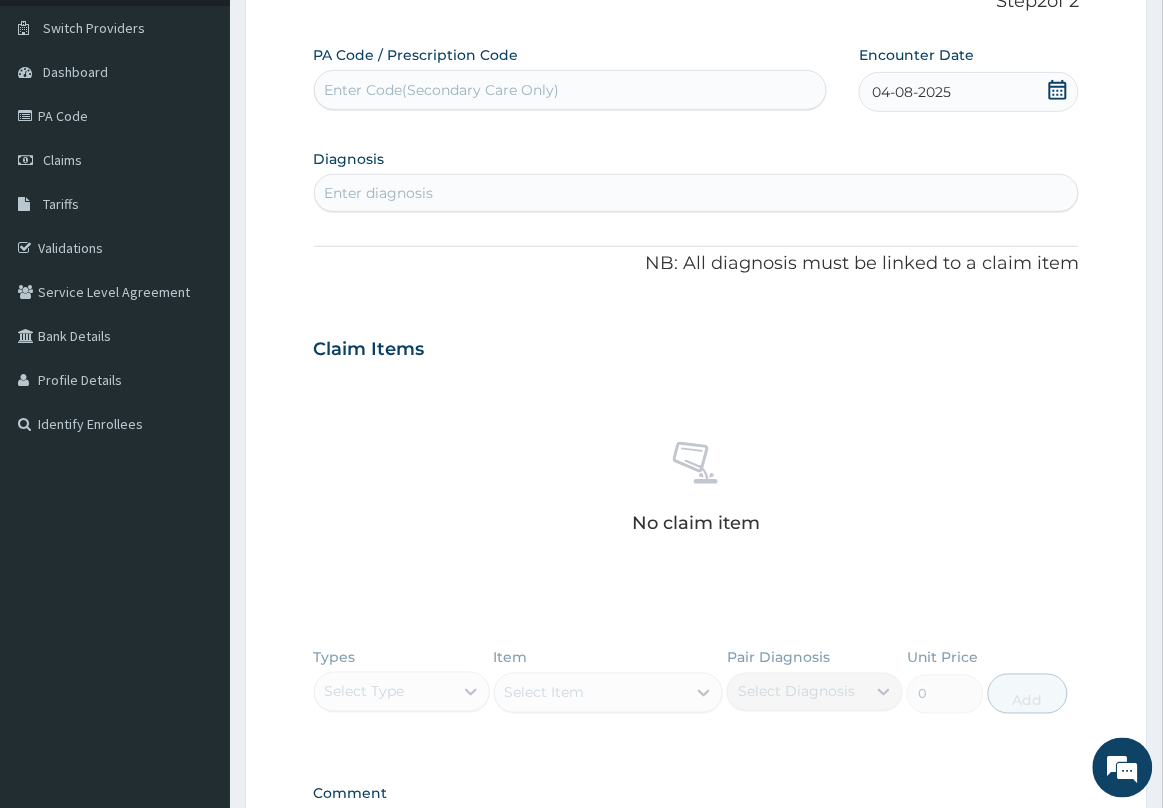 click on "Enter diagnosis" at bounding box center [697, 193] 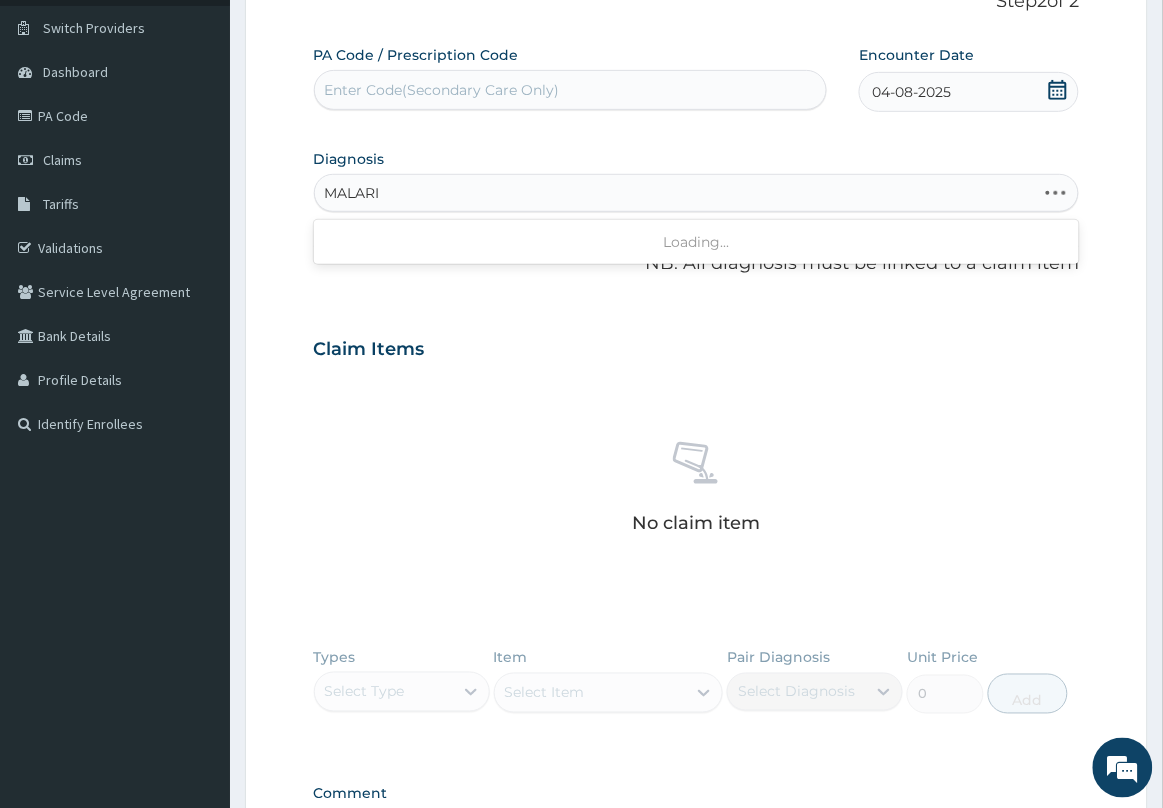 type on "MALARIA" 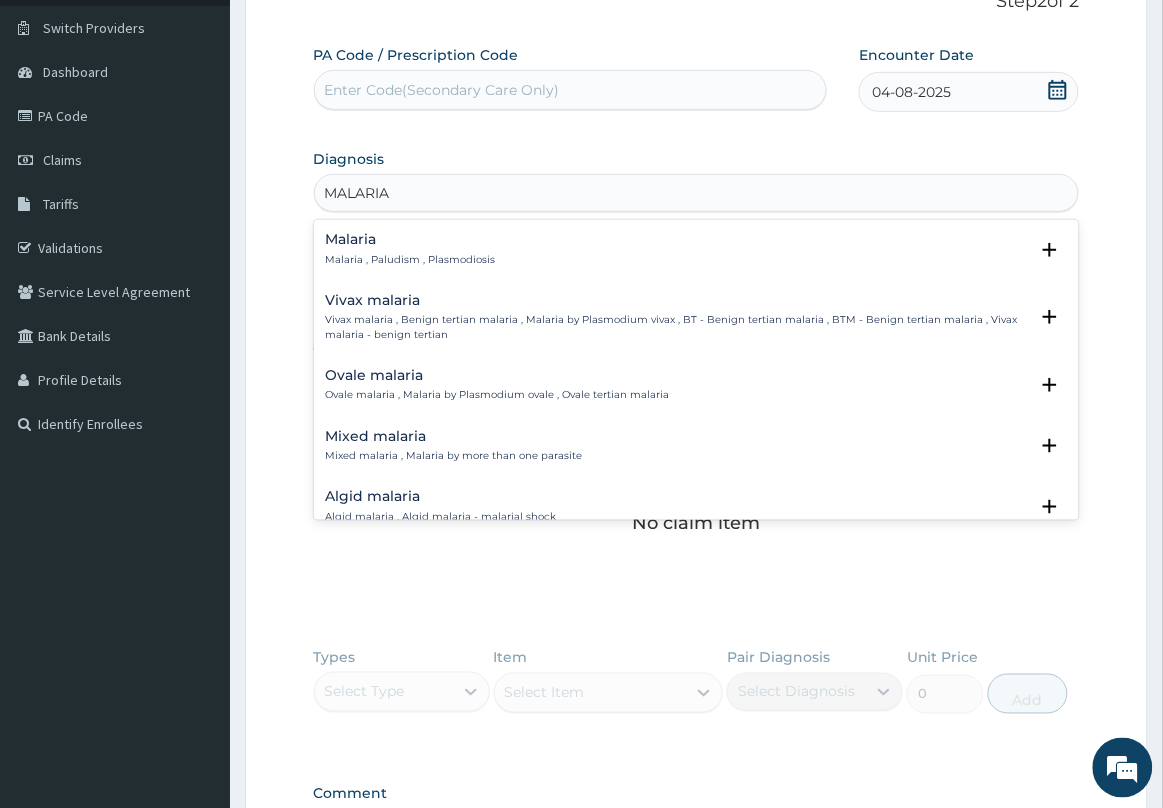 click on "Malaria , Paludism , Plasmodiosis" at bounding box center [411, 260] 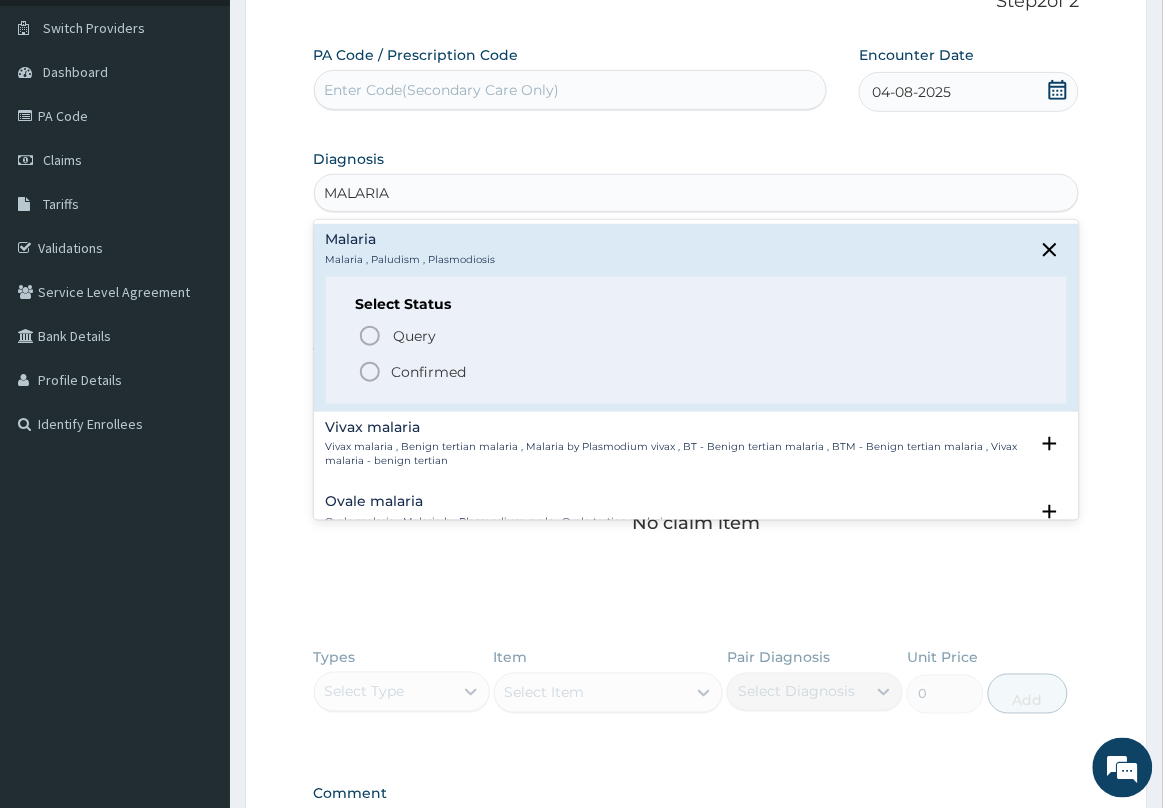 click on "Confirmed" at bounding box center (429, 372) 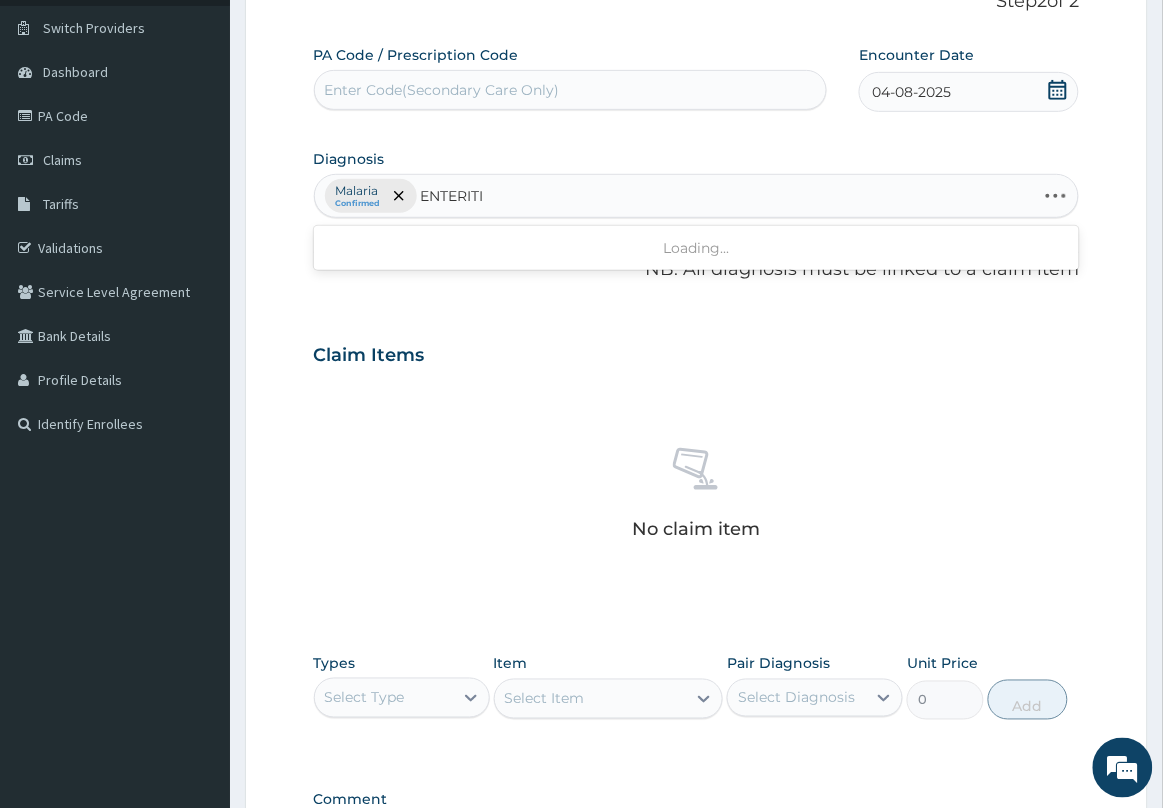 type on "ENTERITIS" 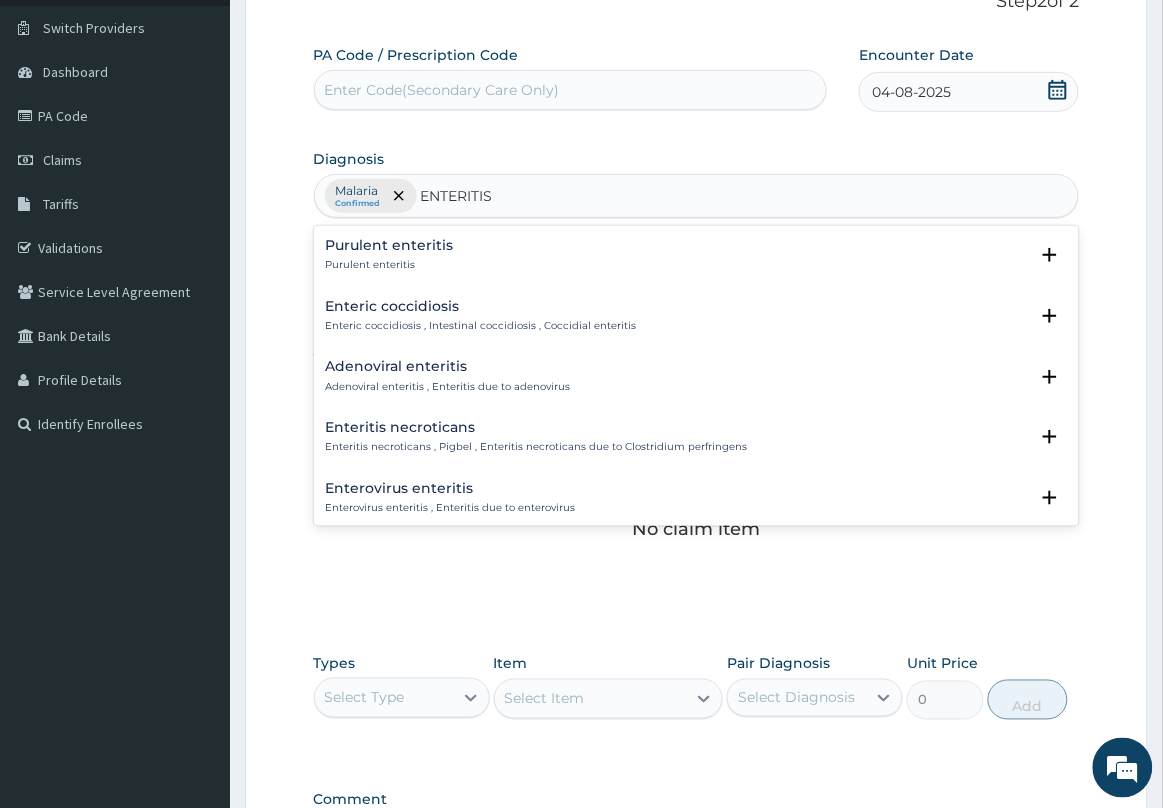 click on "Adenoviral enteritis" at bounding box center [448, 366] 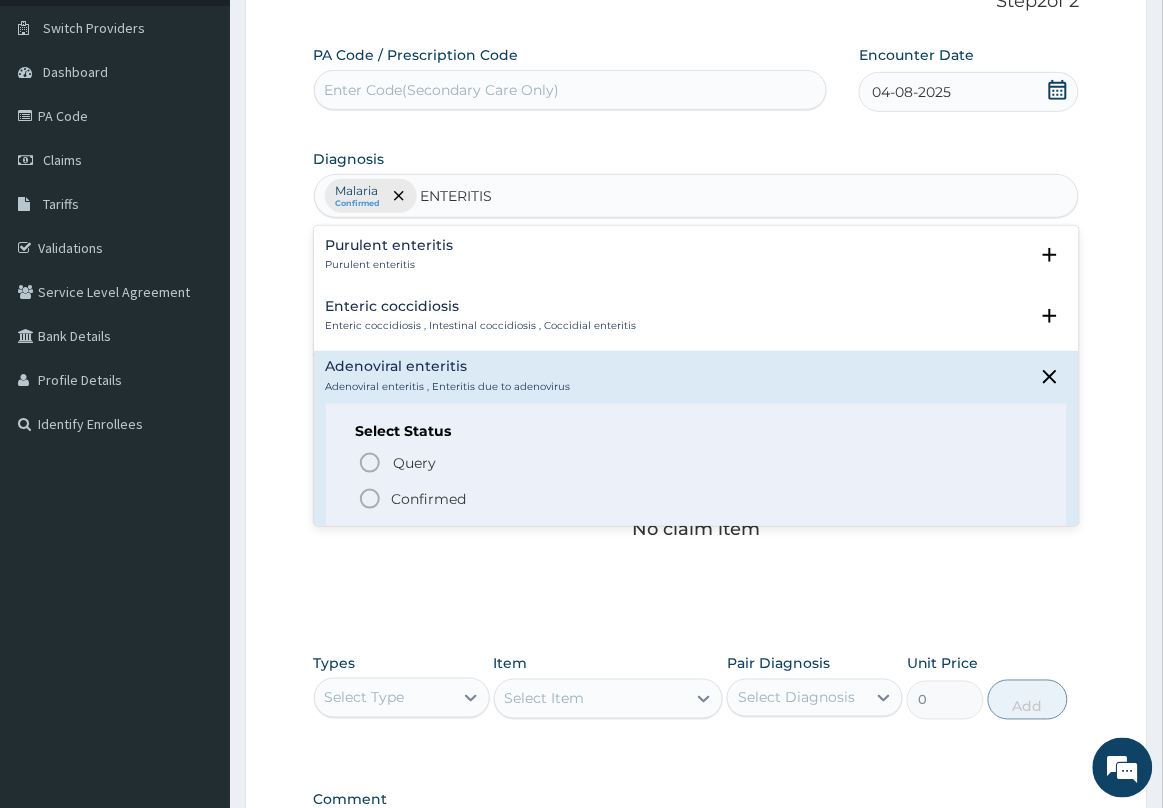 click 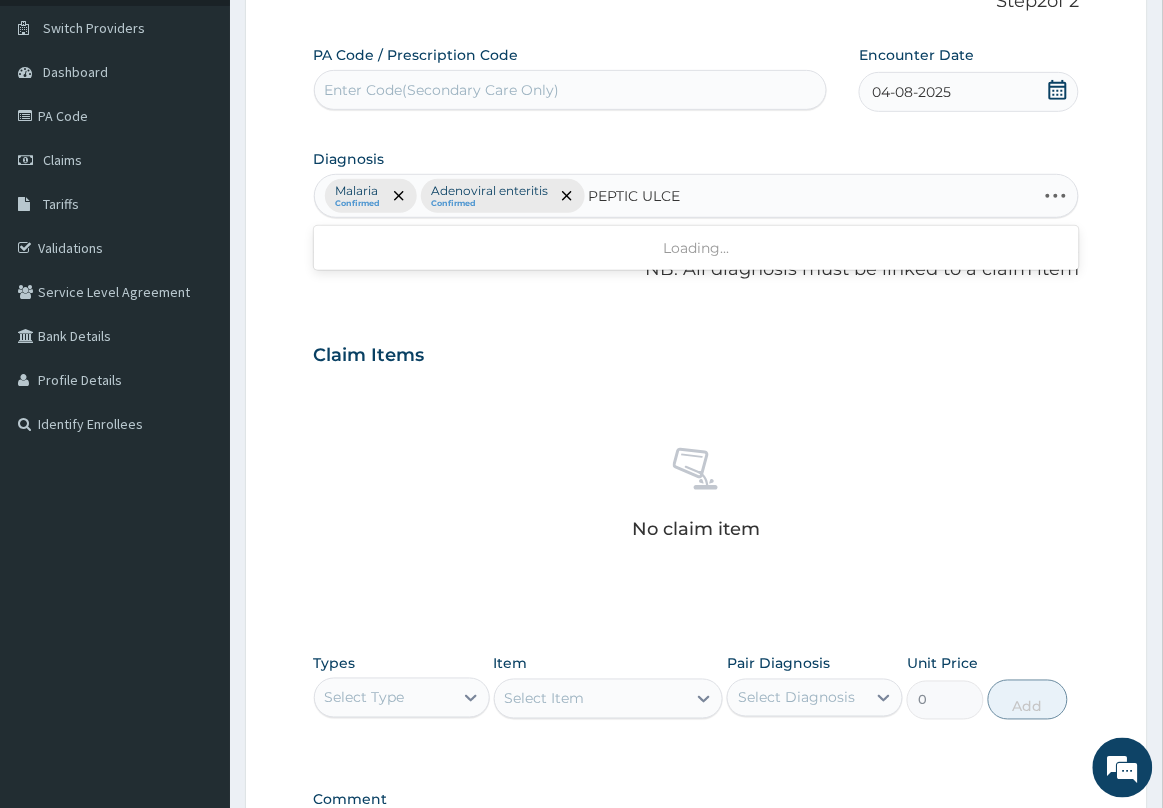 type on "PEPTIC ULCER" 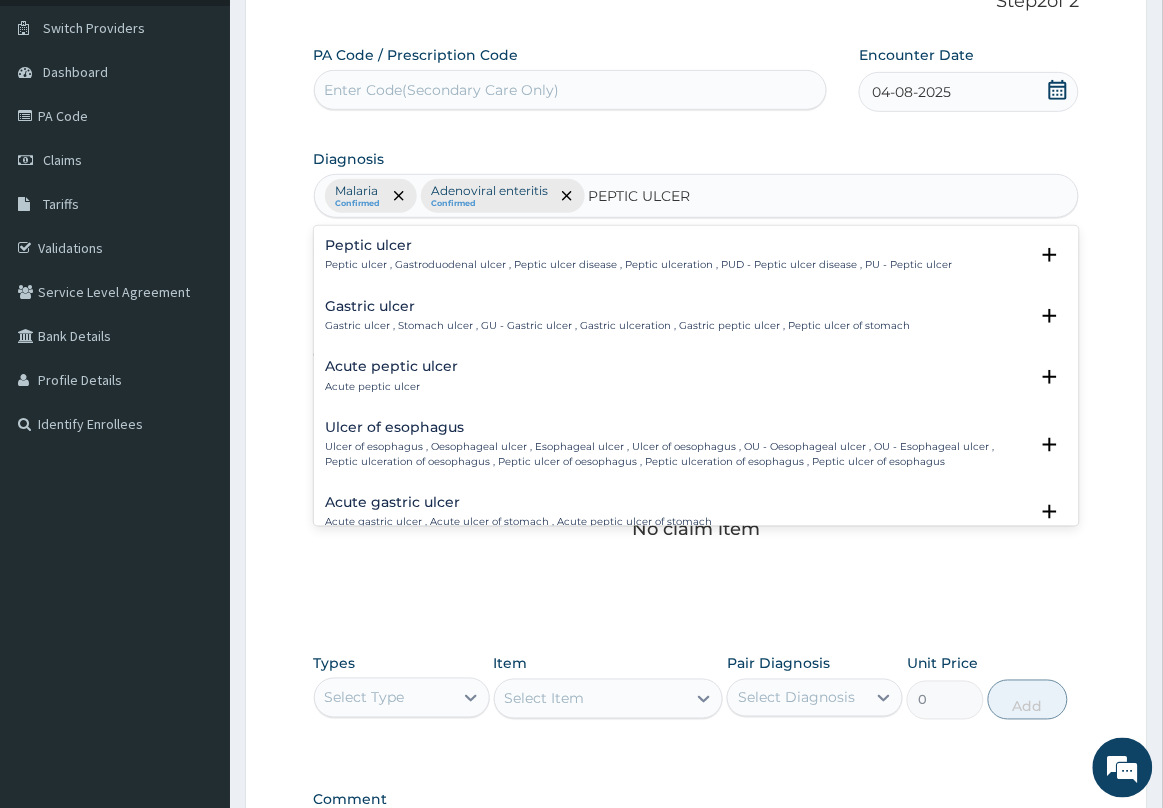 click on "Peptic ulcer Peptic ulcer , Gastroduodenal ulcer , Peptic ulcer disease , Peptic ulceration , PUD - Peptic ulcer disease , PU - Peptic ulcer" at bounding box center [639, 255] 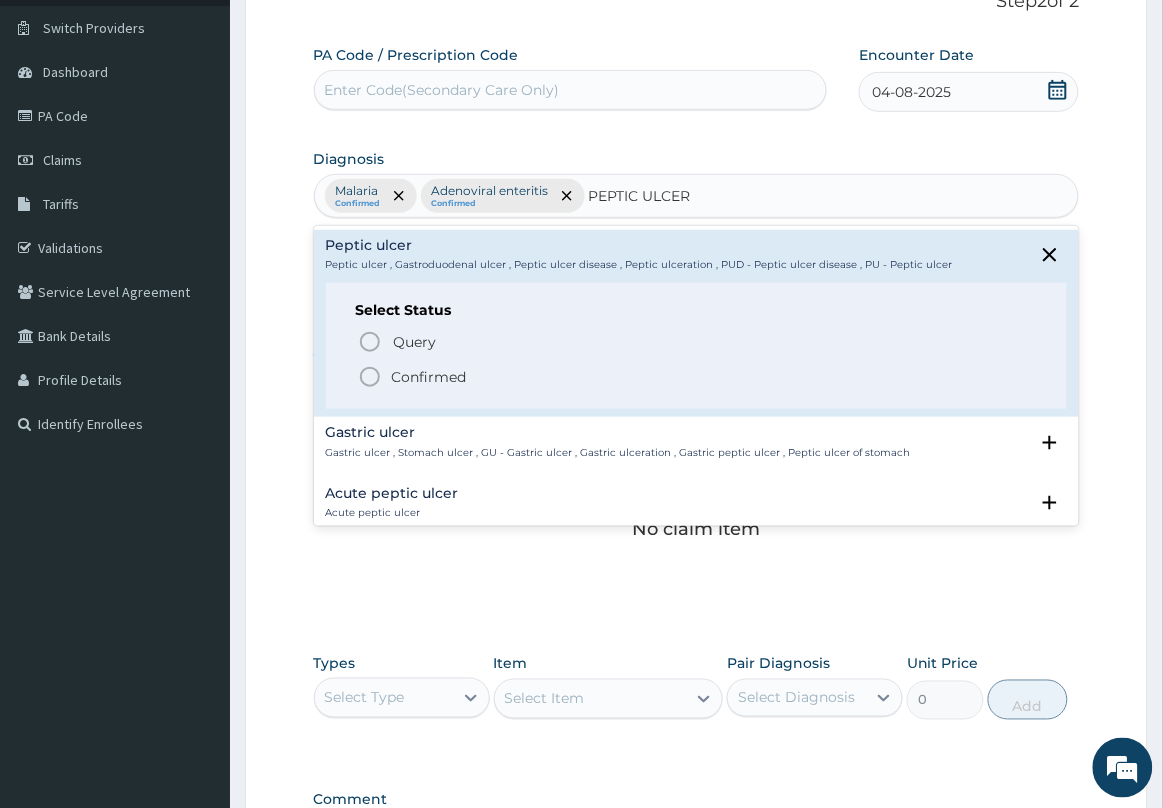 click 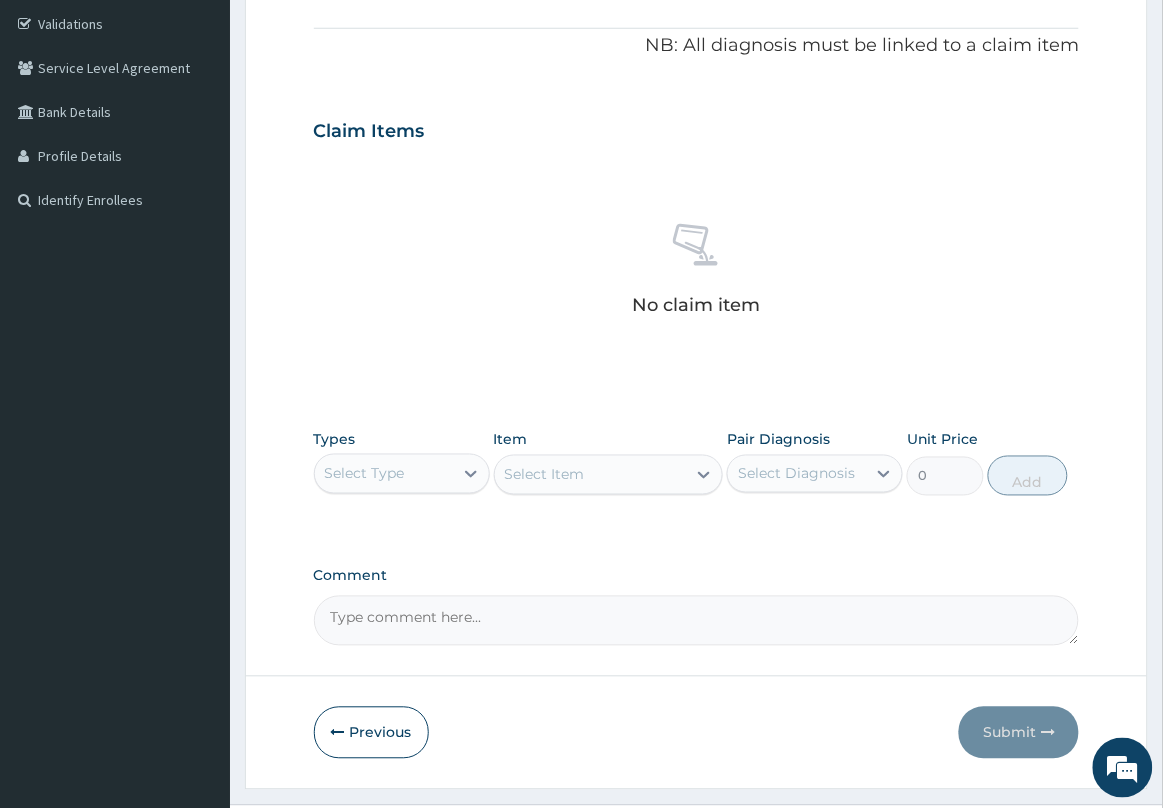 scroll, scrollTop: 418, scrollLeft: 0, axis: vertical 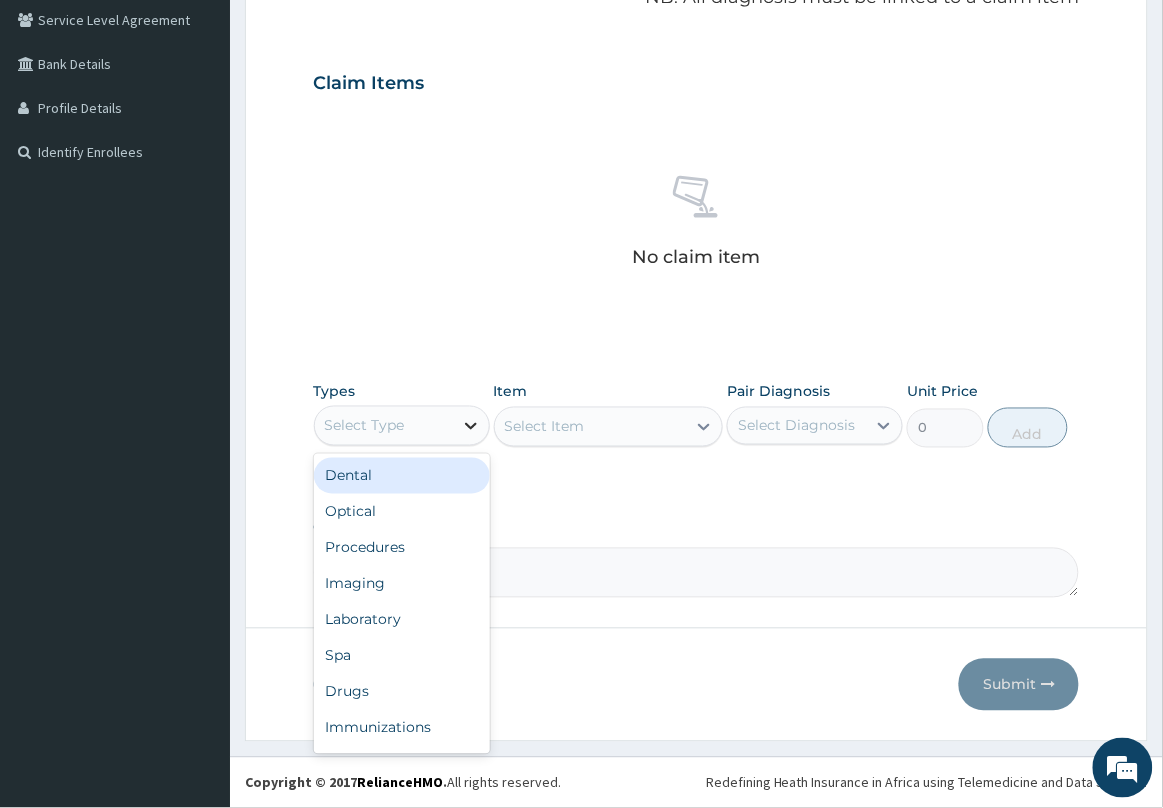 click 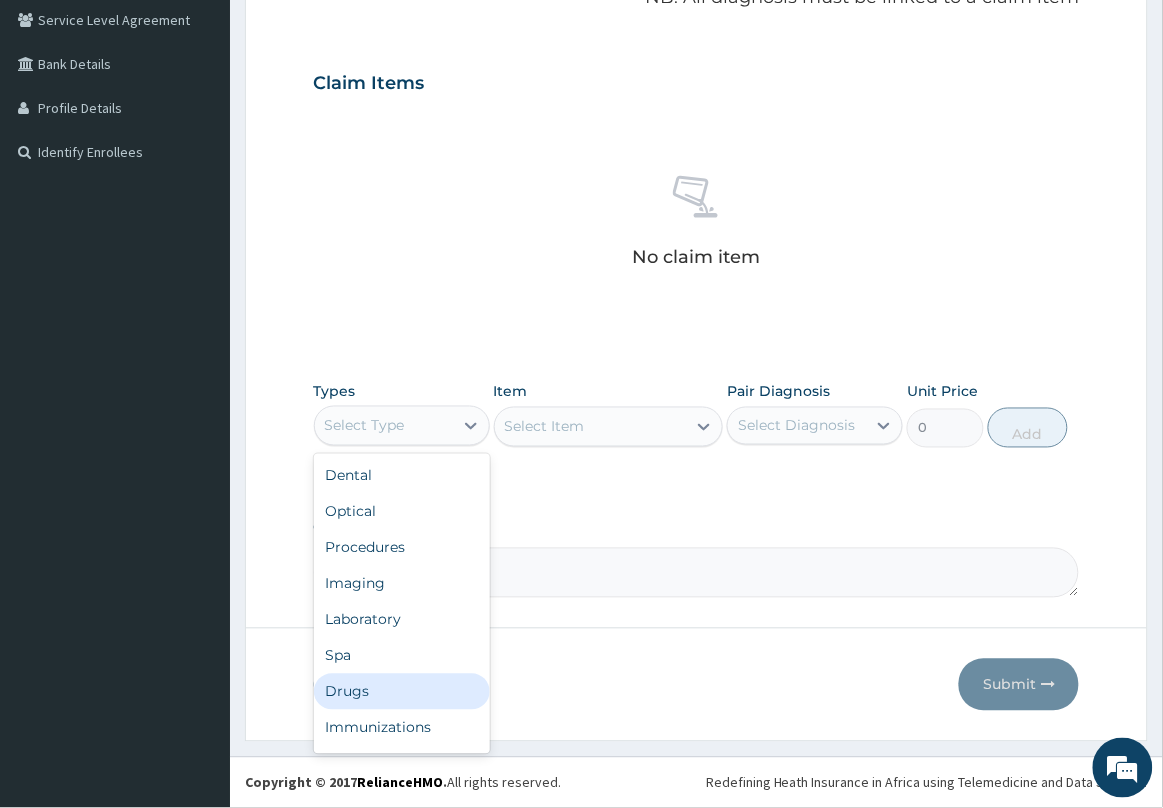 click on "Drugs" at bounding box center [402, 692] 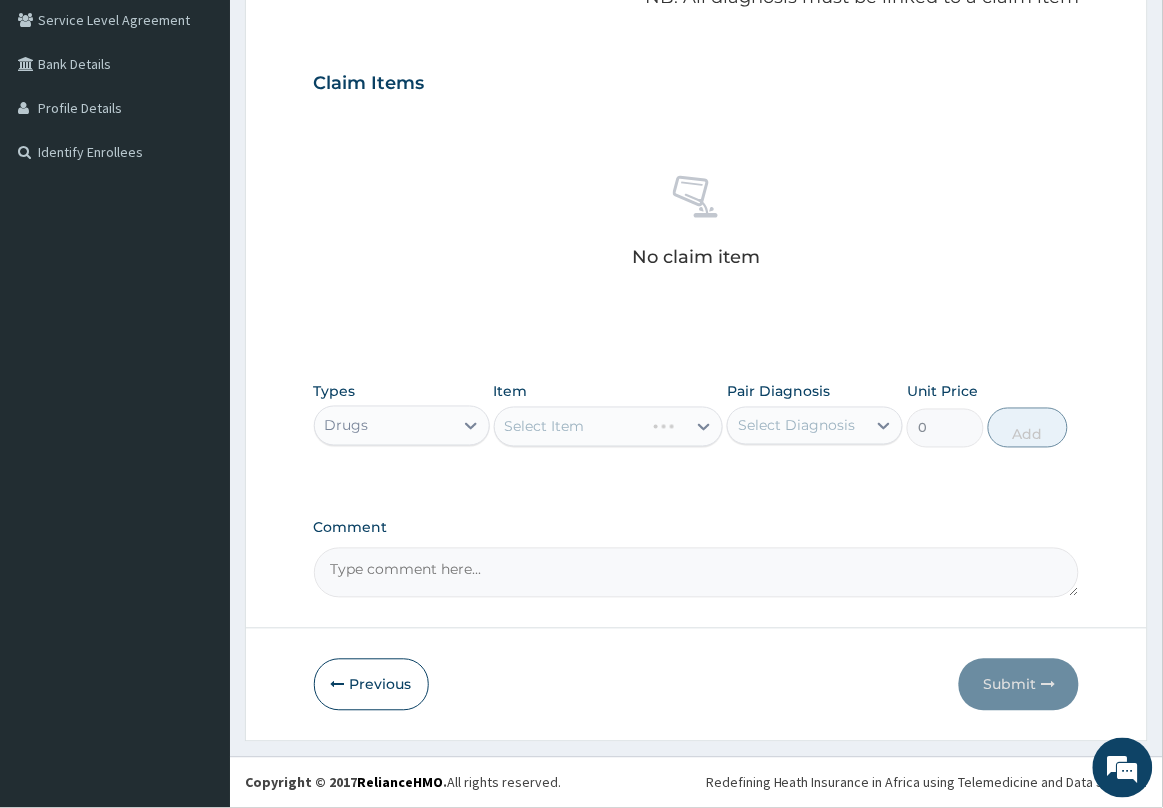 click on "Select Item" at bounding box center [609, 427] 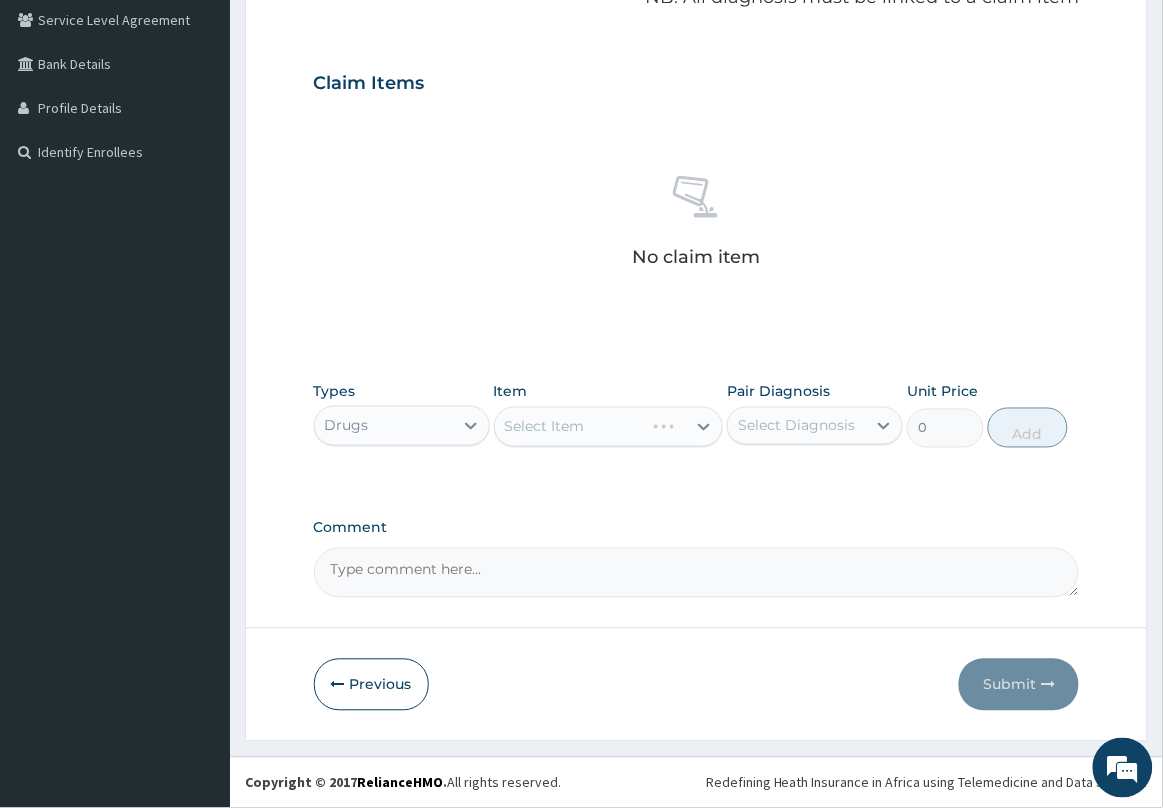 click on "Select Item" at bounding box center [609, 427] 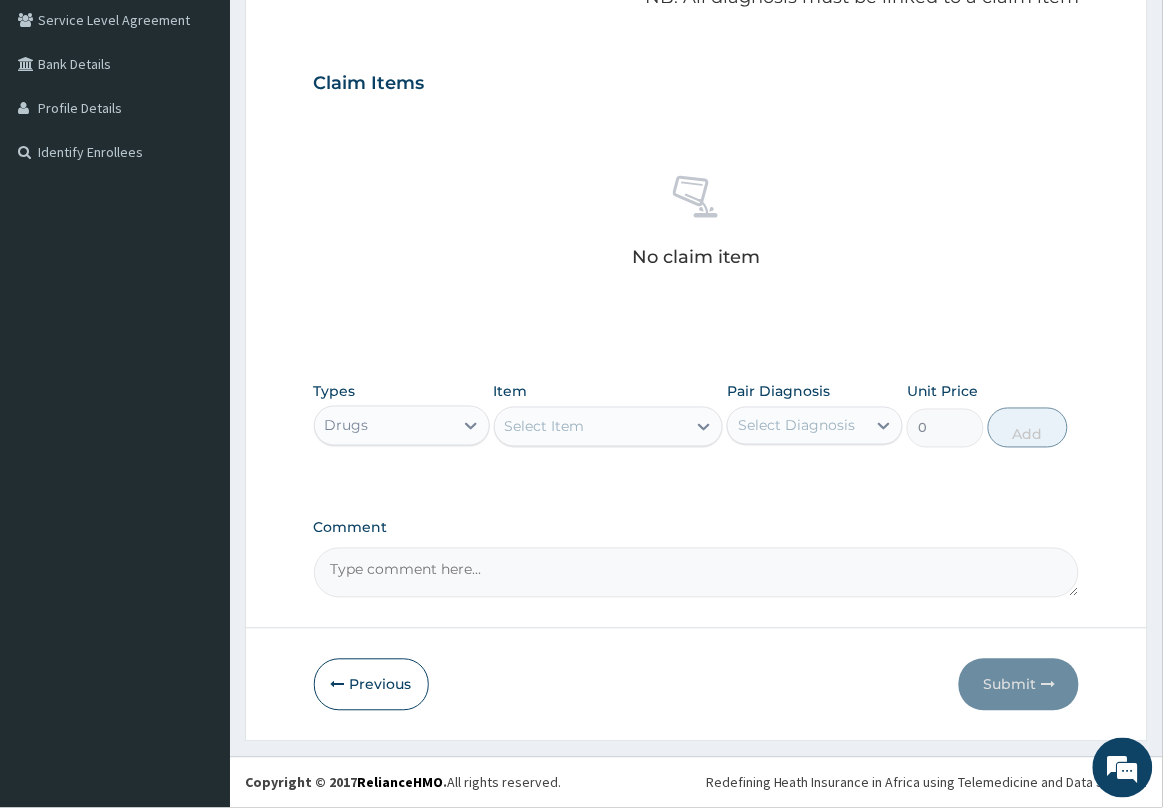 click on "Select Item" at bounding box center [545, 427] 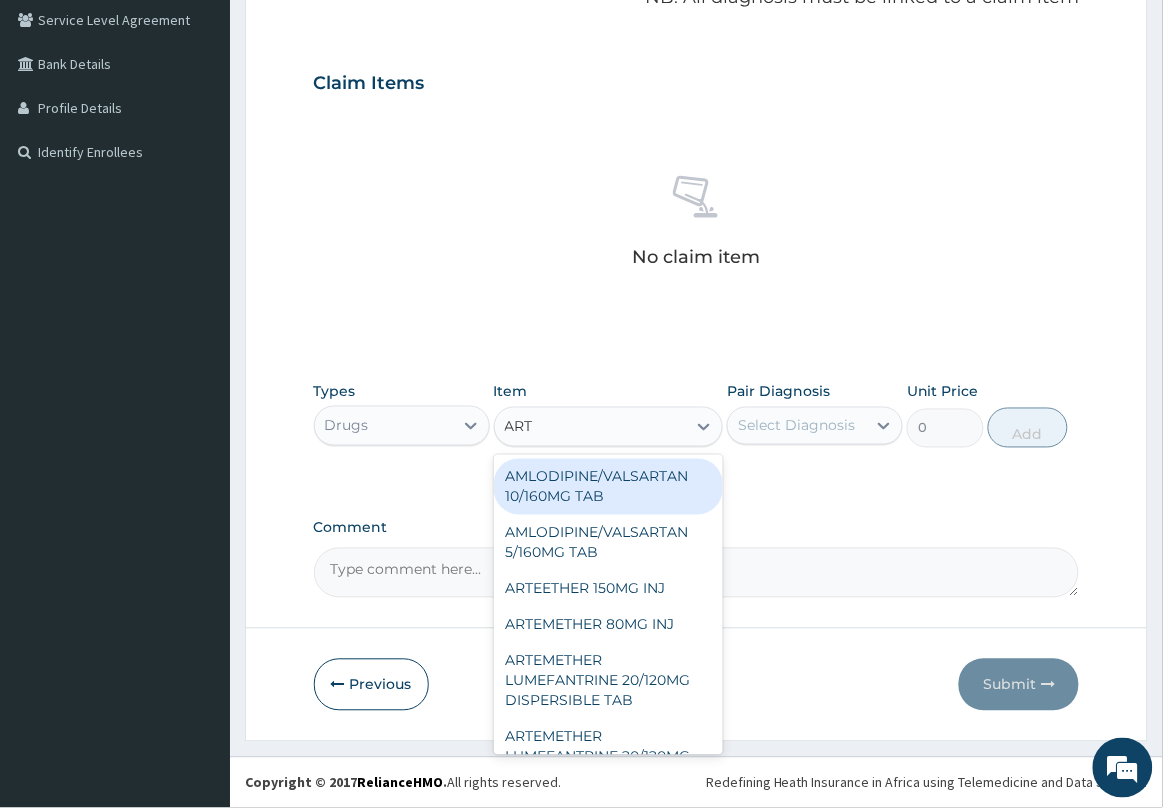 type on "ARTE" 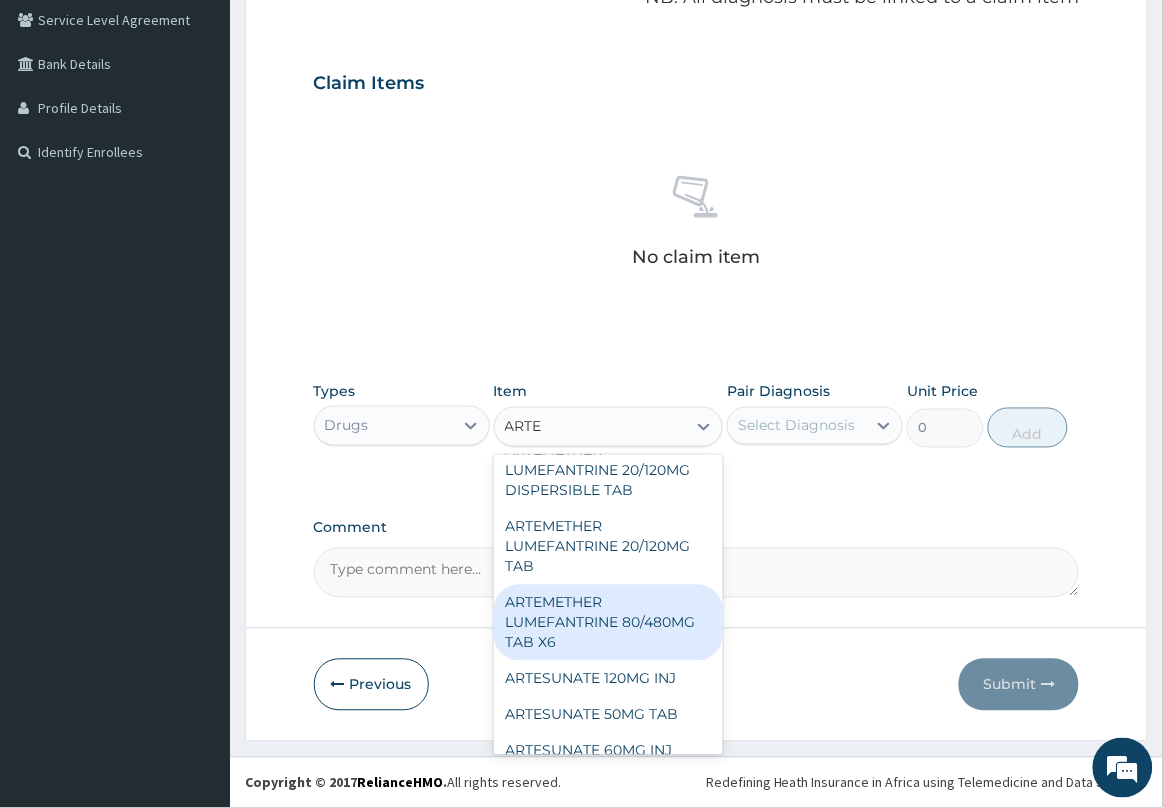 scroll, scrollTop: 125, scrollLeft: 0, axis: vertical 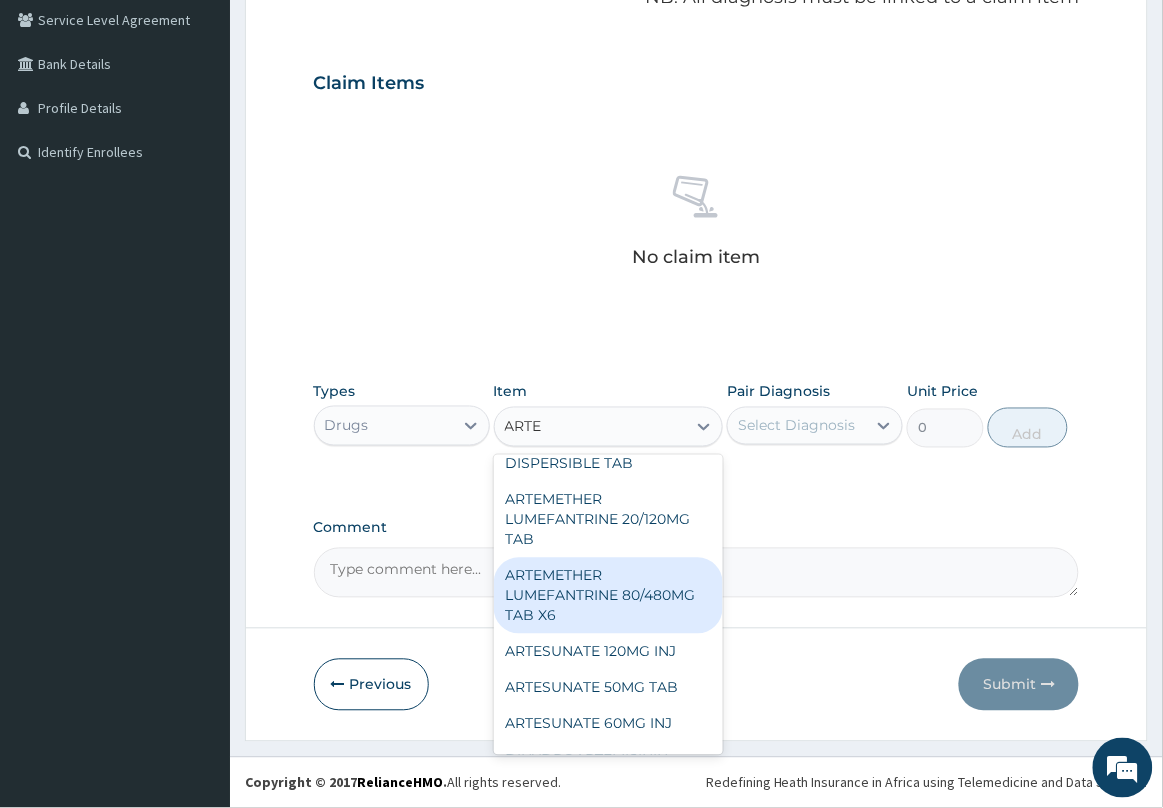 click on "ARTEMETHER LUMEFANTRINE 80/480MG TAB X6" at bounding box center (609, 596) 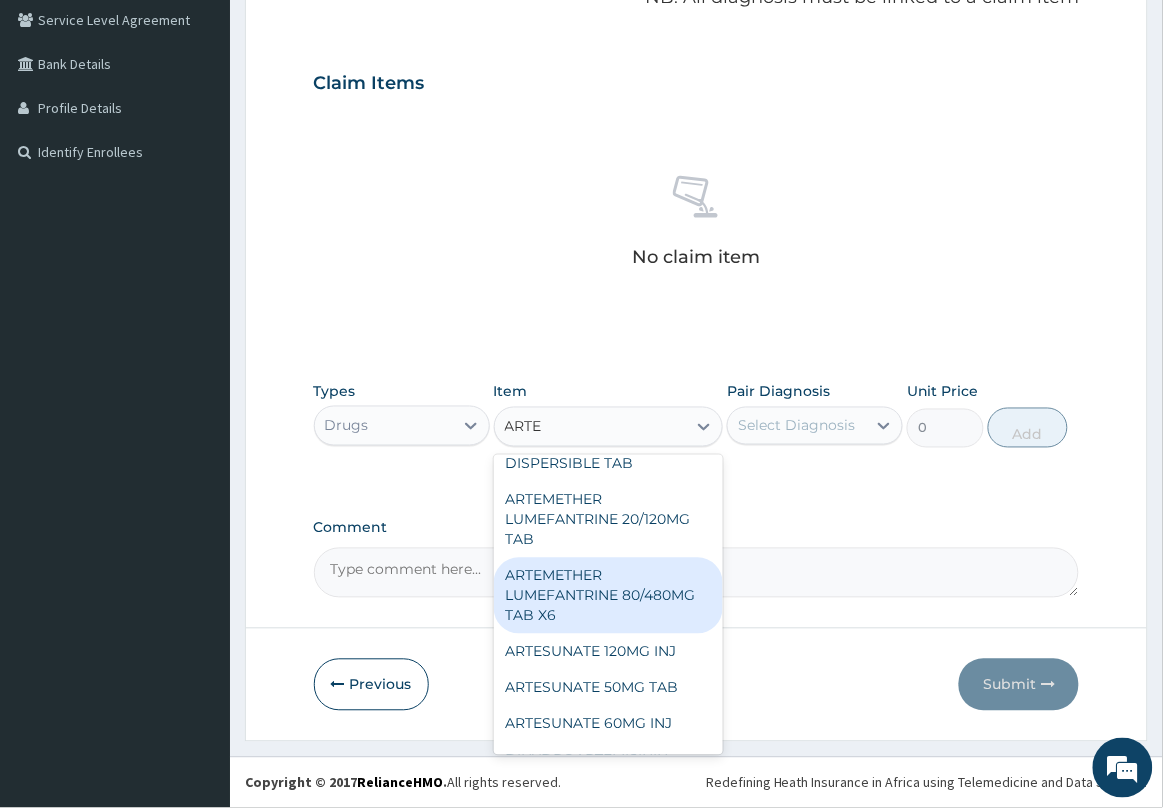 type 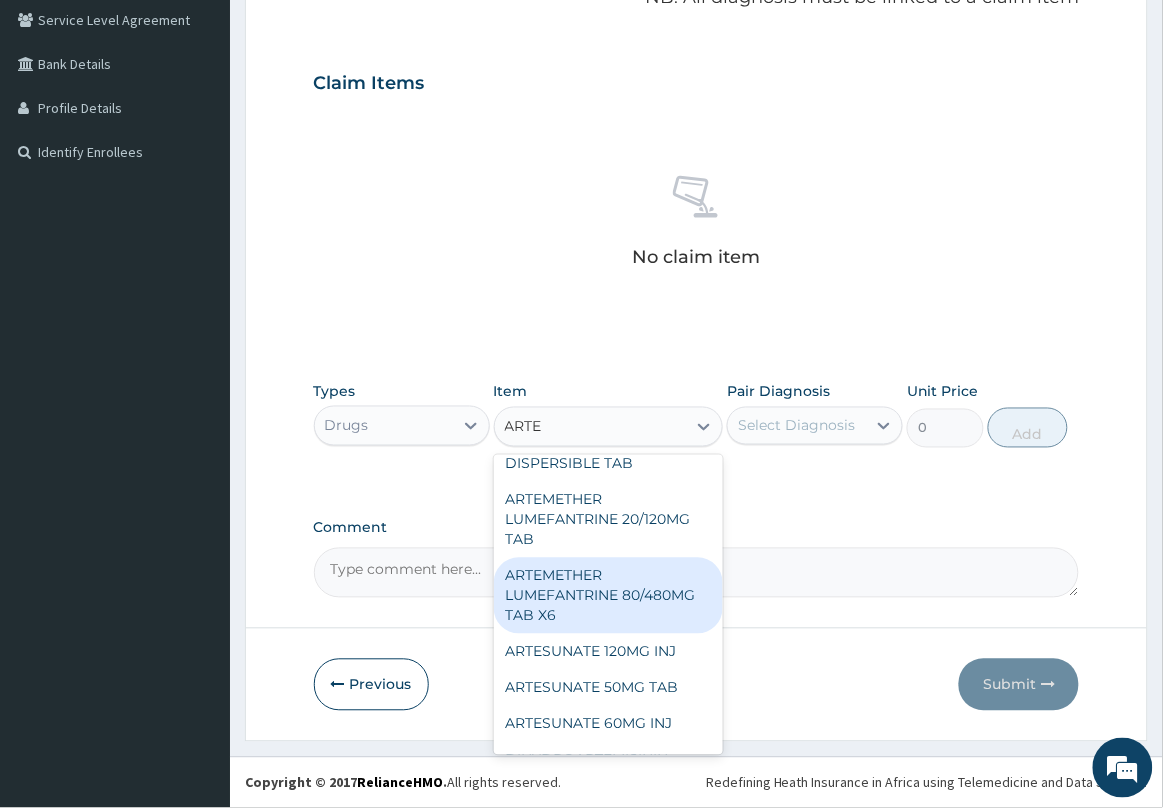 type on "262.5" 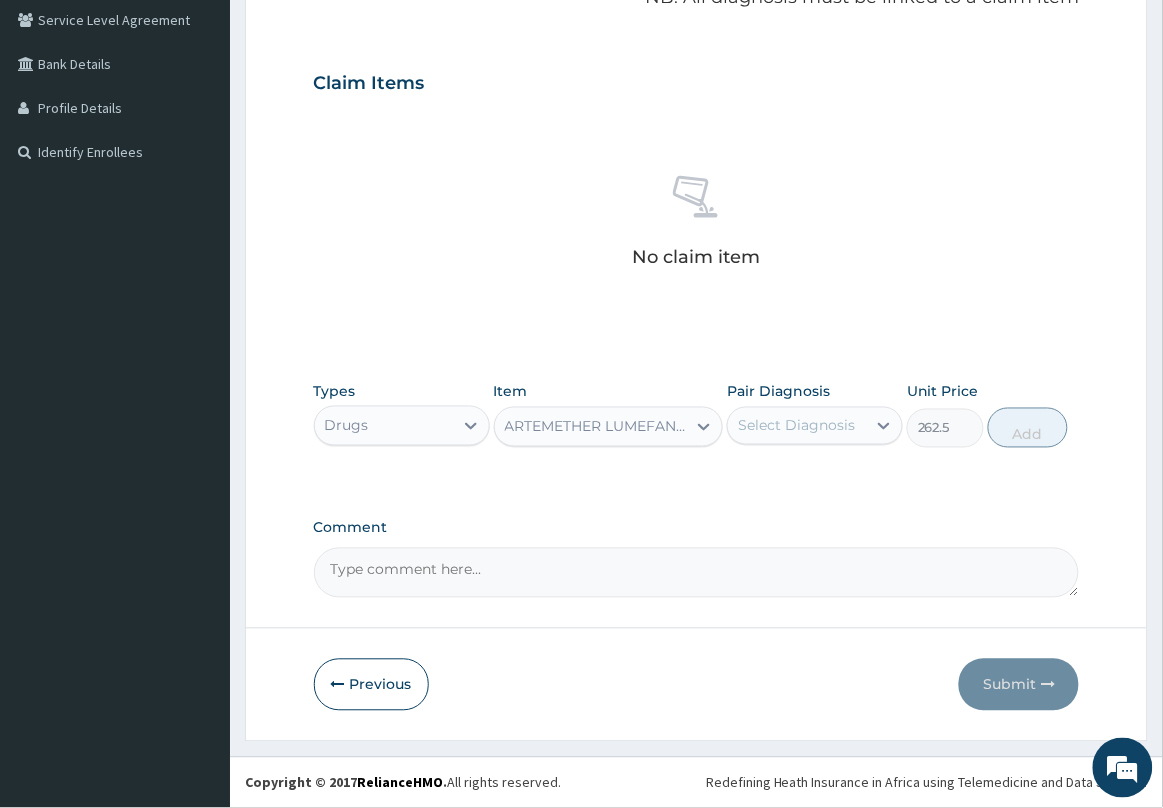 click on "Select Diagnosis" at bounding box center (796, 426) 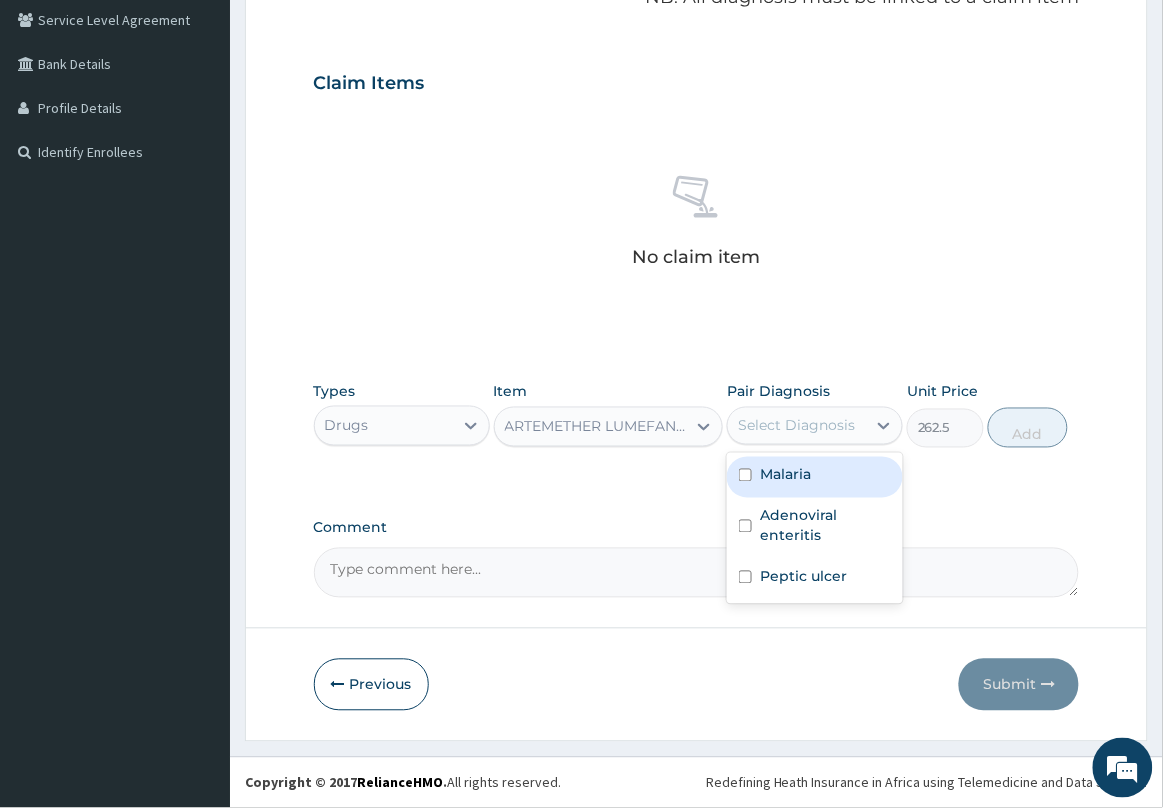 click on "Malaria" at bounding box center (785, 475) 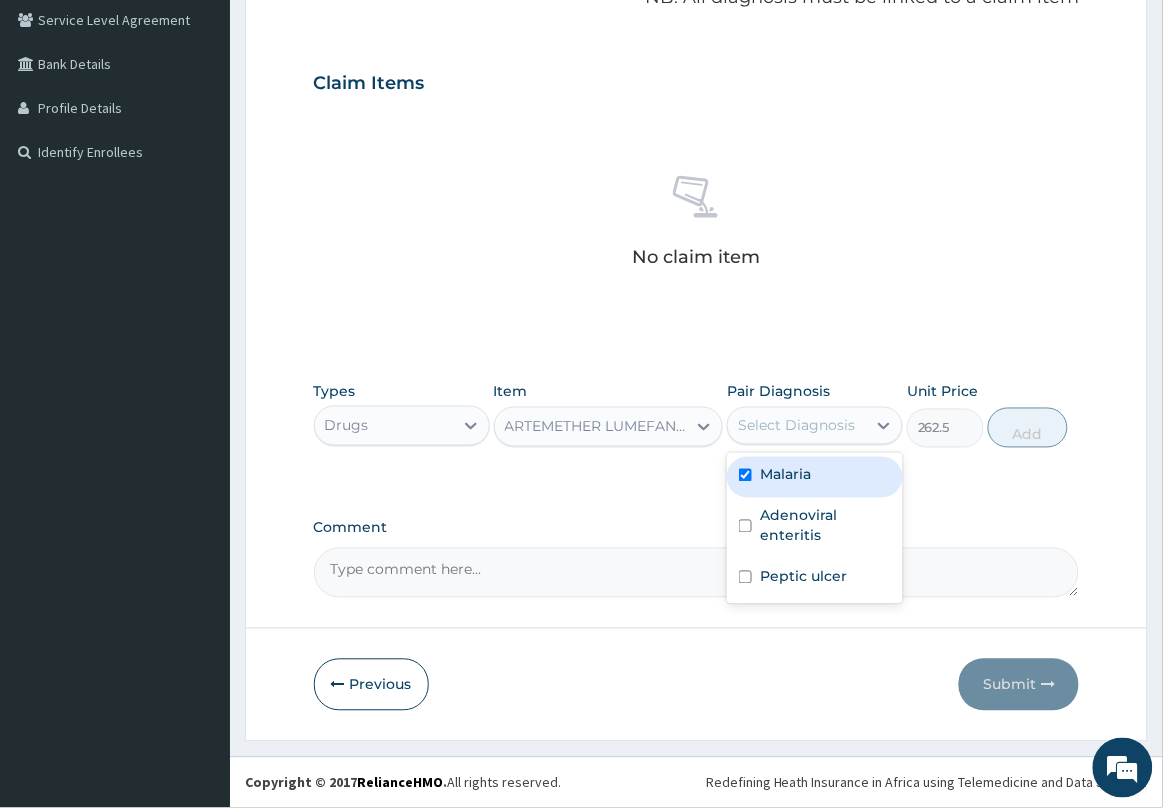 checkbox on "true" 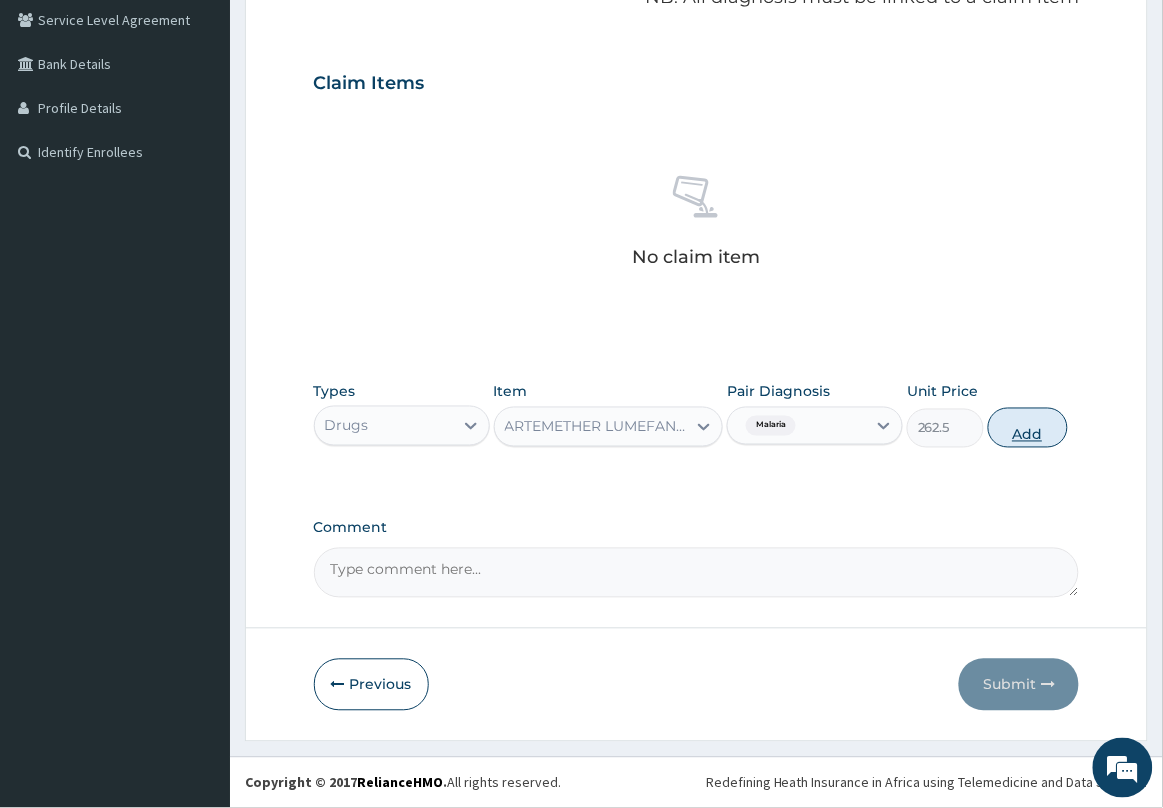 click on "Add" at bounding box center (1028, 428) 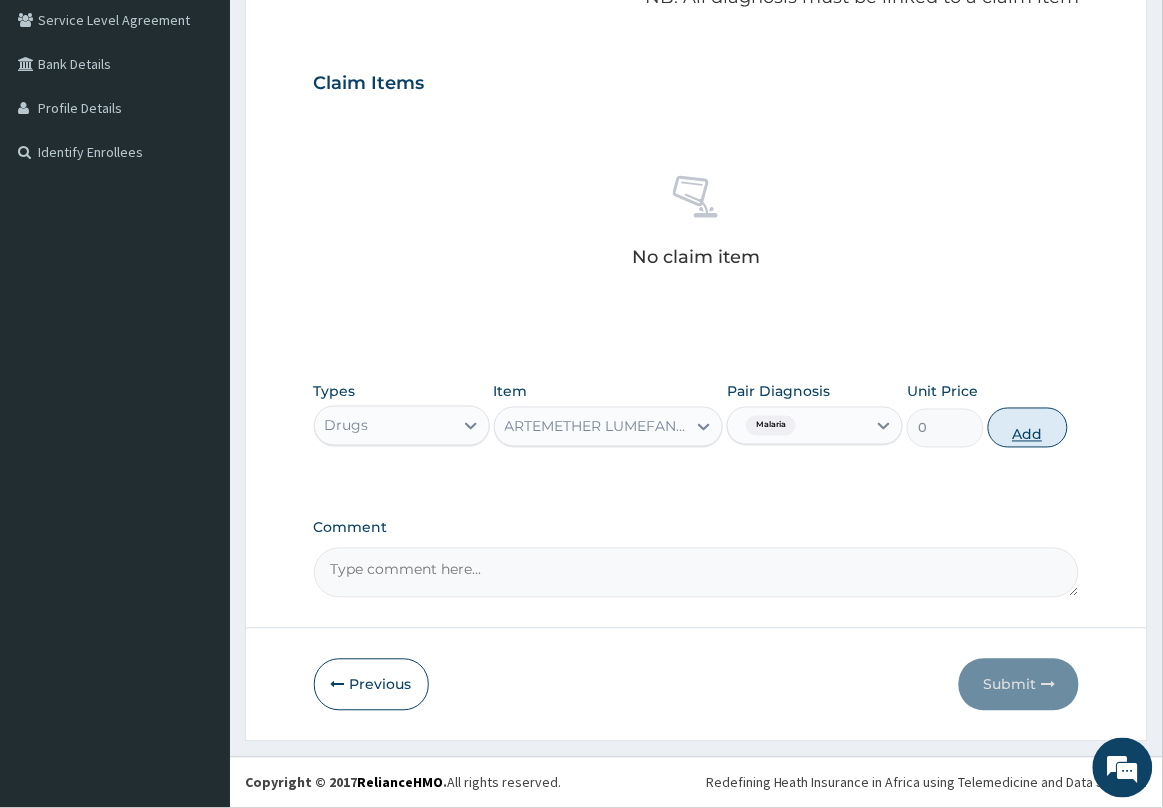 scroll, scrollTop: 351, scrollLeft: 0, axis: vertical 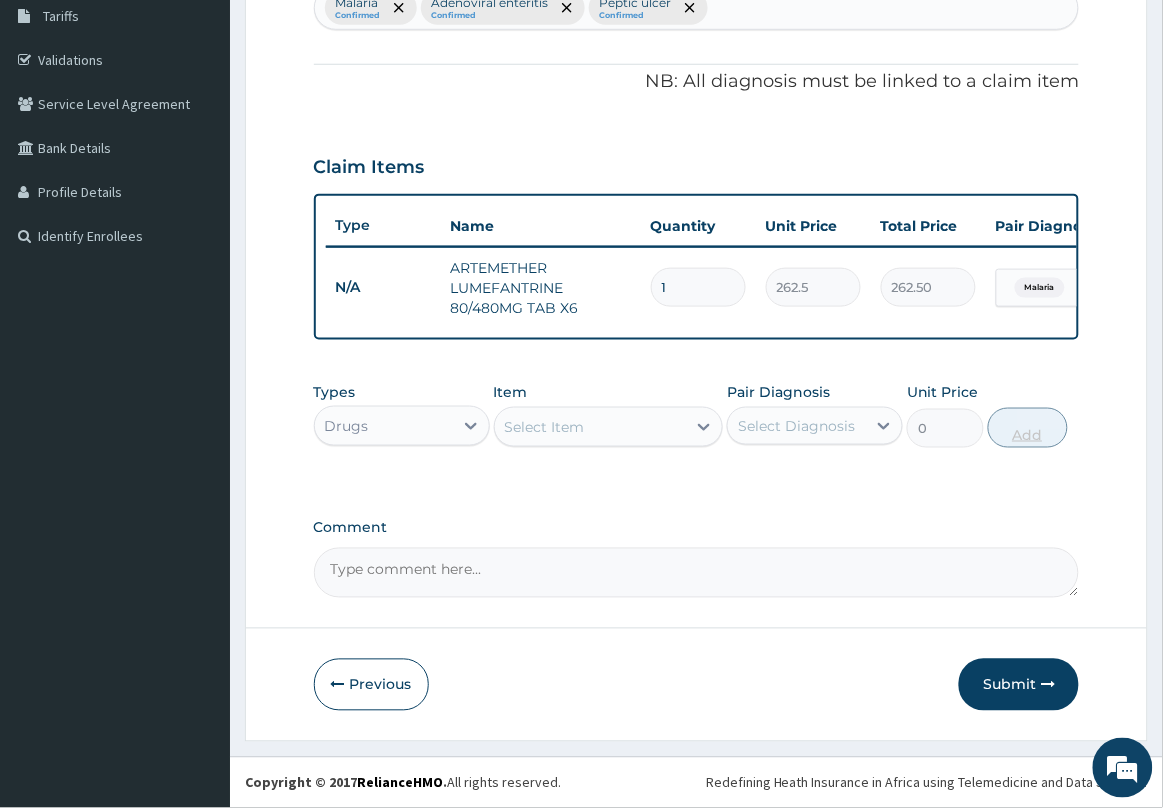 type 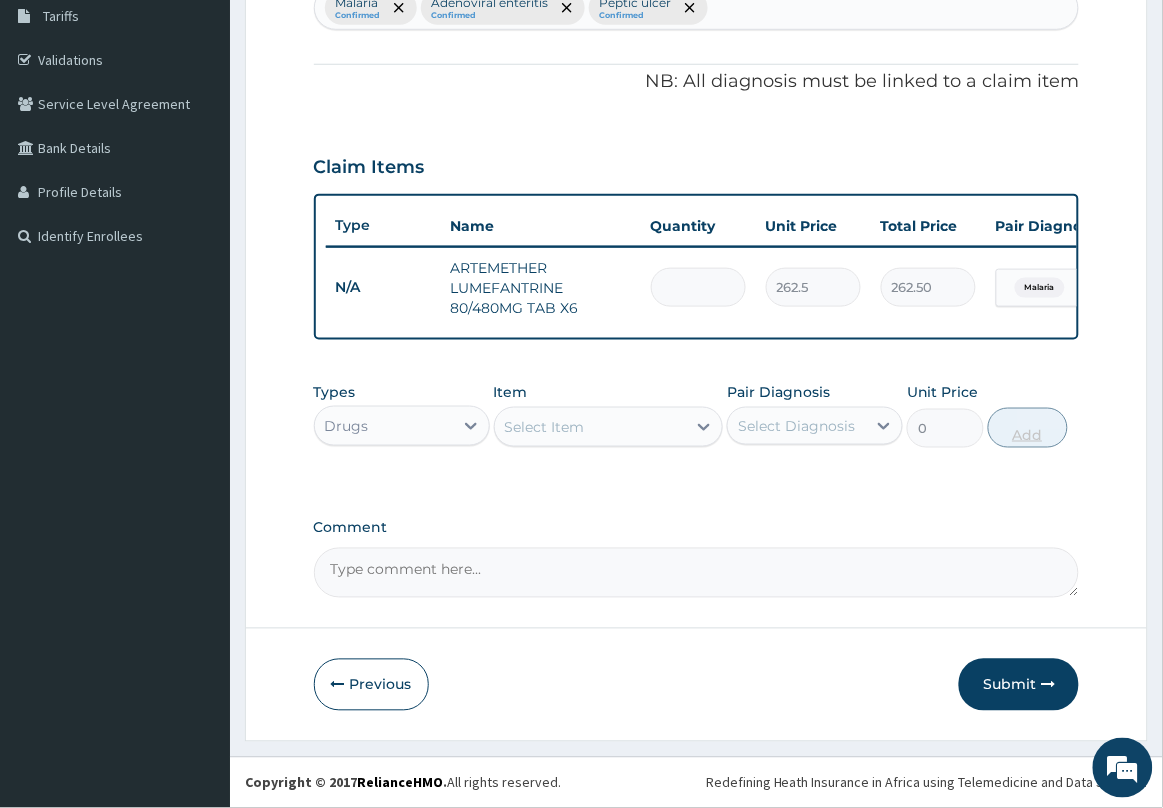 type on "0.00" 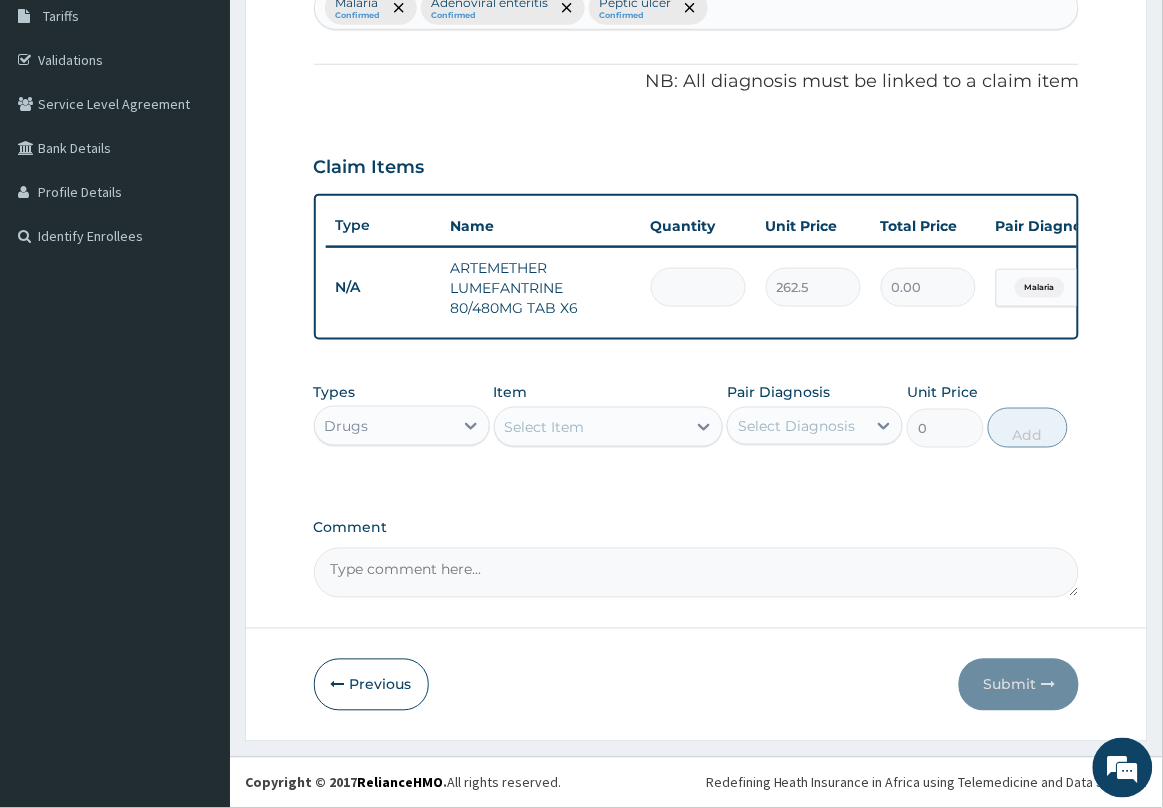 type on "6" 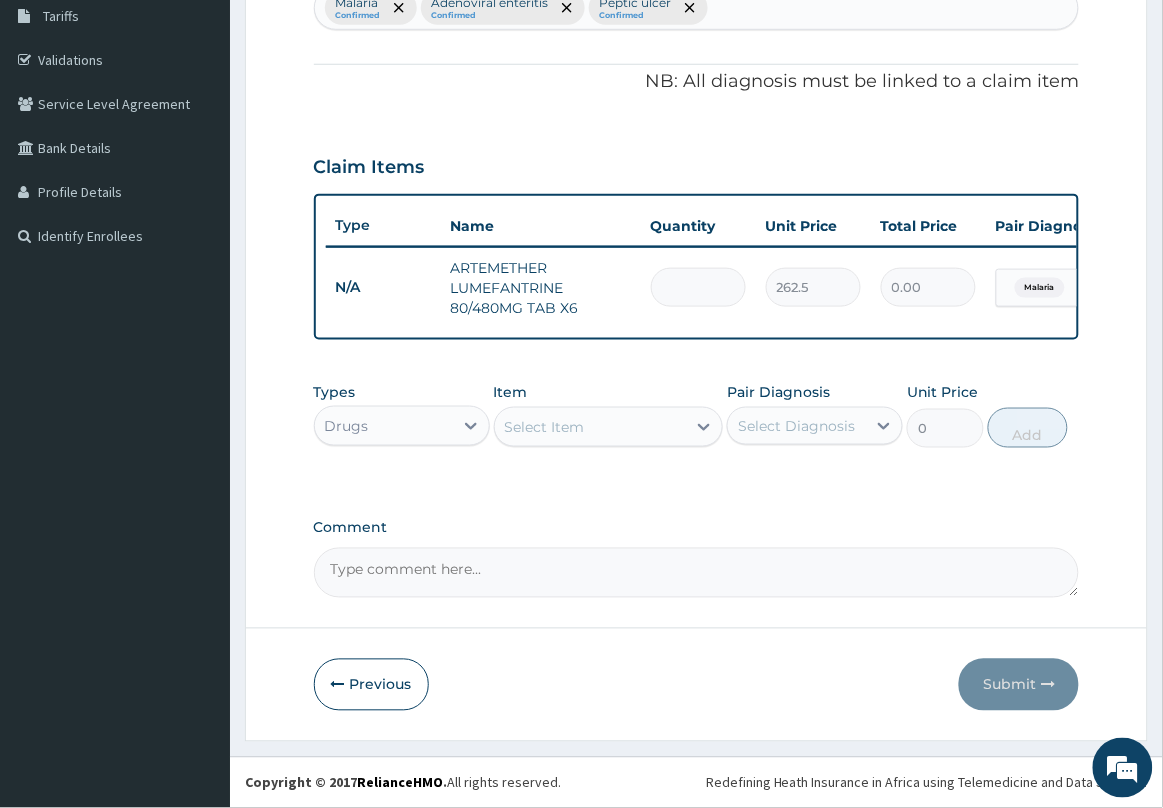 type on "1575.00" 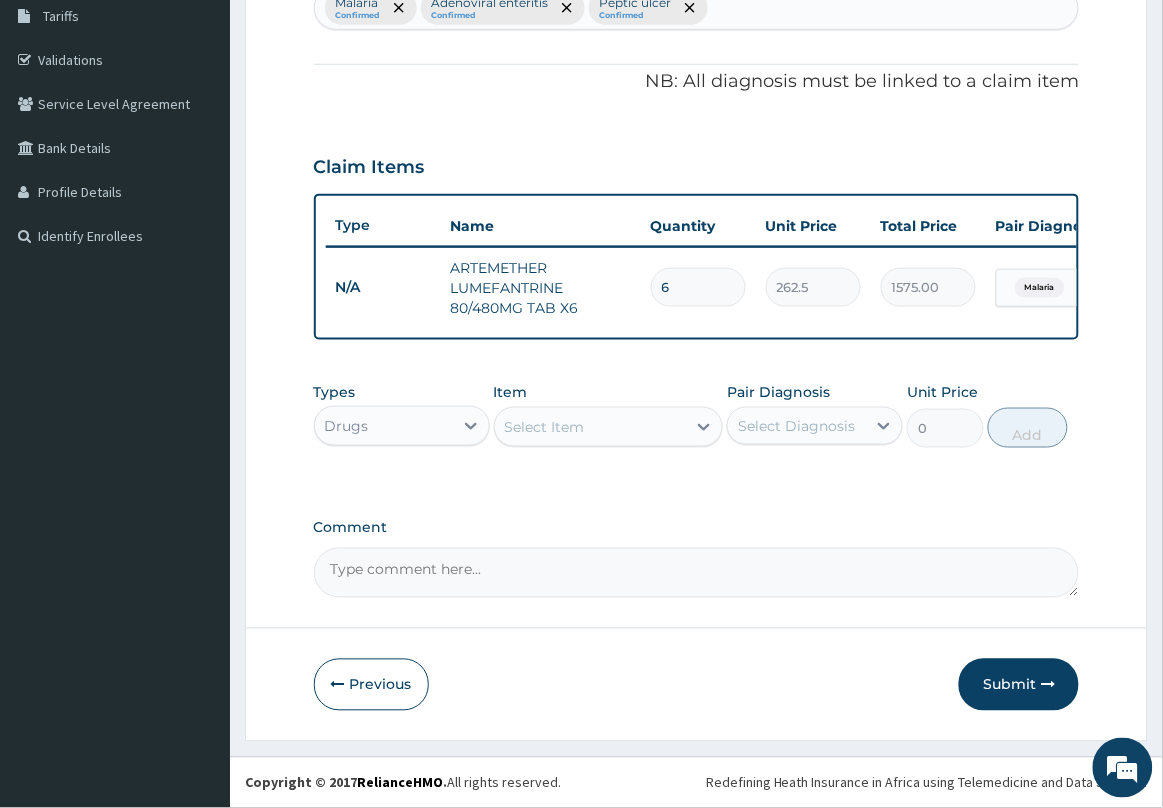 type on "6" 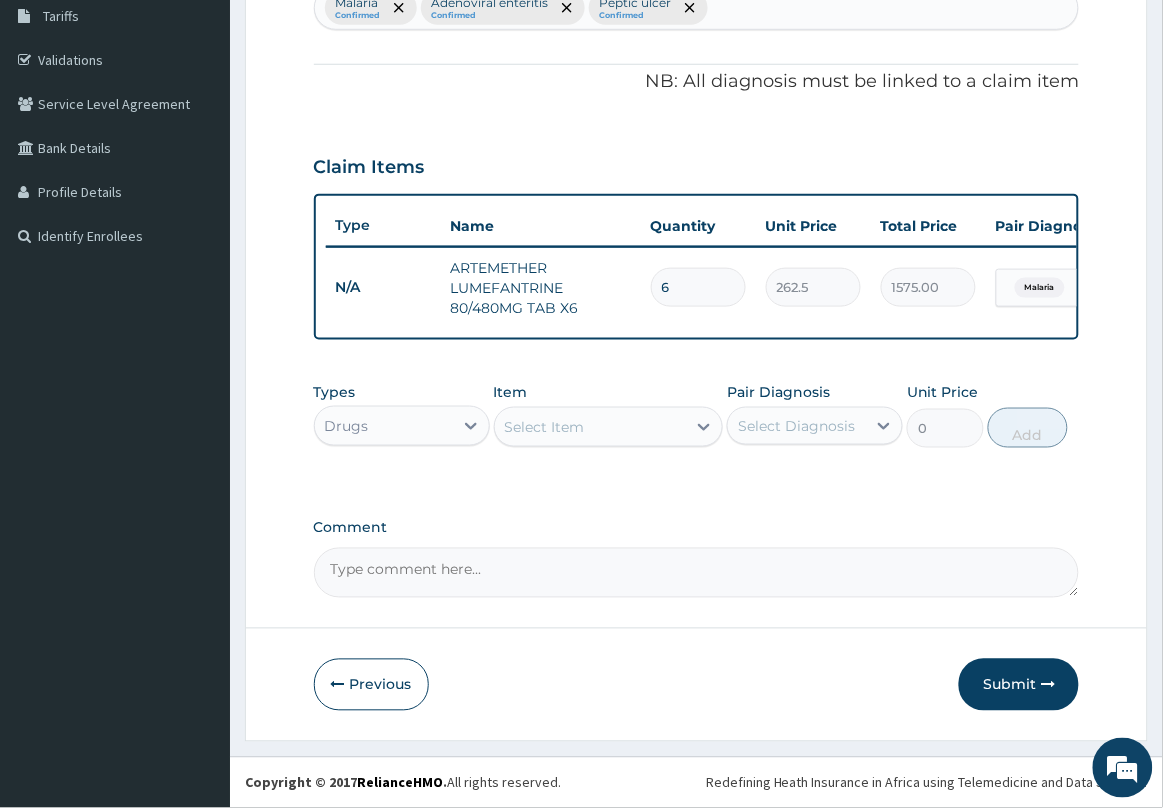 click on "Select Item" at bounding box center (591, 427) 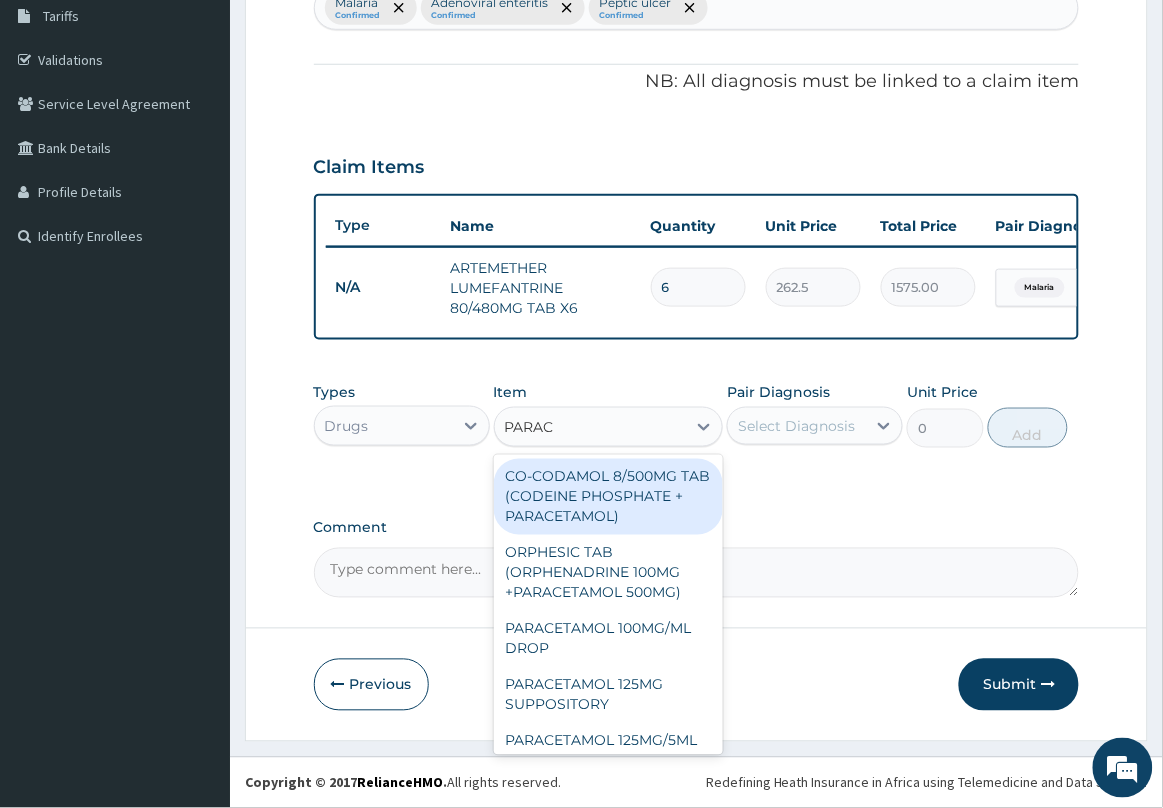 type on "PARACE" 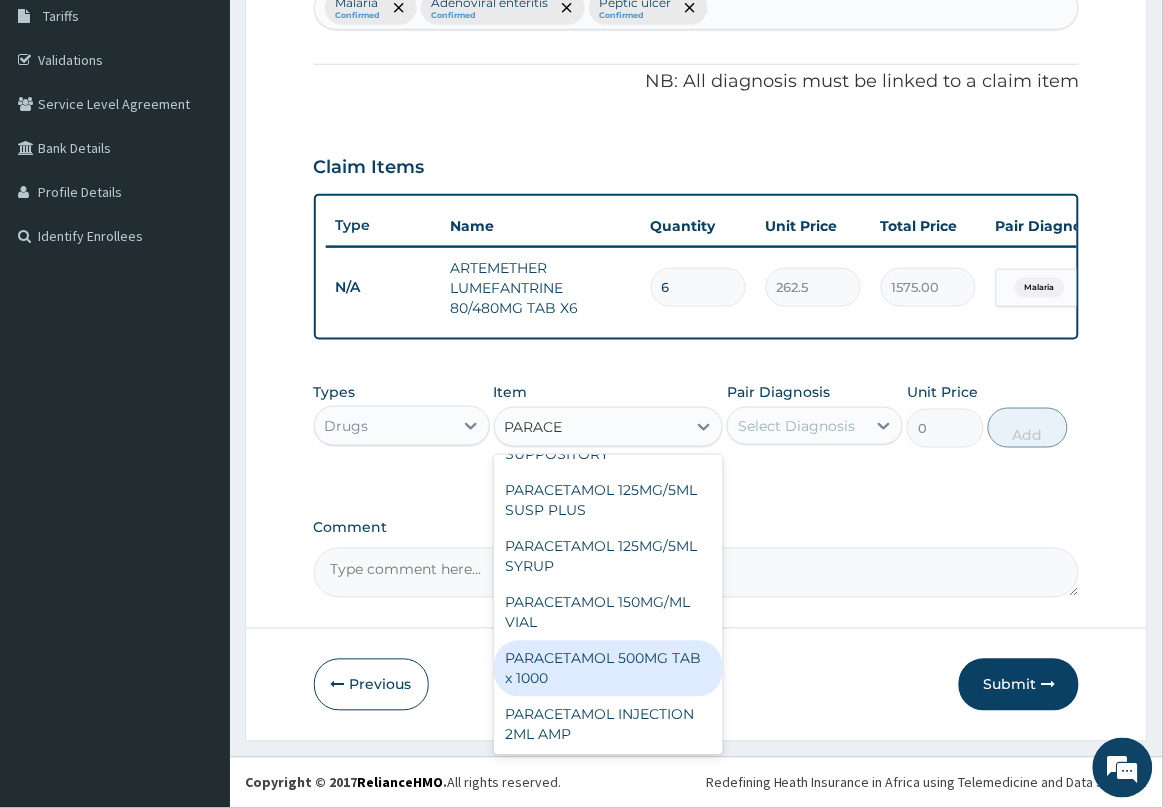 scroll, scrollTop: 327, scrollLeft: 0, axis: vertical 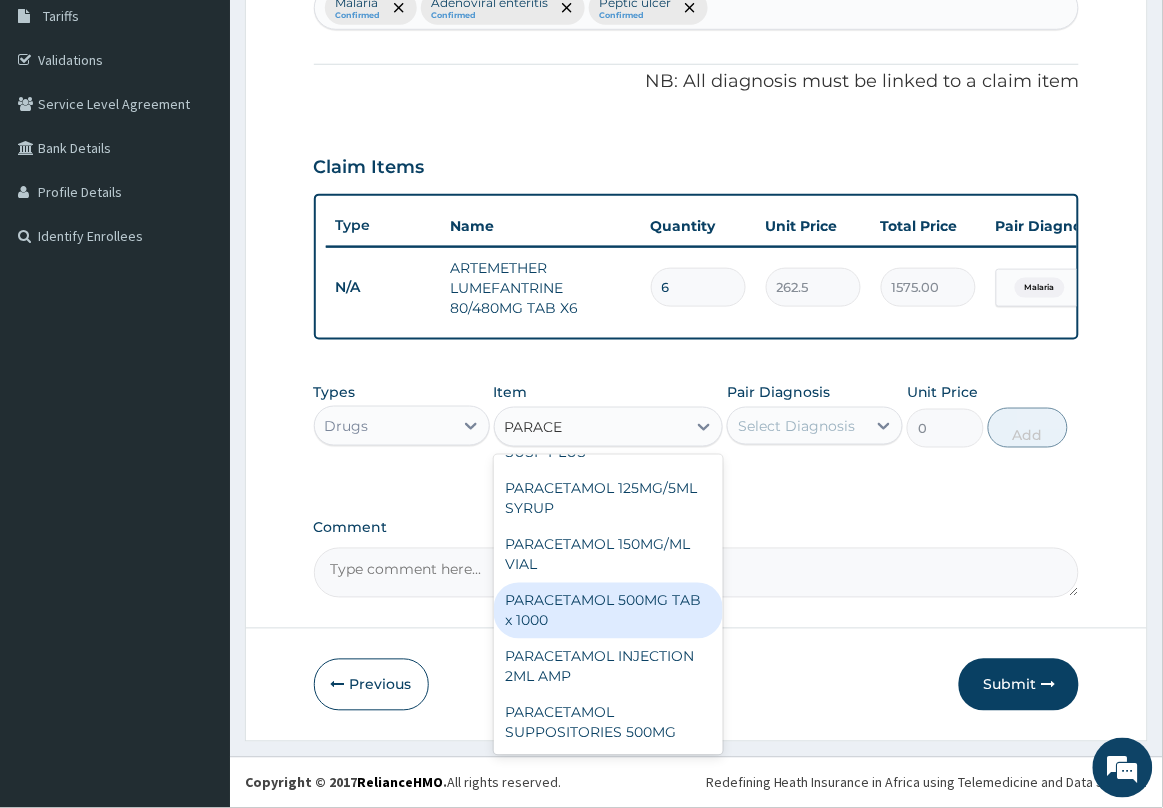 click on "PARACETAMOL 500MG TAB x 1000" at bounding box center [609, 611] 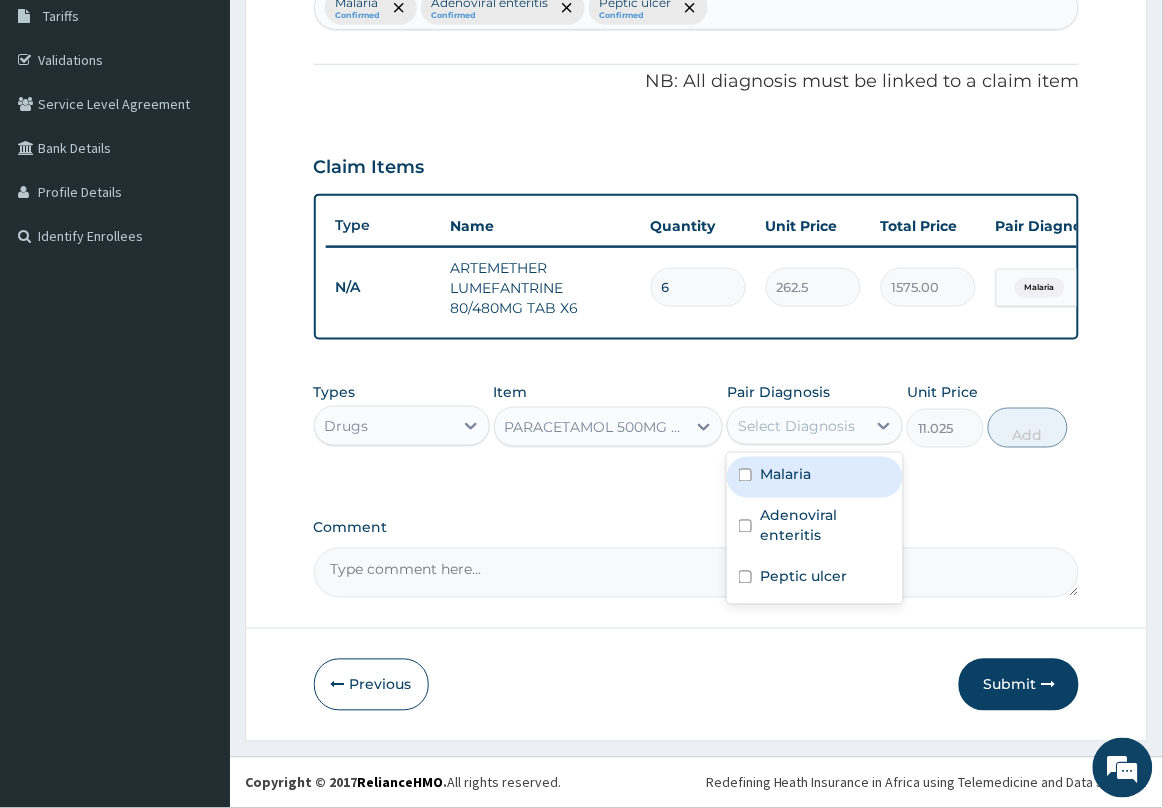 click on "Select Diagnosis" at bounding box center (815, 426) 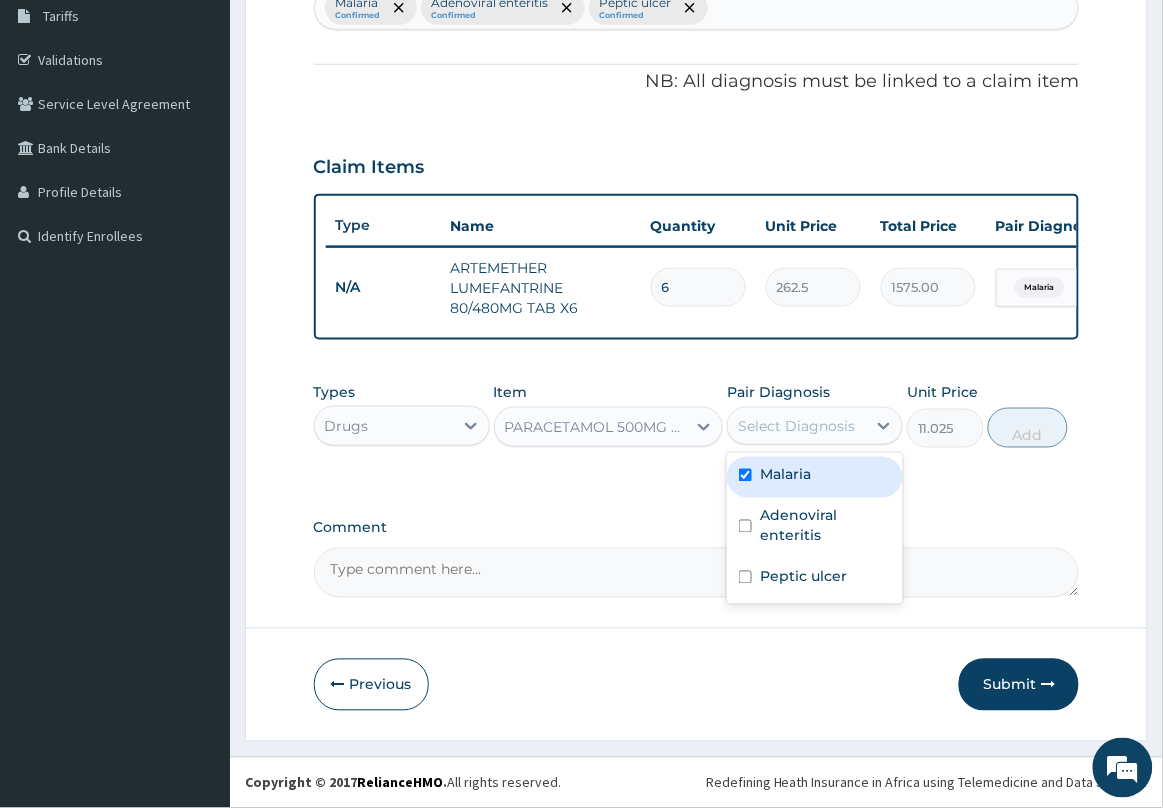 checkbox on "true" 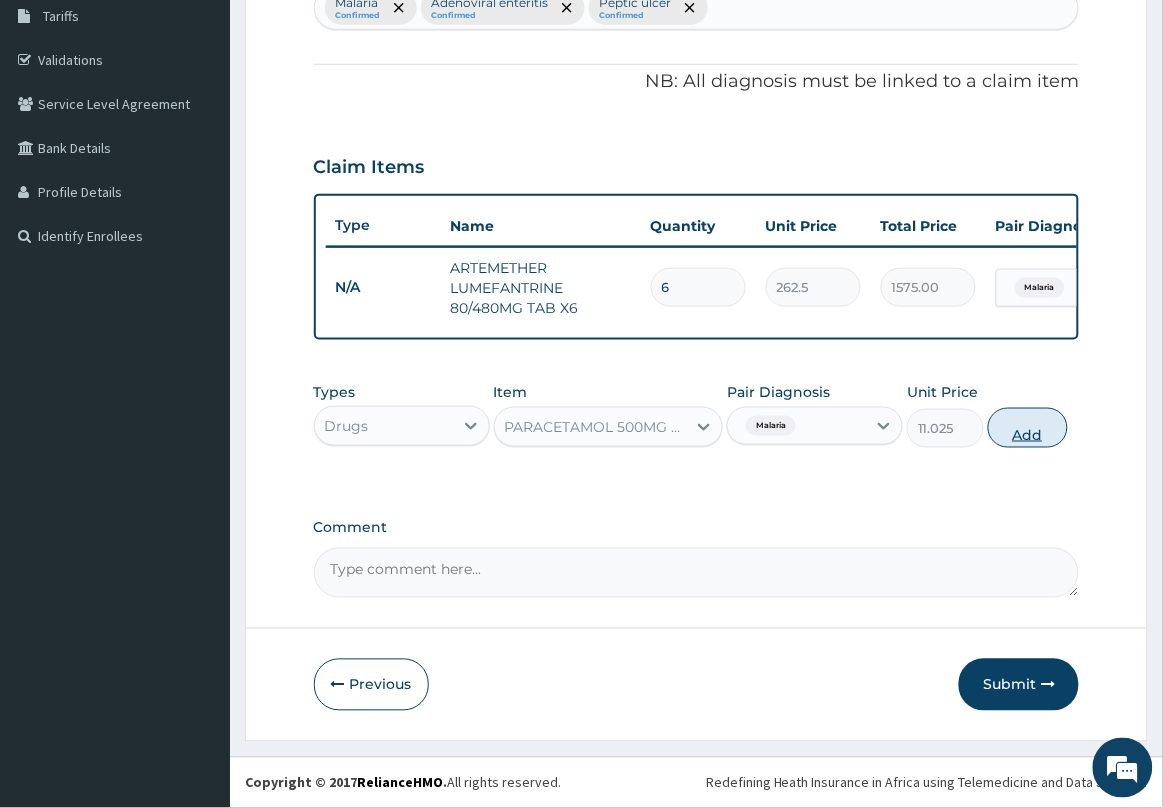 click on "Add" at bounding box center [1028, 428] 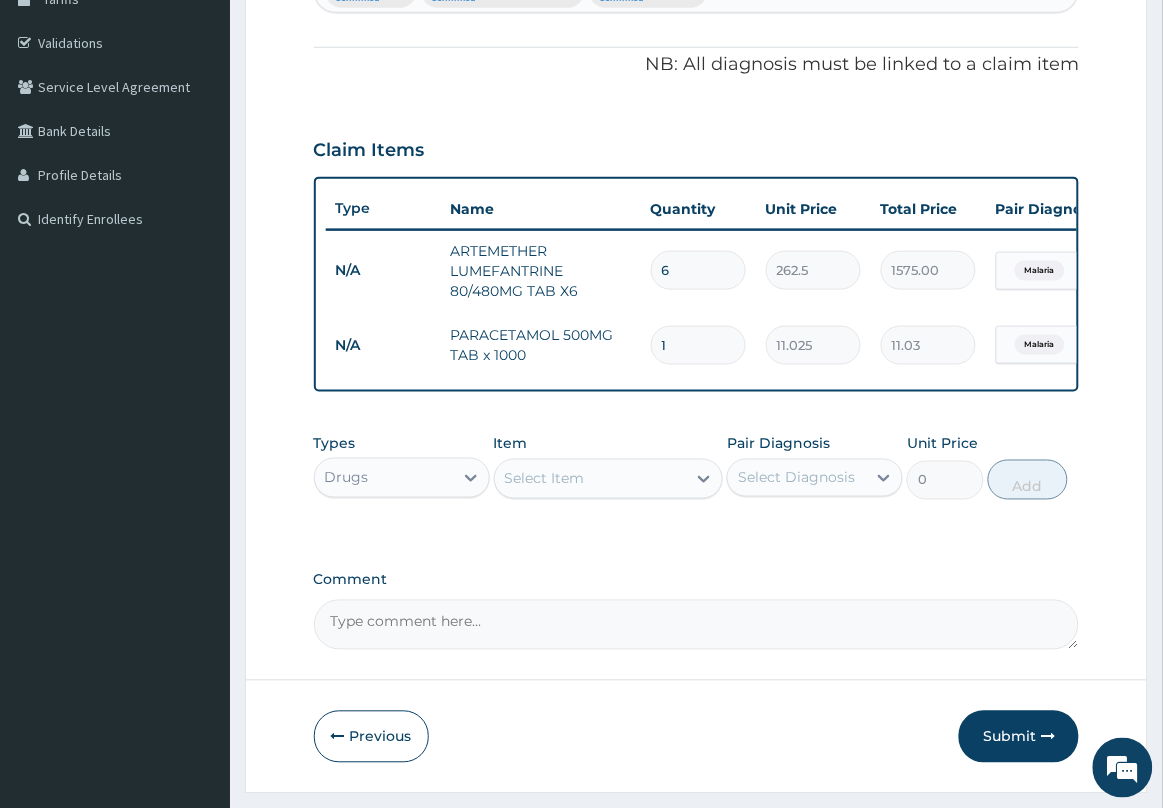 type on "18" 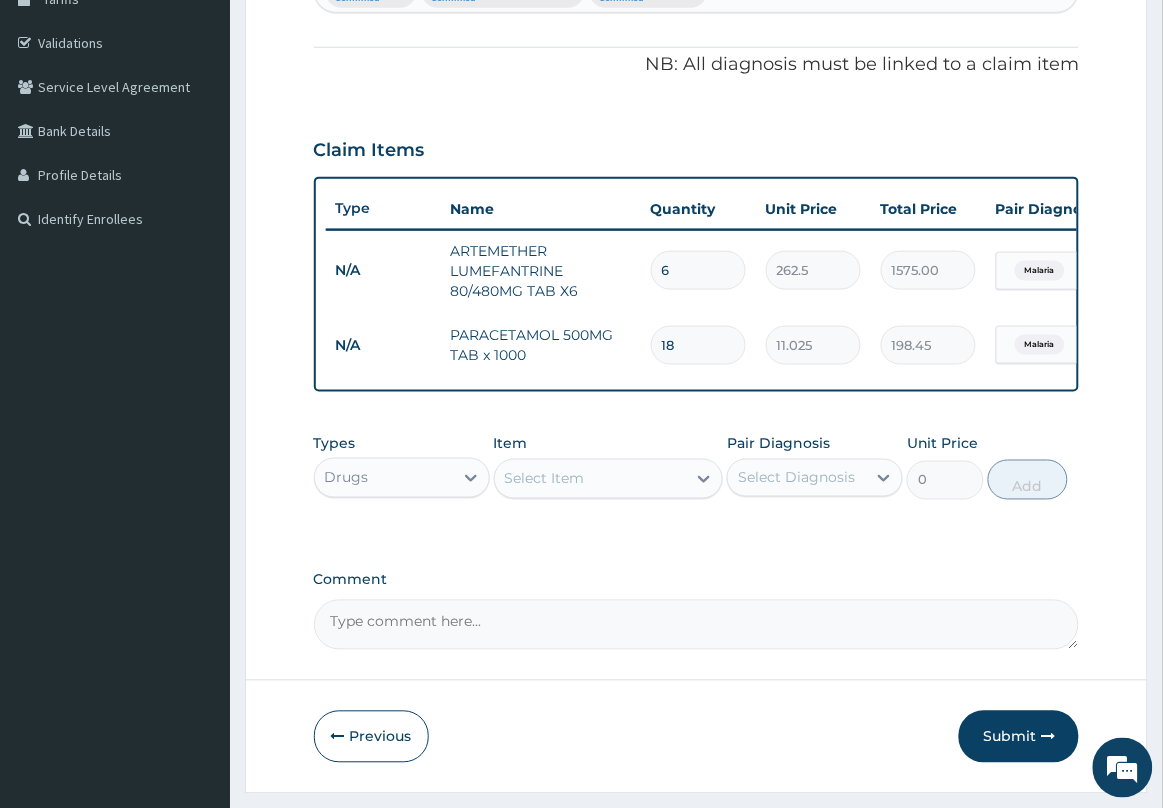 type on "18" 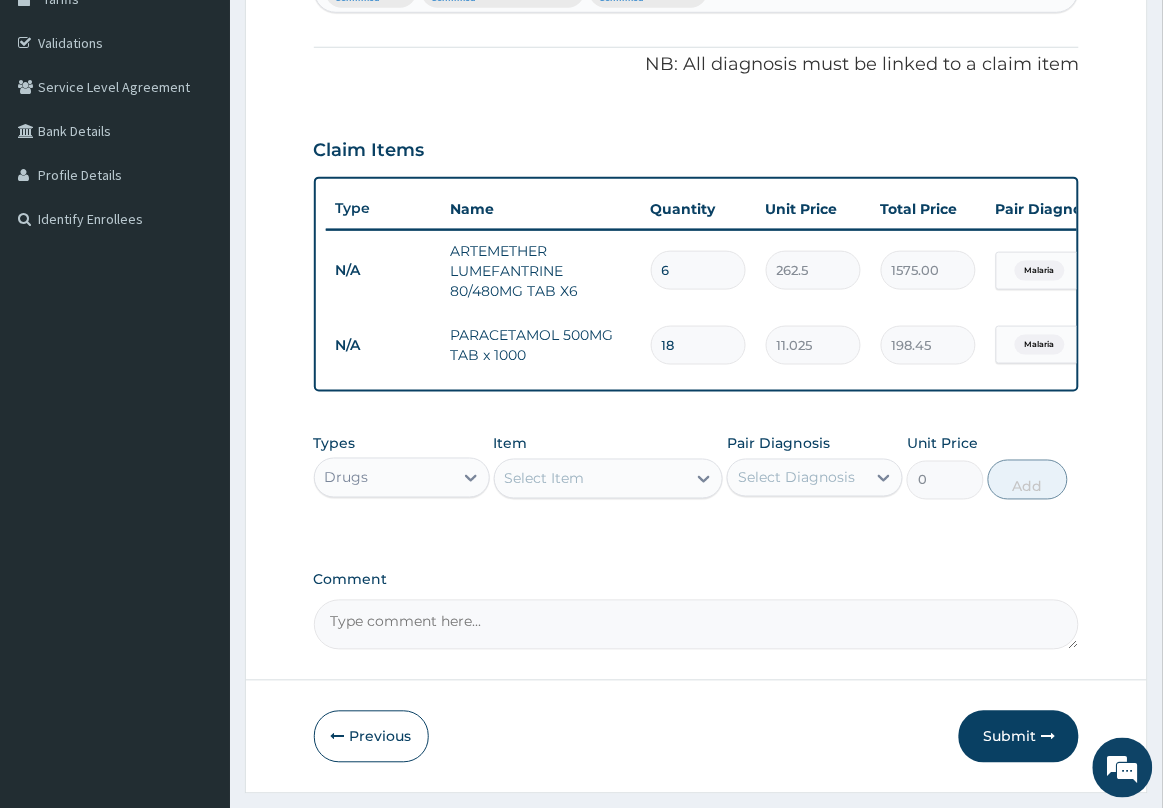 click on "Item Select Item" at bounding box center [609, 467] 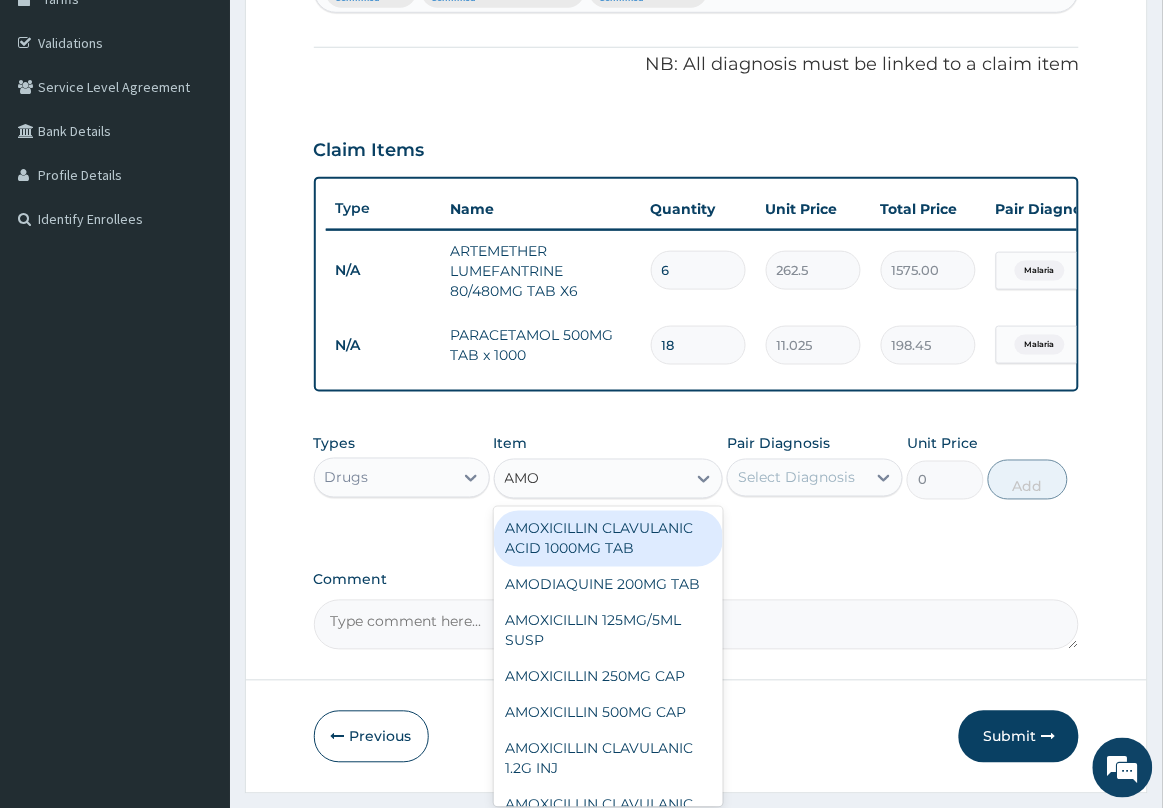 type on "AMOX" 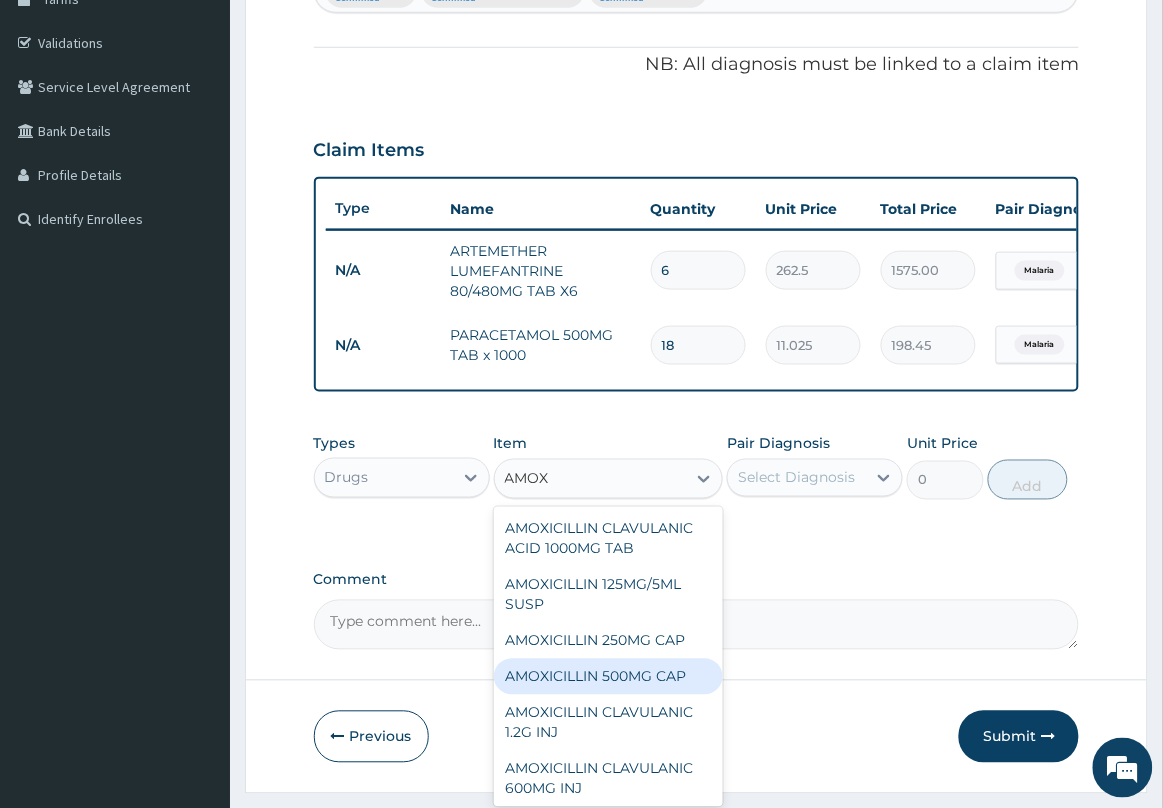 click on "AMOXICILLIN 500MG CAP" at bounding box center (609, 677) 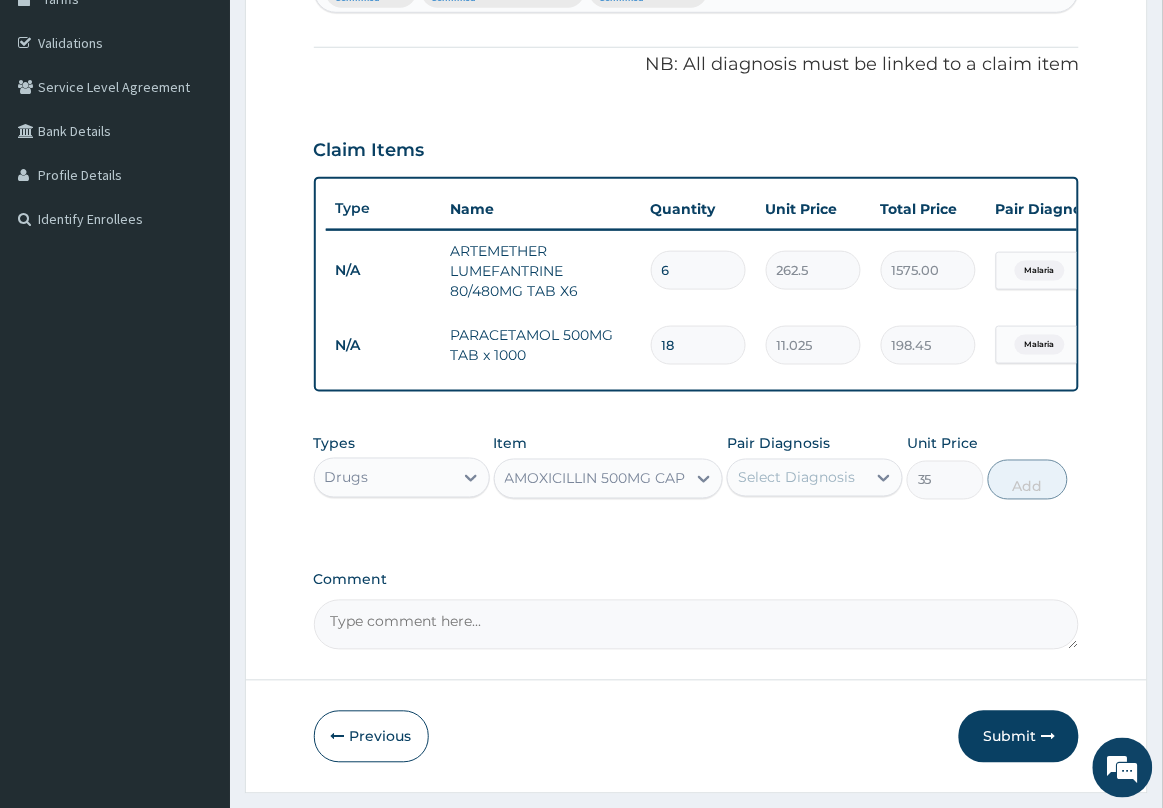 click on "Select Diagnosis" at bounding box center [796, 478] 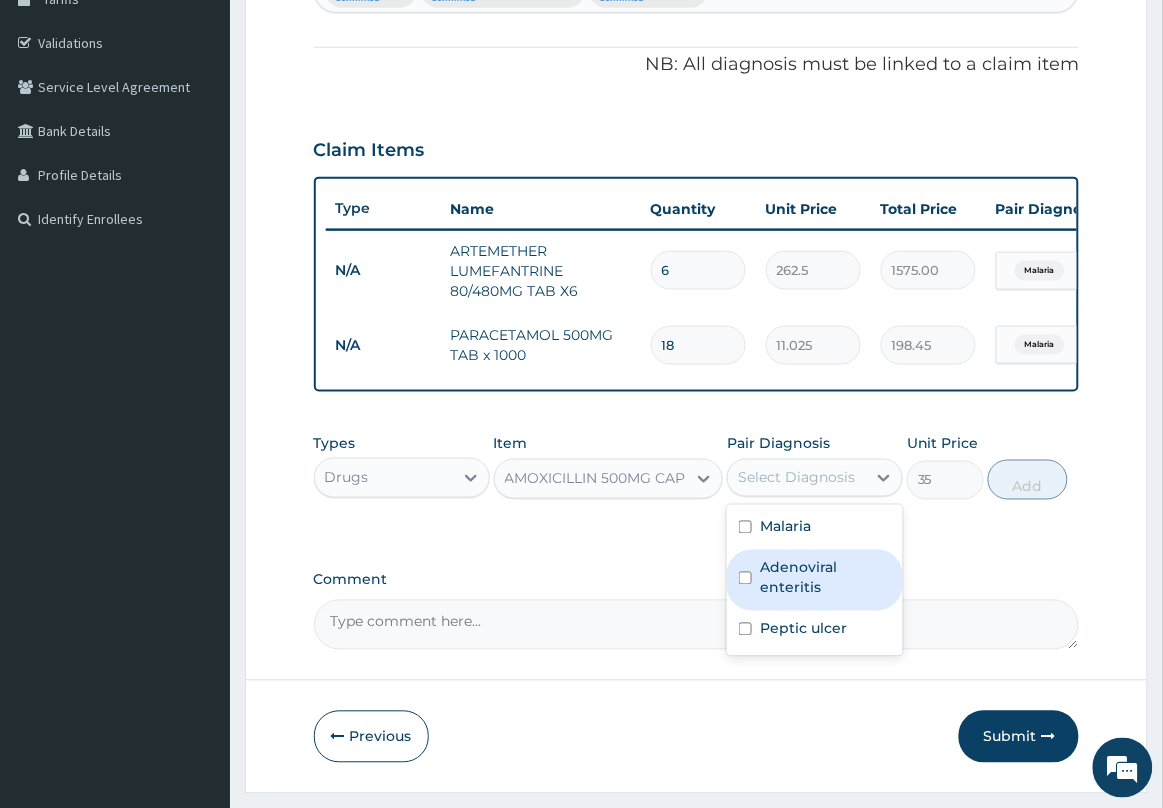 click on "Adenoviral enteritis" at bounding box center (825, 578) 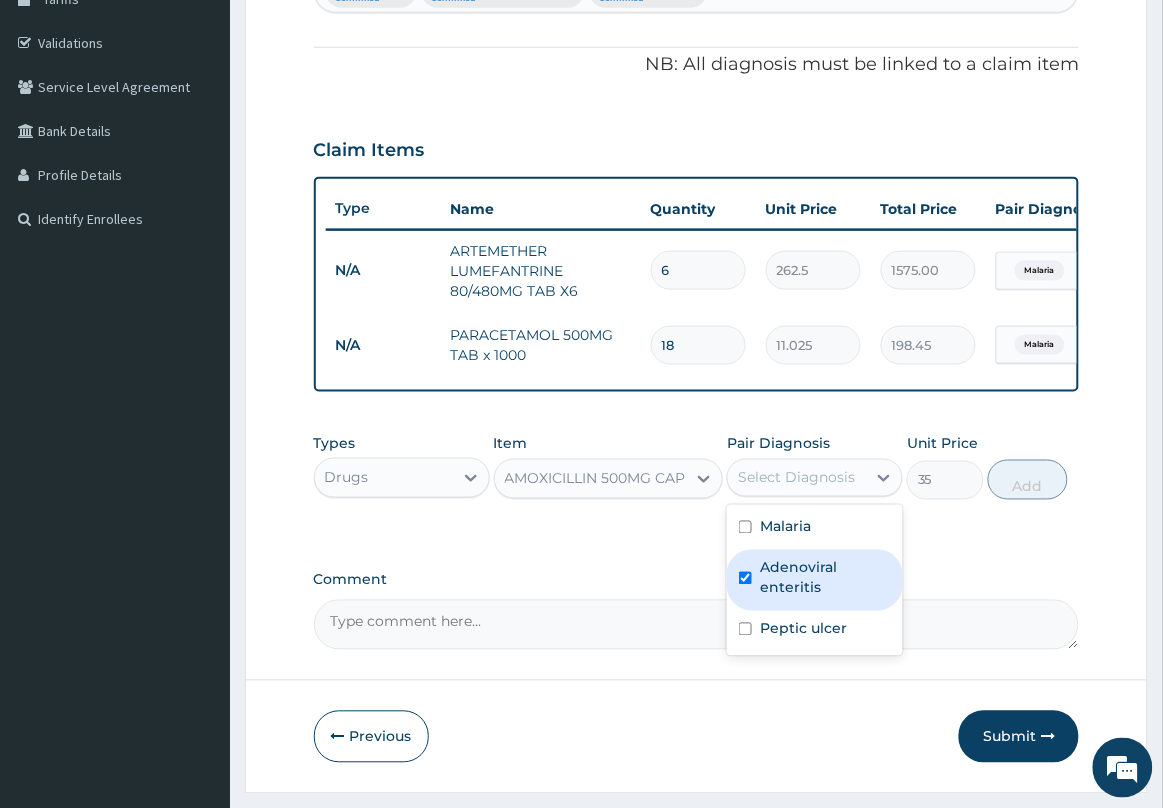checkbox on "true" 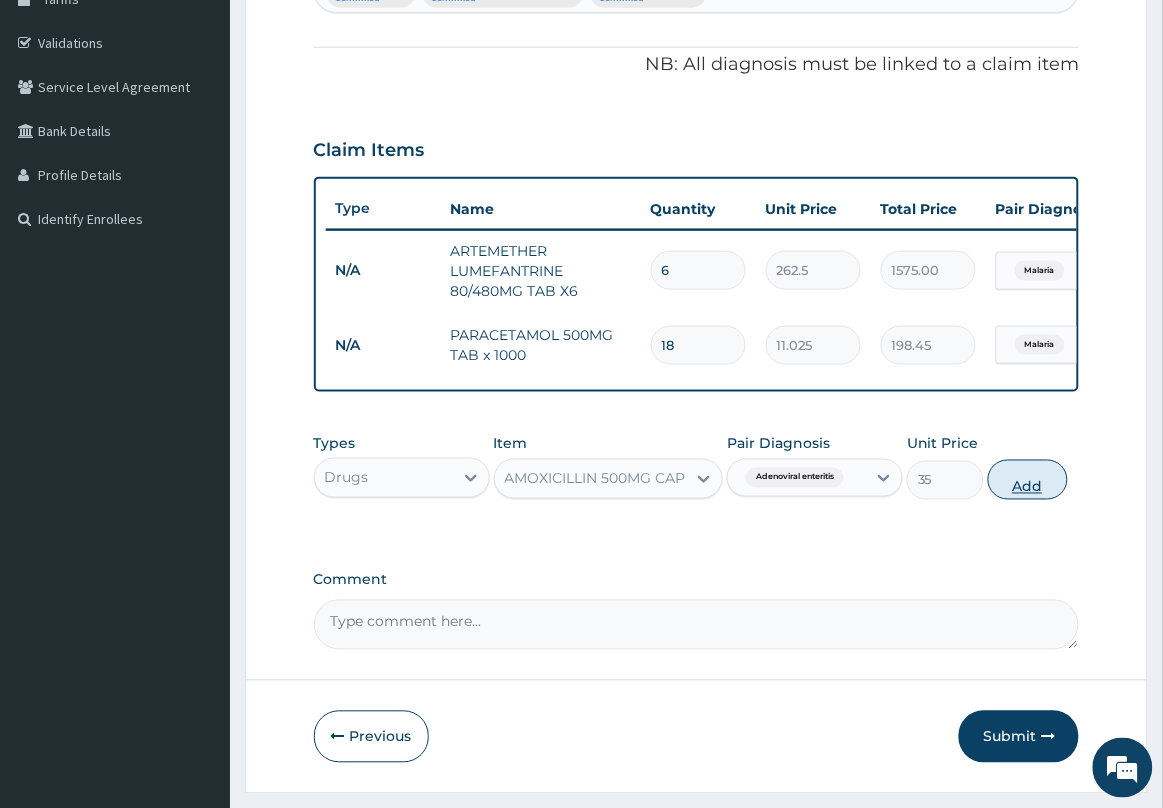click on "Add" at bounding box center (1028, 480) 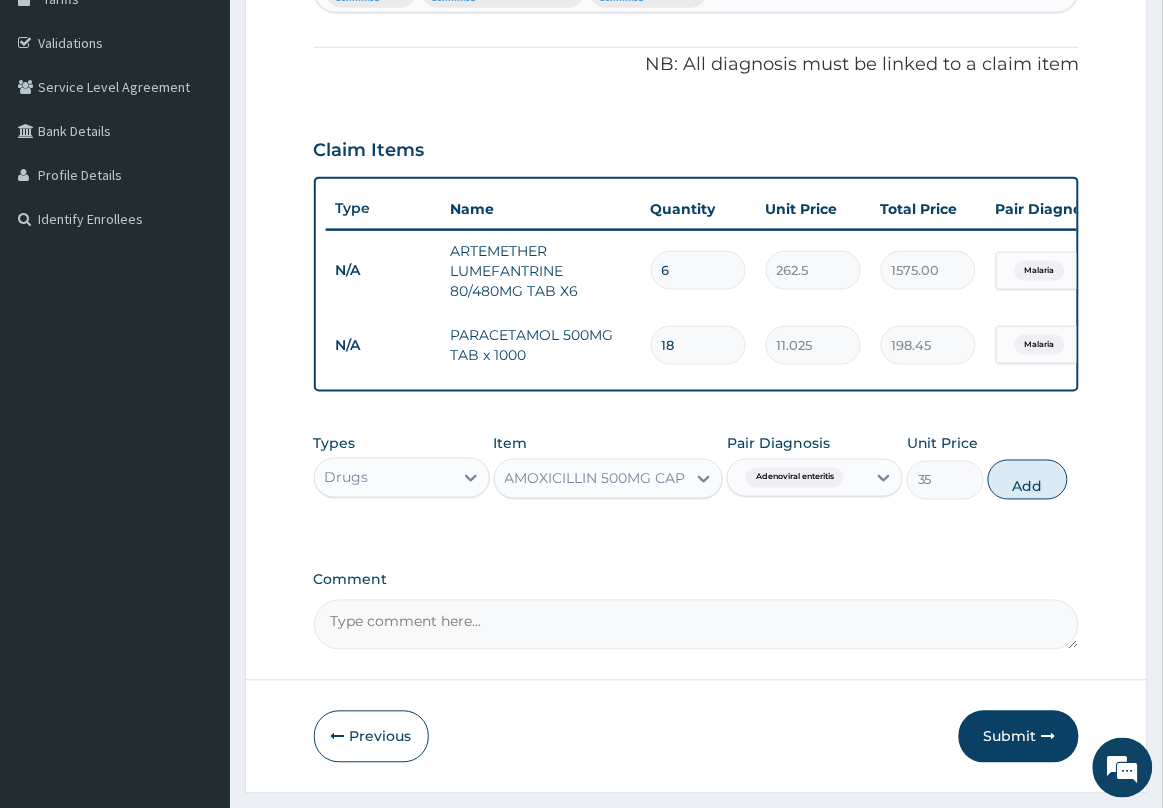 type on "0" 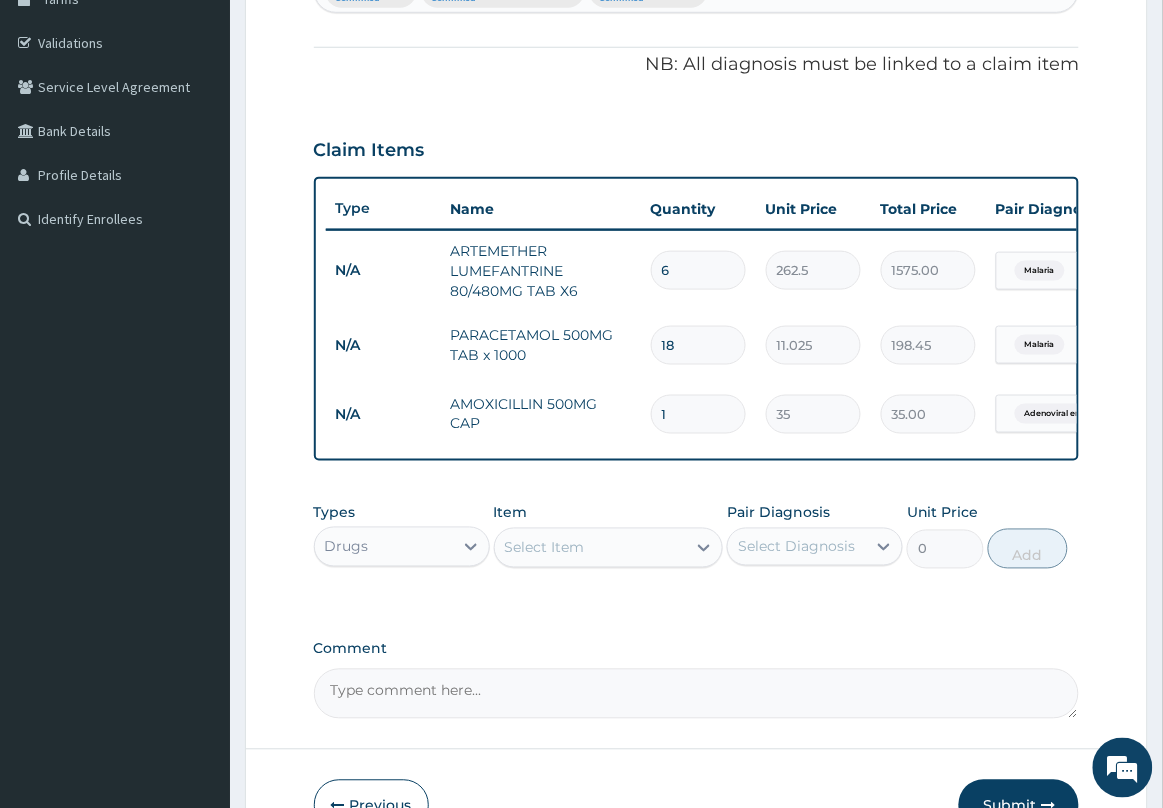 type on "15" 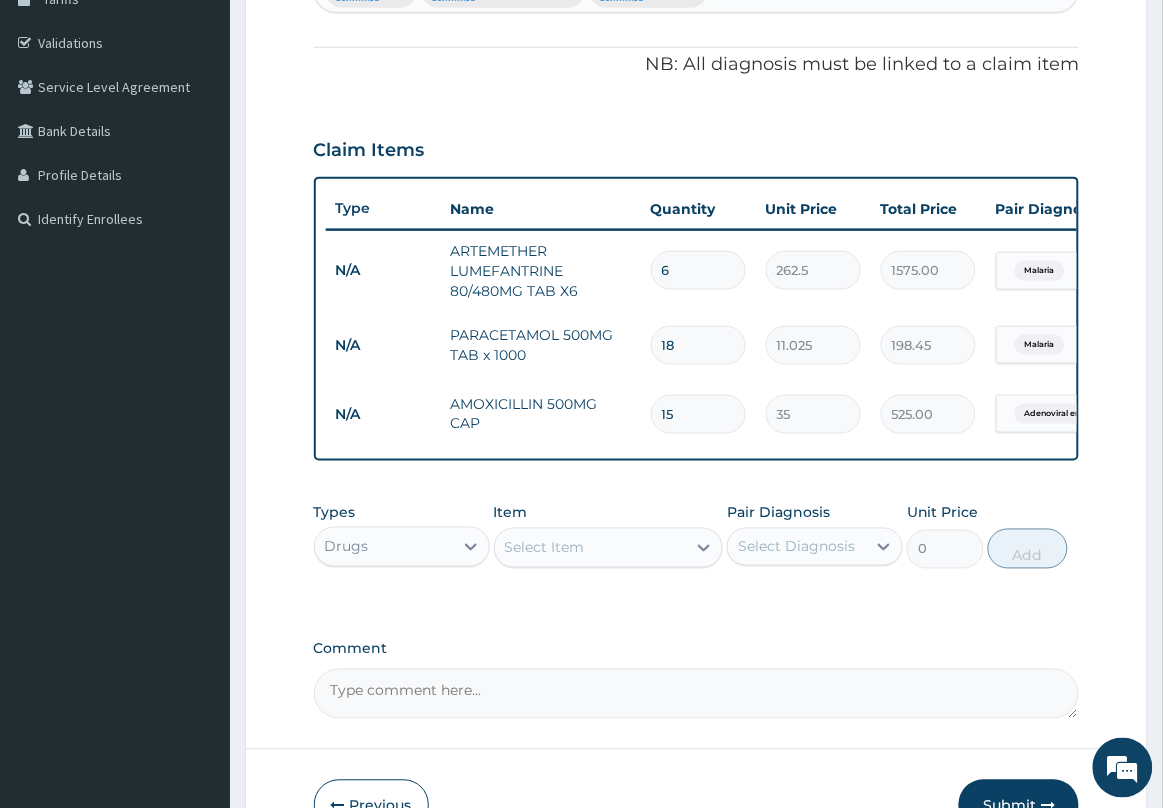 type on "15" 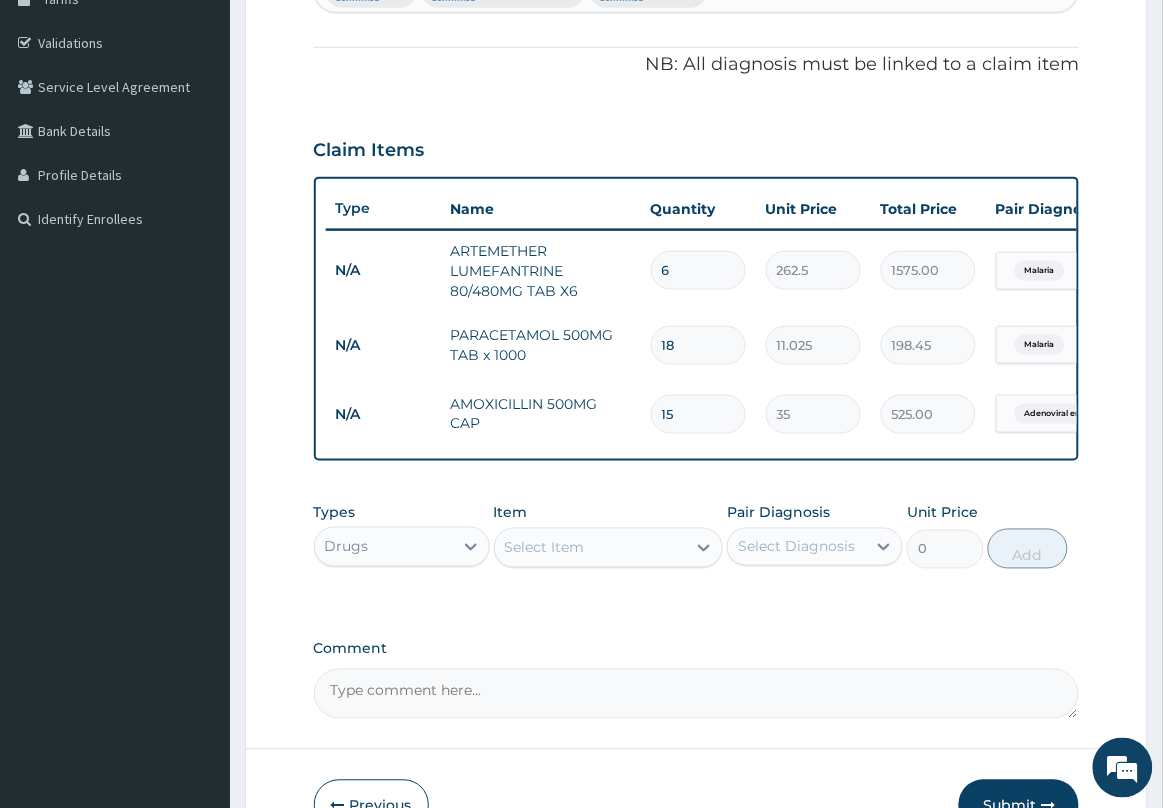 click on "Select Item" at bounding box center (591, 548) 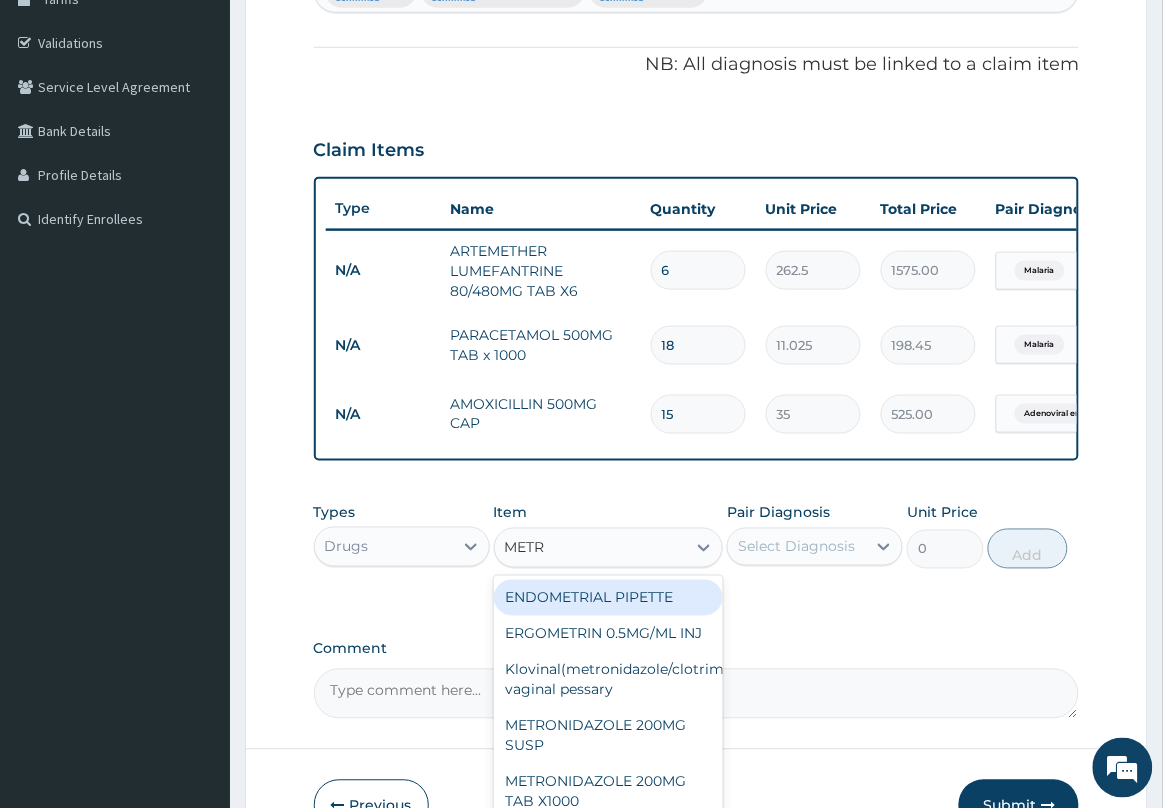 type on "METRO" 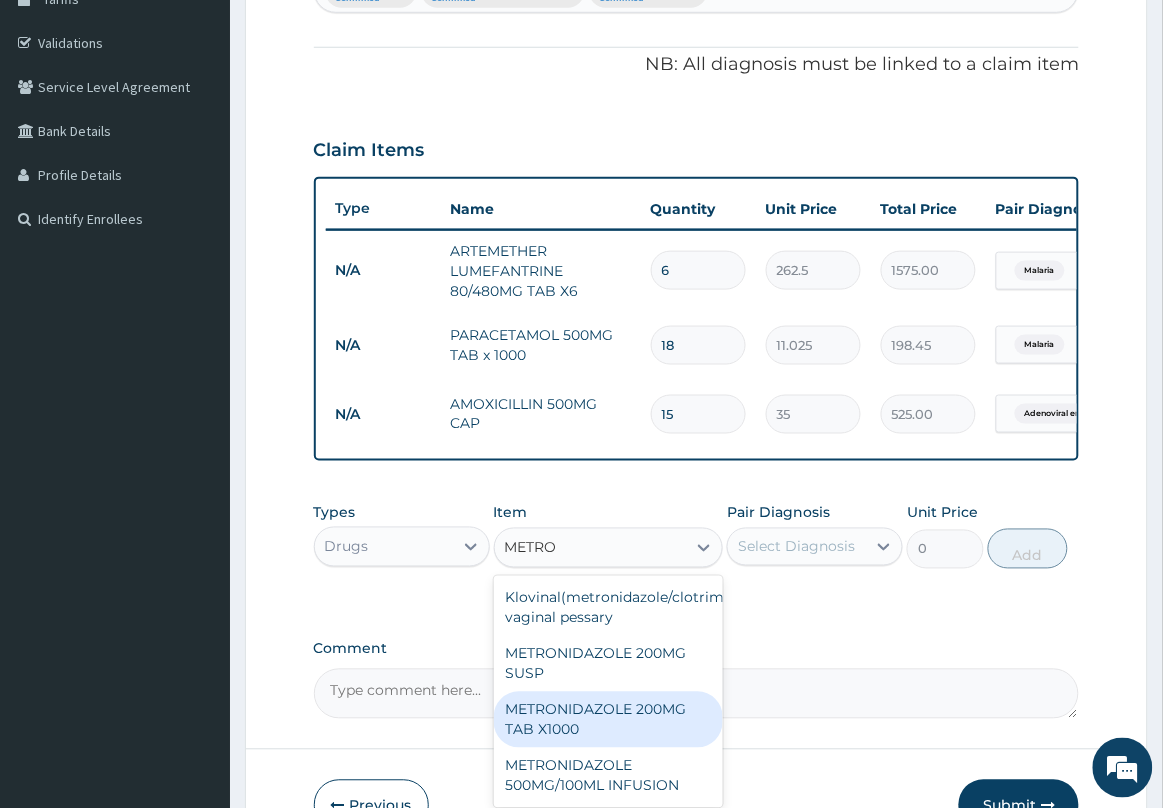 drag, startPoint x: 665, startPoint y: 720, endPoint x: 697, endPoint y: 688, distance: 45.254833 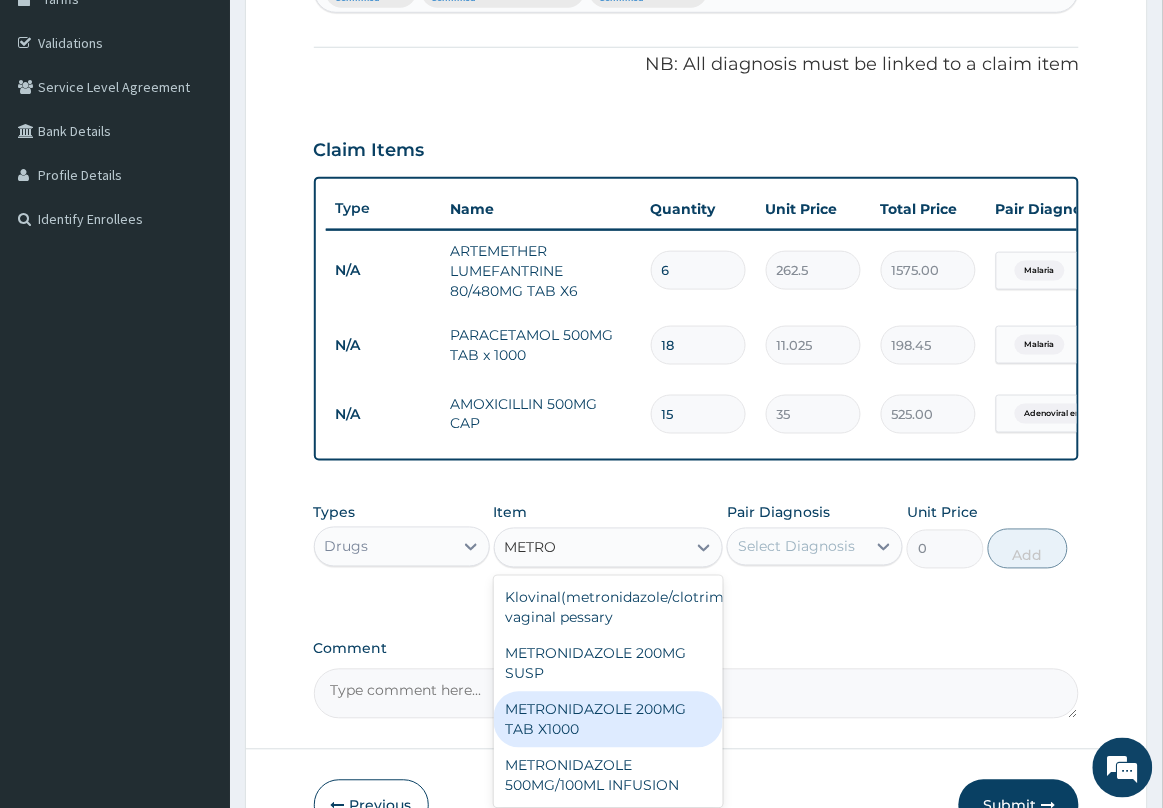 type 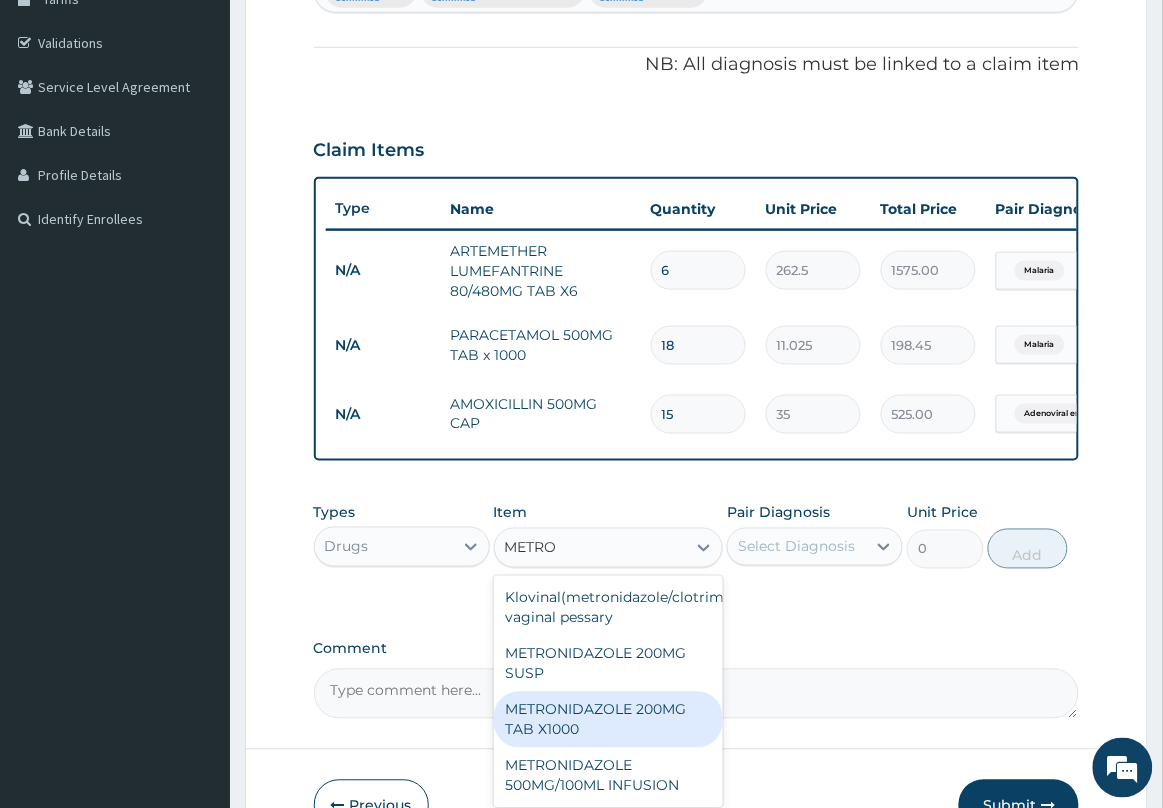 type on "52.5" 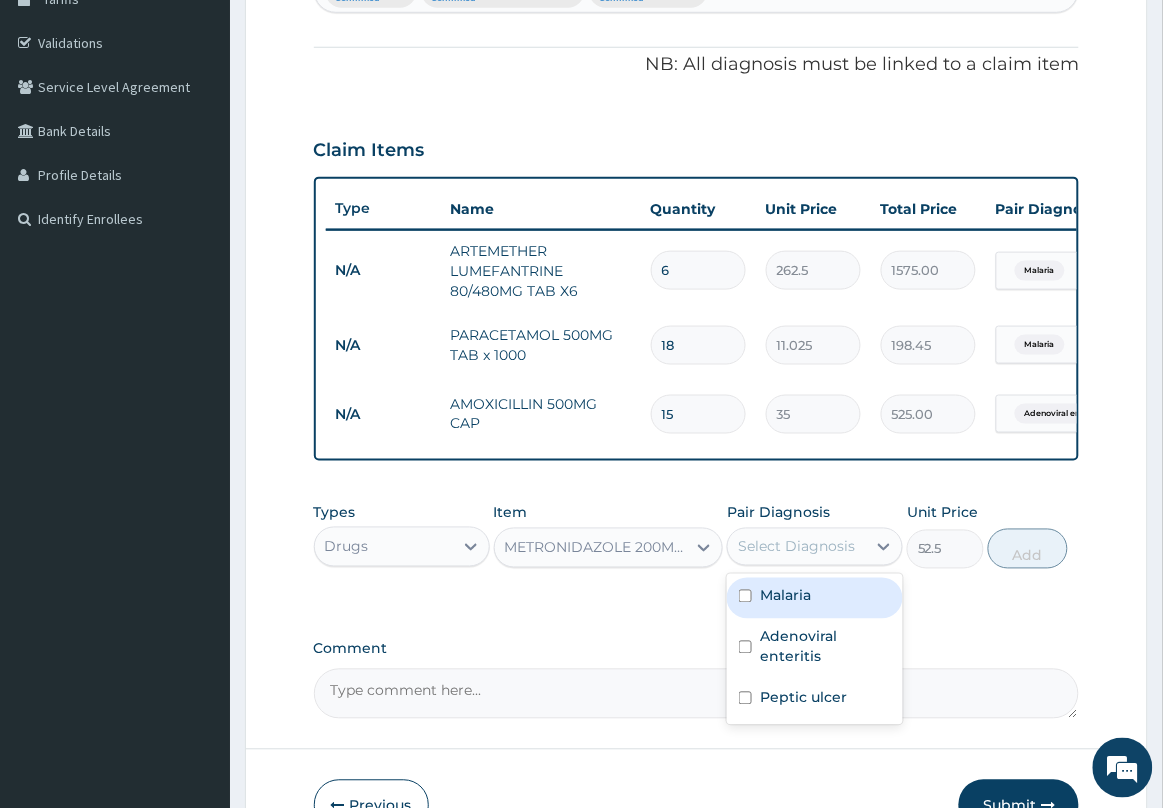 click on "Select Diagnosis" at bounding box center [797, 547] 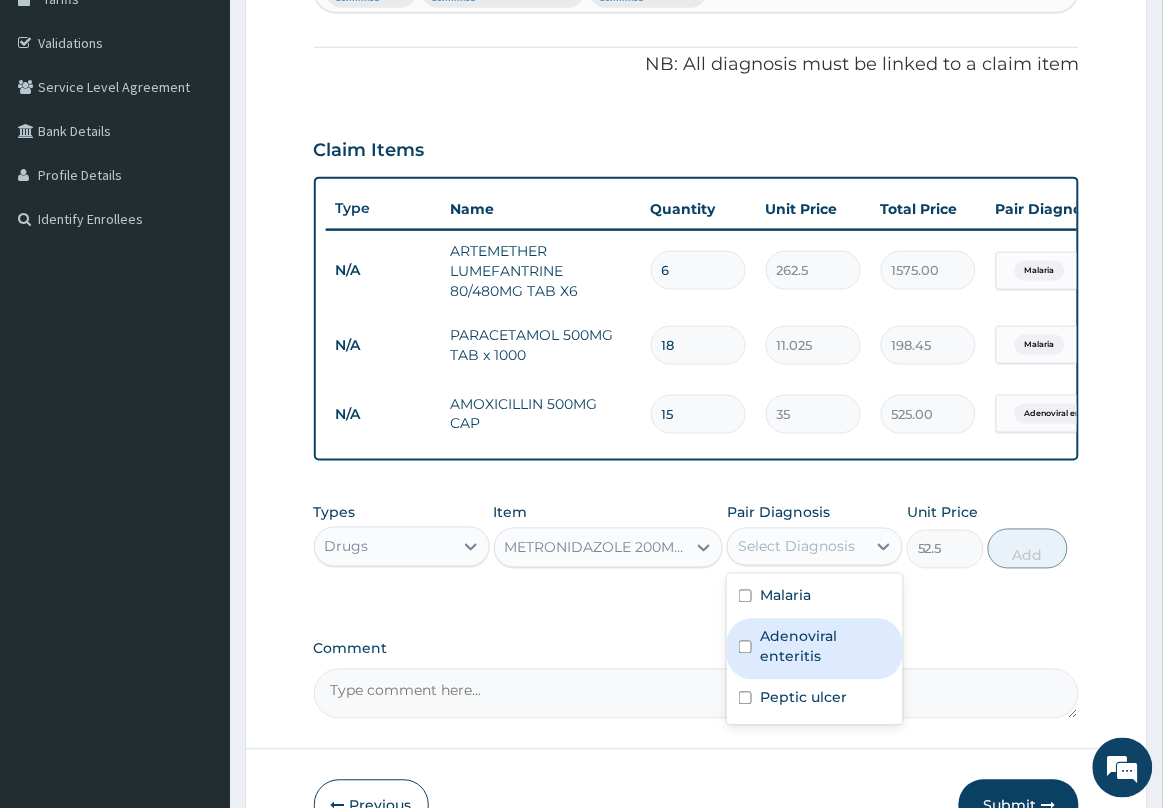 click on "Adenoviral enteritis" at bounding box center [825, 647] 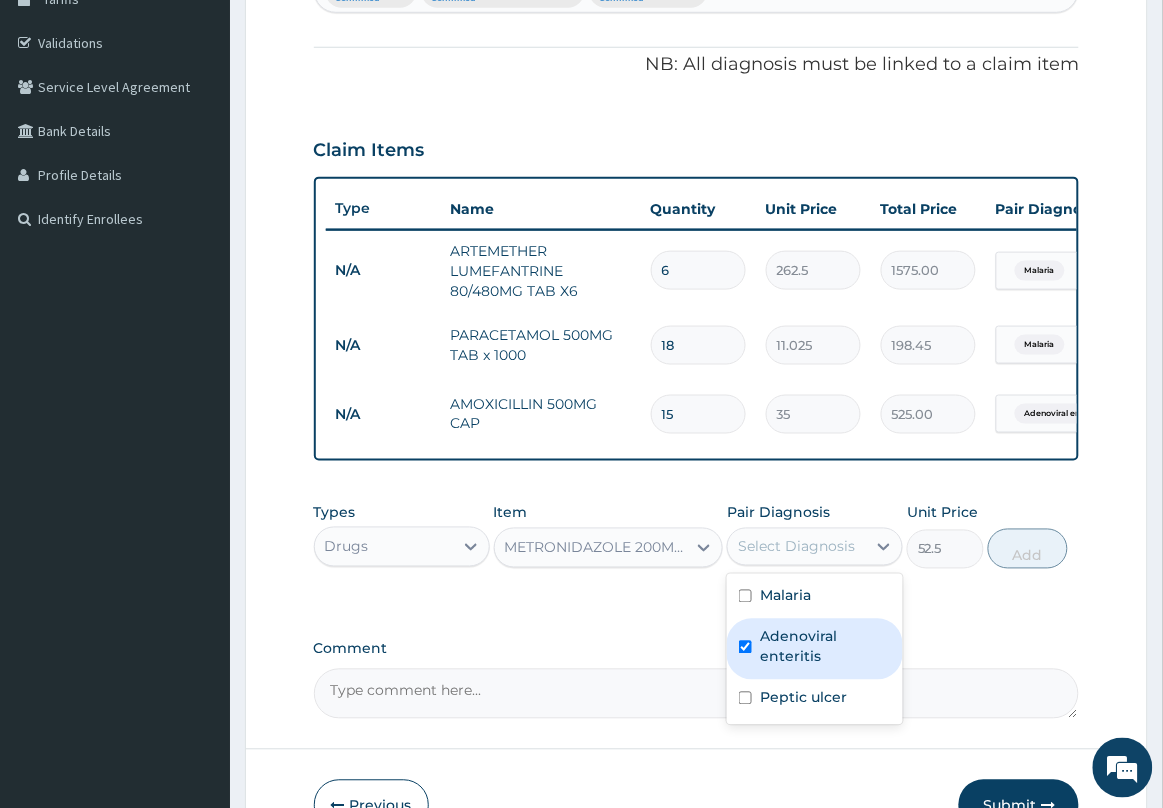 checkbox on "true" 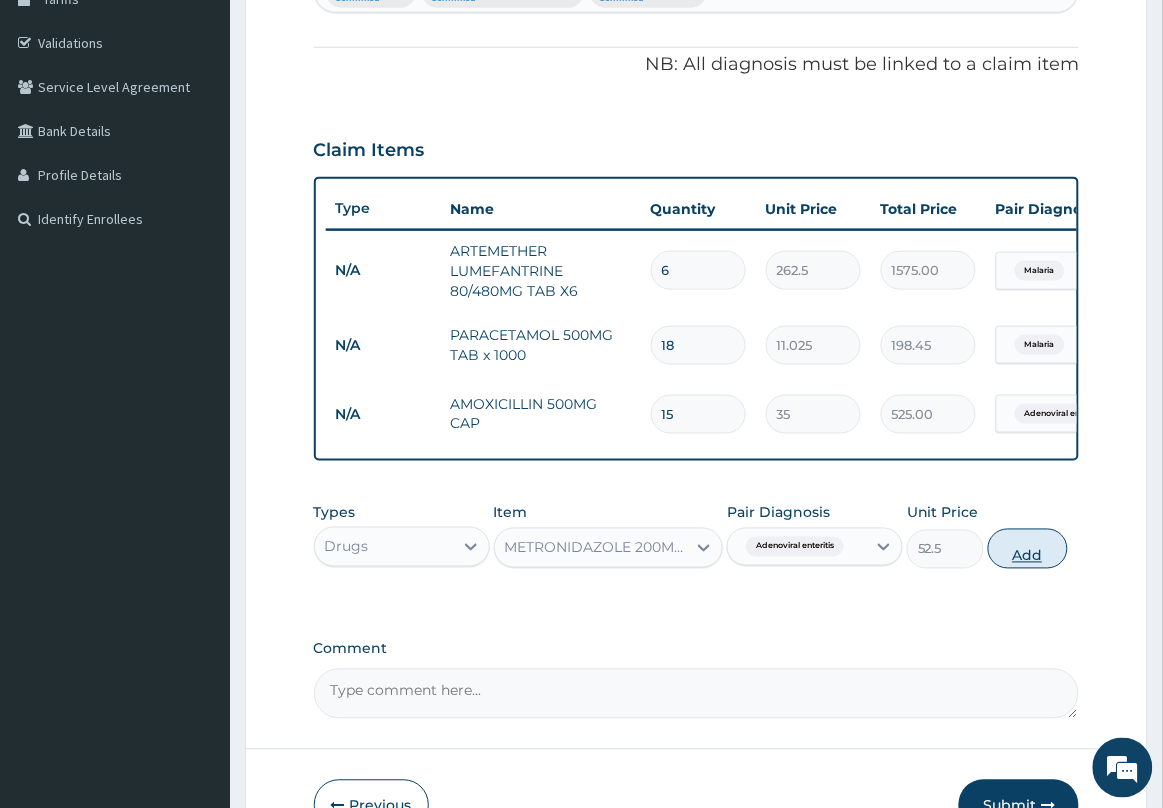 click on "Add" at bounding box center (1028, 549) 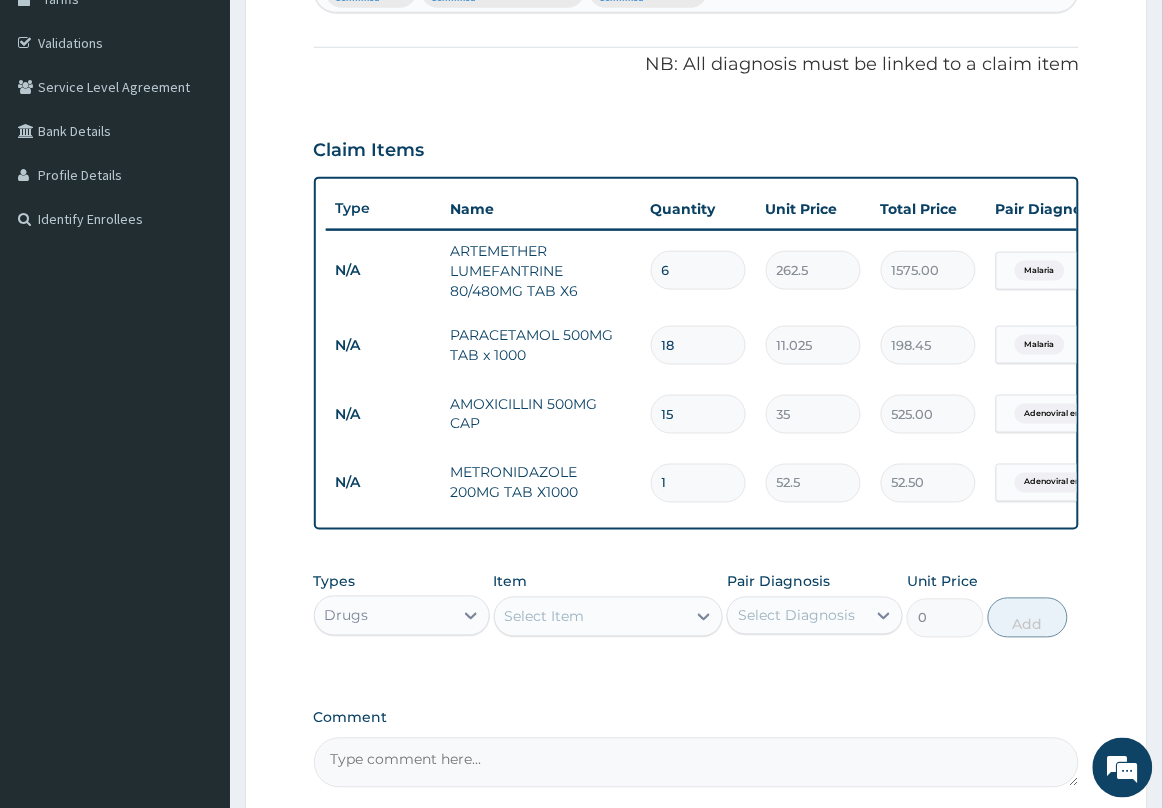 type on "15" 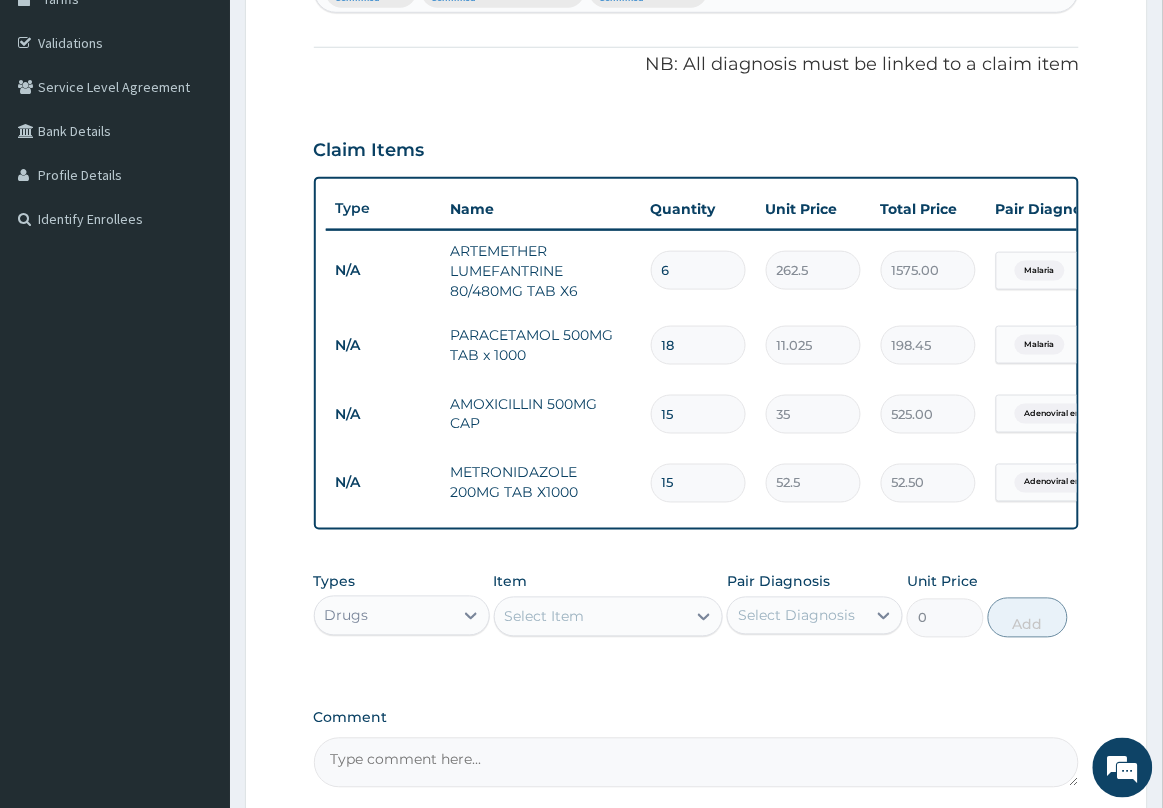 type on "787.50" 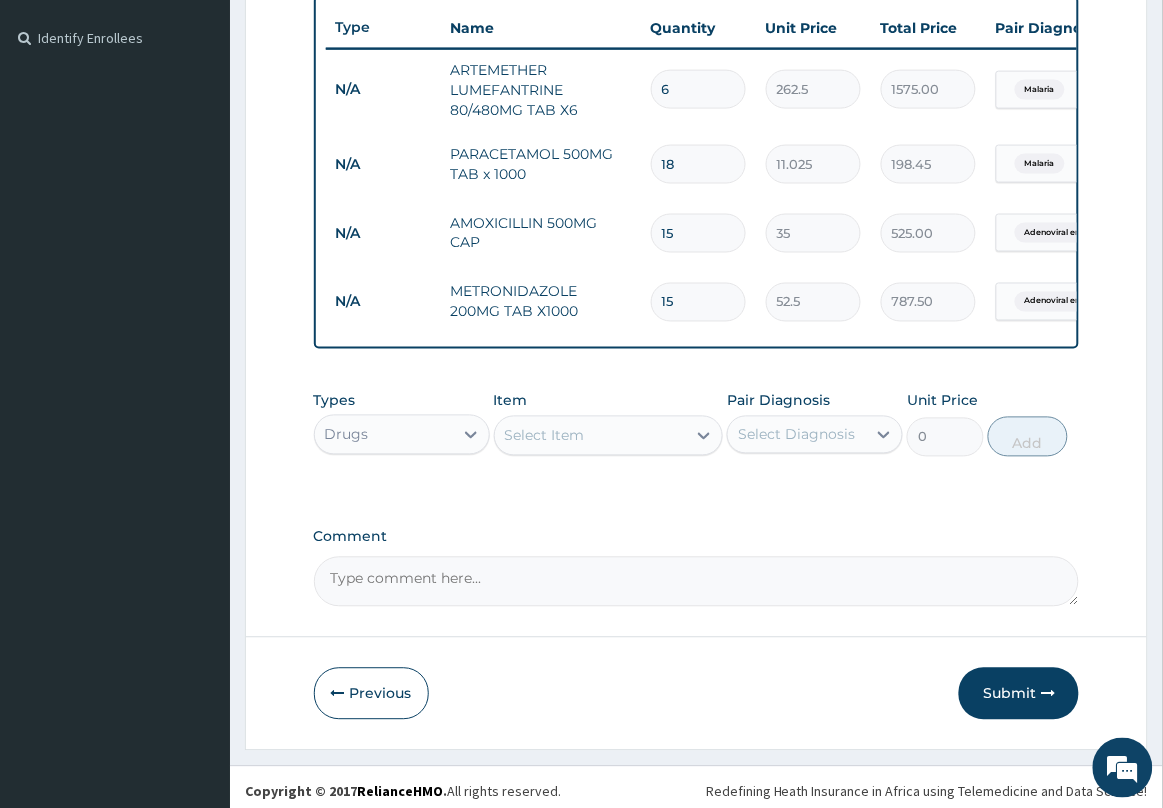 scroll, scrollTop: 558, scrollLeft: 0, axis: vertical 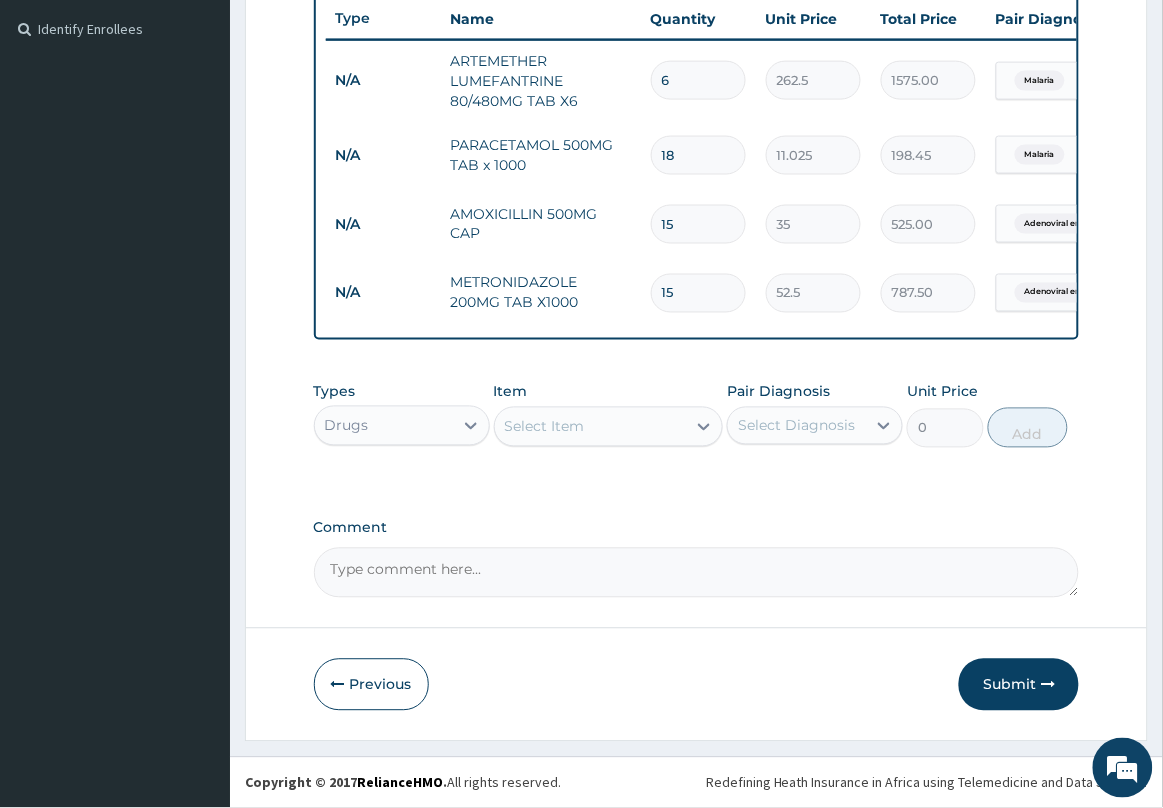 type on "15" 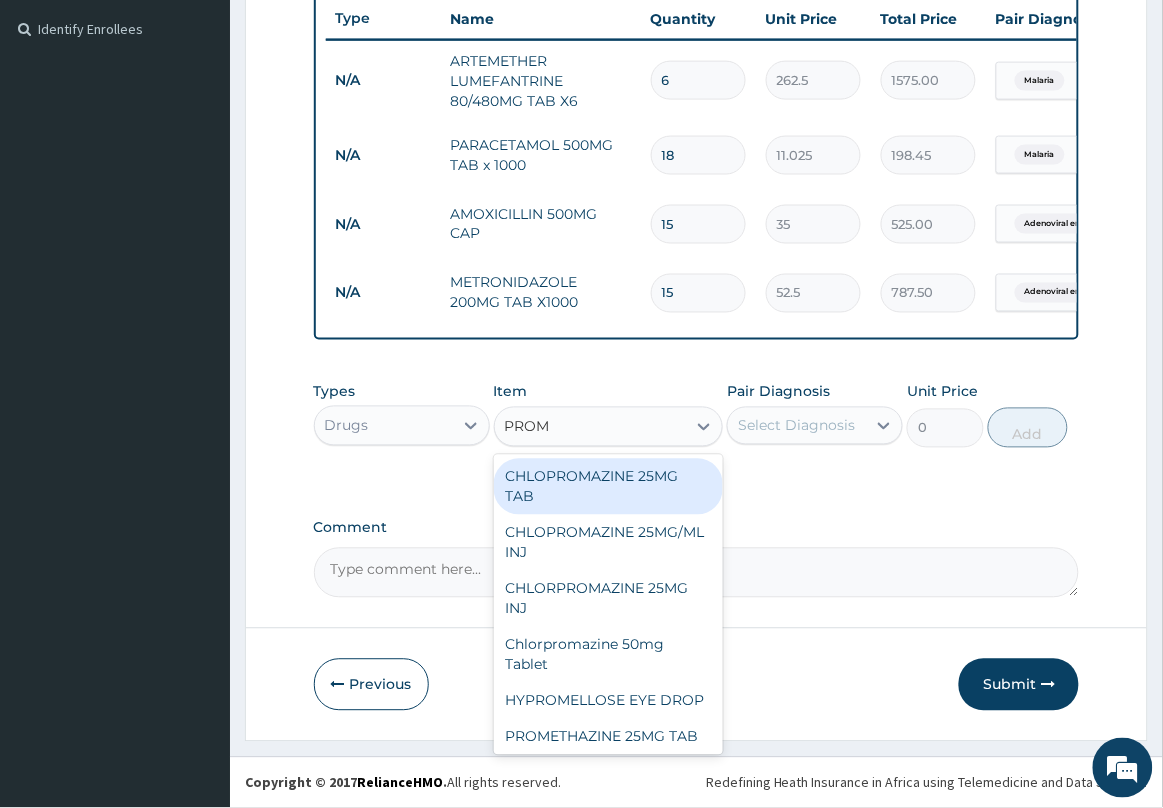 type on "PROME" 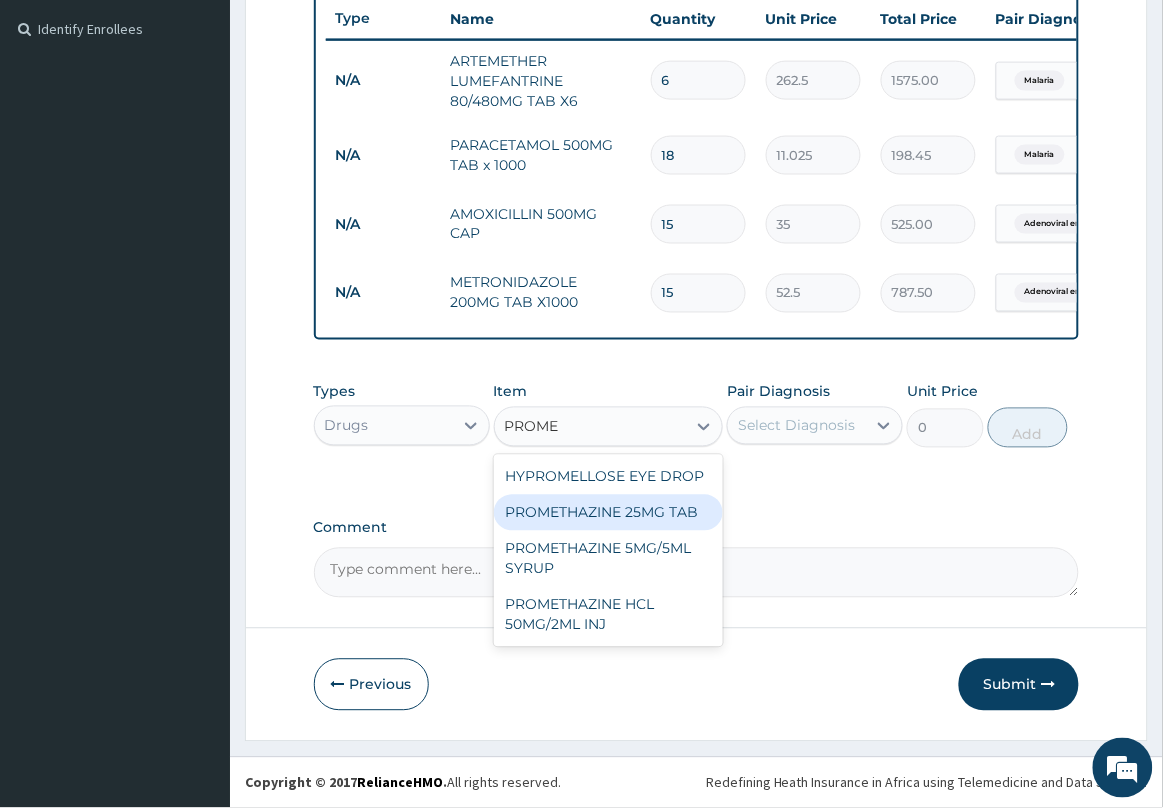 click on "PROMETHAZINE 25MG TAB" at bounding box center [609, 513] 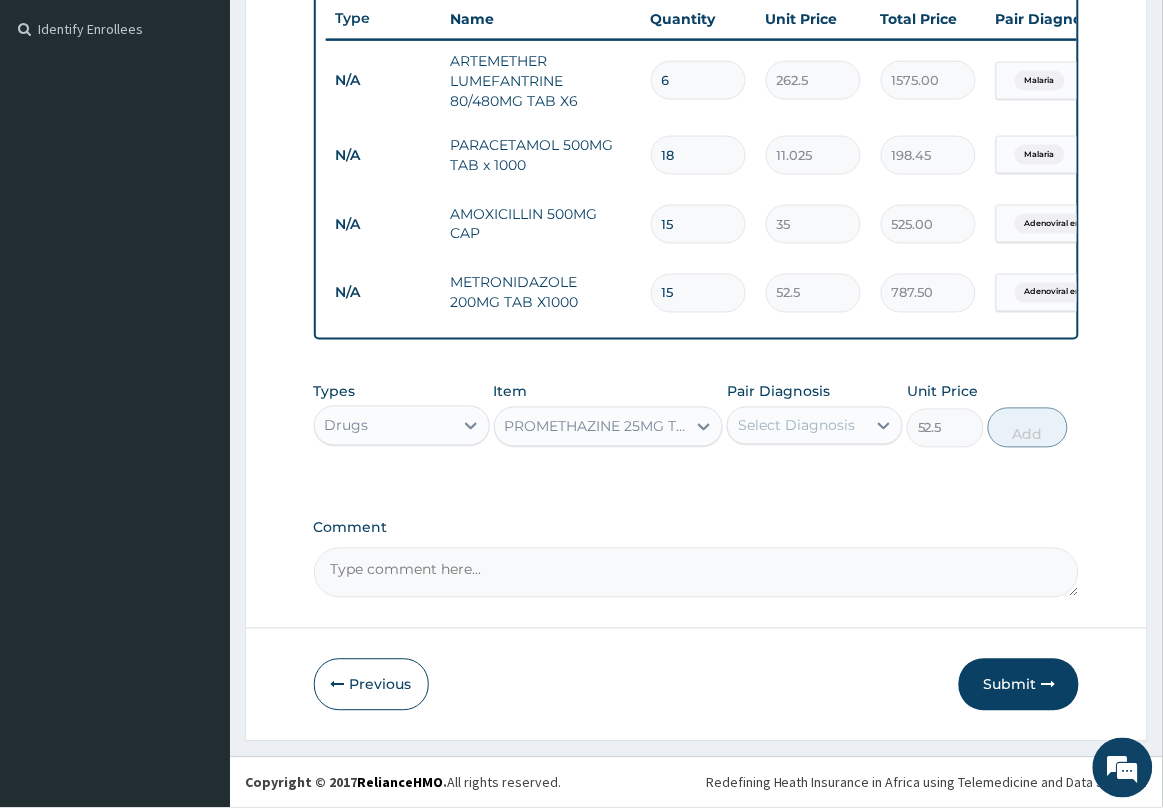 click on "Select Diagnosis" at bounding box center [796, 426] 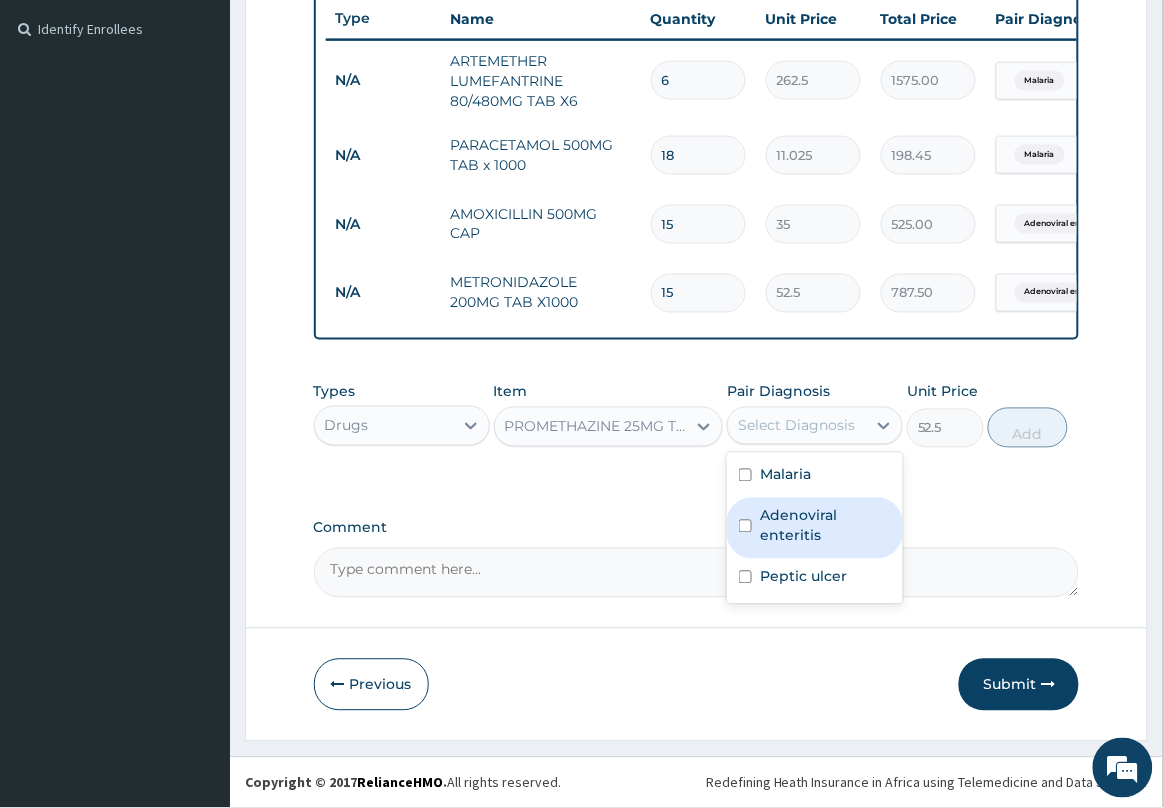 click on "Adenoviral enteritis" at bounding box center [825, 526] 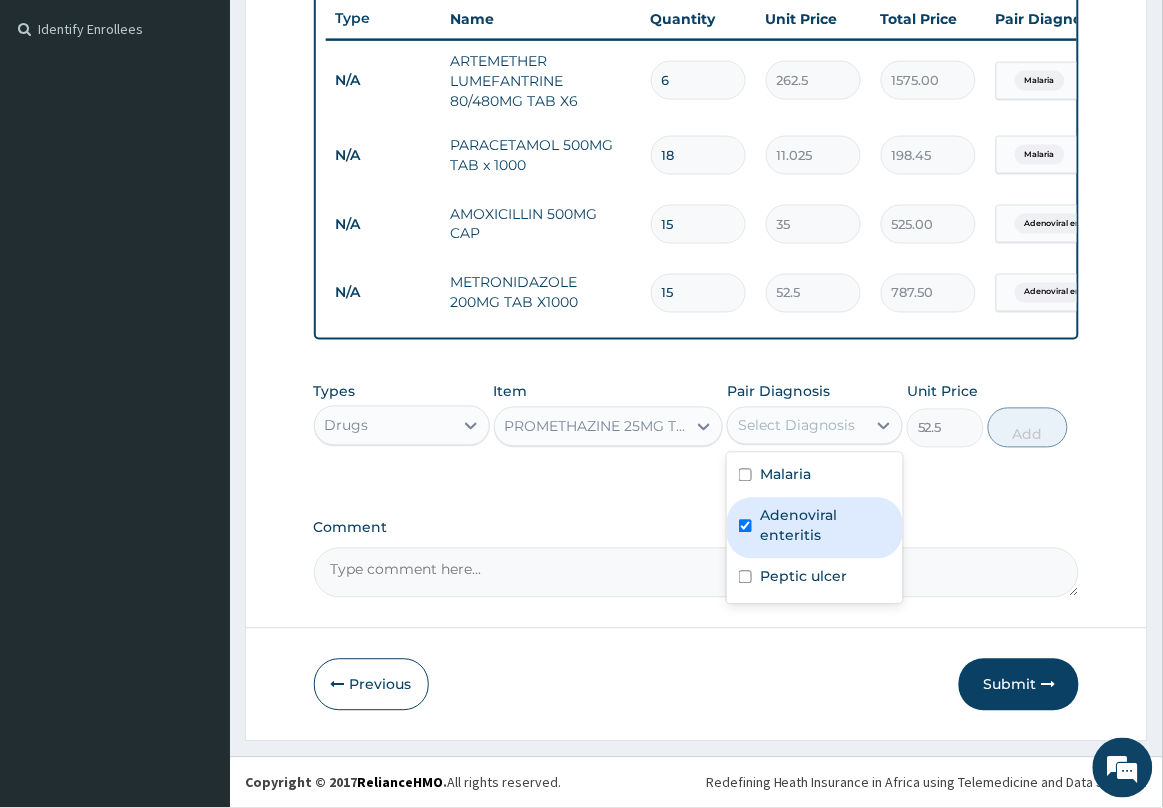 checkbox on "true" 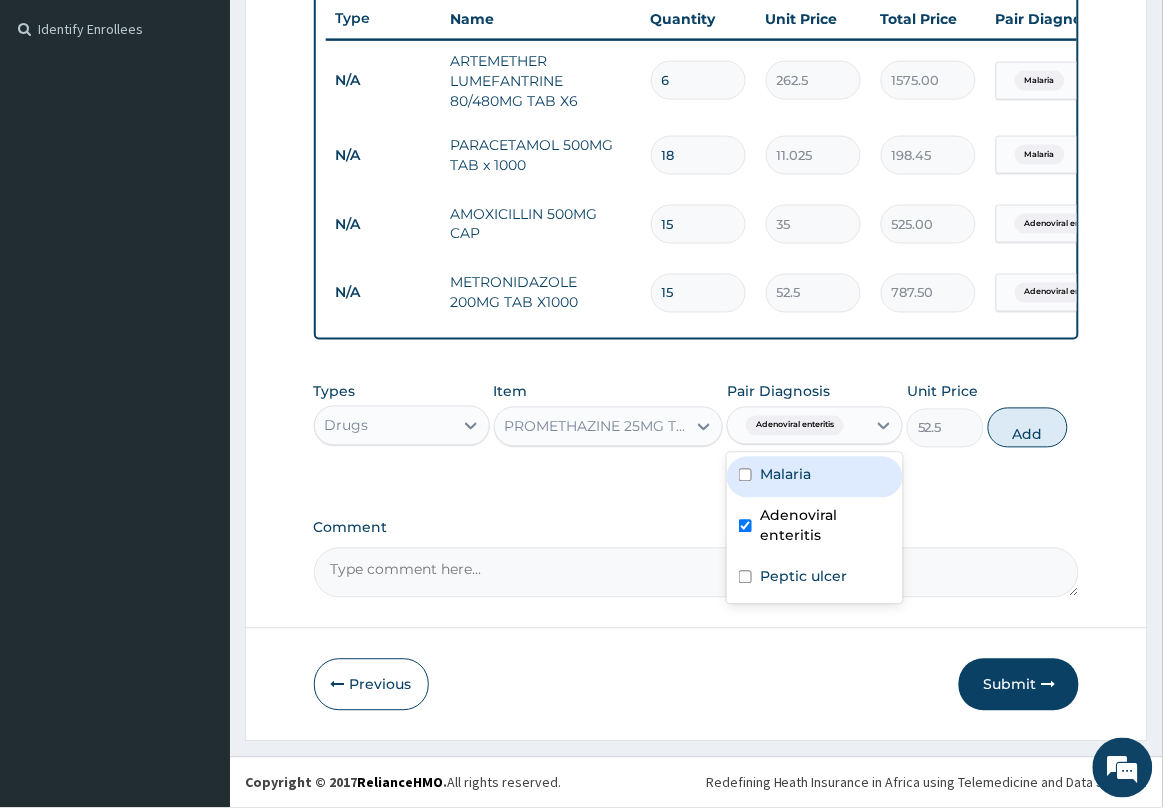 click on "Add" at bounding box center (1028, 428) 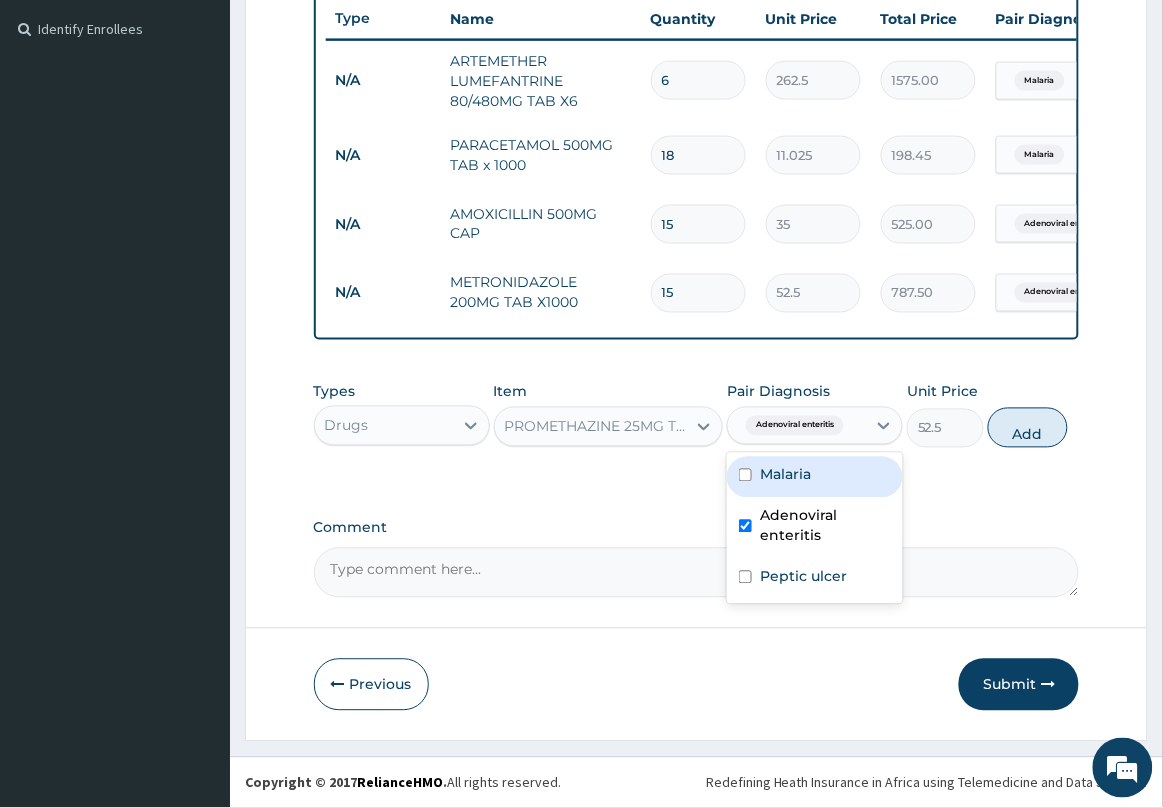 type on "0" 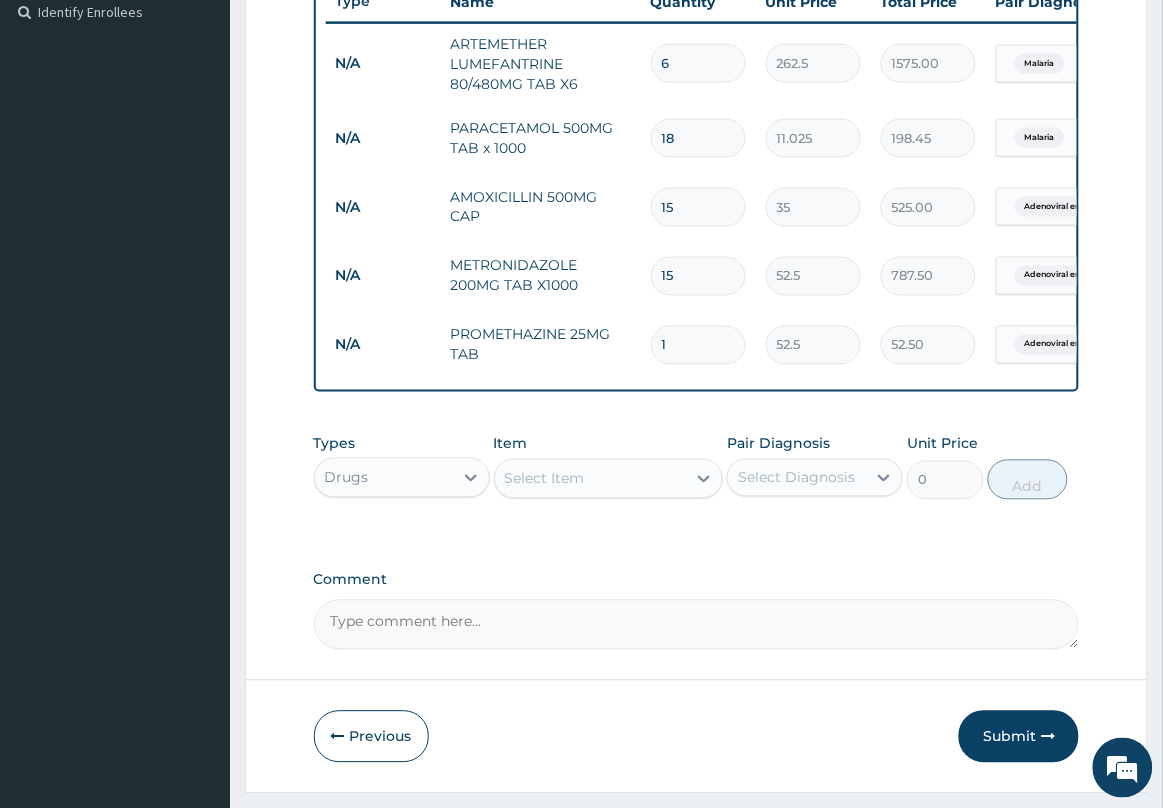 type 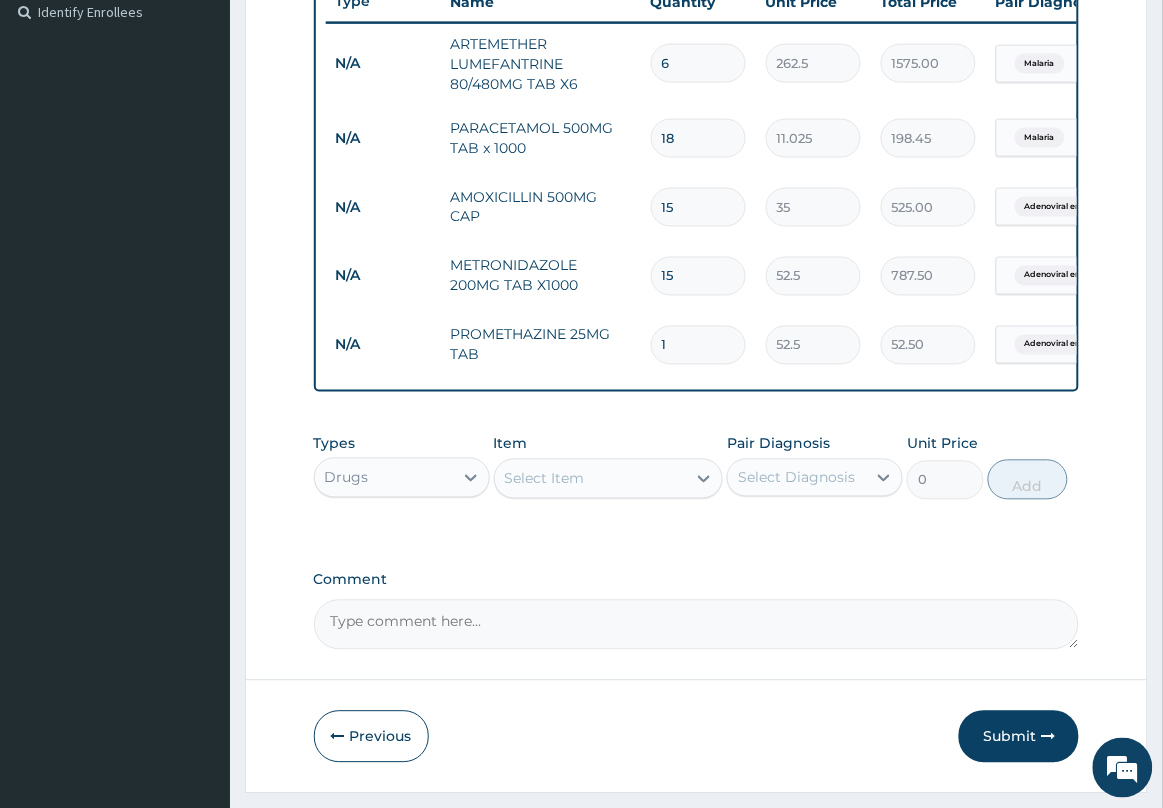 type on "0.00" 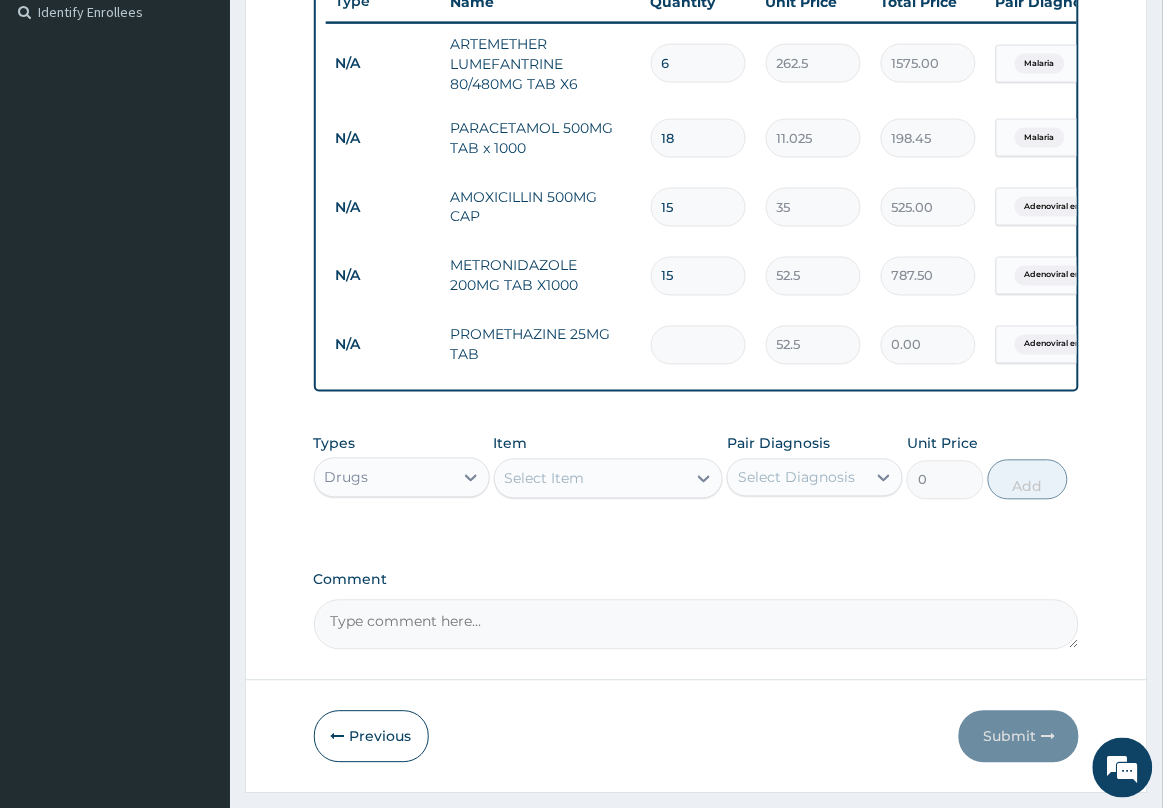 type on "2" 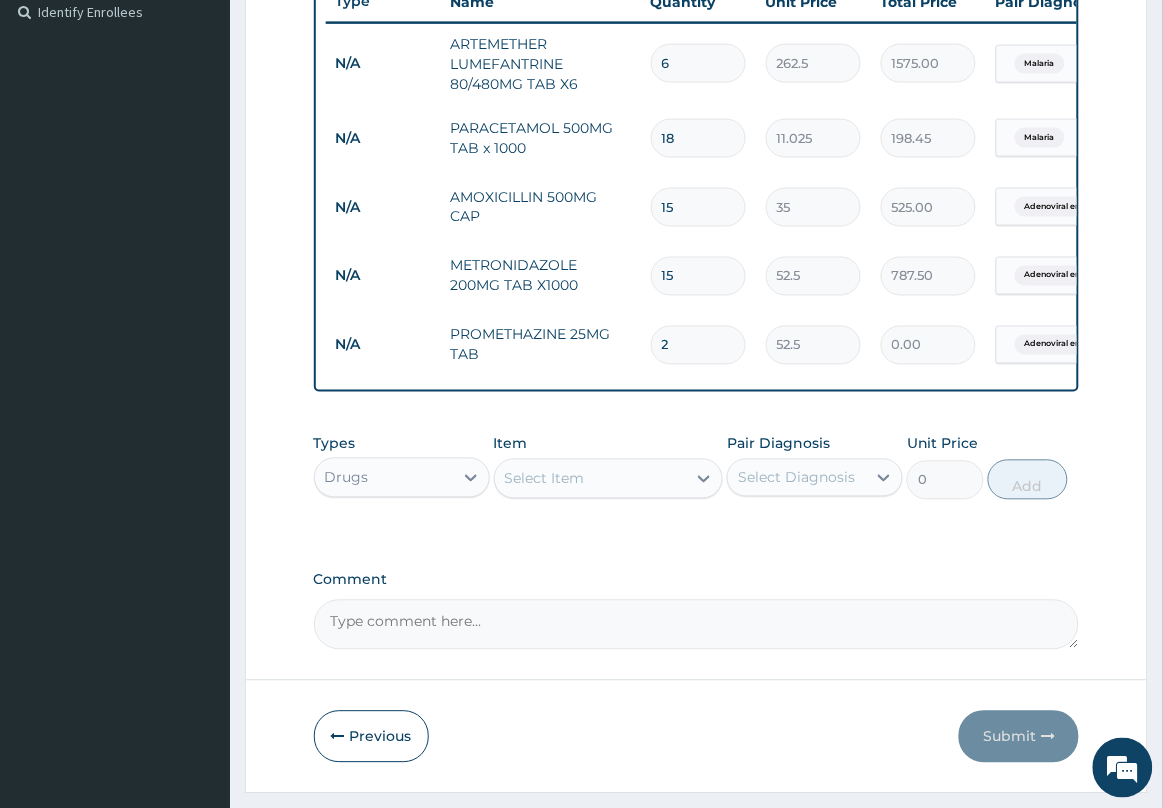 type on "105.00" 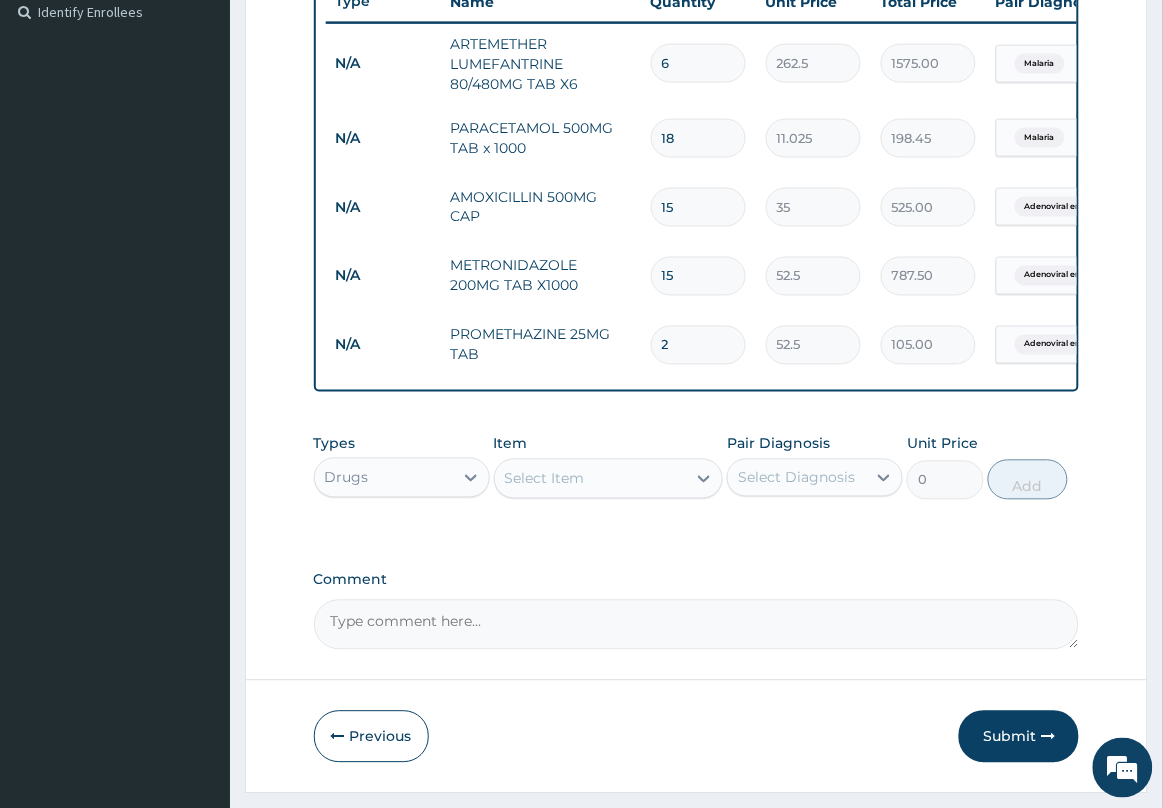 type on "2" 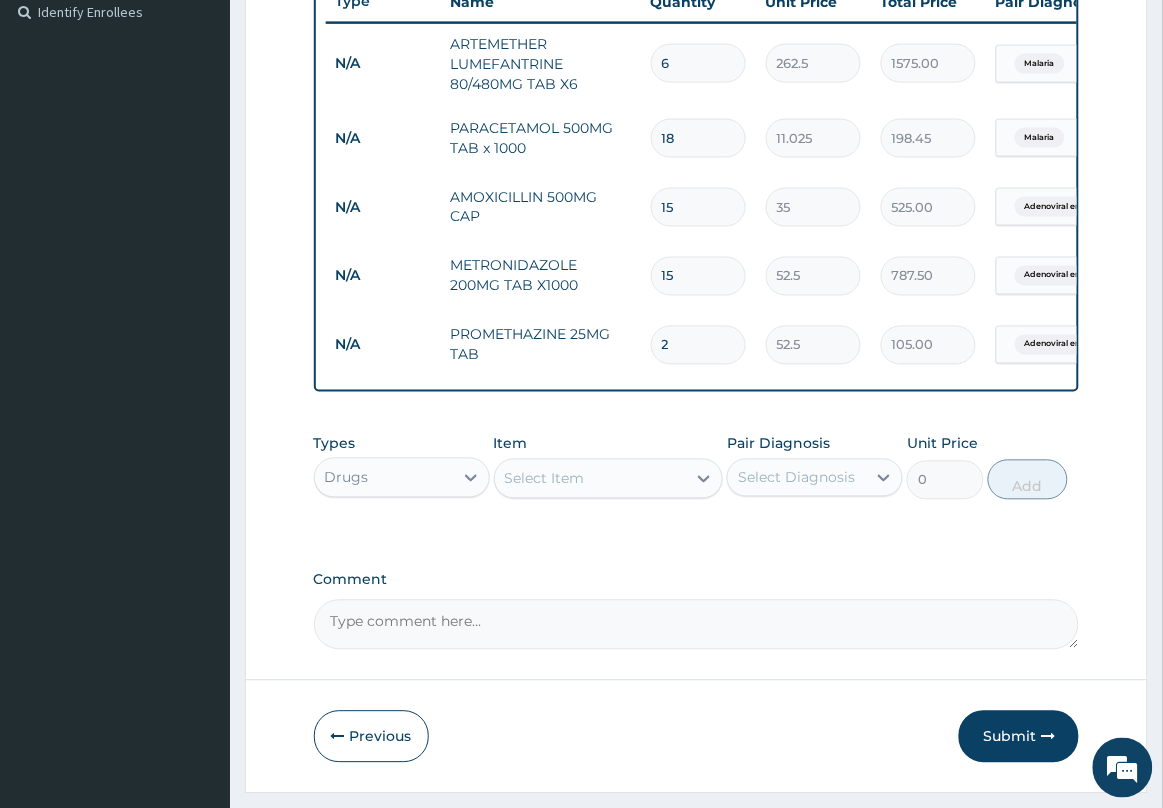 click on "Select Item" at bounding box center [591, 479] 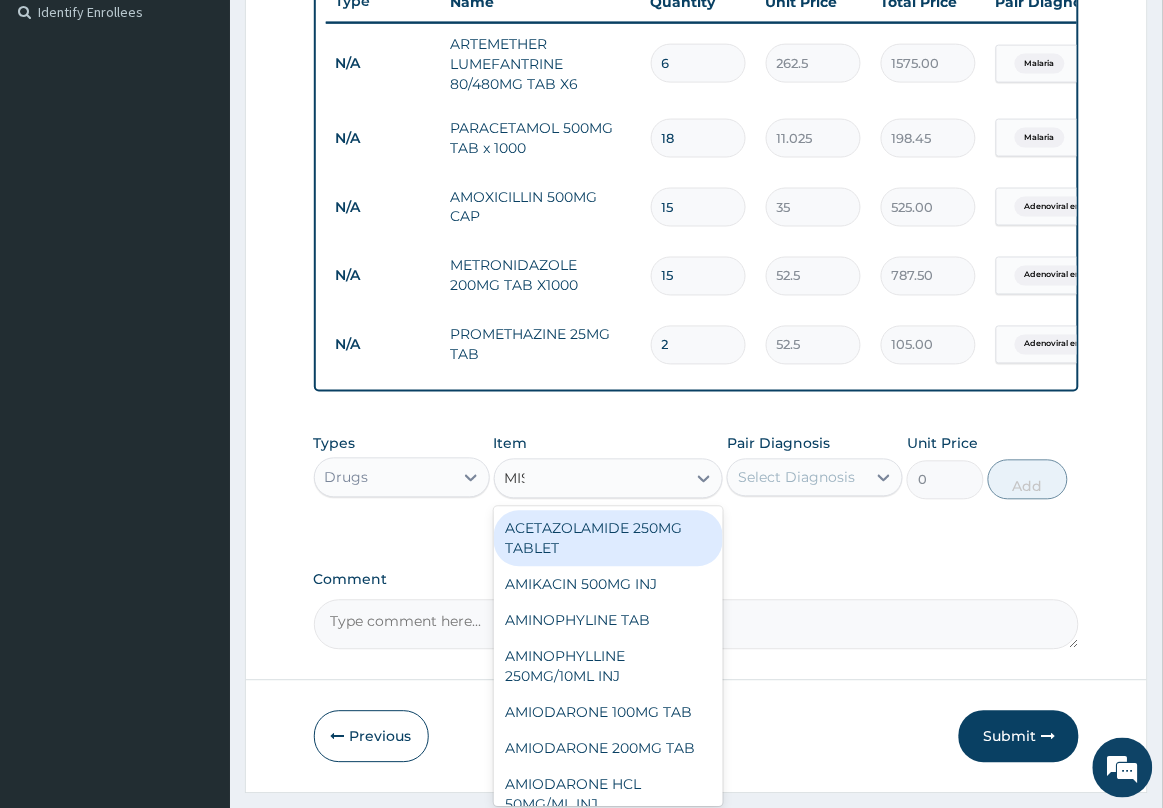 type on "MIST" 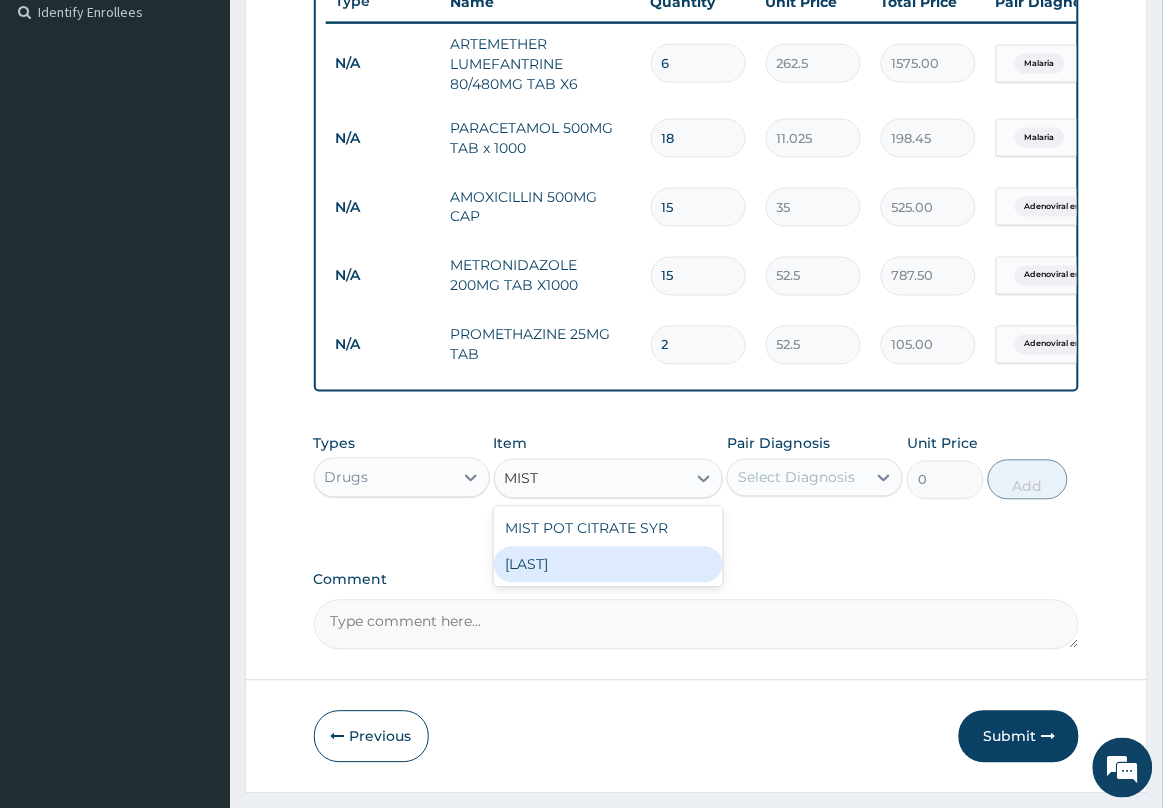 click on "MIST KOALIN" at bounding box center [609, 565] 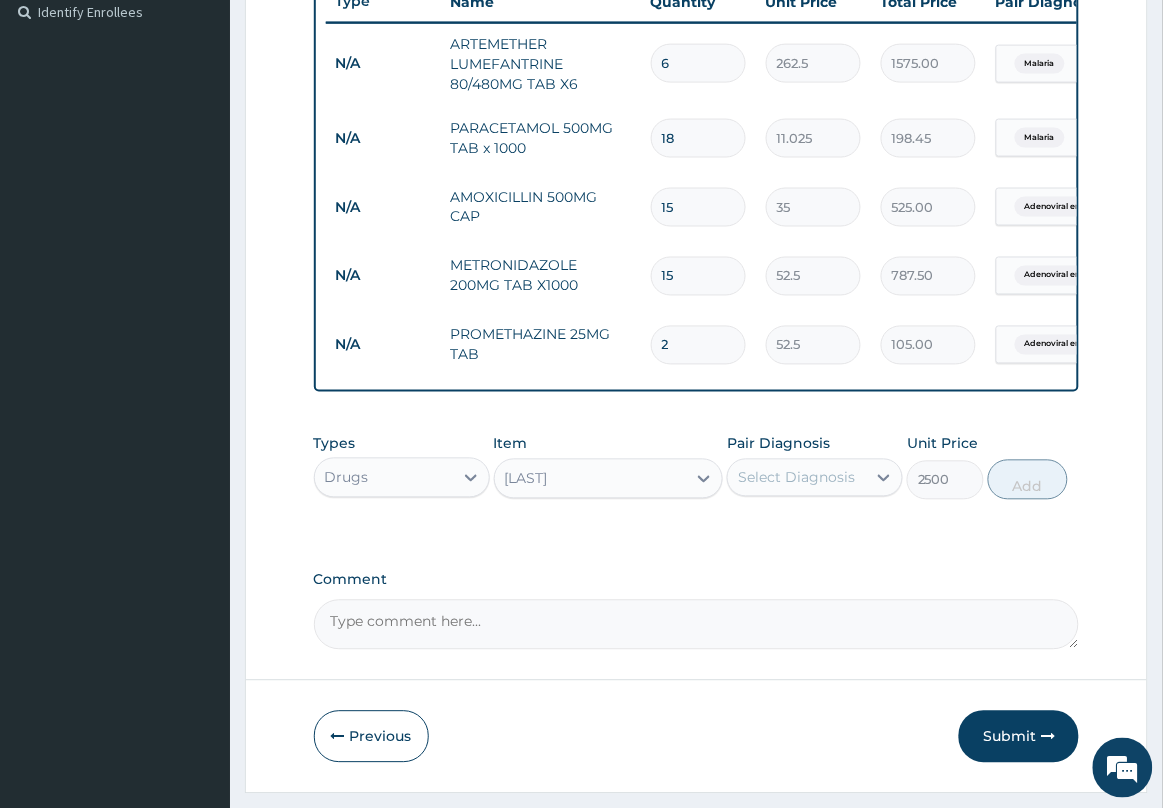 click on "Select Diagnosis" at bounding box center (796, 478) 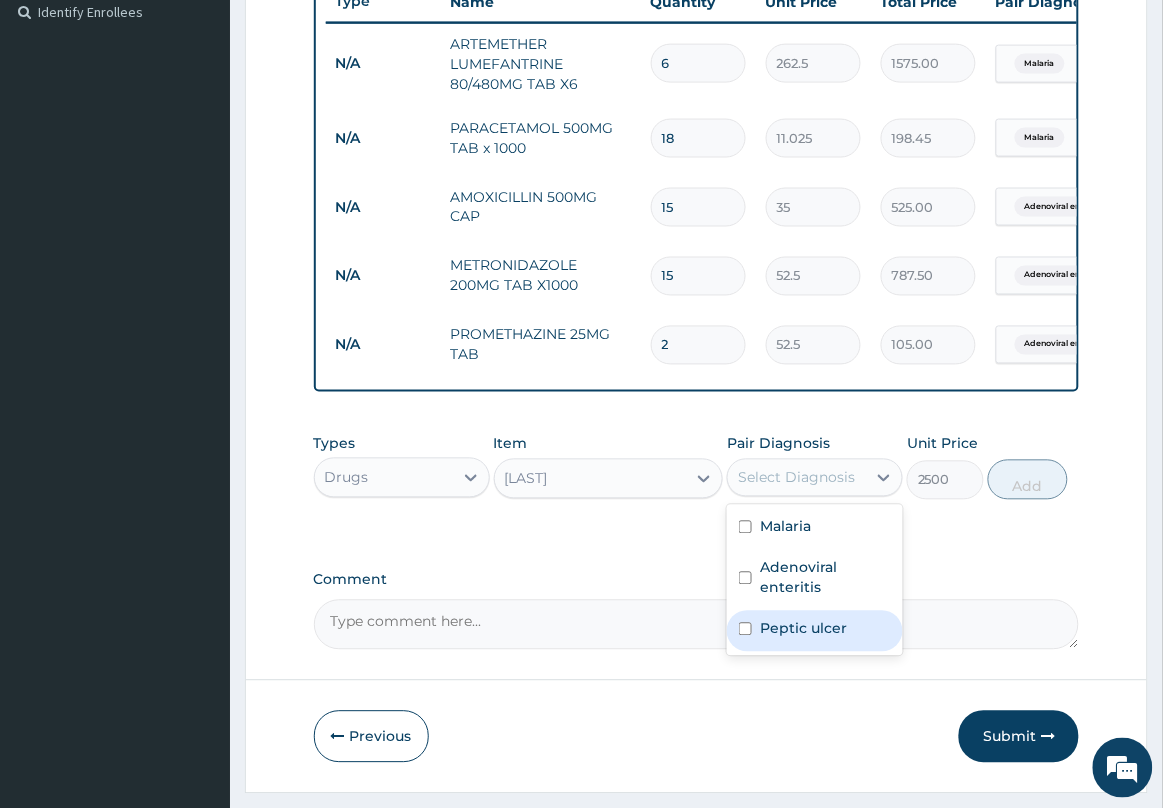 click on "Peptic ulcer" at bounding box center [803, 629] 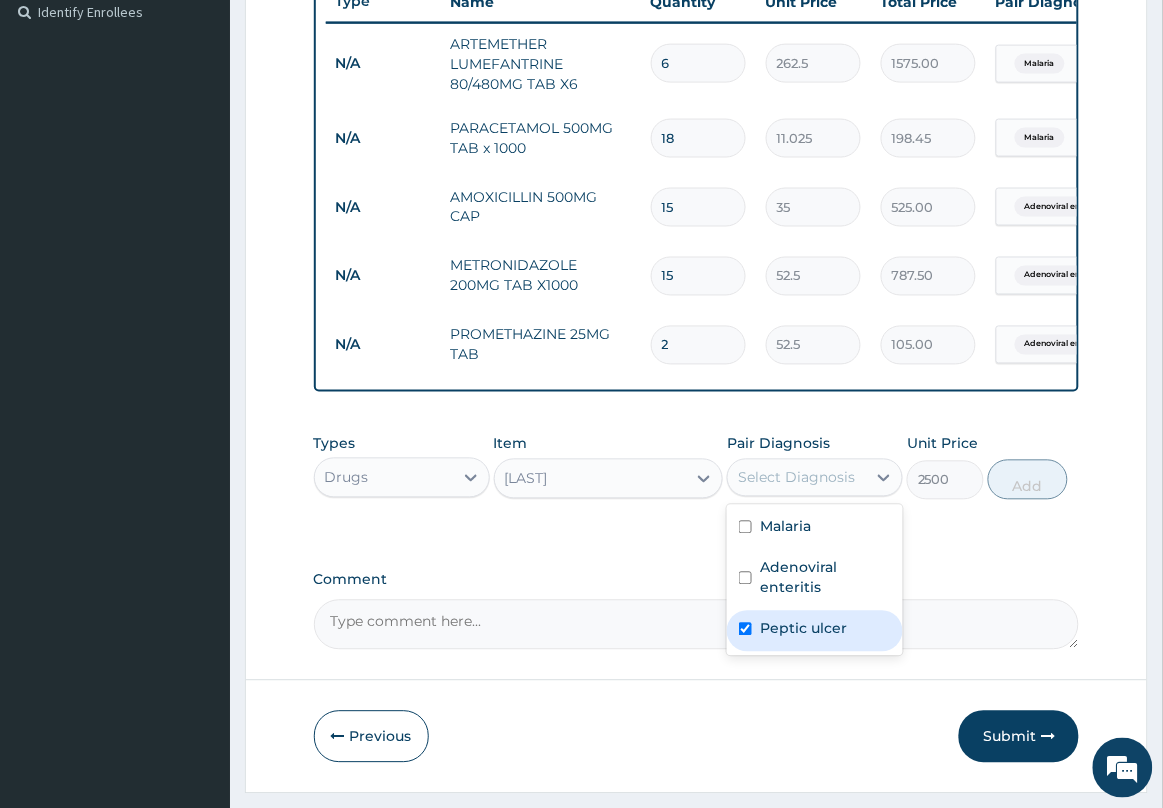 checkbox on "true" 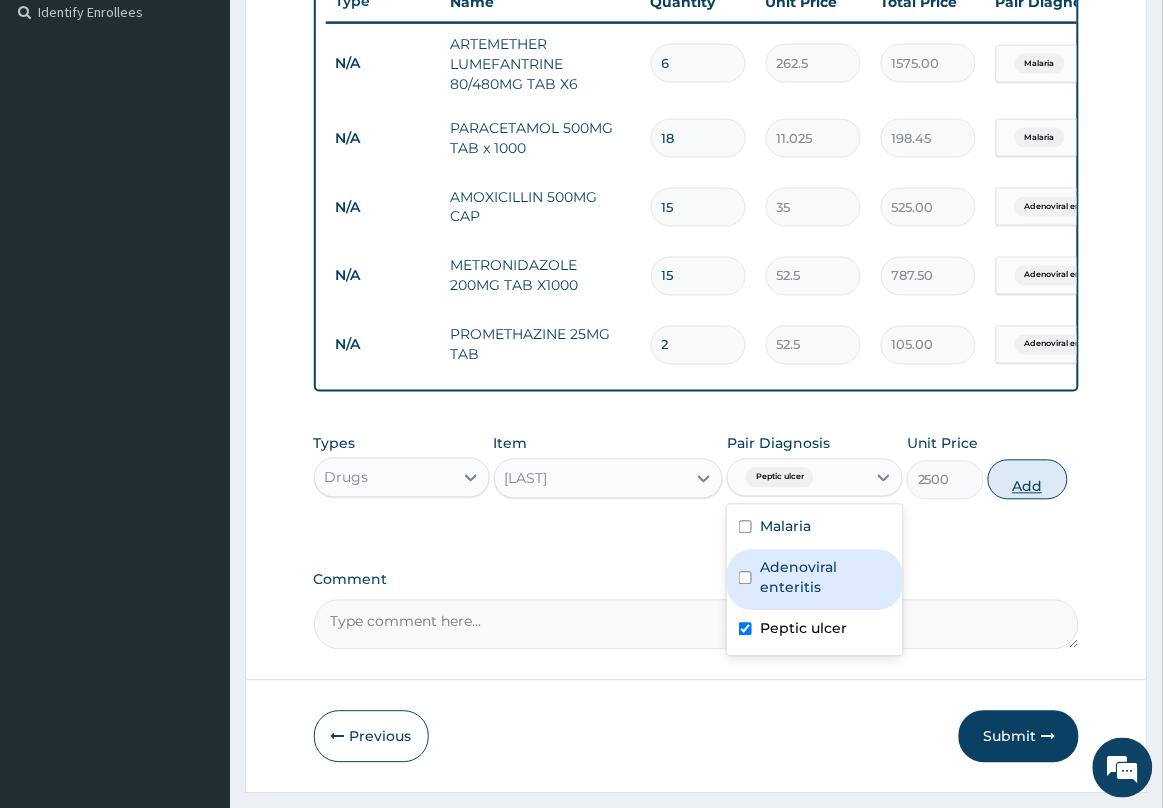 click on "Add" at bounding box center (1028, 480) 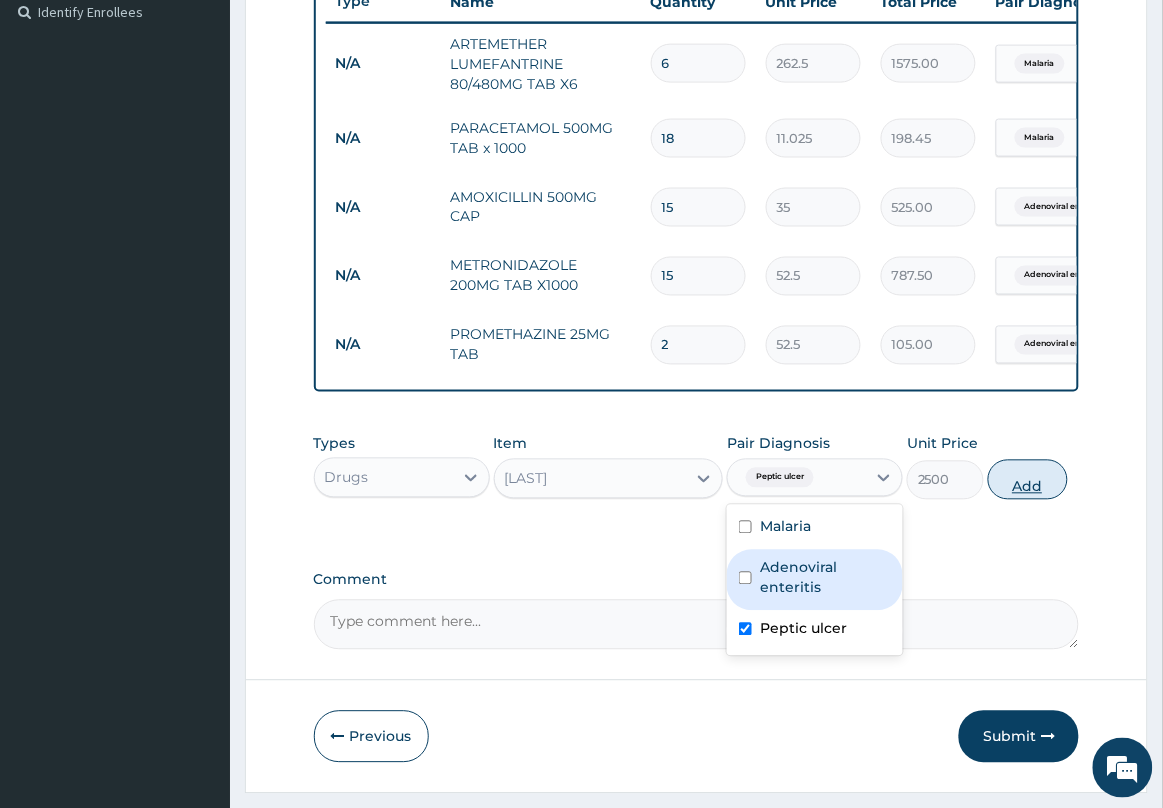 type on "0" 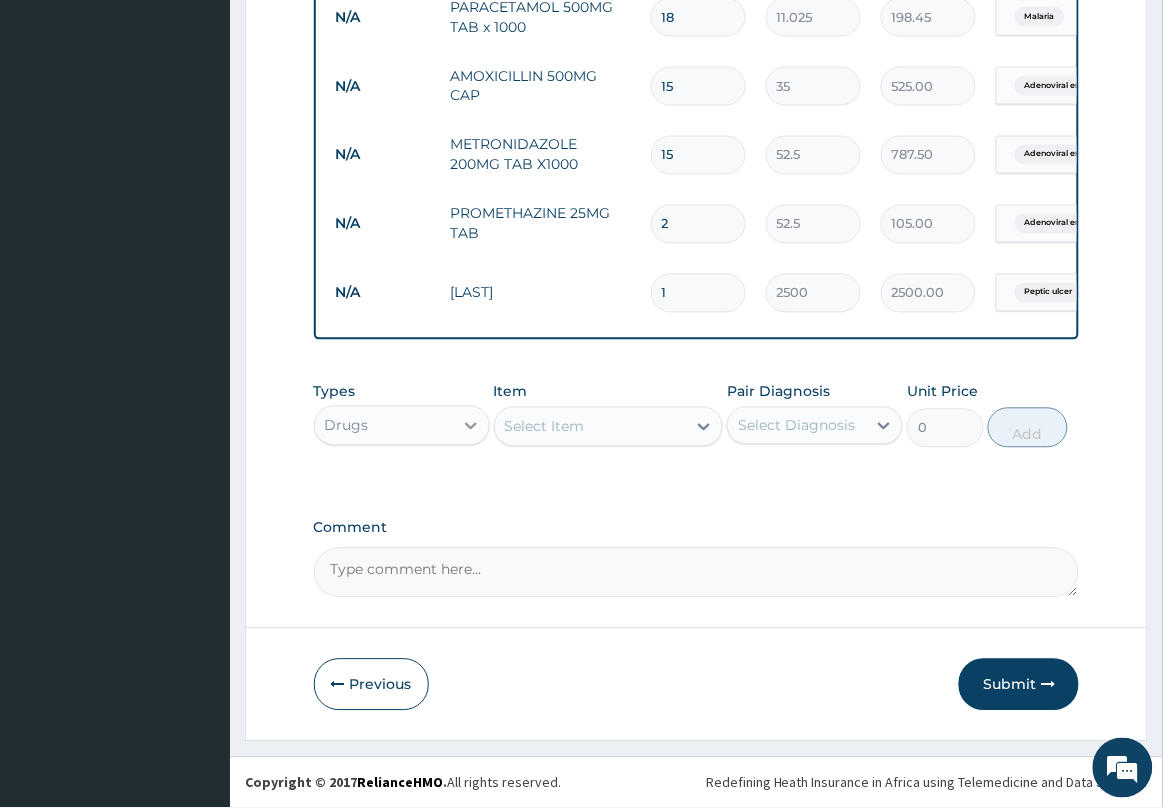scroll, scrollTop: 696, scrollLeft: 0, axis: vertical 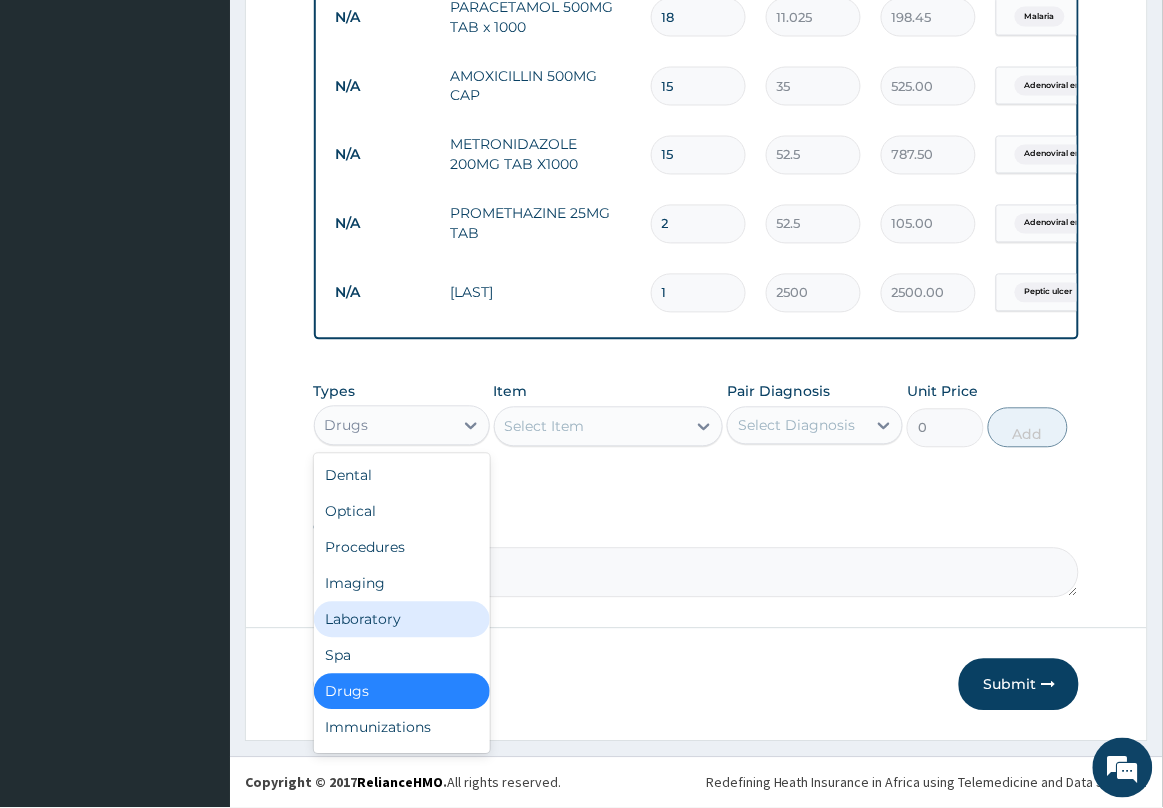 click on "Laboratory" at bounding box center (402, 620) 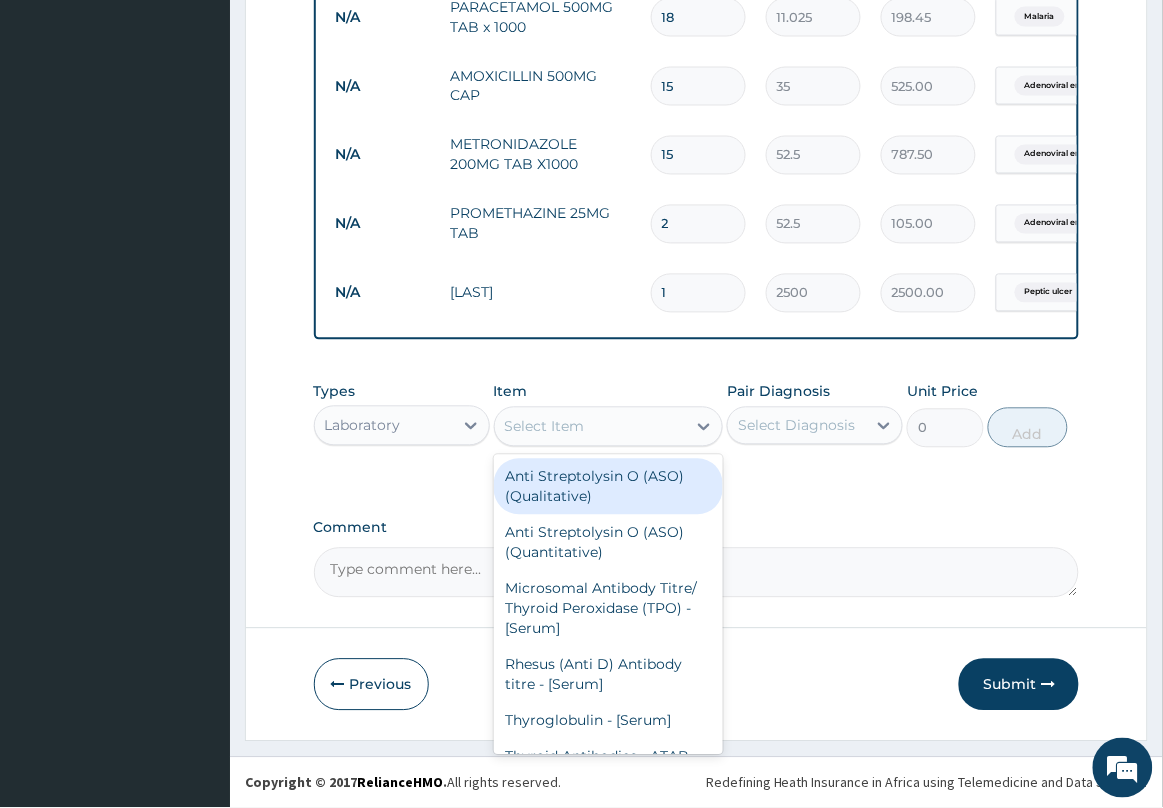 click on "Select Item" at bounding box center [591, 427] 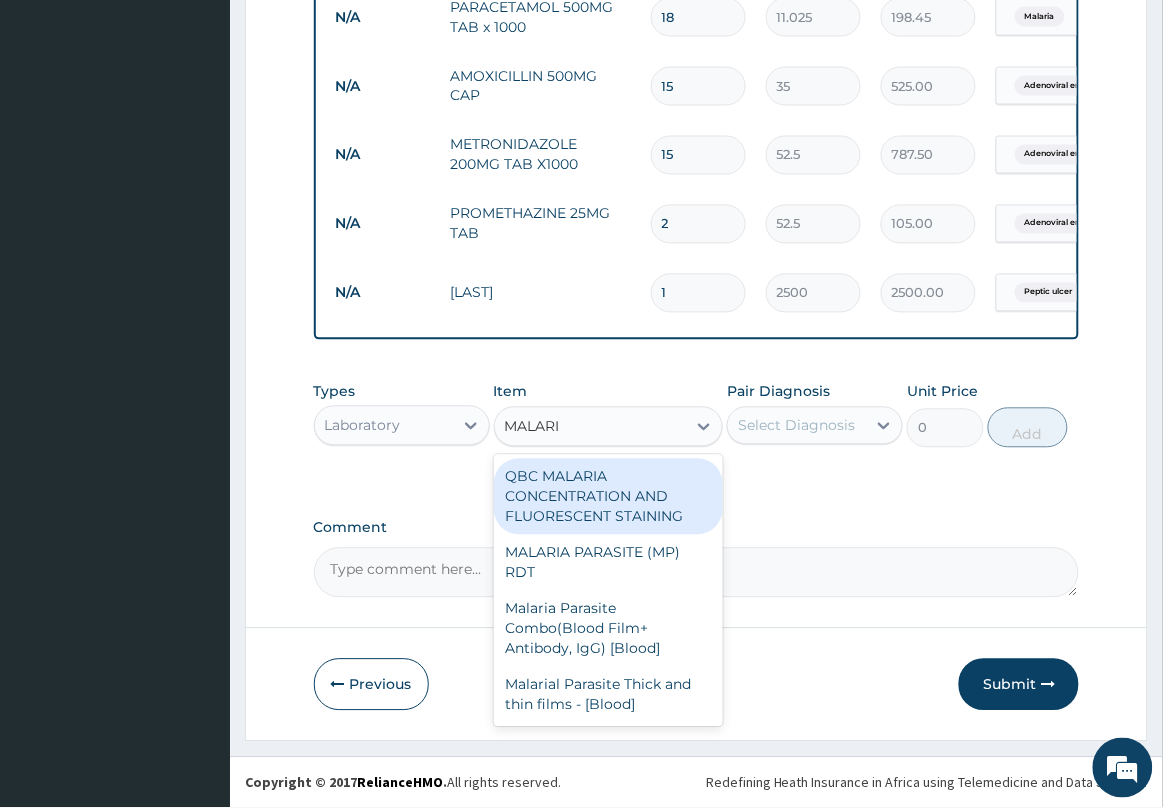 type on "MALARIA" 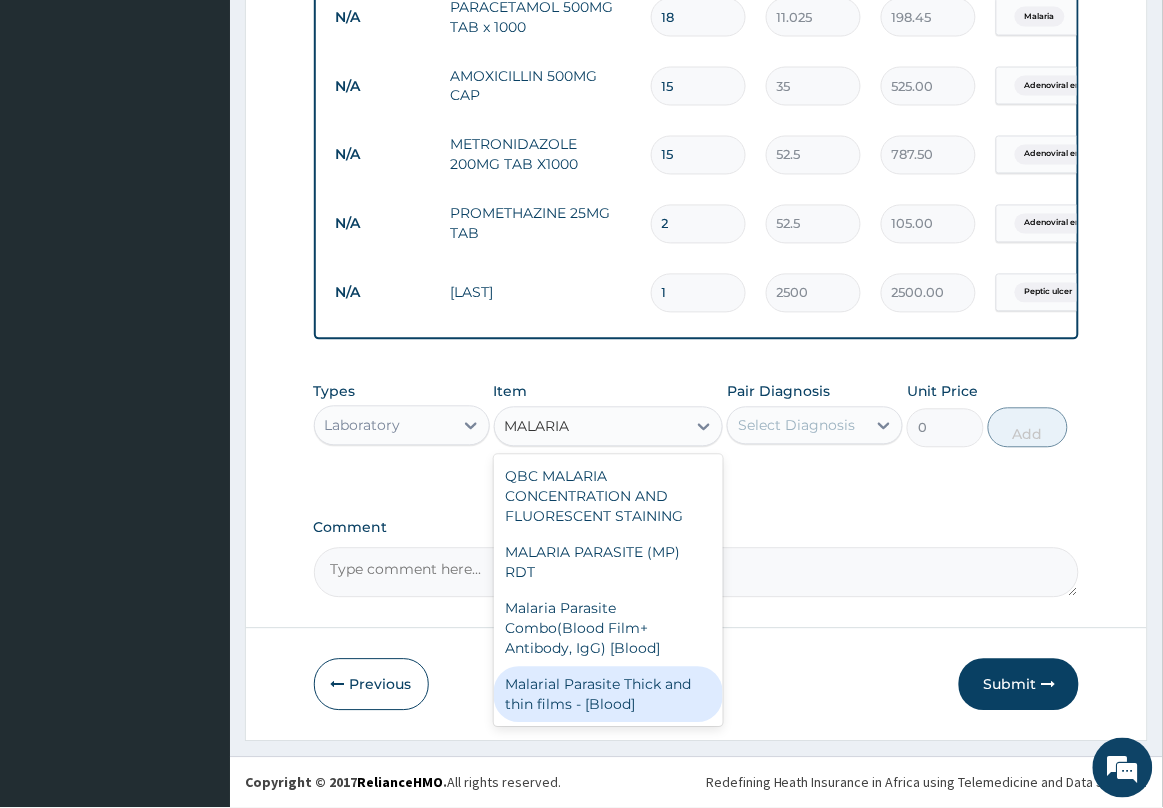 click on "Malarial Parasite Thick and thin films - [Blood]" at bounding box center (609, 695) 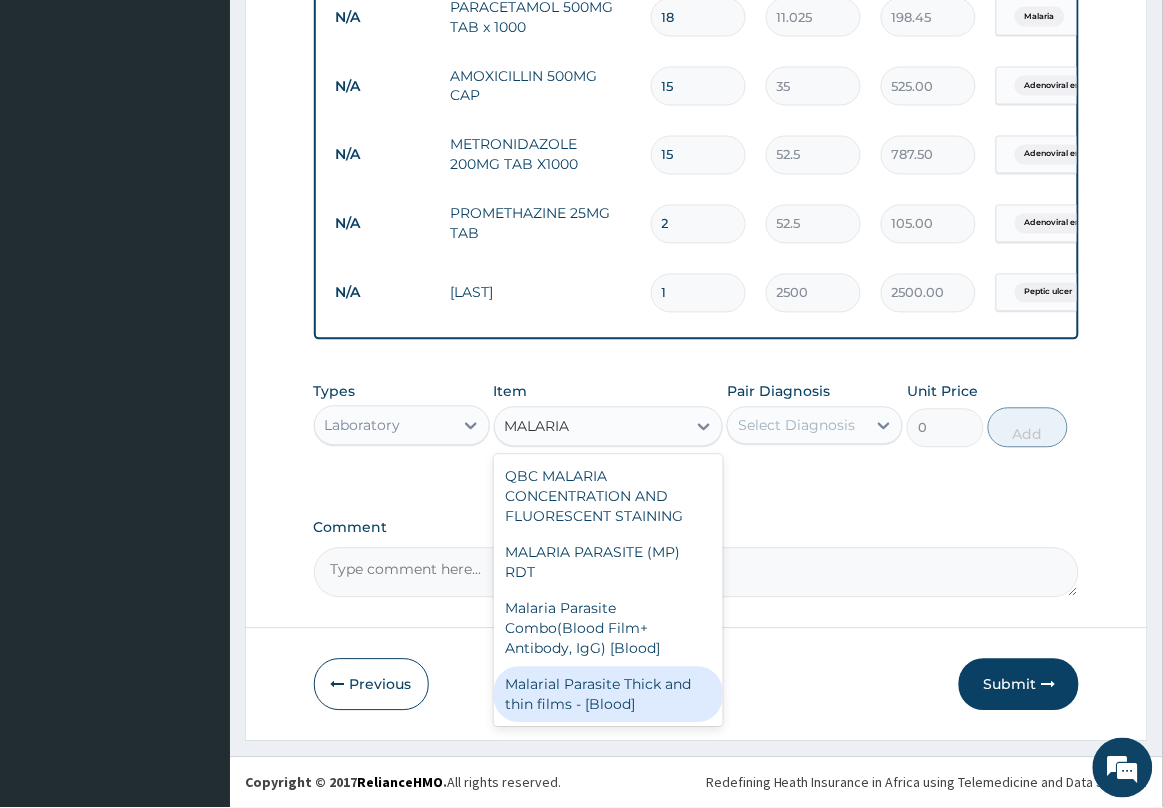 type 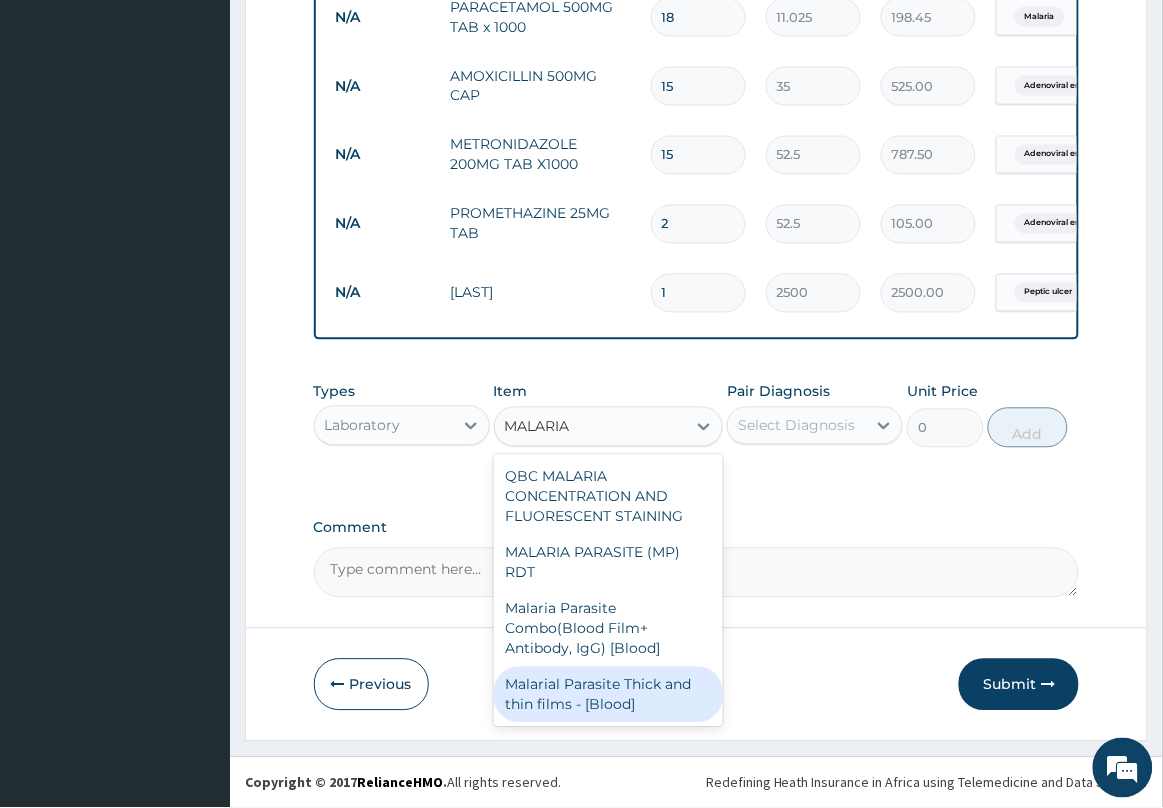 type on "1500" 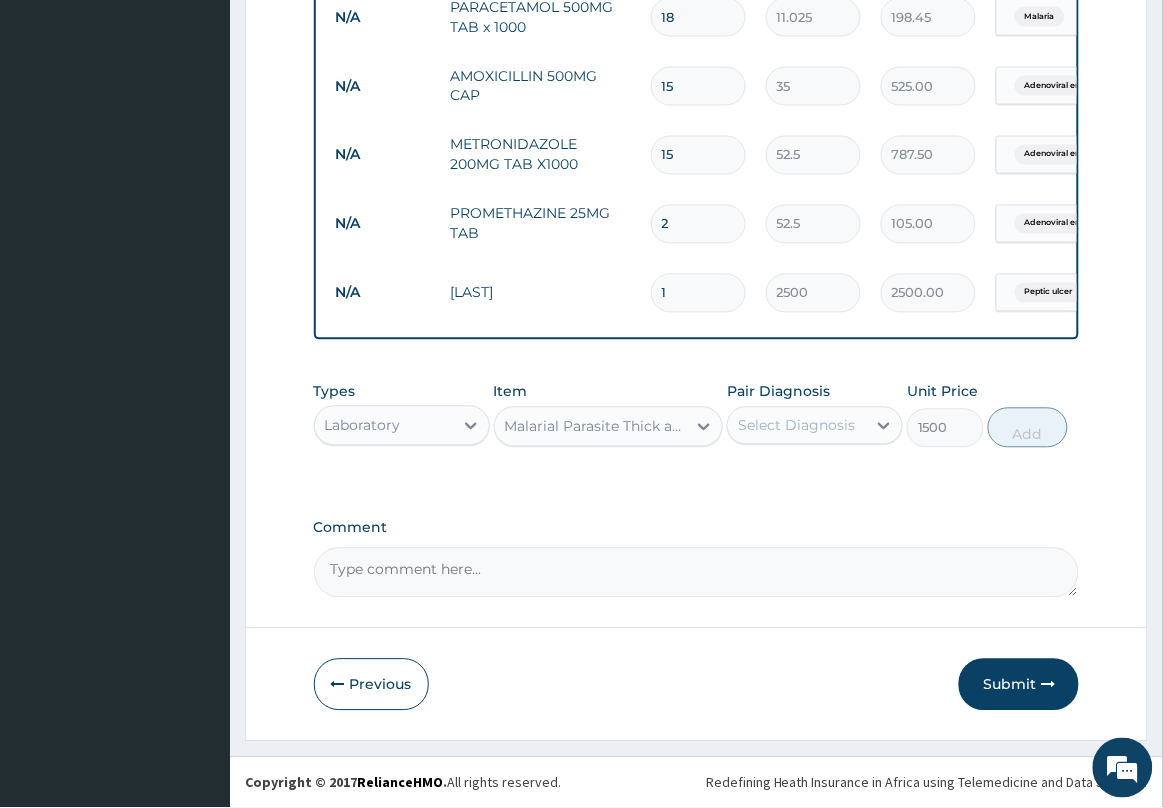 click on "Select Diagnosis" at bounding box center [797, 426] 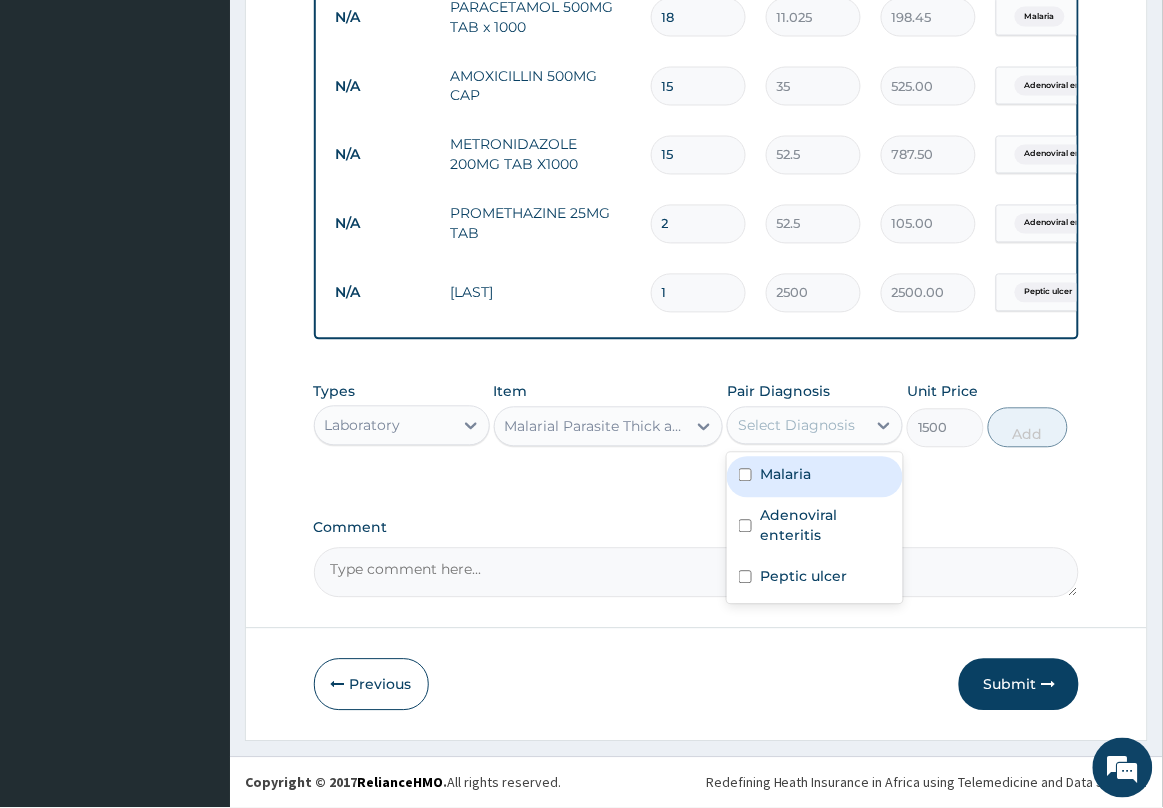 click on "Malaria" at bounding box center [785, 475] 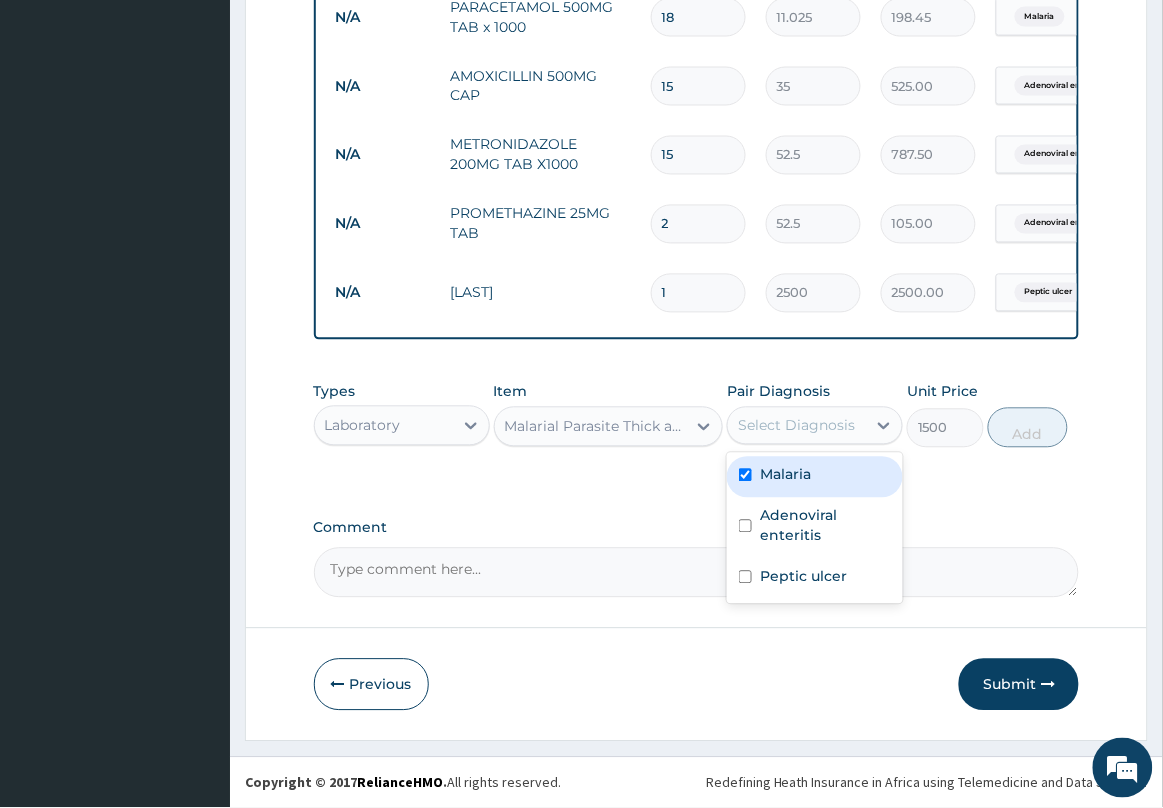 checkbox on "true" 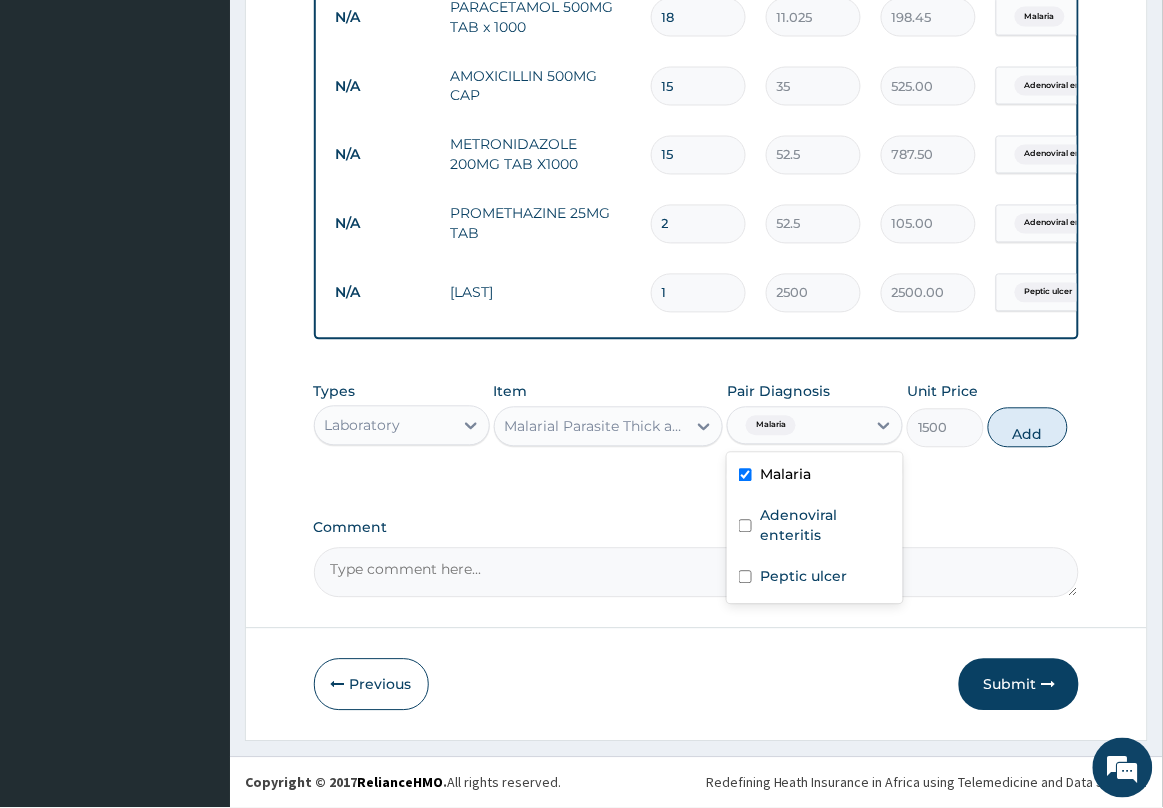 click on "Add" at bounding box center (1028, 428) 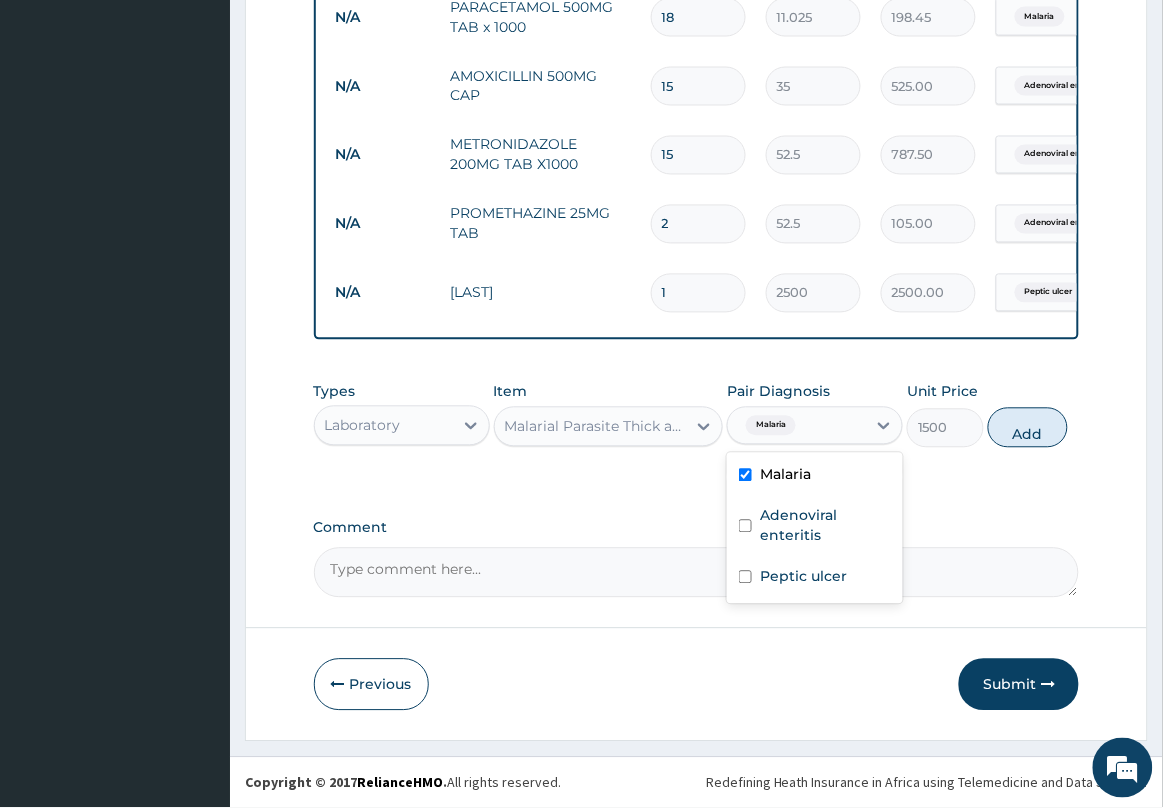 type on "0" 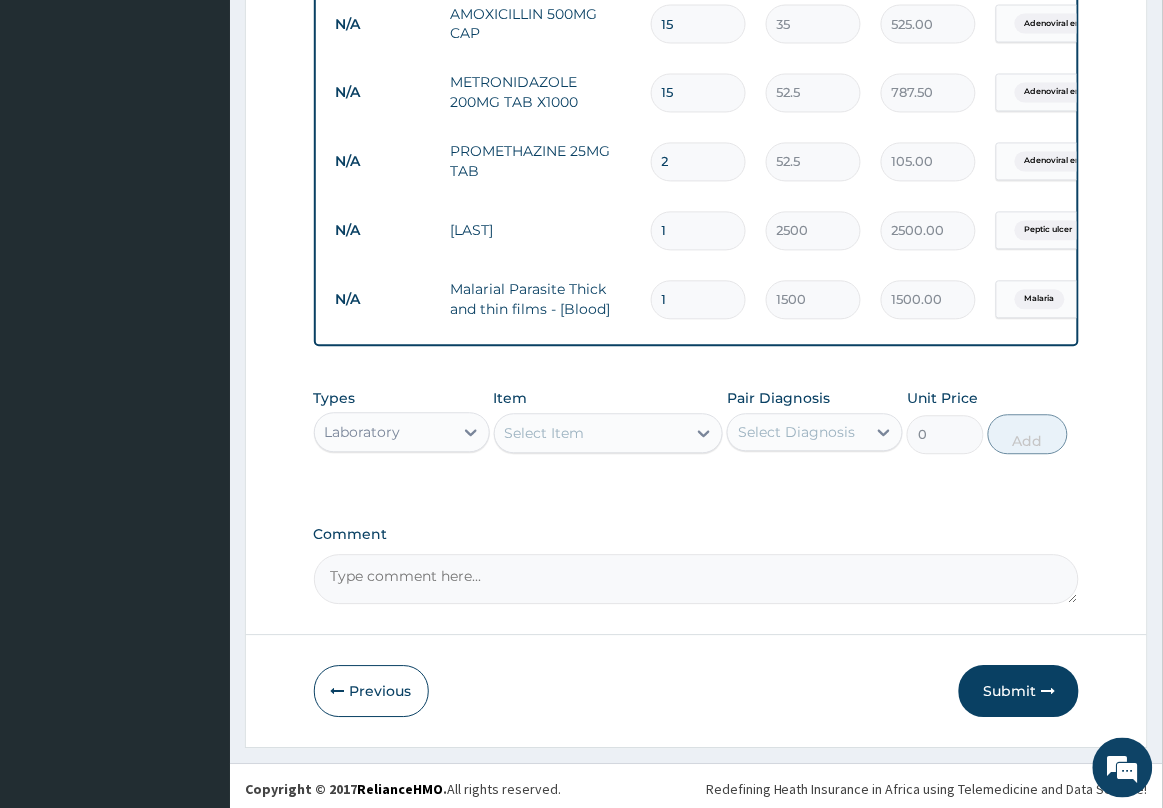 scroll, scrollTop: 765, scrollLeft: 0, axis: vertical 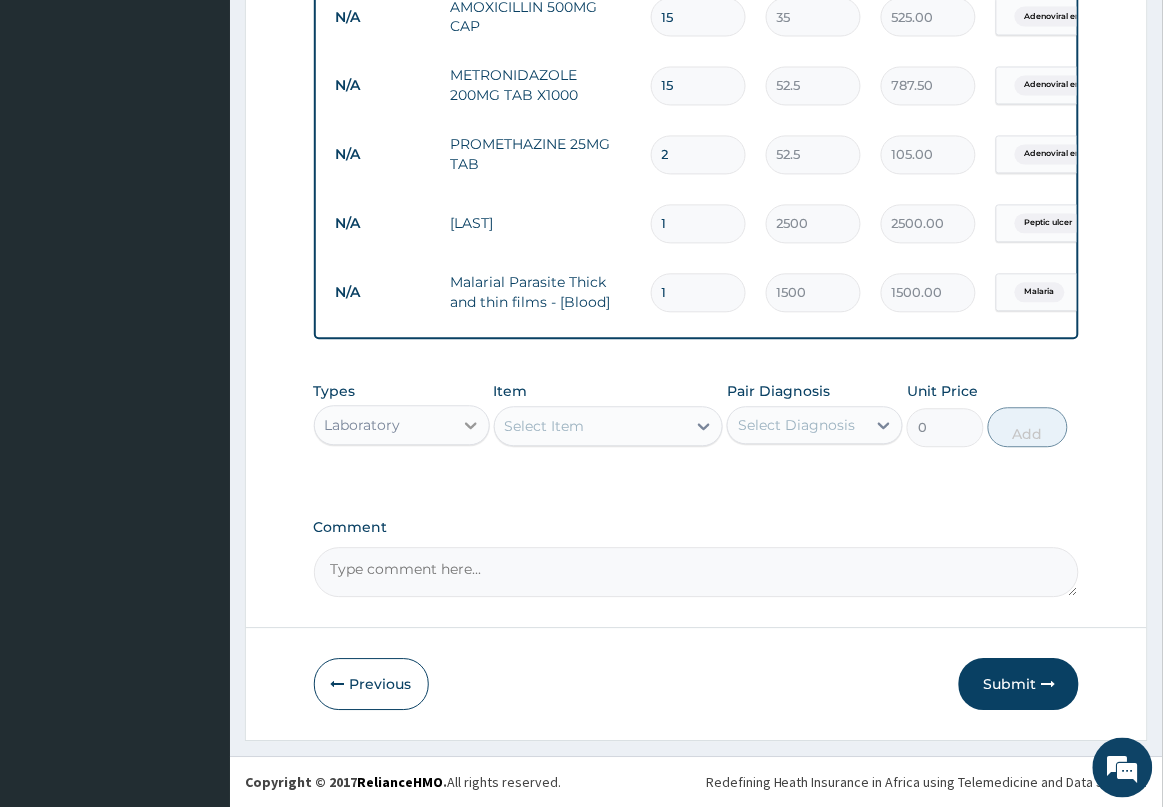click at bounding box center [471, 426] 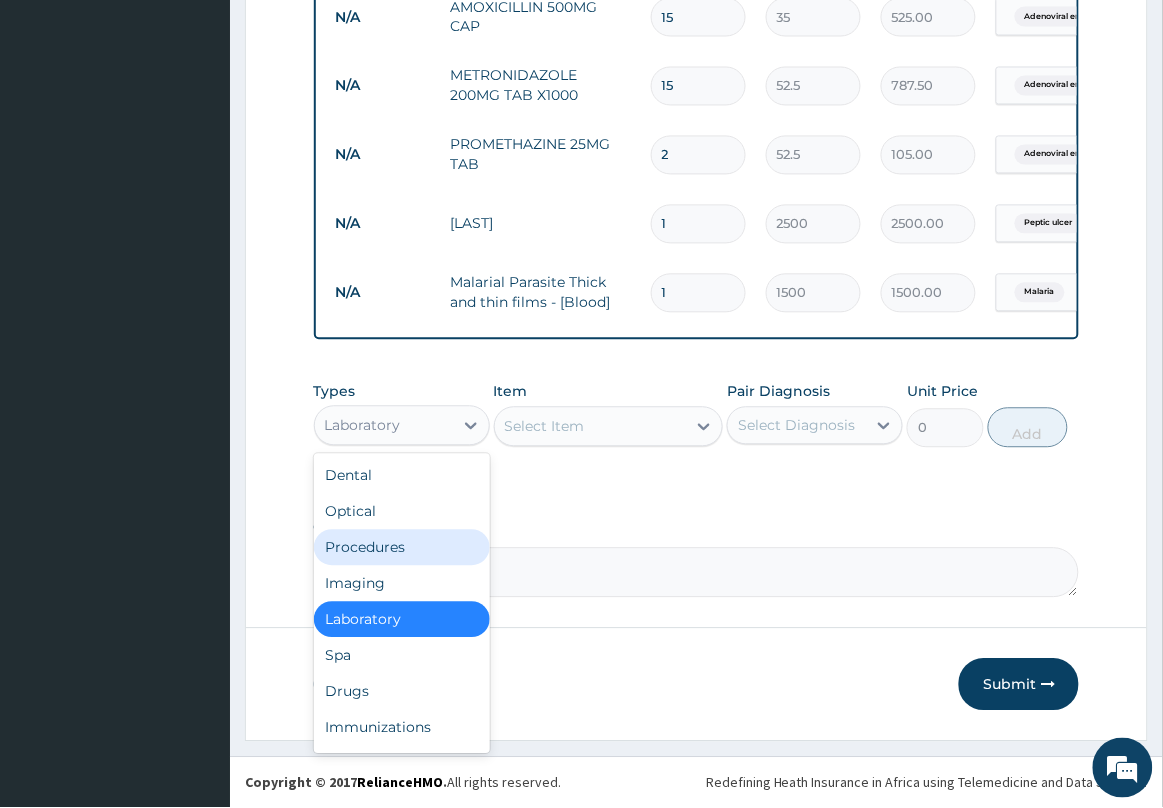 click on "Procedures" at bounding box center (402, 548) 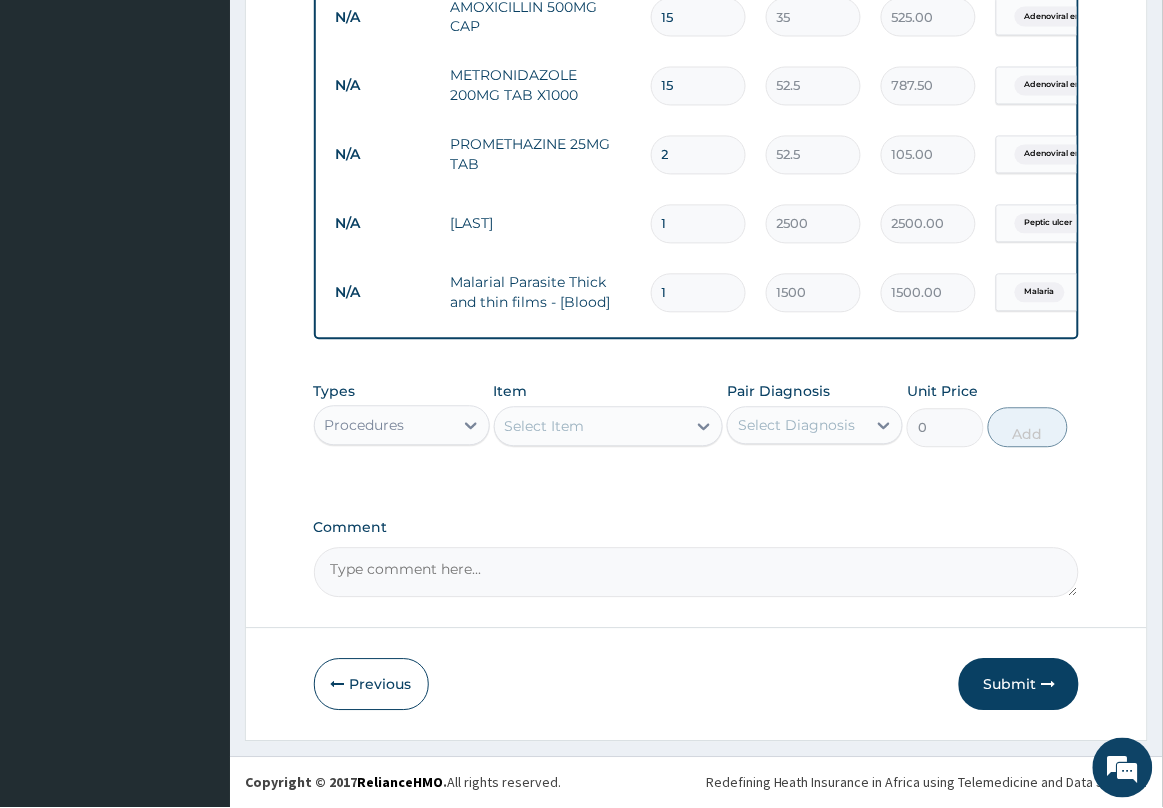 drag, startPoint x: 577, startPoint y: 431, endPoint x: 588, endPoint y: 437, distance: 12.529964 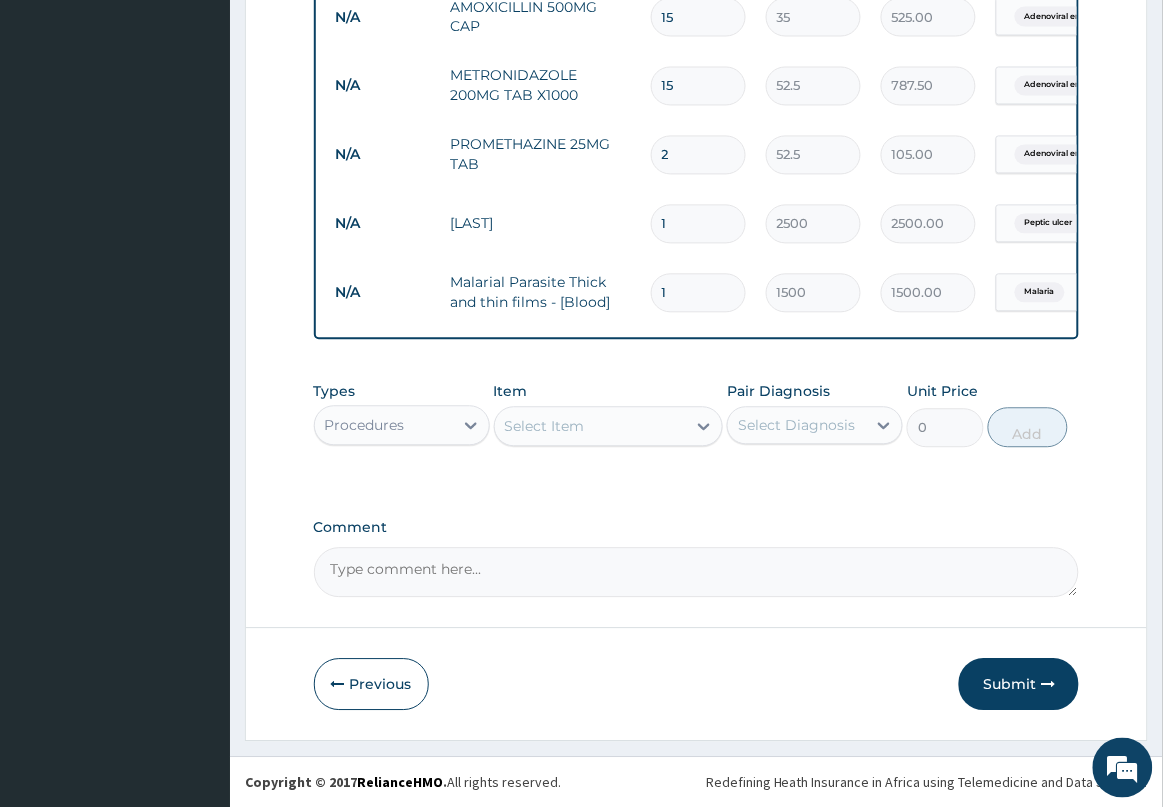 click on "Select Item" at bounding box center [591, 427] 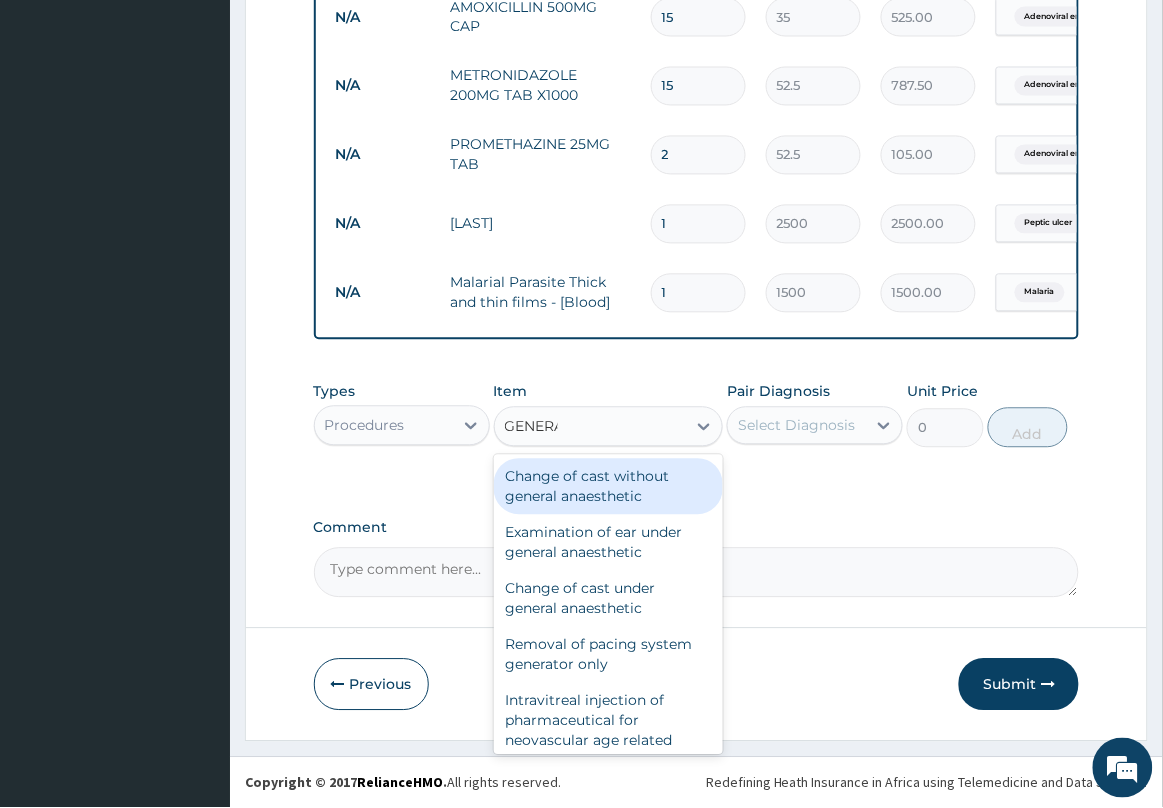 type on "GENERAL" 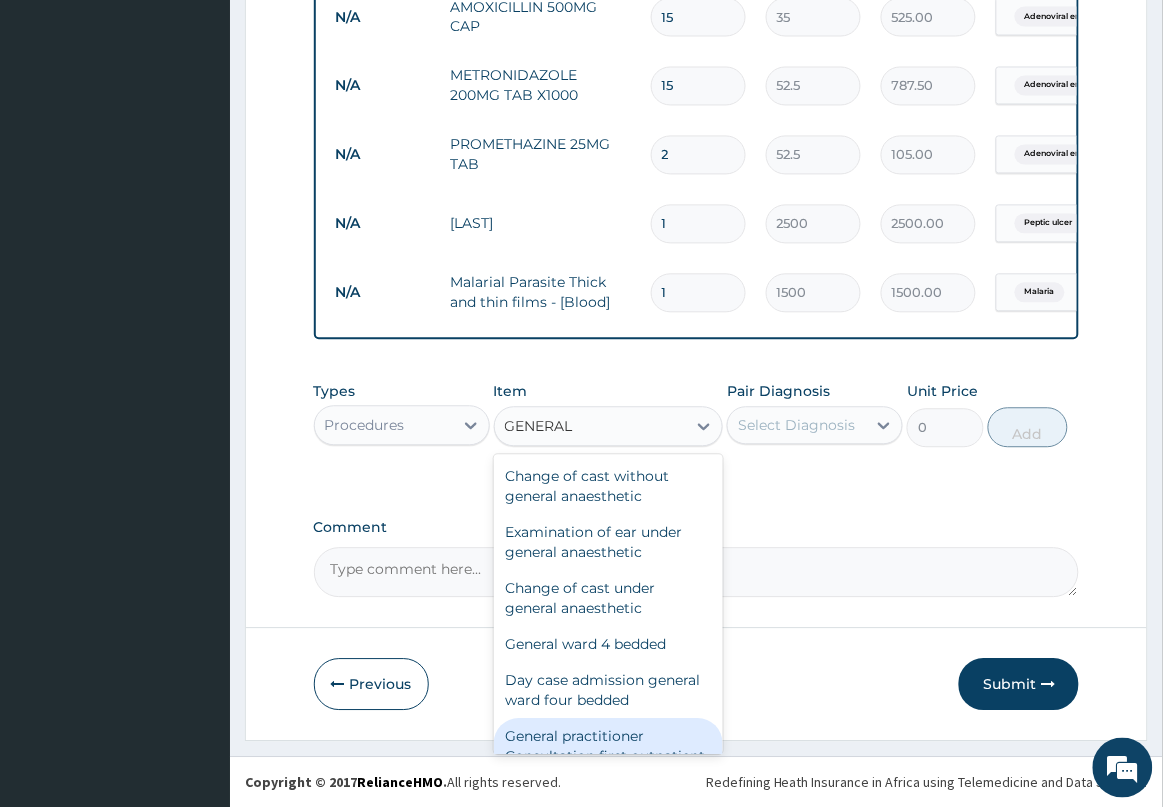 click on "General practitioner Consultation first outpatient consultation" at bounding box center [609, 757] 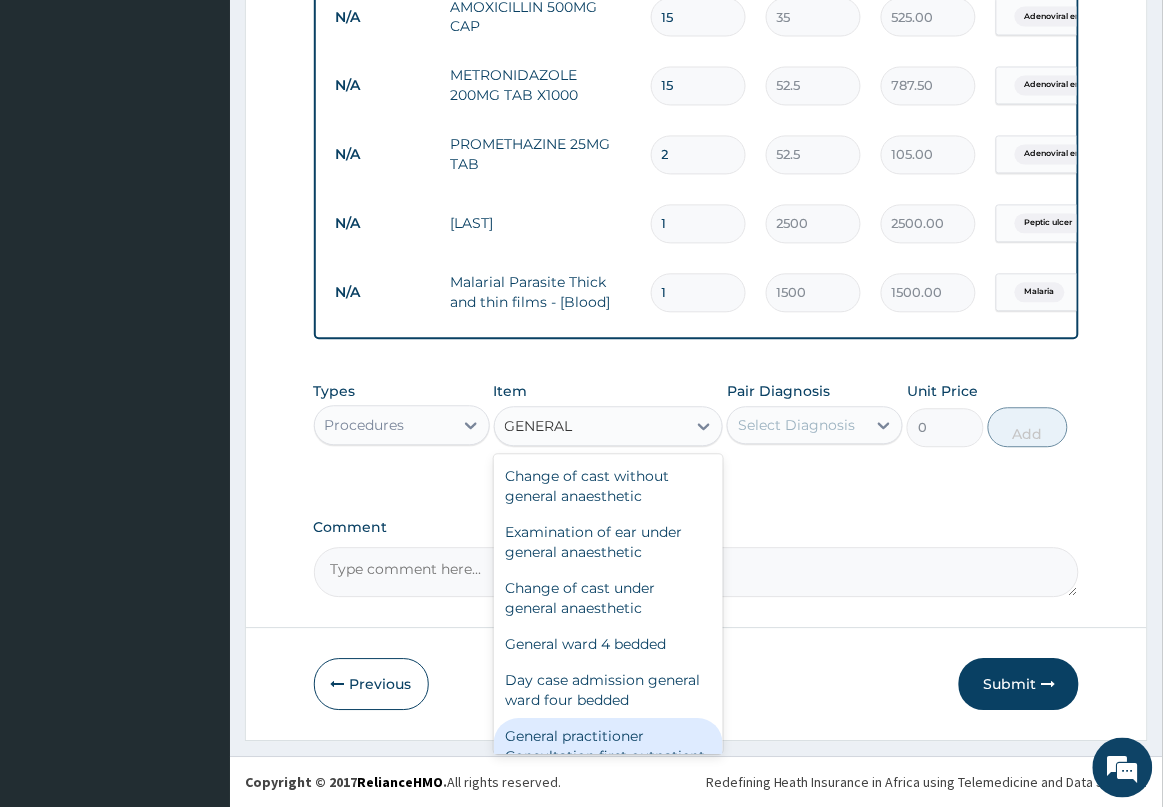 type 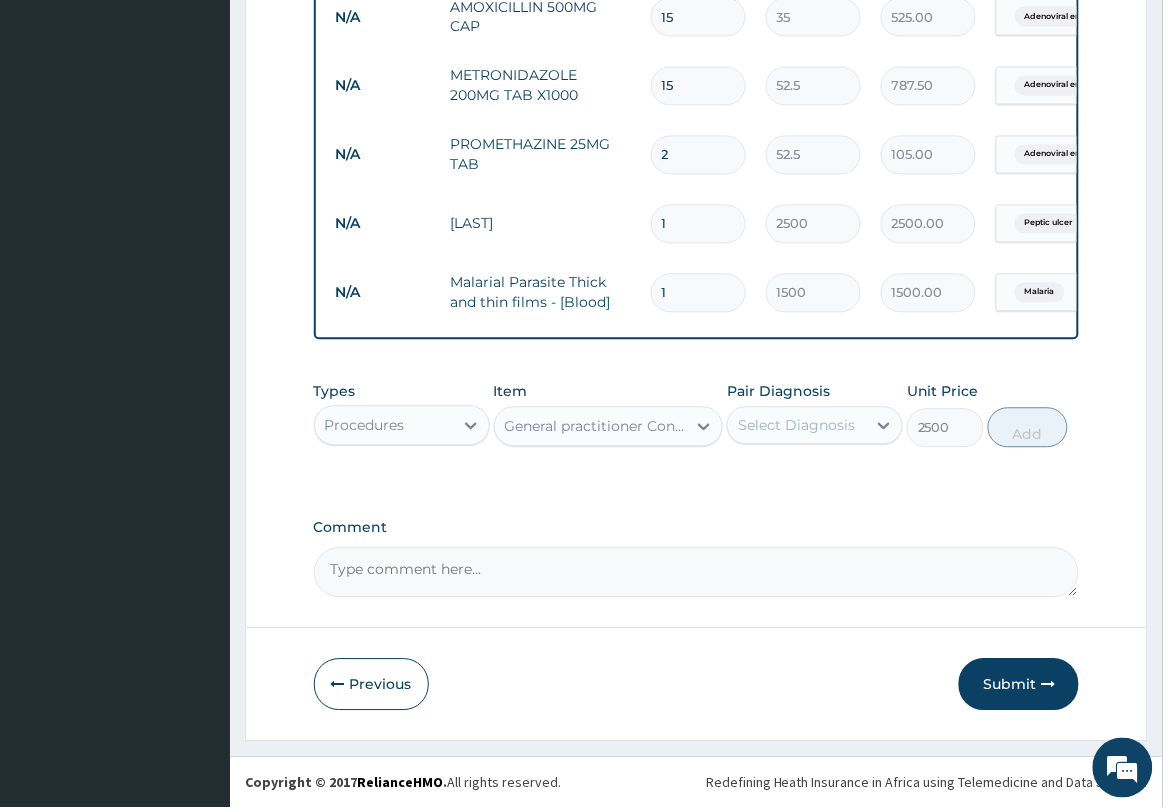 click on "Select Diagnosis" at bounding box center (797, 426) 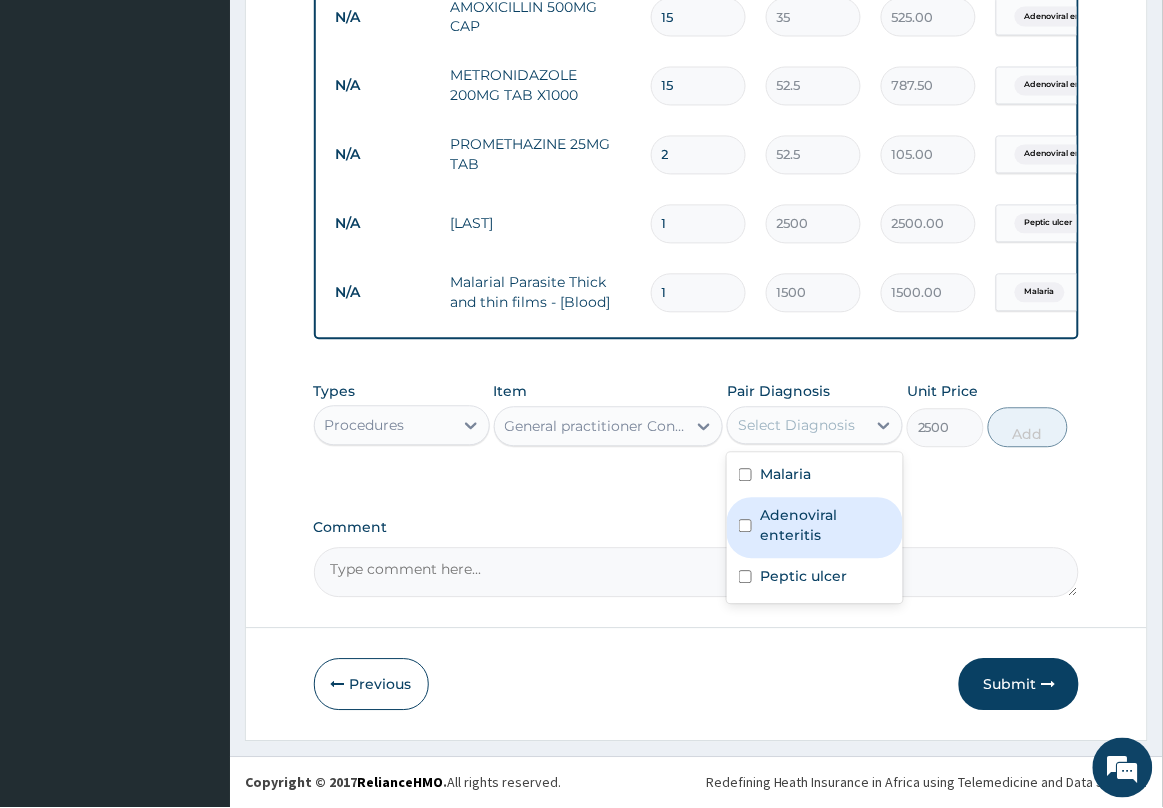 click on "Adenoviral enteritis" at bounding box center [825, 526] 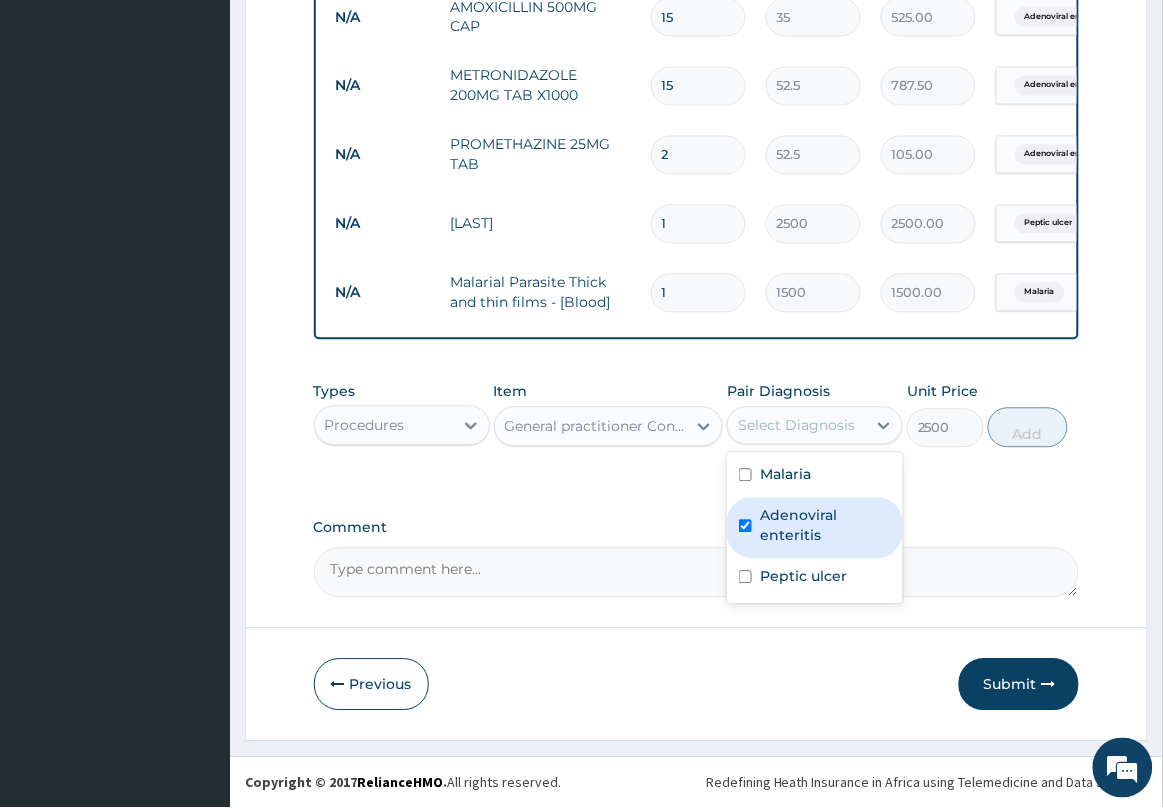 checkbox on "true" 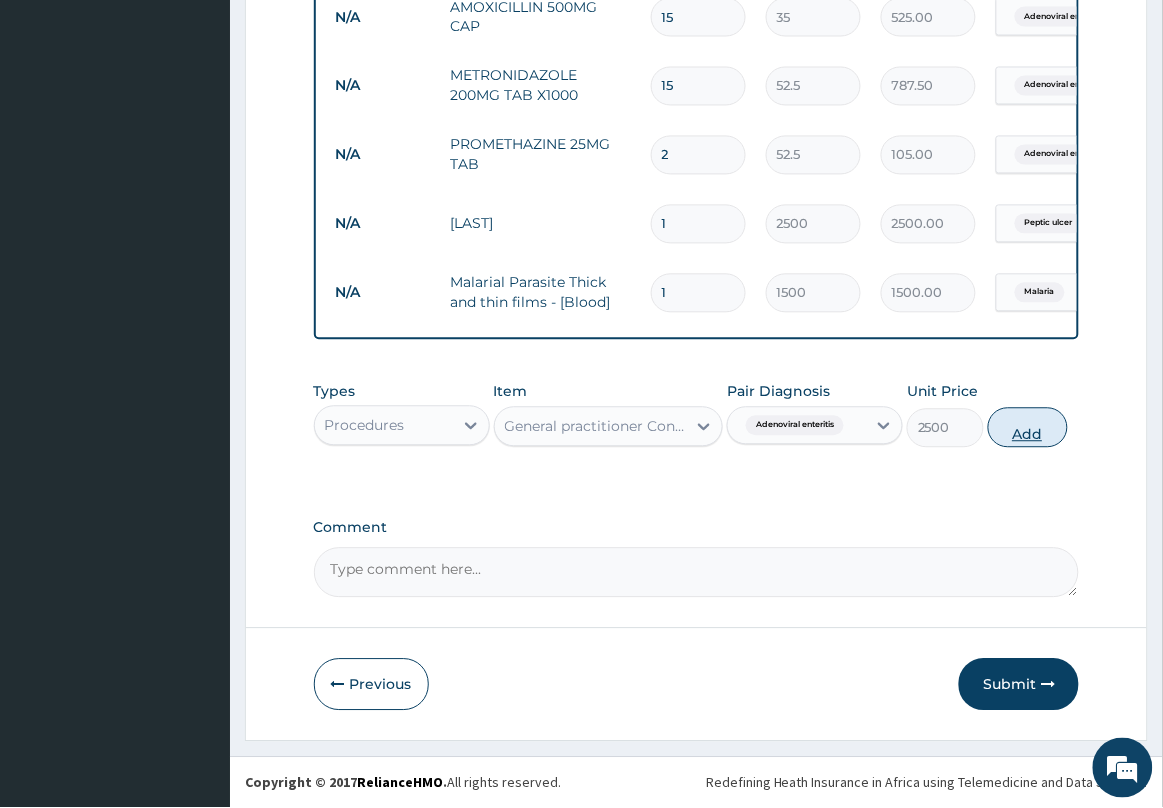 click on "Add" at bounding box center [1028, 428] 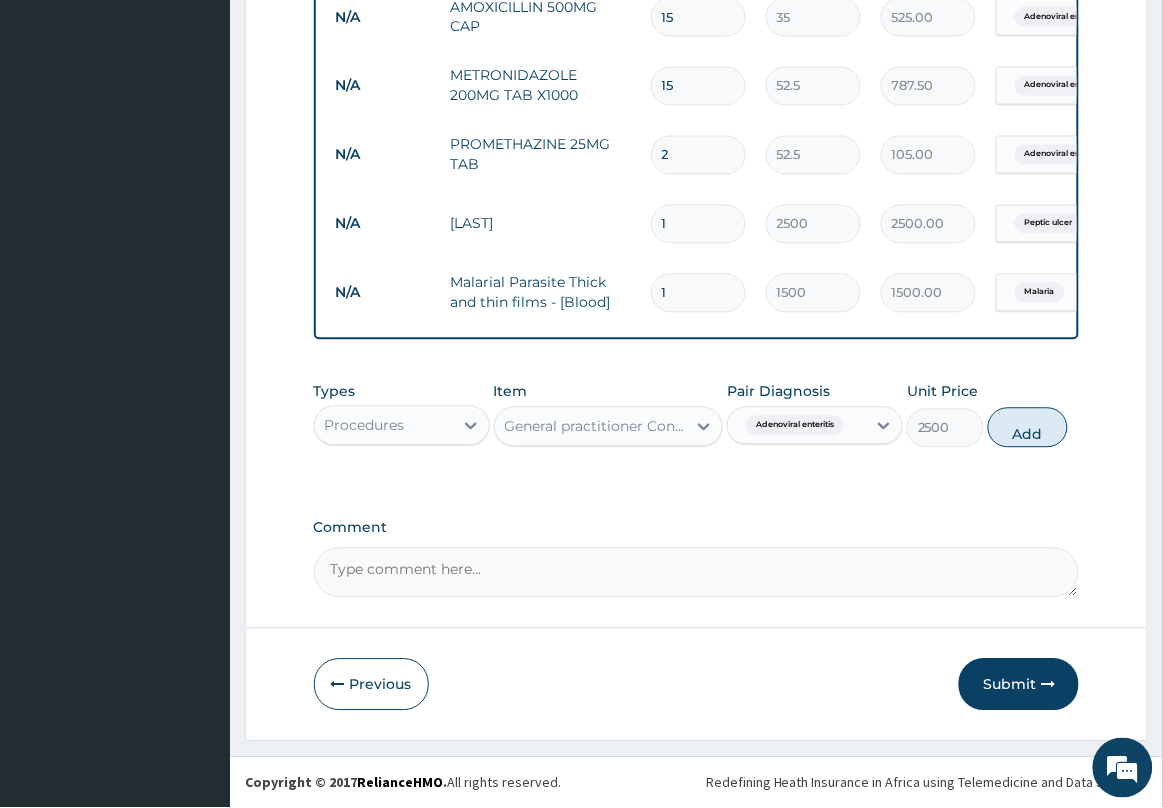 type on "0" 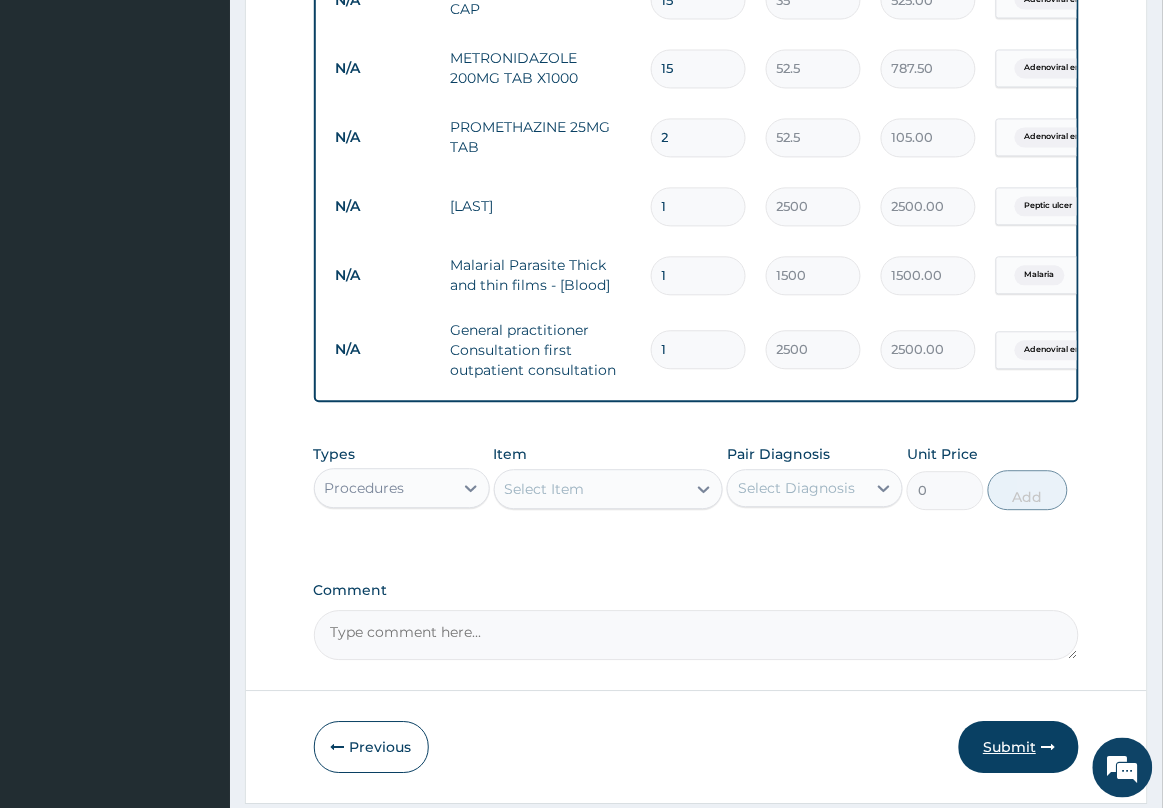 click on "Submit" at bounding box center (1019, 748) 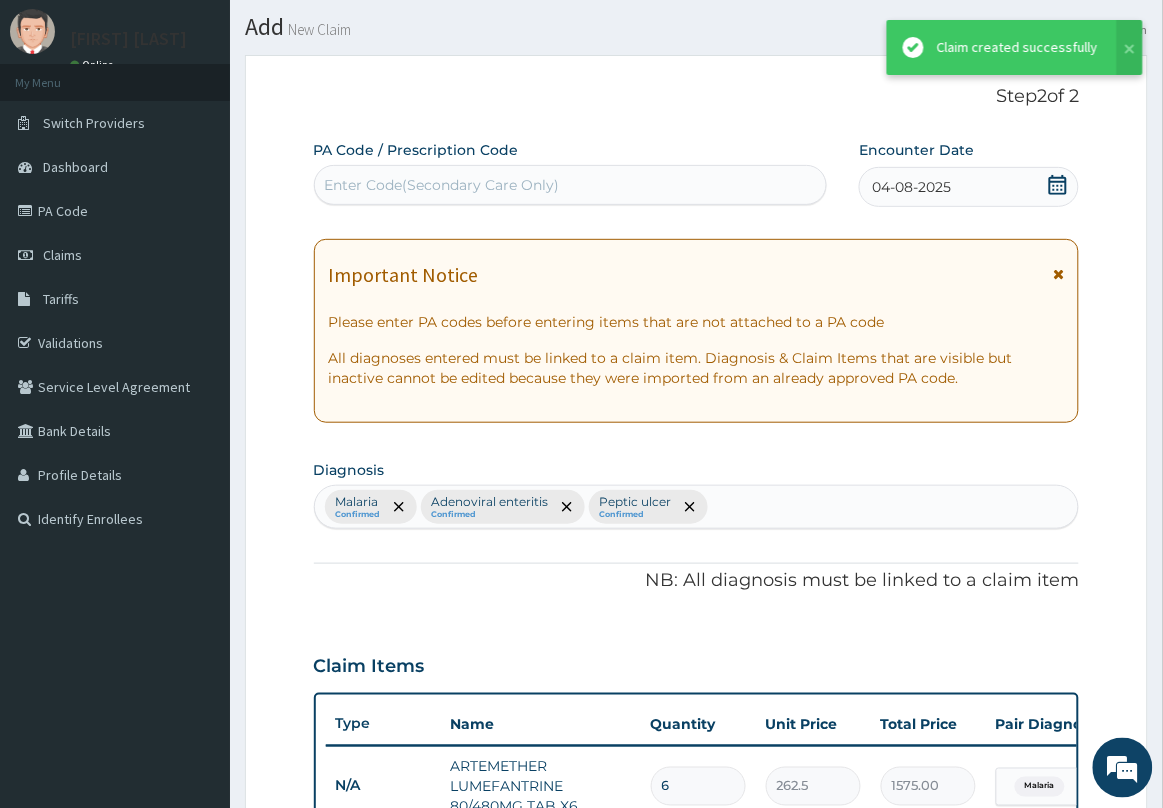 scroll, scrollTop: 765, scrollLeft: 0, axis: vertical 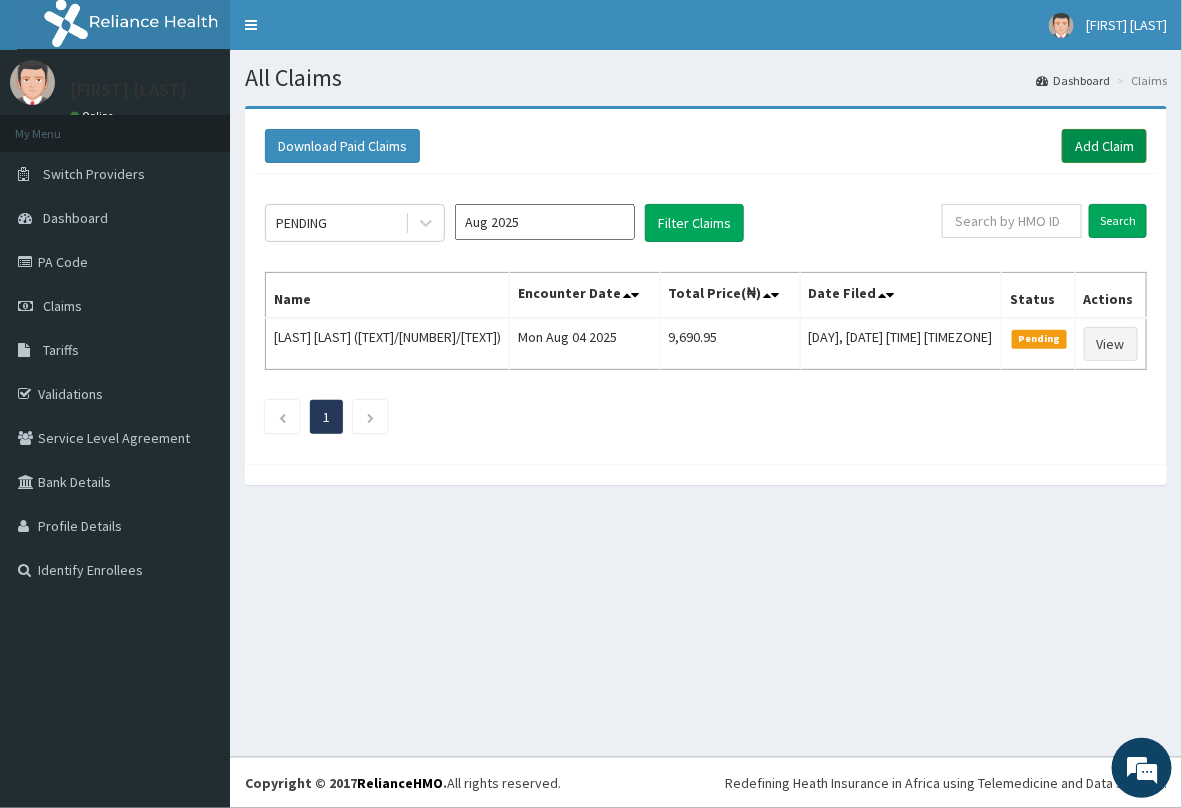 click on "Add Claim" at bounding box center [1104, 146] 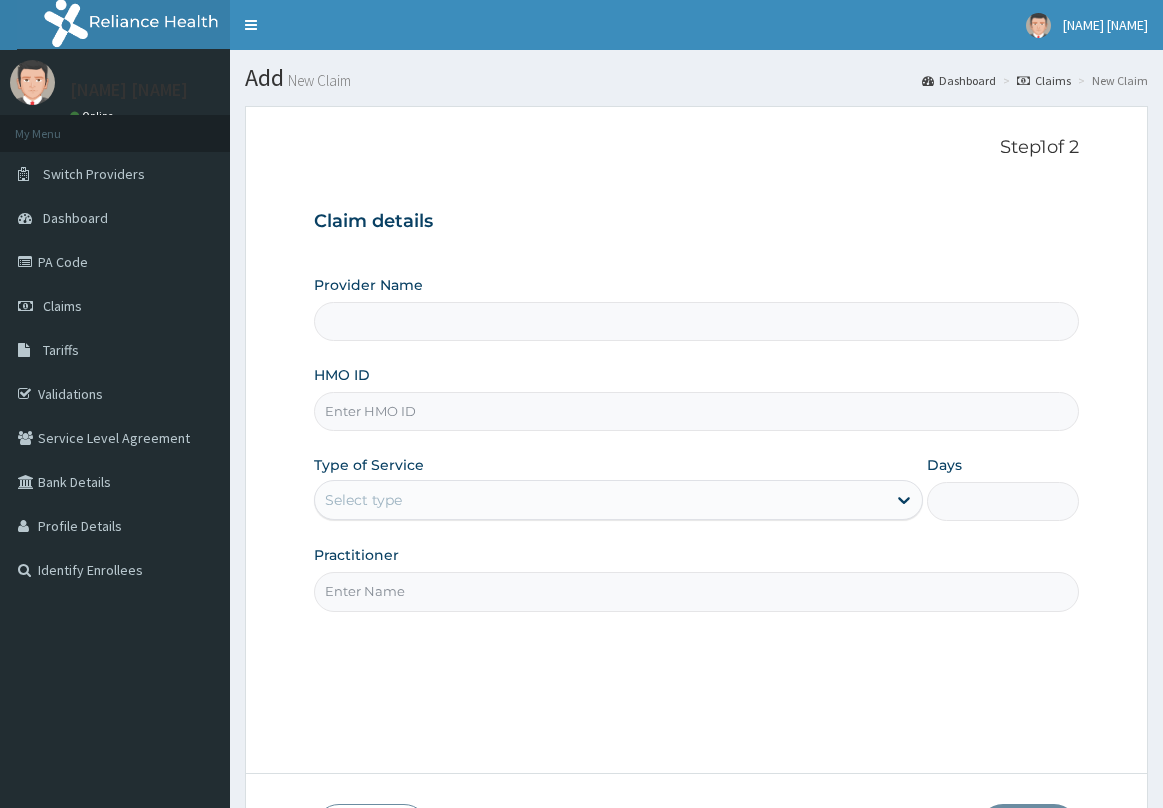 scroll, scrollTop: 0, scrollLeft: 0, axis: both 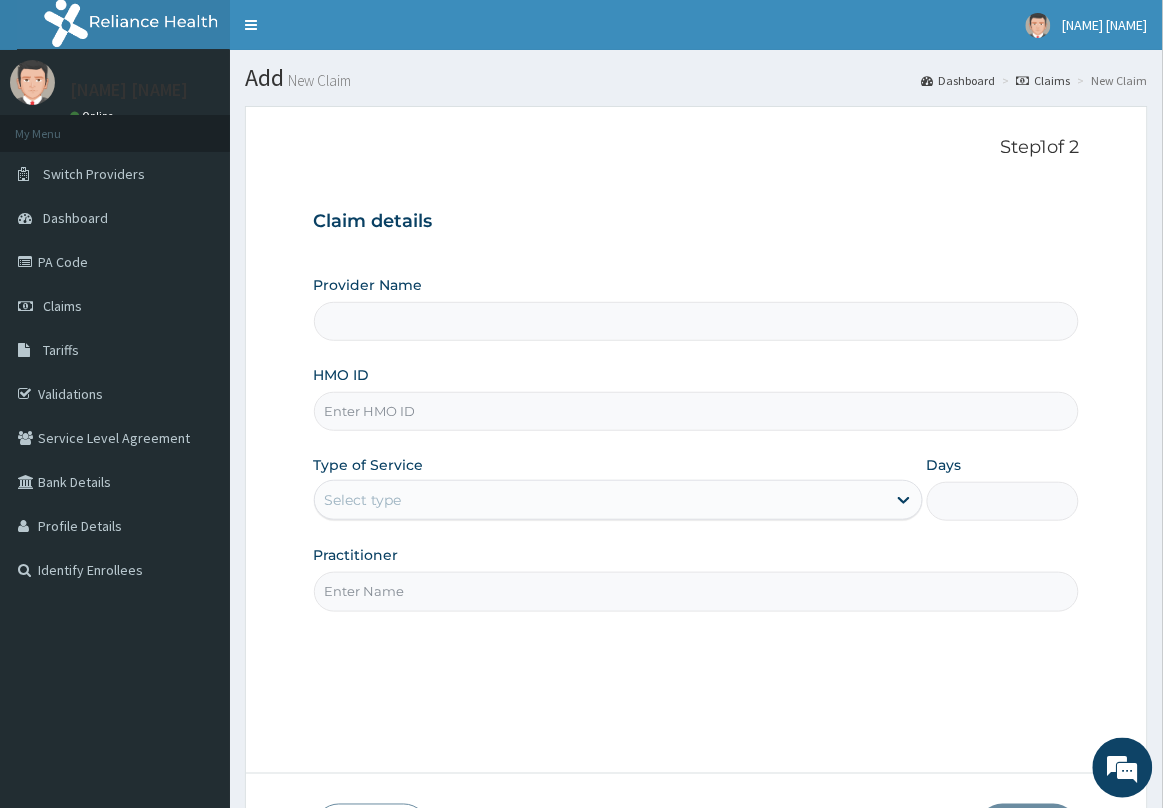 type on "Delta Crown Hospital & Maternity Home" 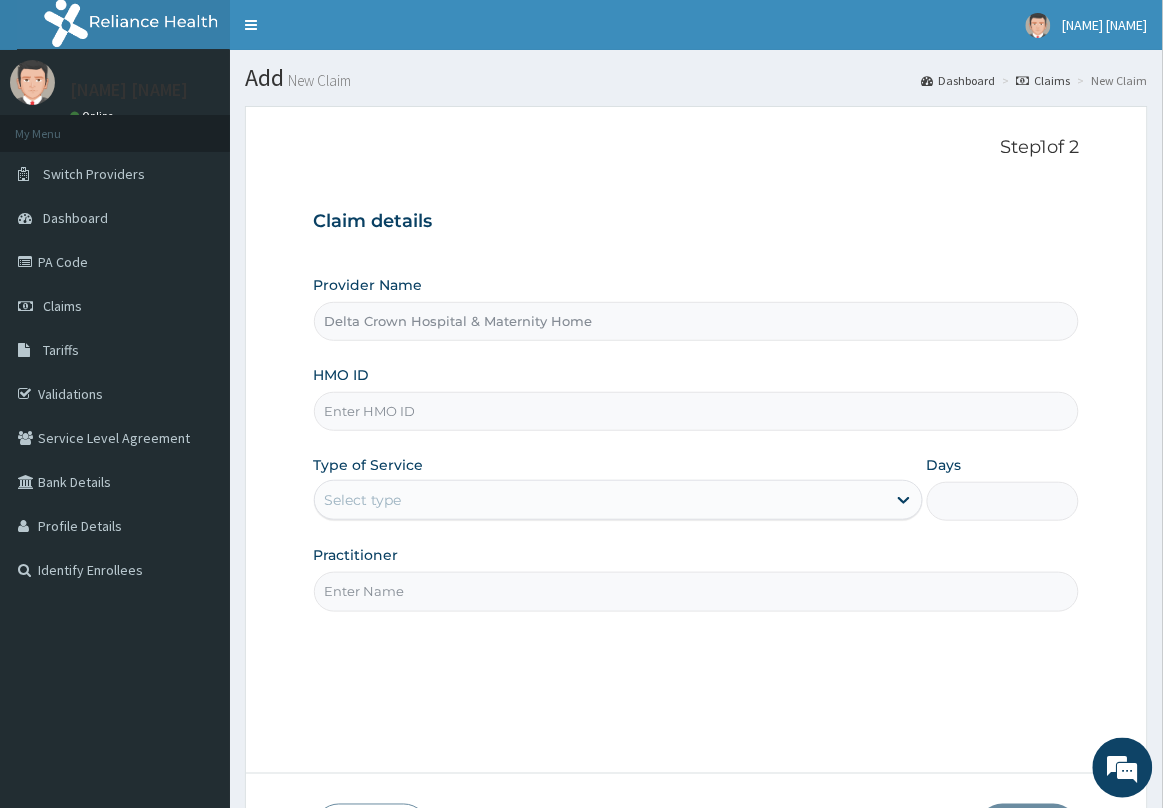 click on "HMO ID" at bounding box center [697, 411] 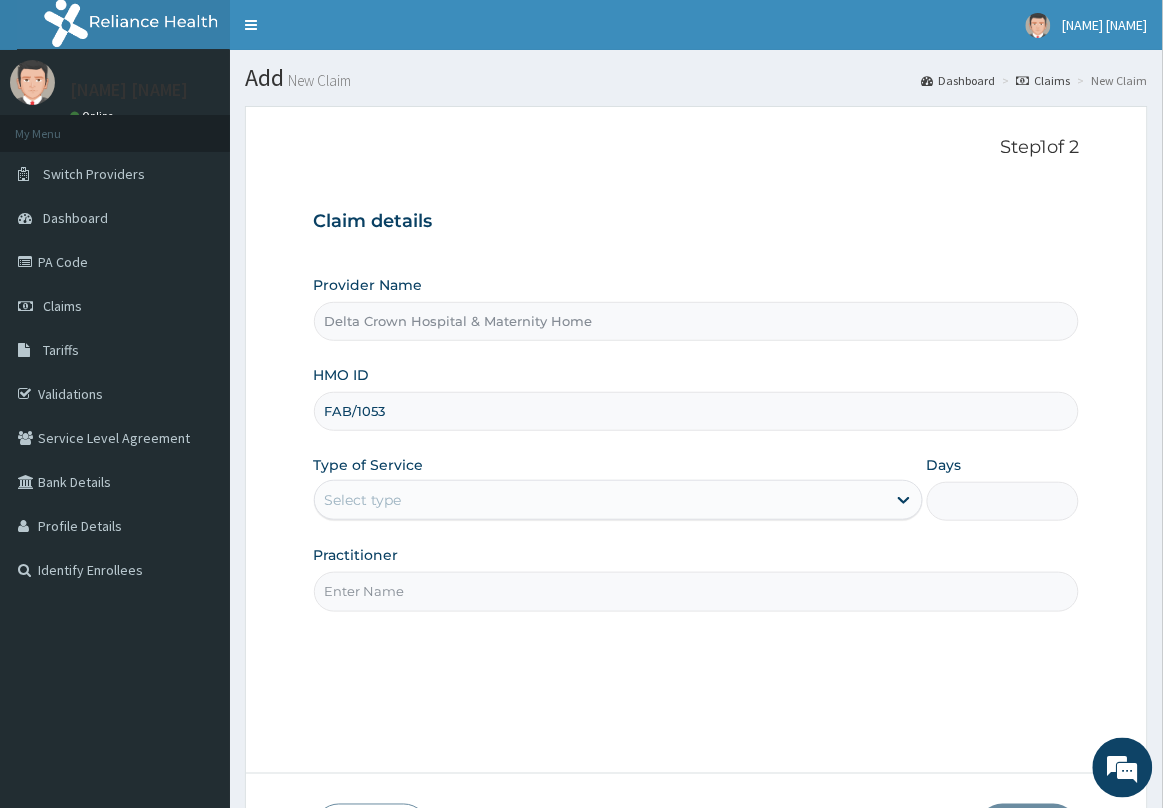 scroll, scrollTop: 0, scrollLeft: 0, axis: both 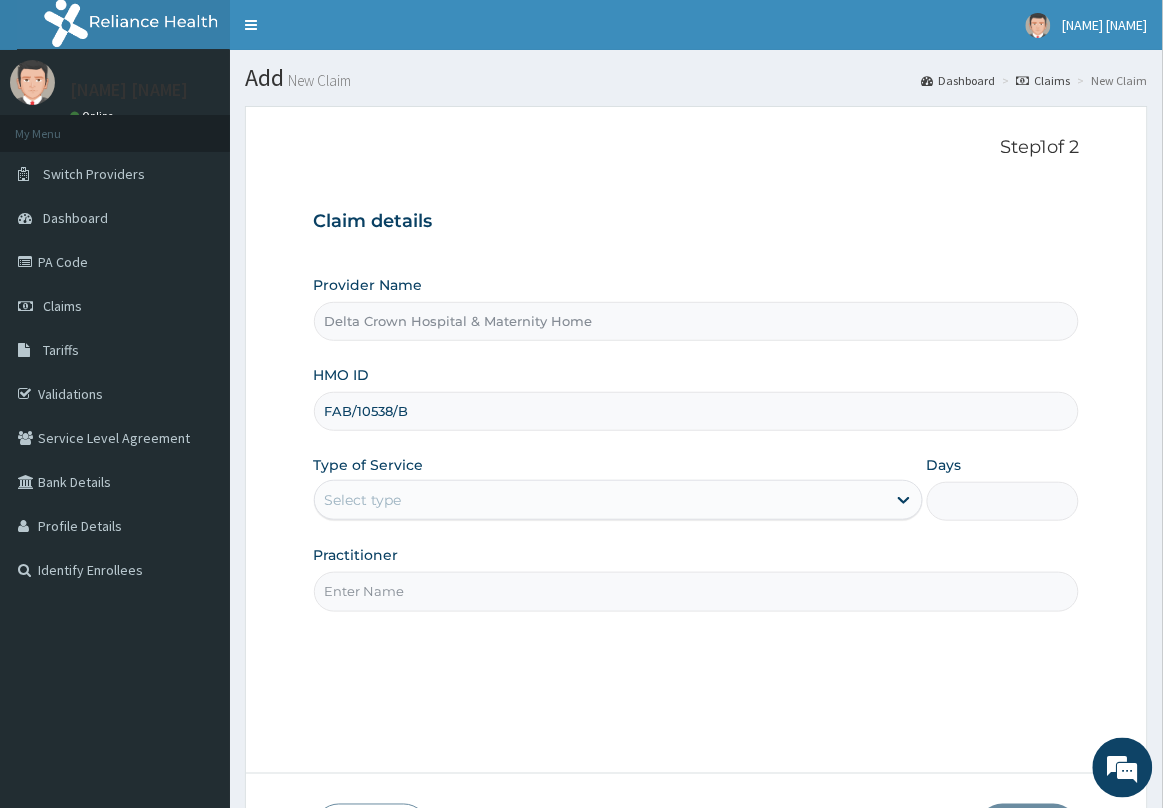 type on "FAB/10538/B" 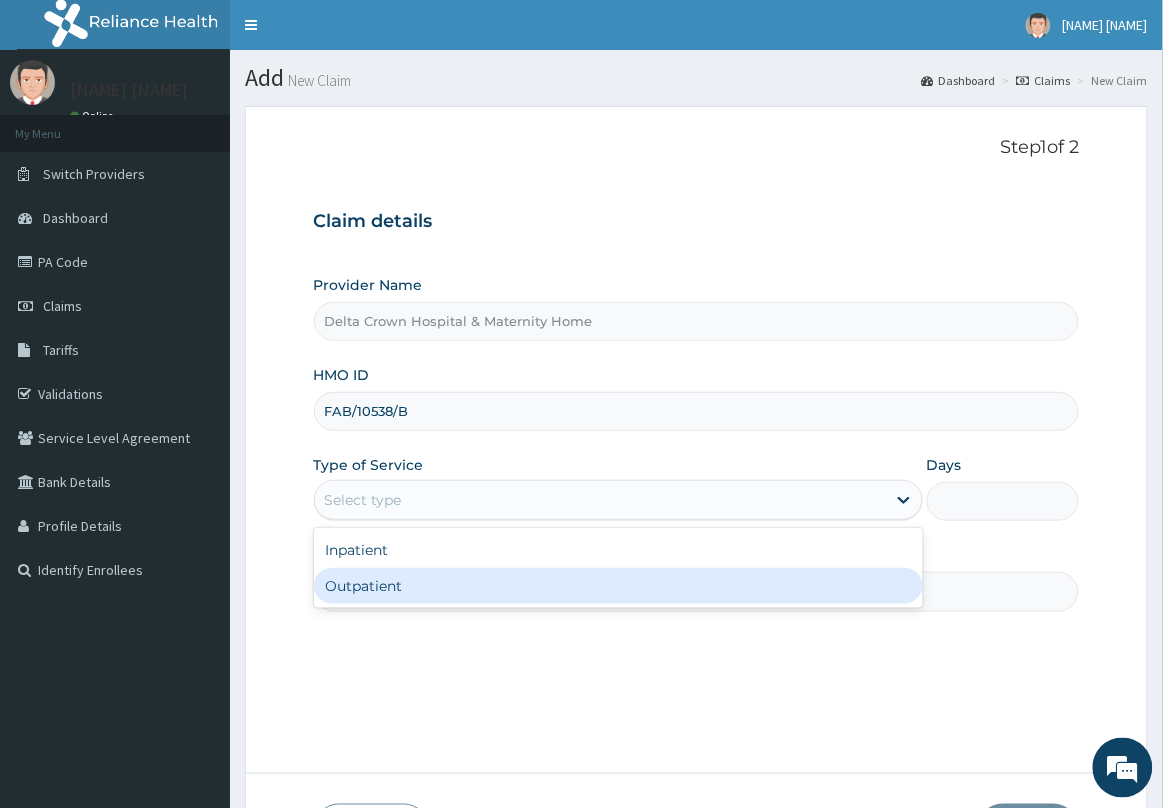 click on "Outpatient" at bounding box center [618, 586] 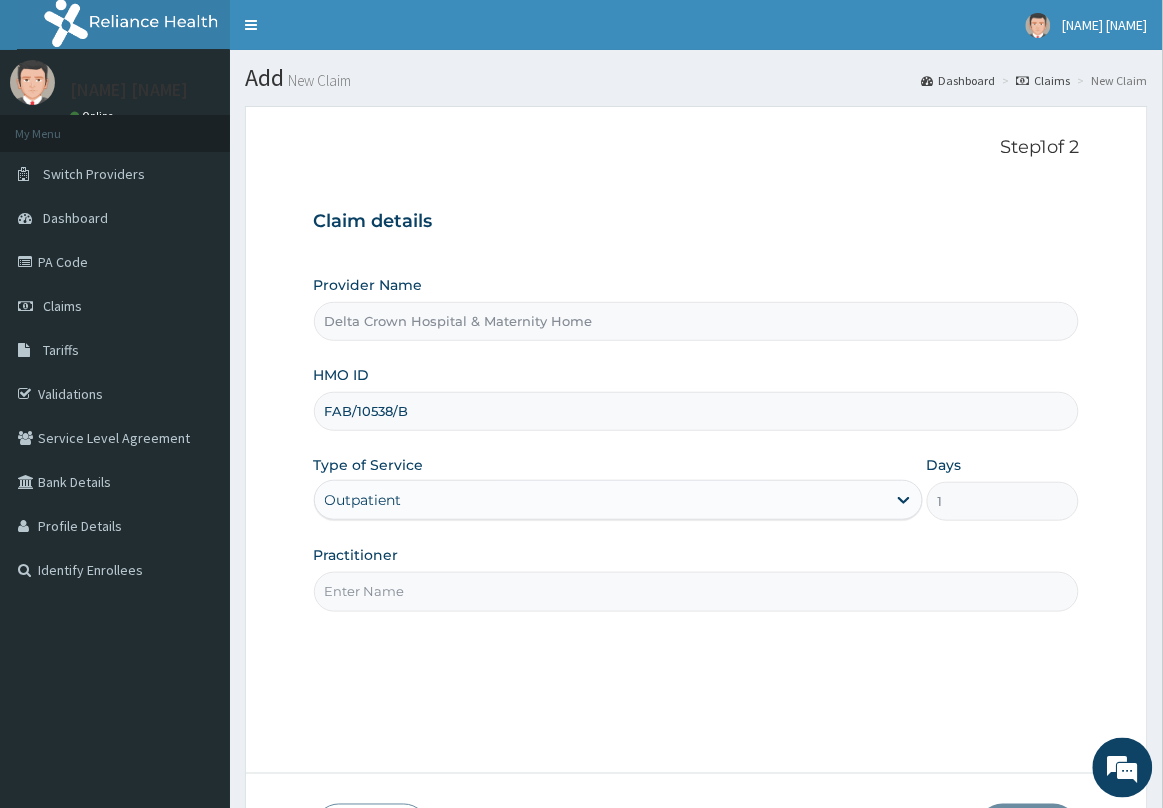 click on "Practitioner" at bounding box center [697, 591] 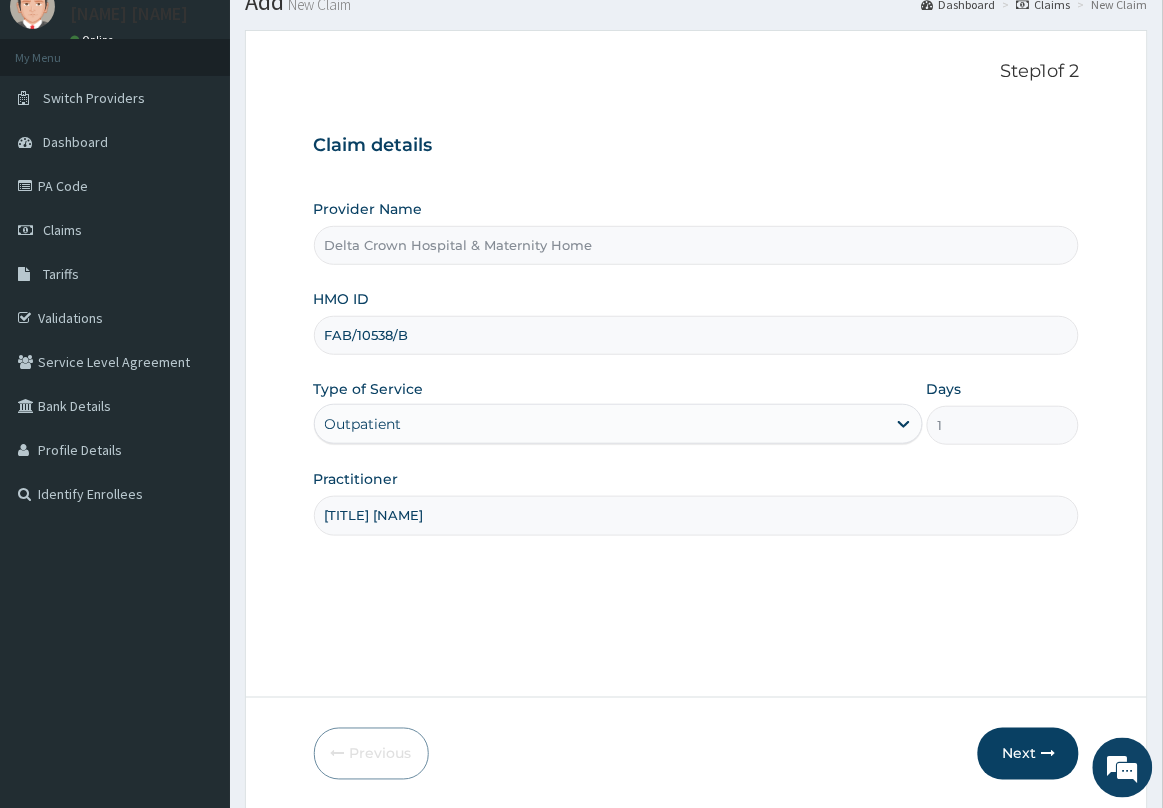 scroll, scrollTop: 146, scrollLeft: 0, axis: vertical 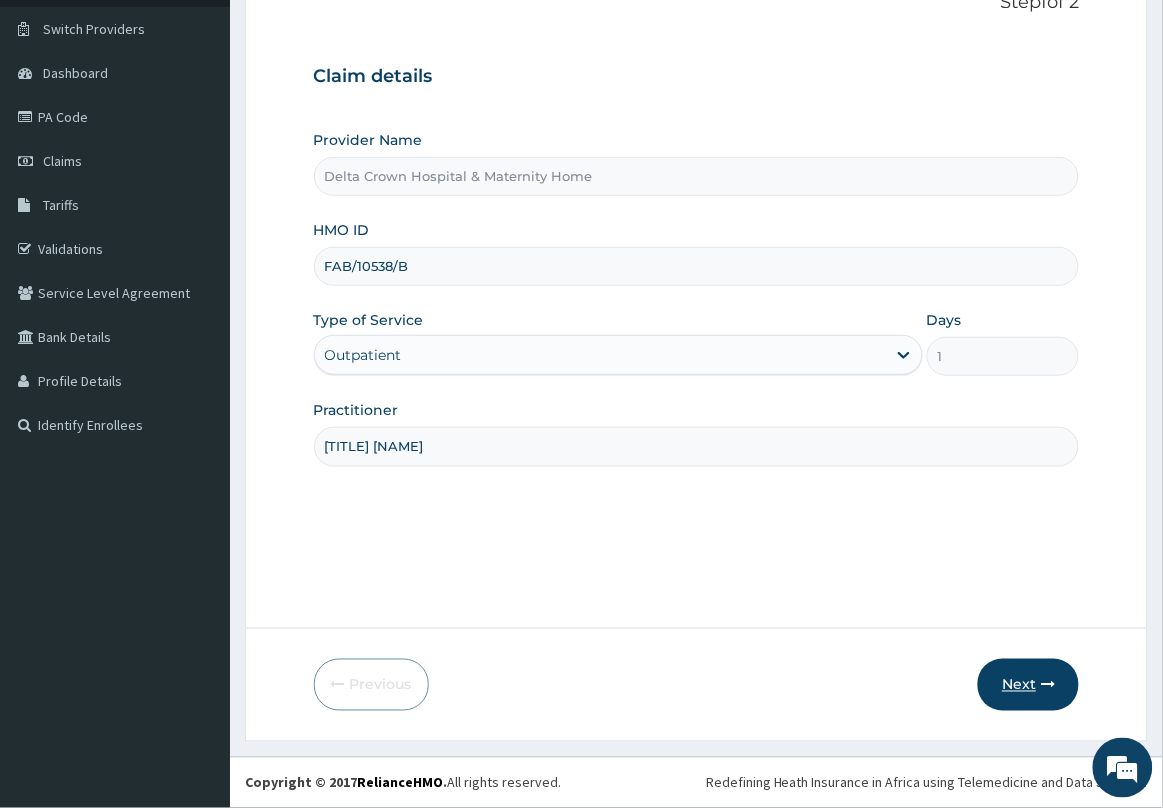 type on "DR [LAST]" 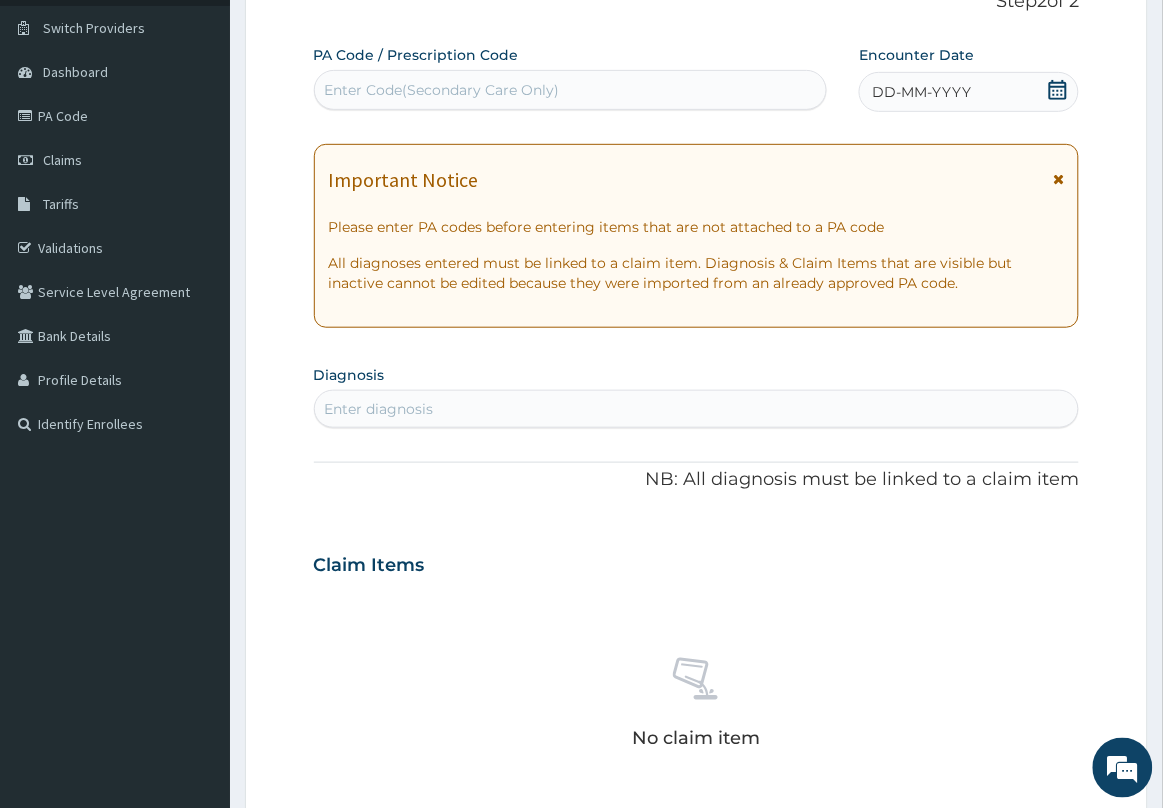click at bounding box center [1058, 179] 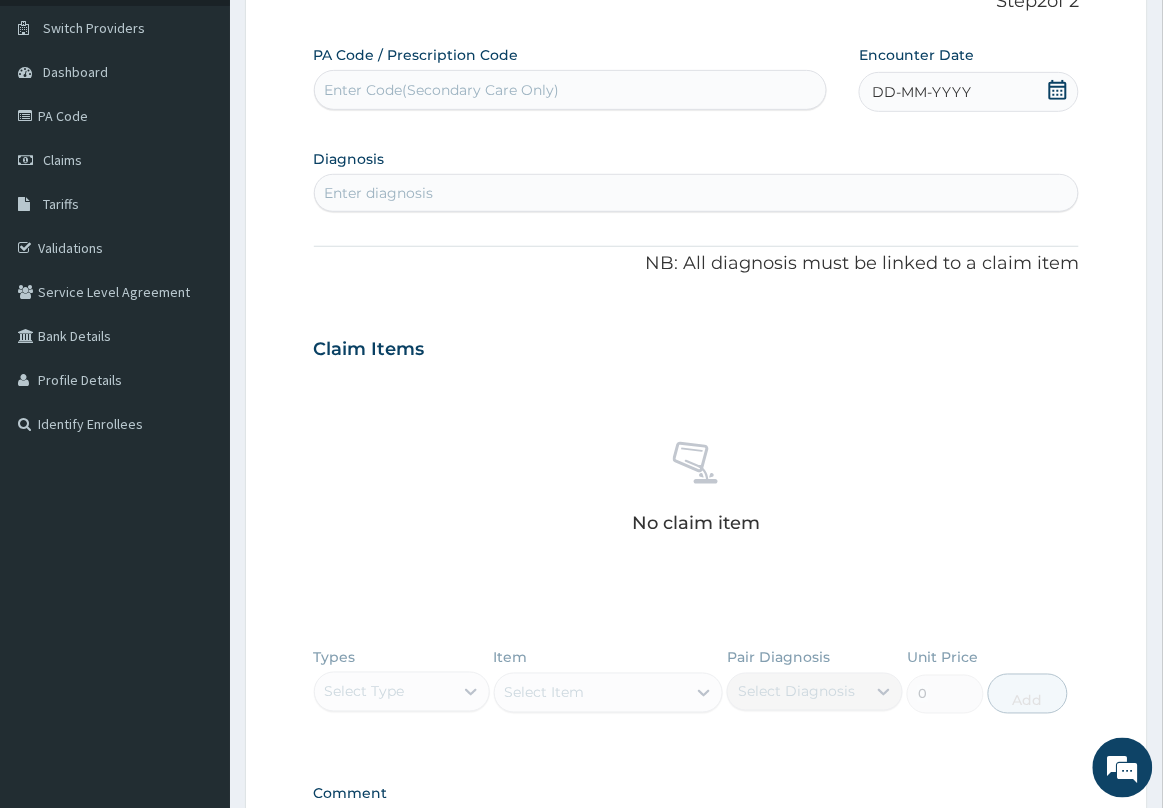 click 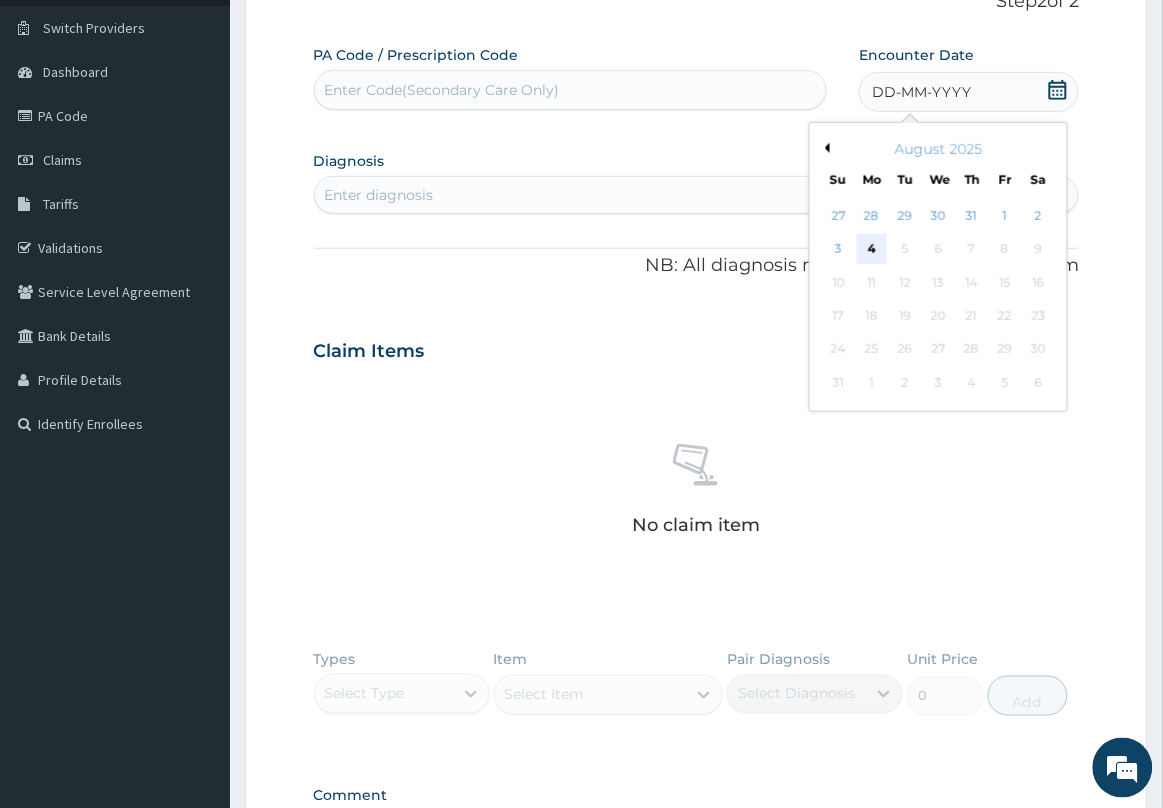 click on "4" at bounding box center (872, 250) 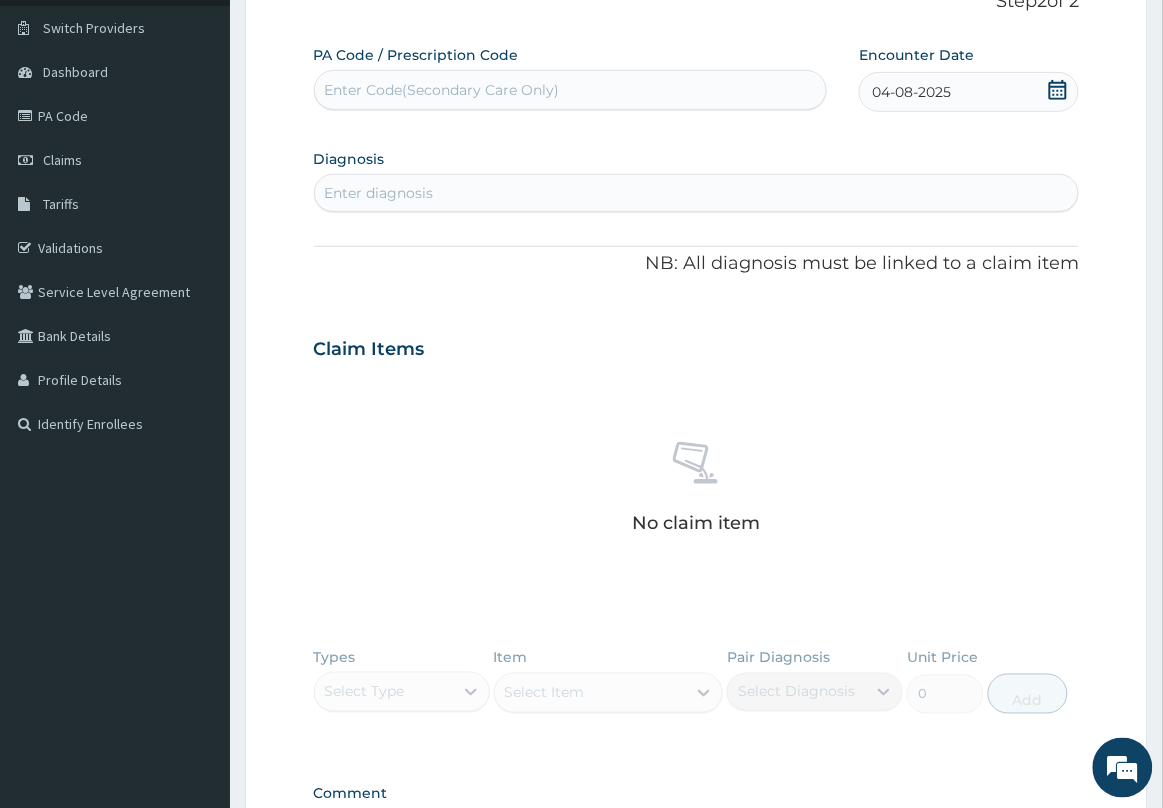 click on "Enter diagnosis" at bounding box center [697, 193] 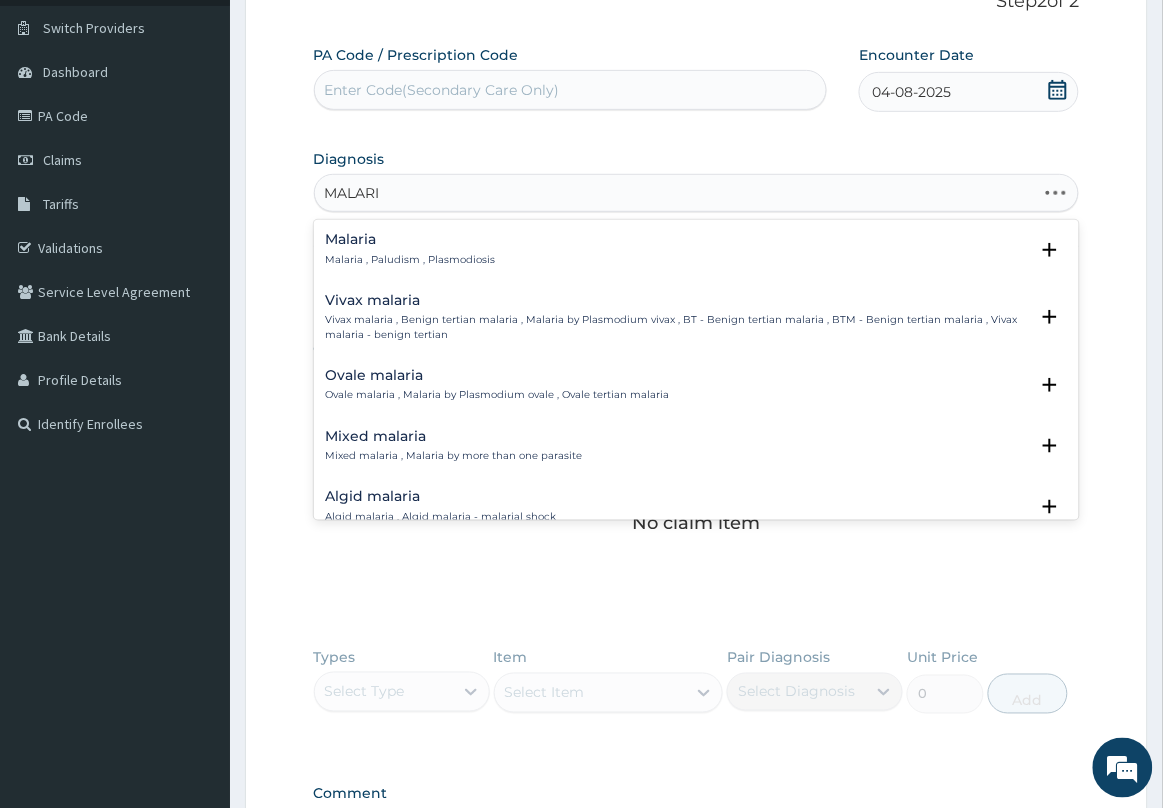 type on "MALARIA" 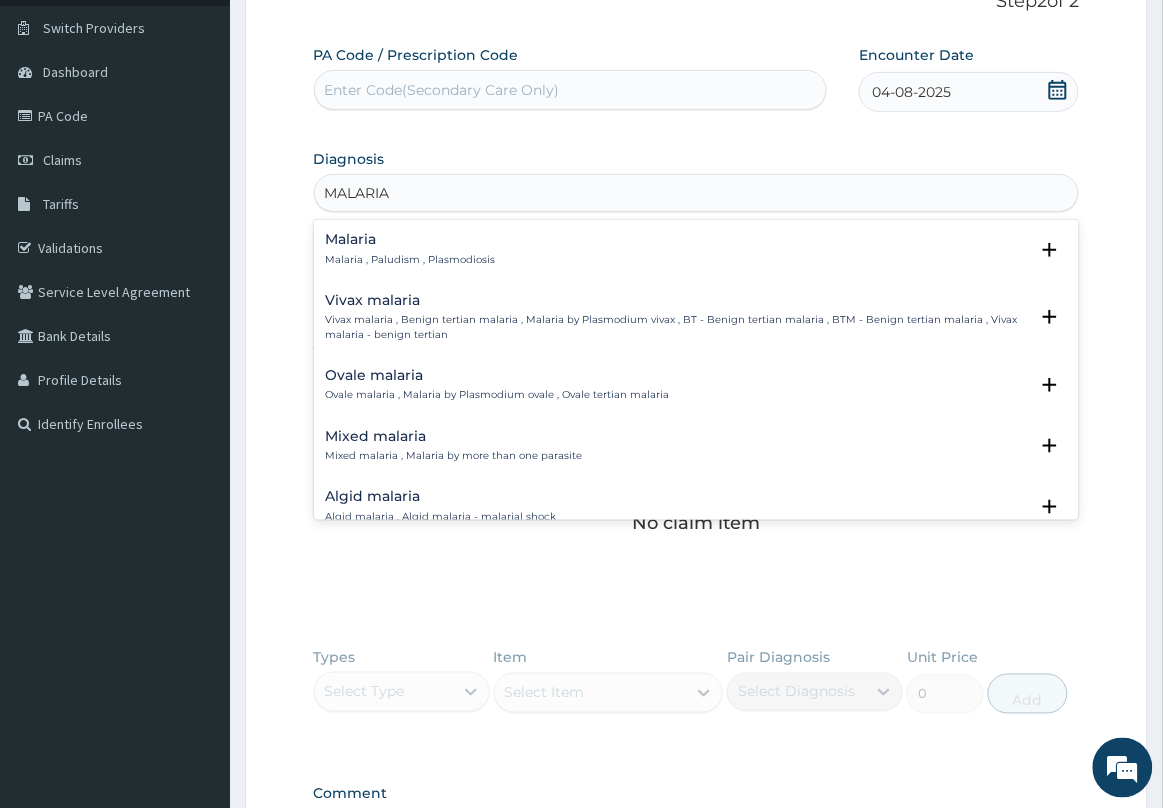 click on "Malaria" at bounding box center [411, 239] 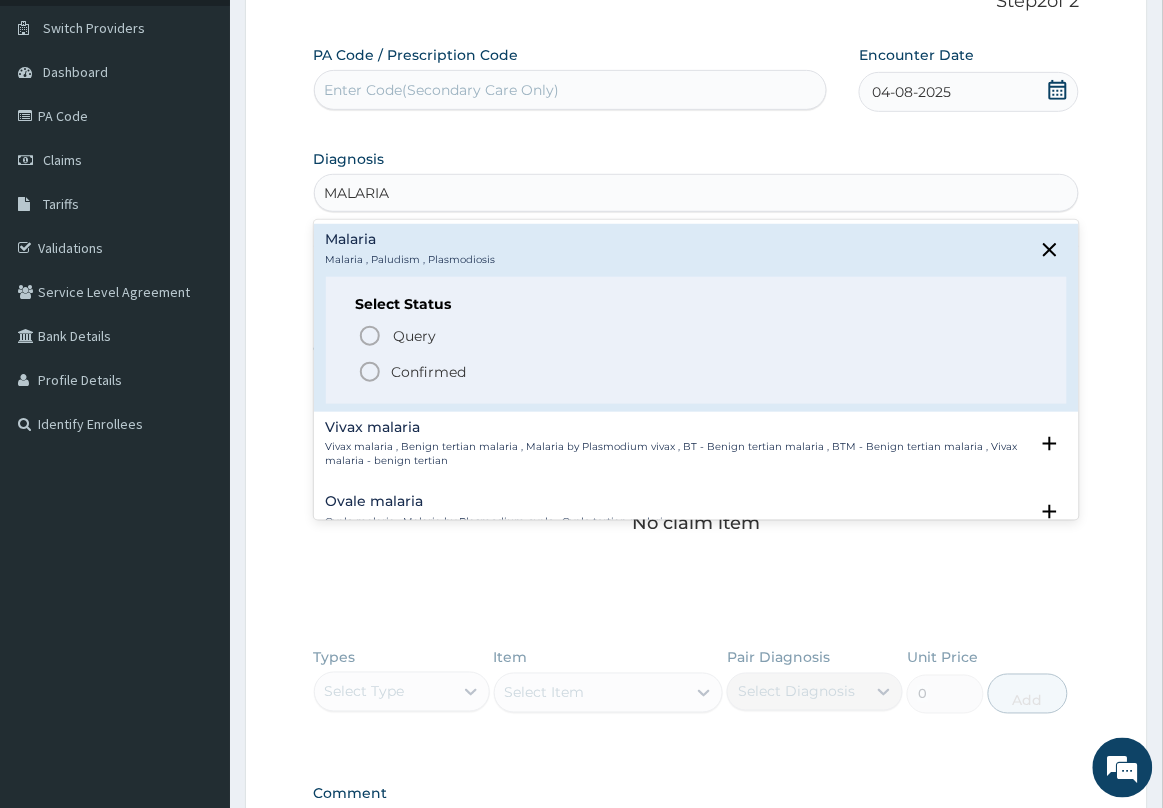 click on "Confirmed" at bounding box center [429, 372] 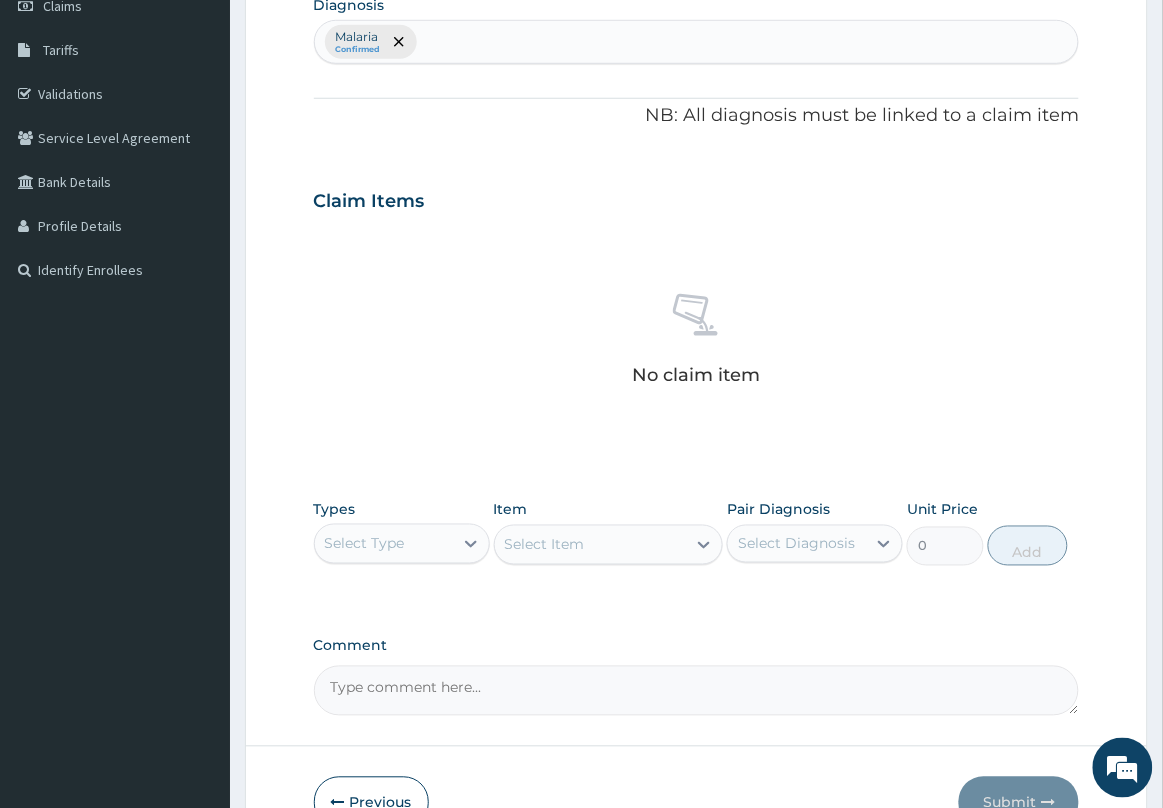 scroll, scrollTop: 418, scrollLeft: 0, axis: vertical 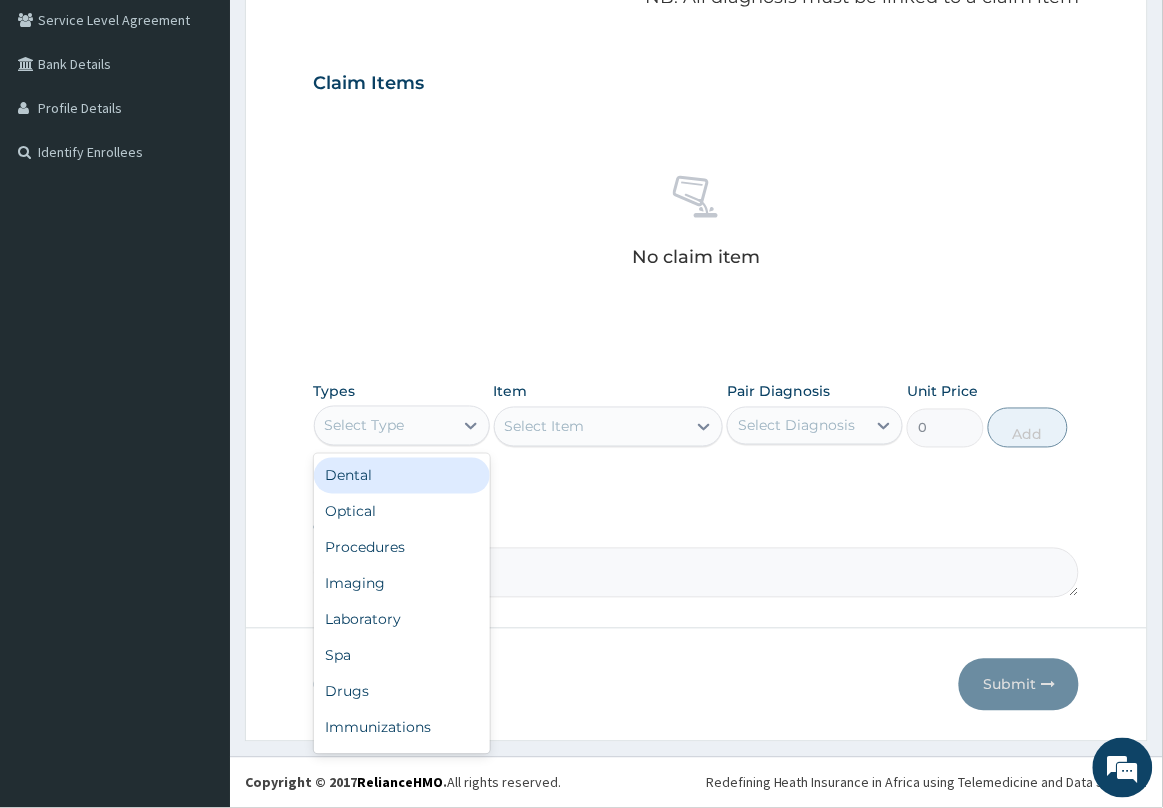 click on "Select Type" at bounding box center (384, 426) 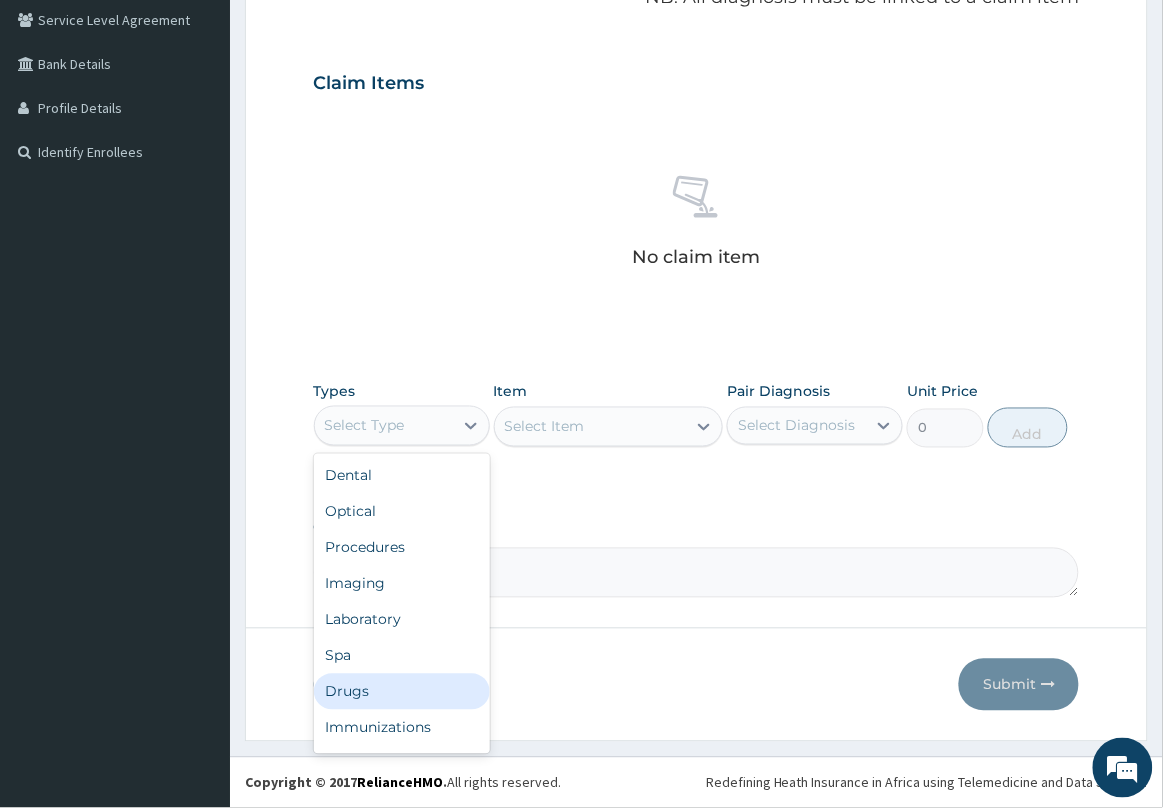 click on "Drugs" at bounding box center (402, 692) 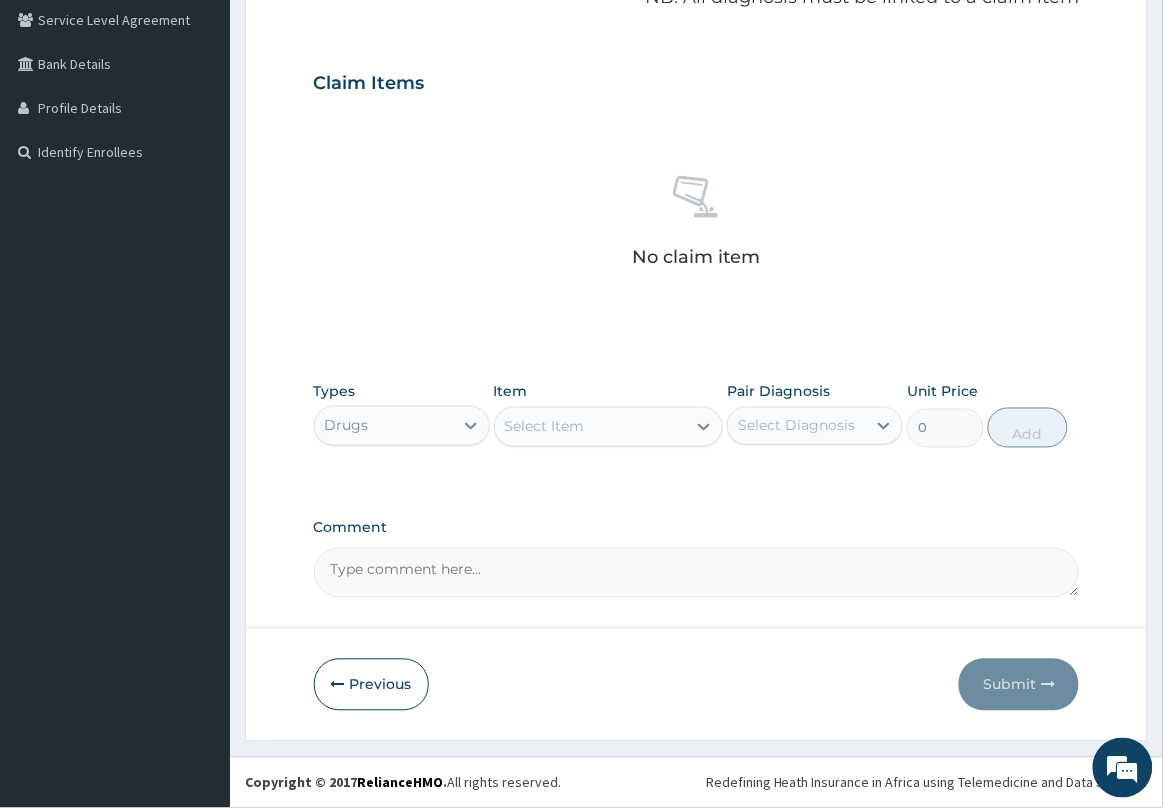 click on "Select Item" at bounding box center [591, 427] 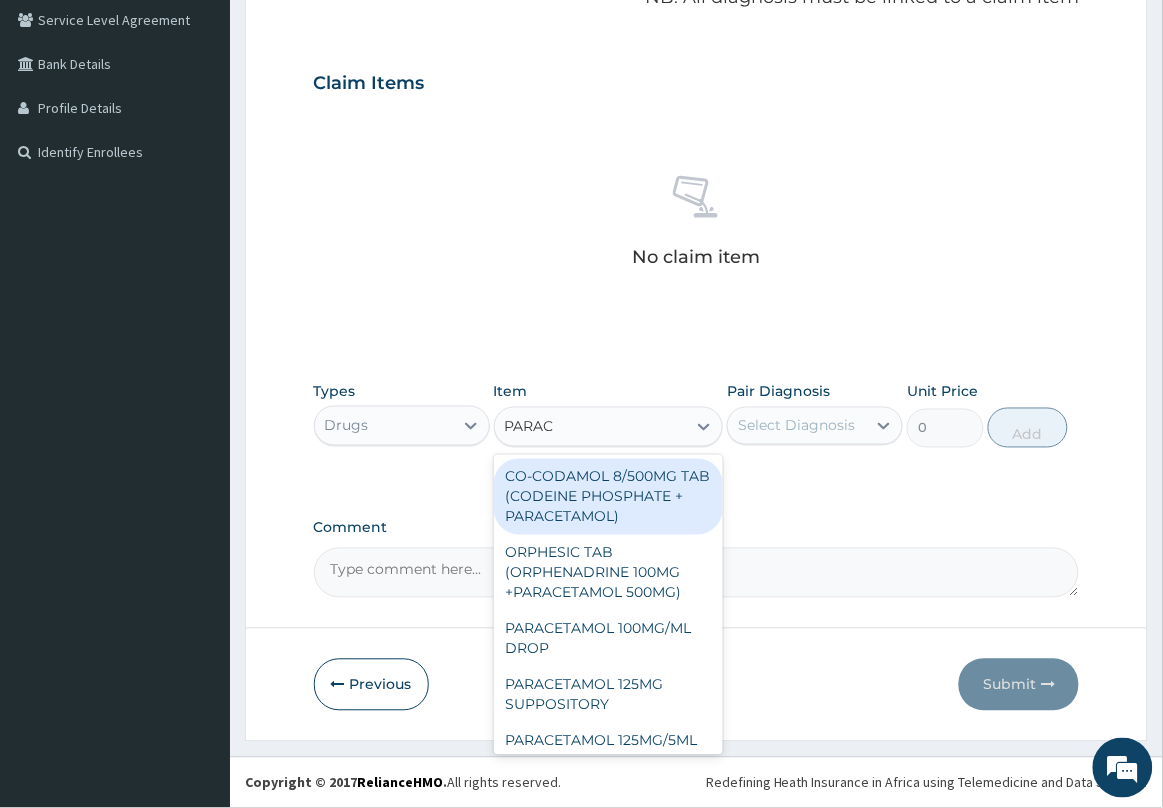 type on "PARACE" 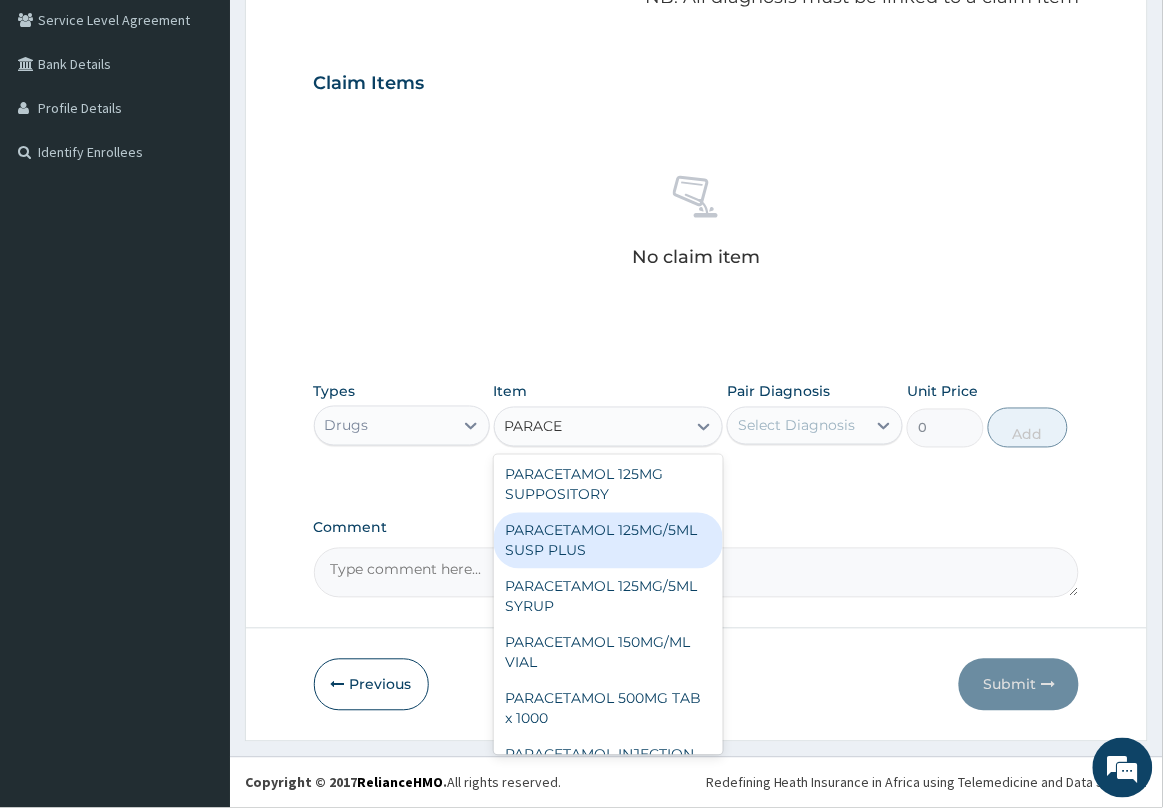 scroll, scrollTop: 327, scrollLeft: 0, axis: vertical 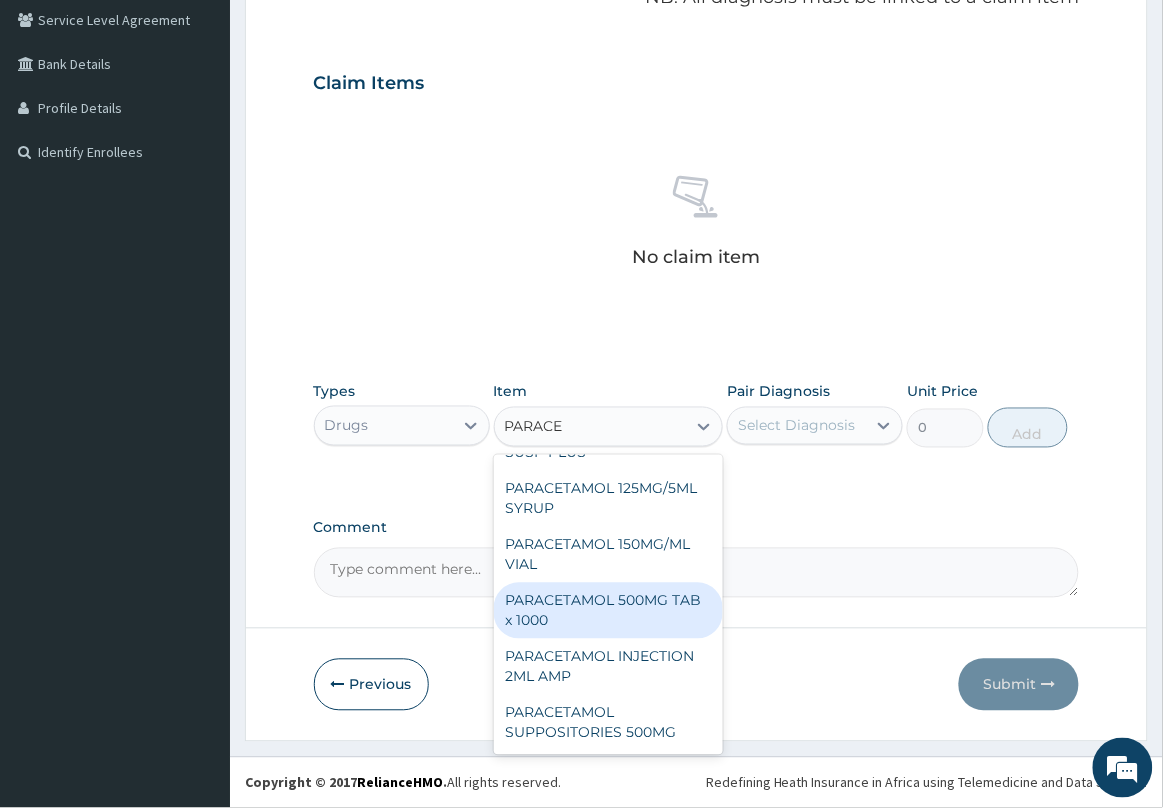 click on "PARACETAMOL 500MG TAB x 1000" at bounding box center [609, 611] 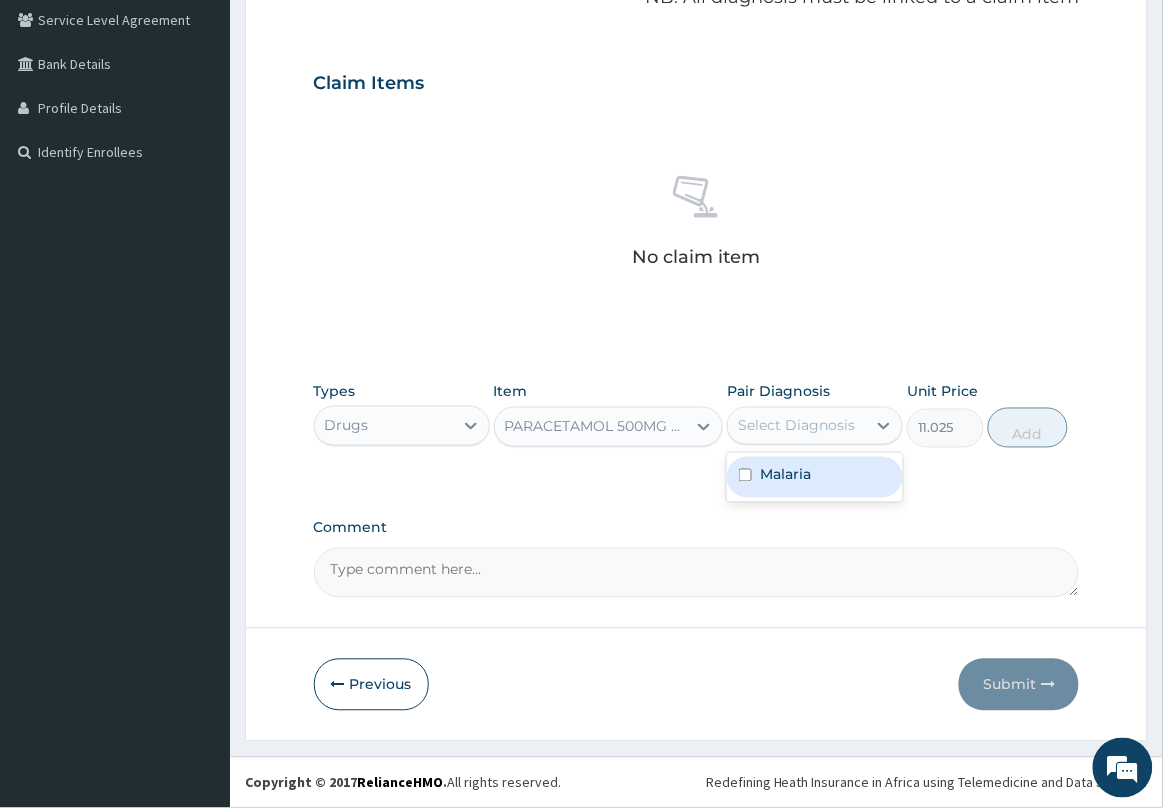 click on "Select Diagnosis" at bounding box center (796, 426) 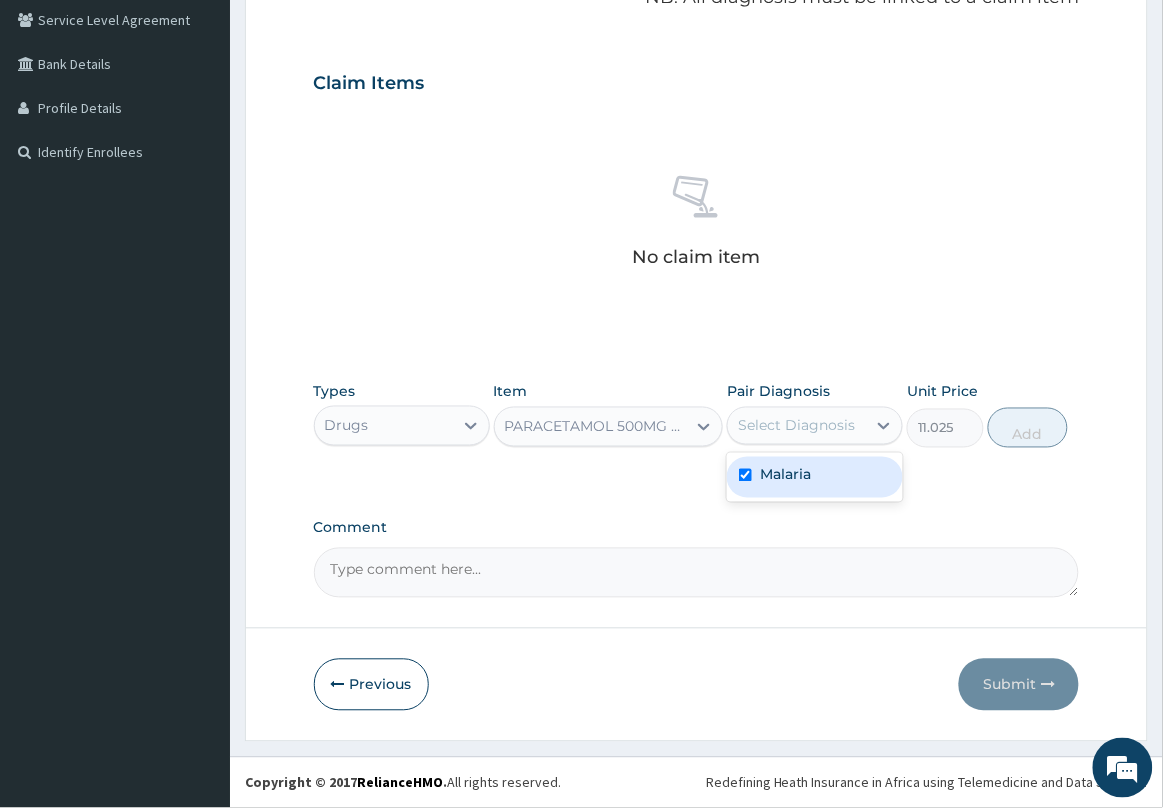 checkbox on "true" 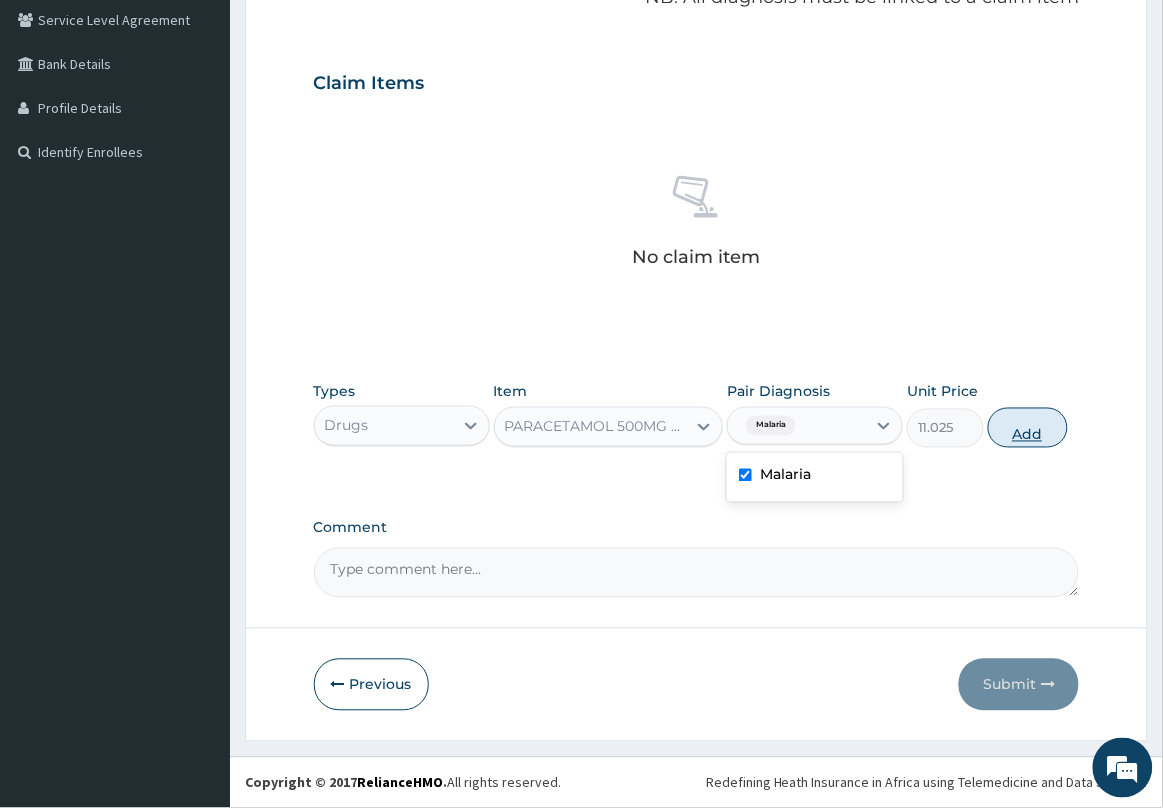 click on "Add" at bounding box center (1028, 428) 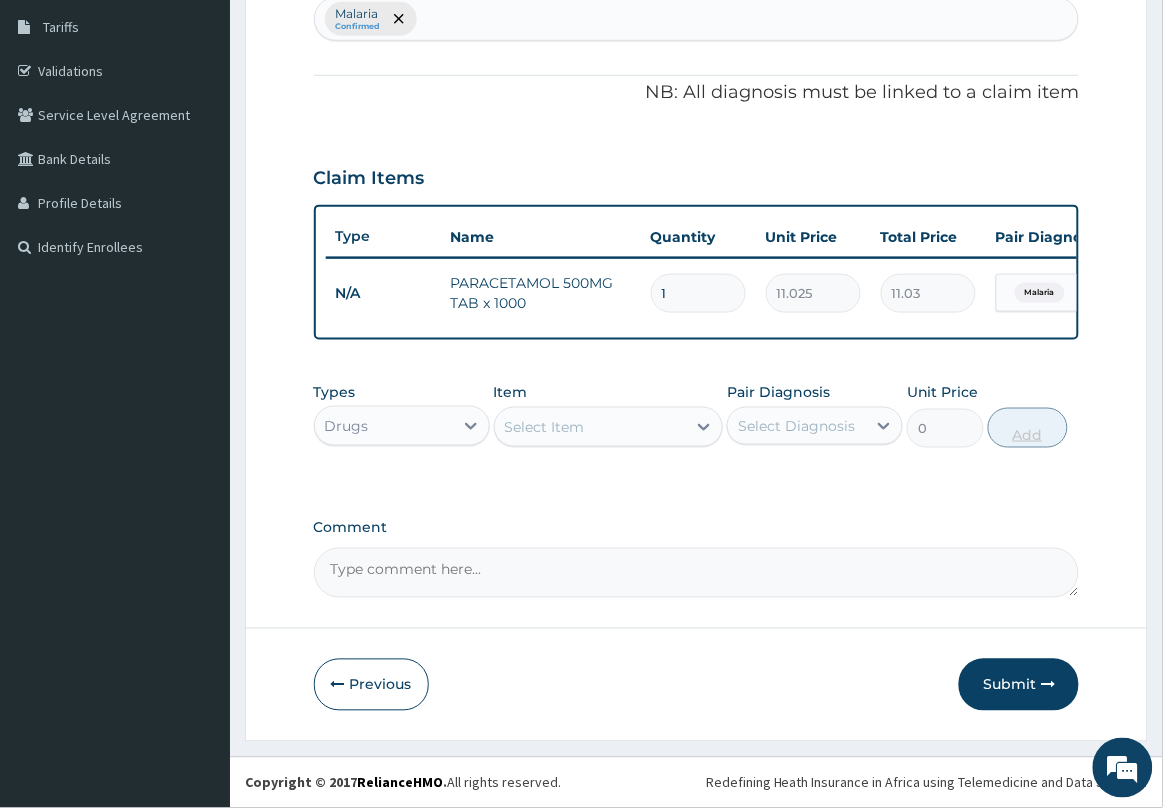 scroll, scrollTop: 340, scrollLeft: 0, axis: vertical 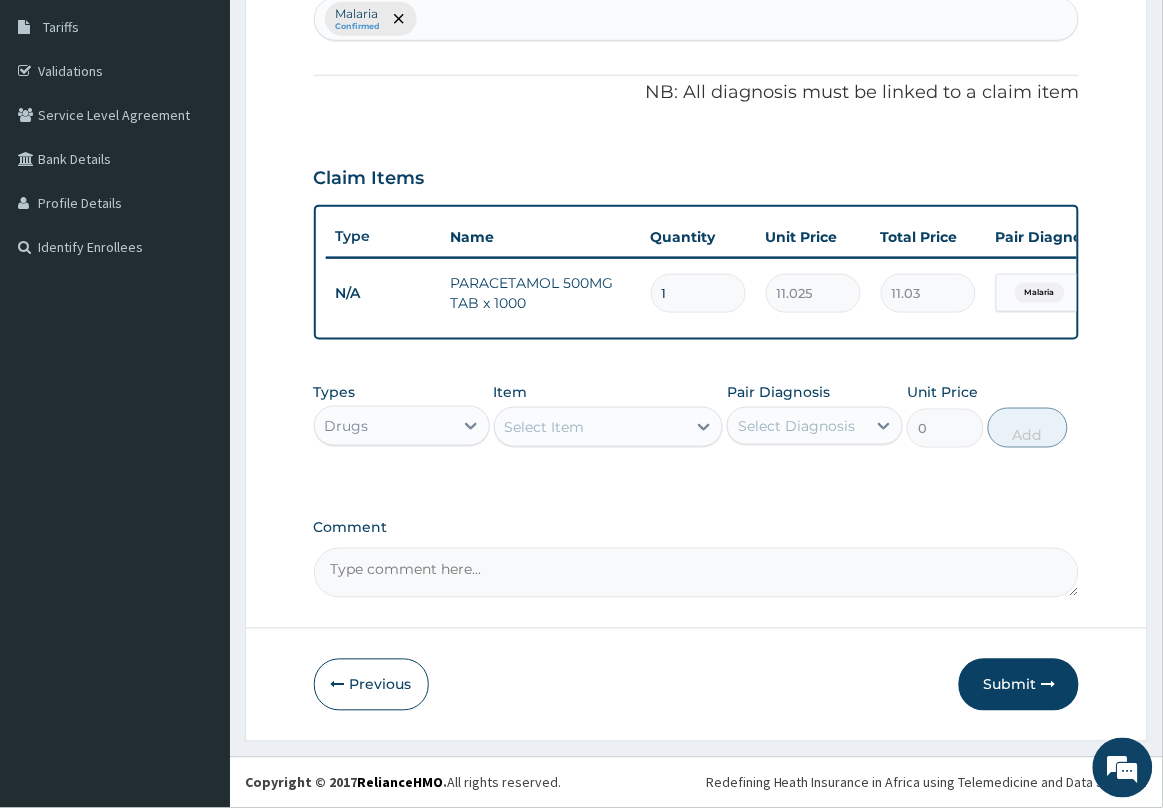 type on "18" 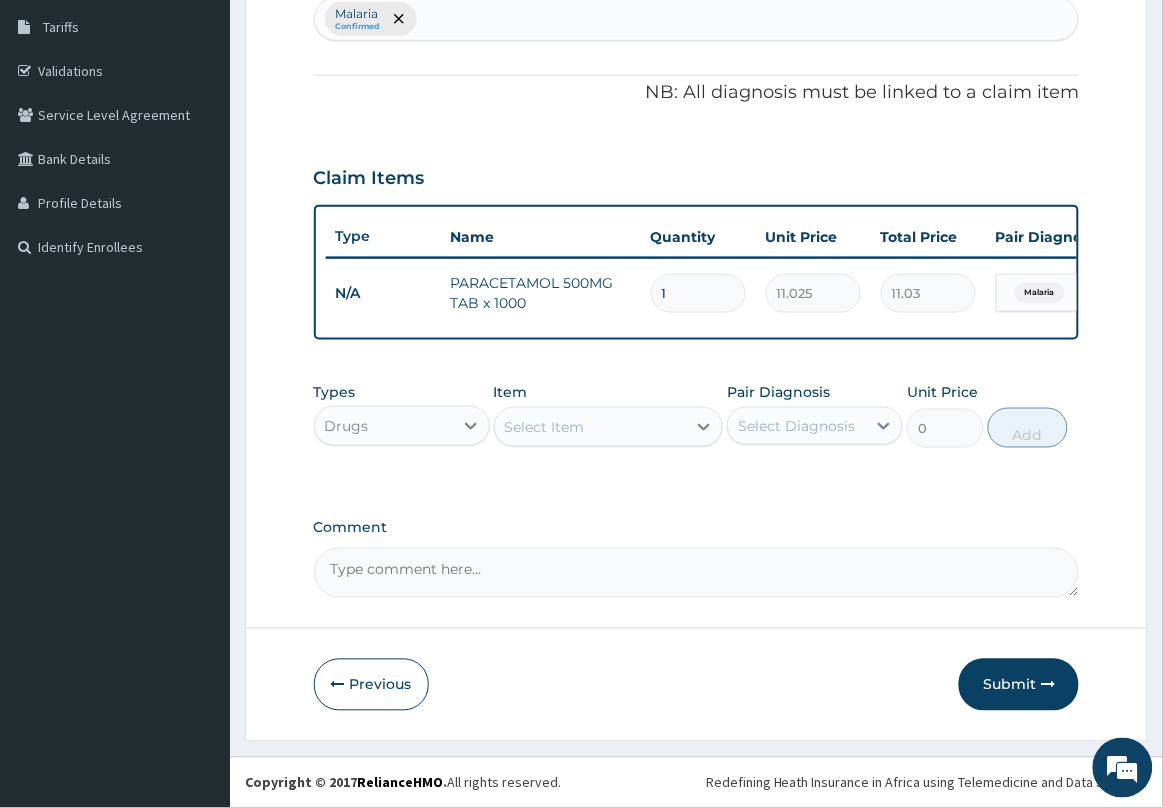 type on "198.45" 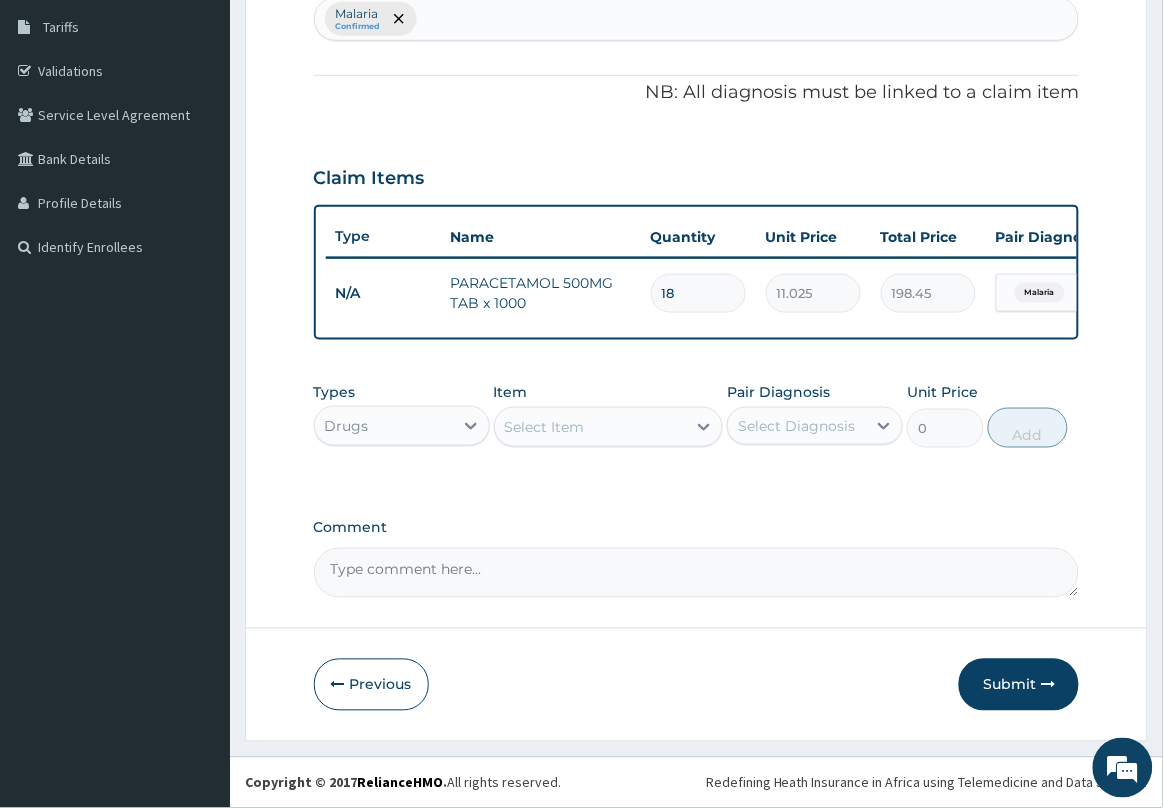 type on "18" 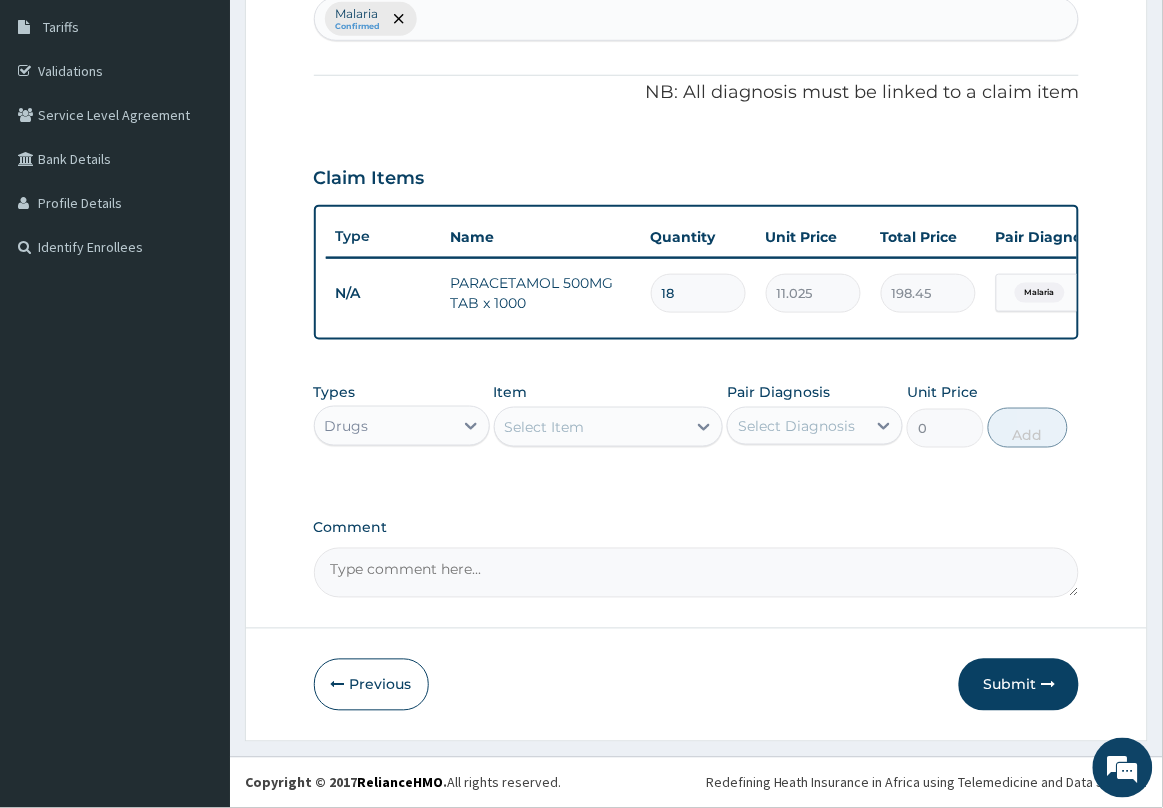 click on "Select Item" at bounding box center (591, 427) 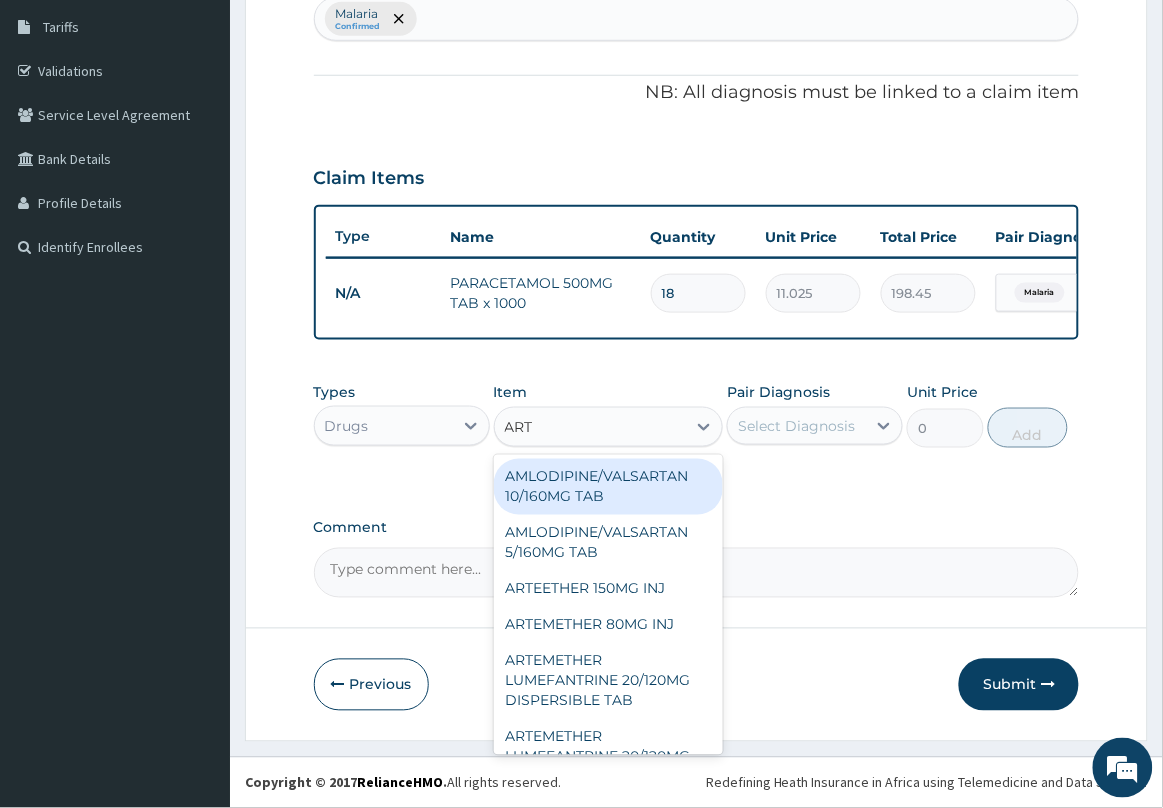 type on "ARTE" 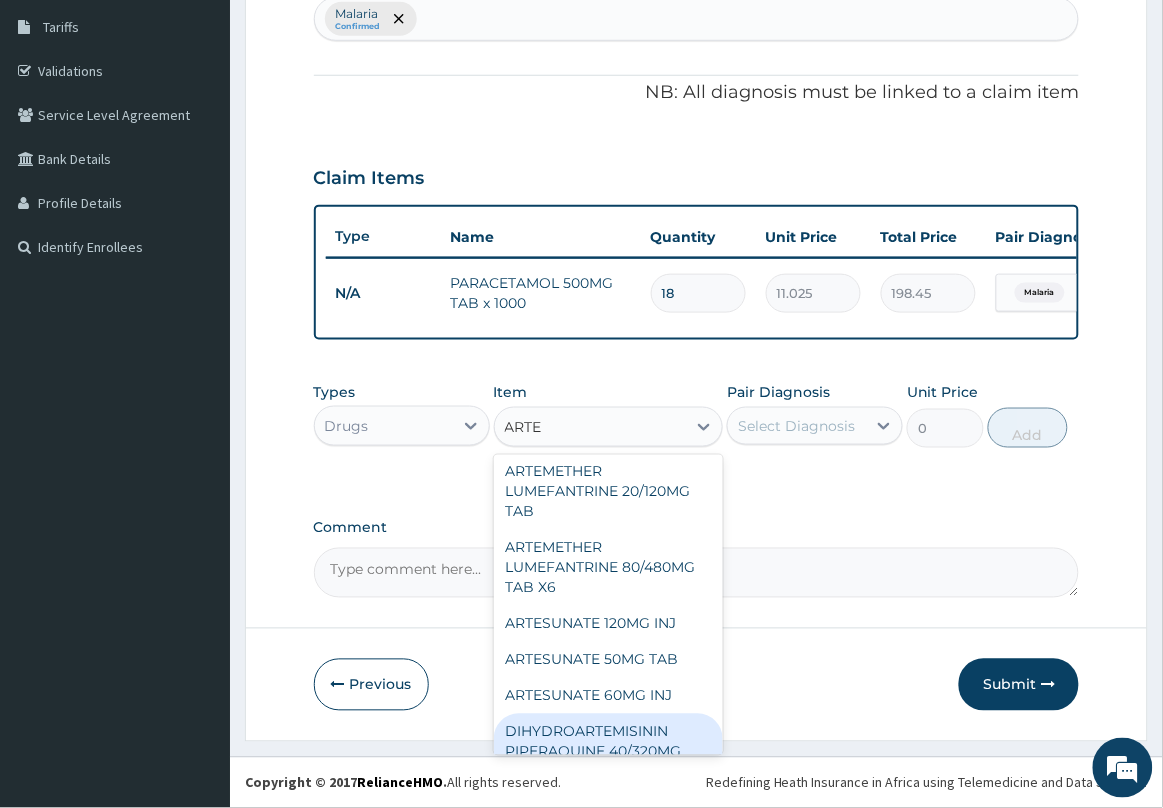 scroll, scrollTop: 121, scrollLeft: 0, axis: vertical 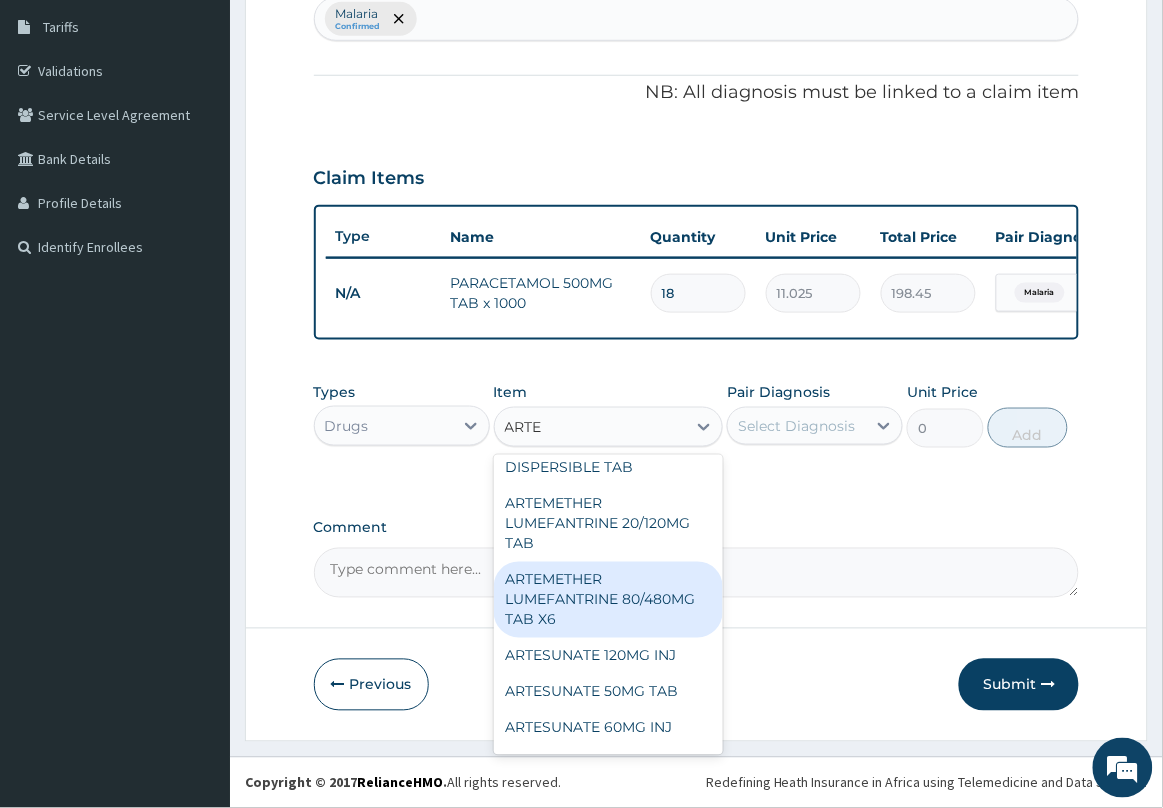 click on "ARTEMETHER LUMEFANTRINE 80/480MG TAB X6" at bounding box center (609, 600) 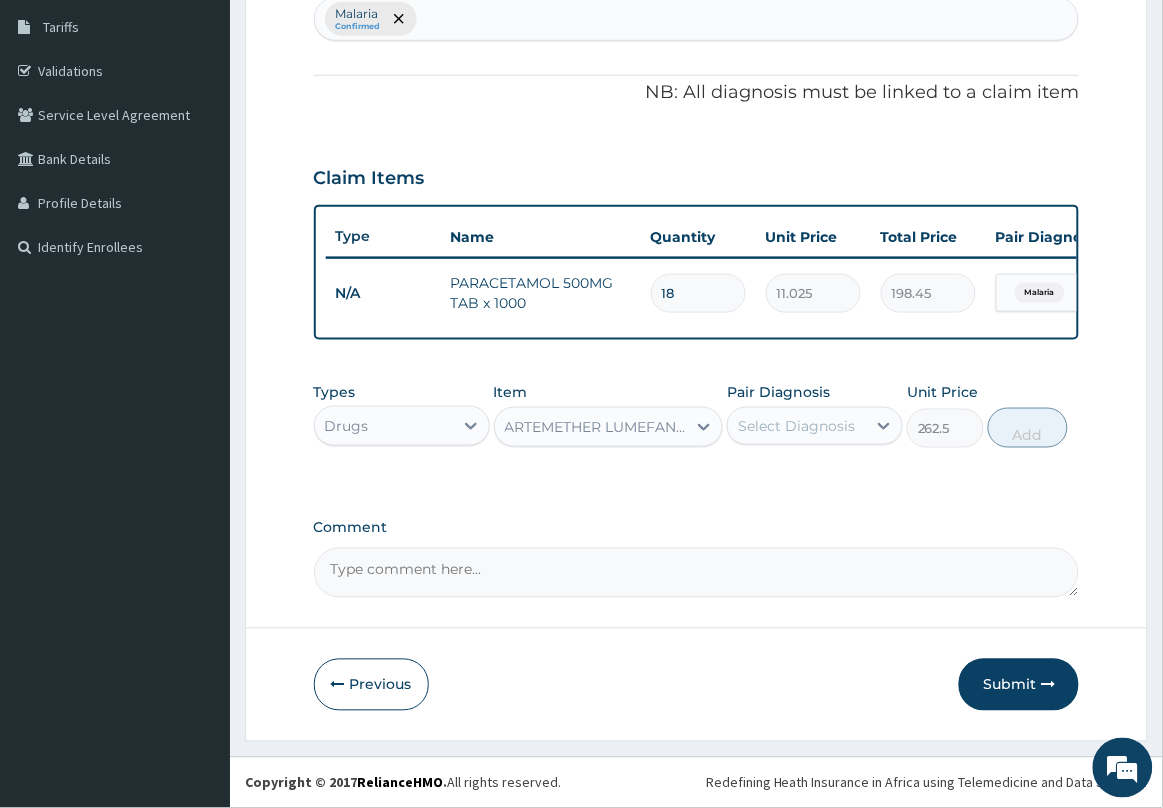 click on "Select Diagnosis" at bounding box center [796, 426] 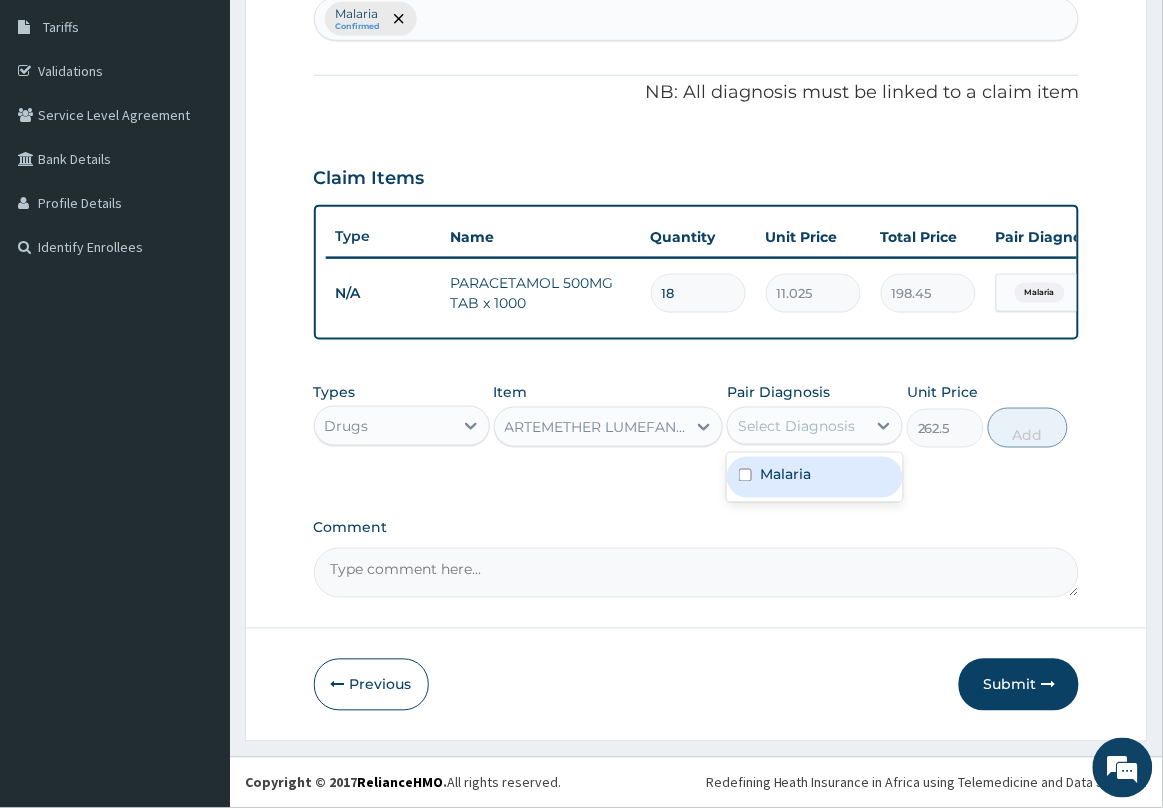 click on "Malaria" at bounding box center (785, 475) 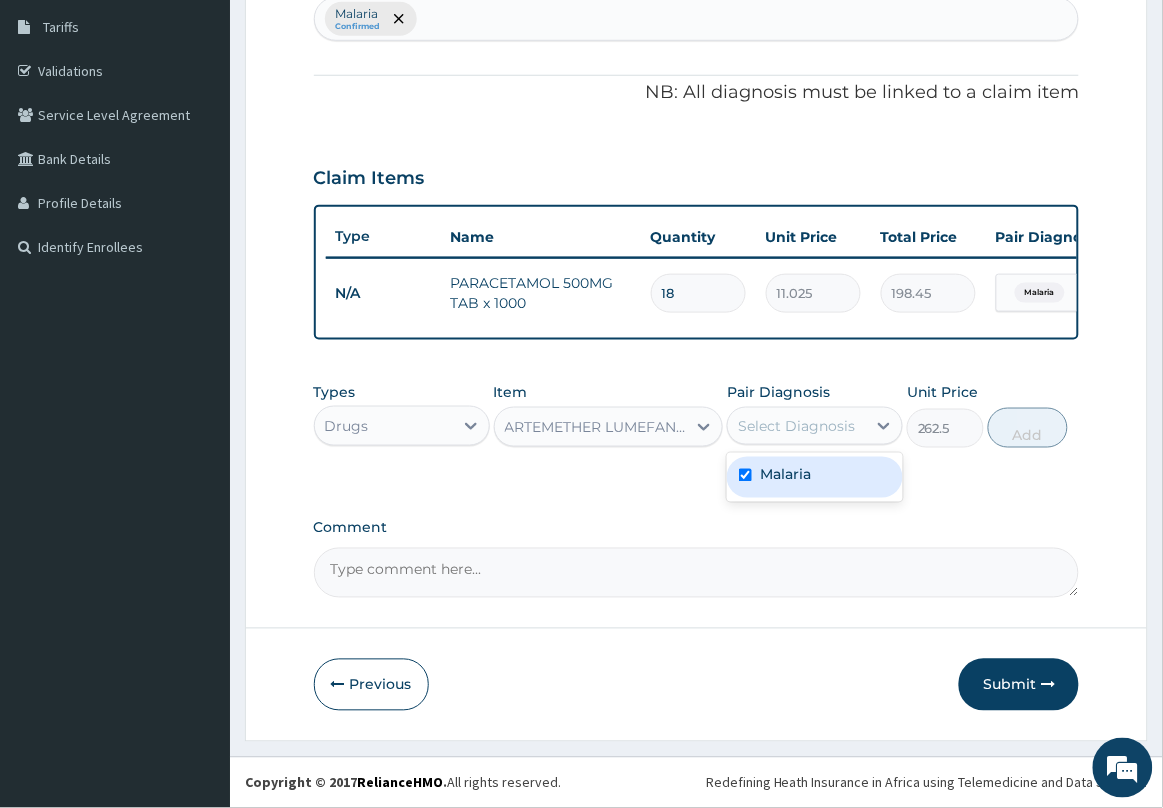 checkbox on "true" 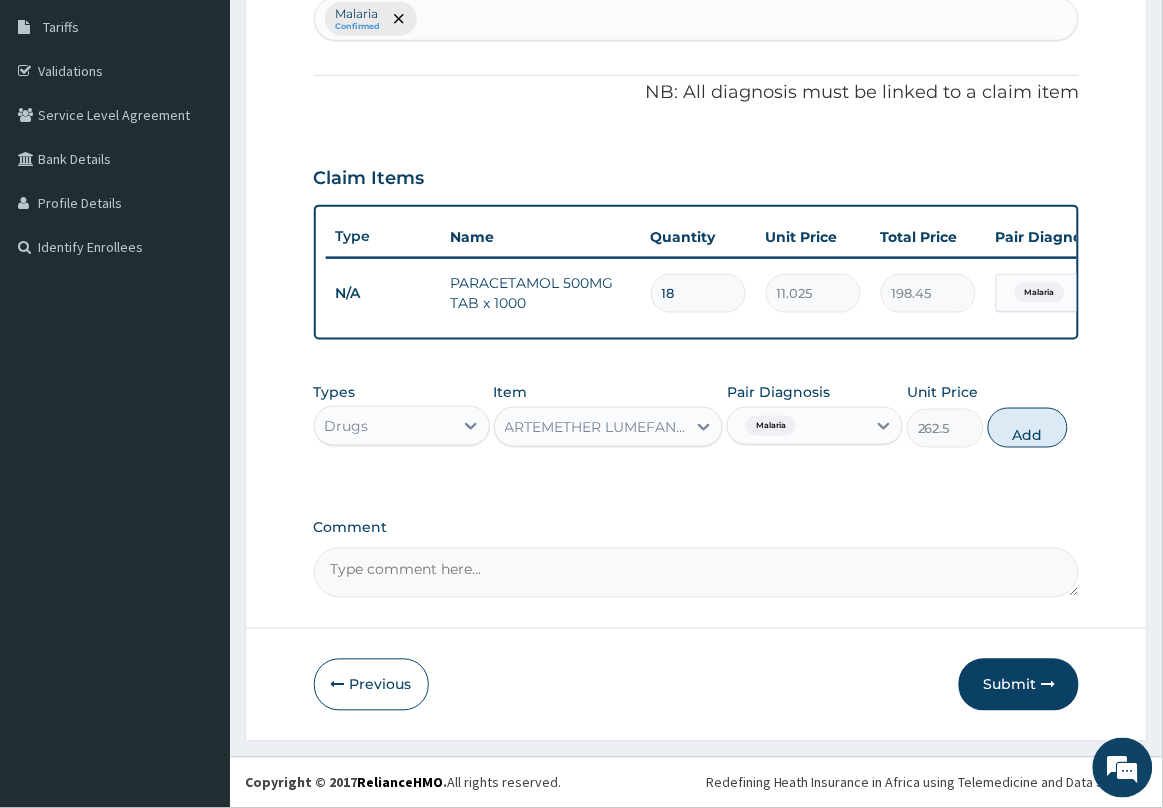 click on "Add" at bounding box center (1028, 428) 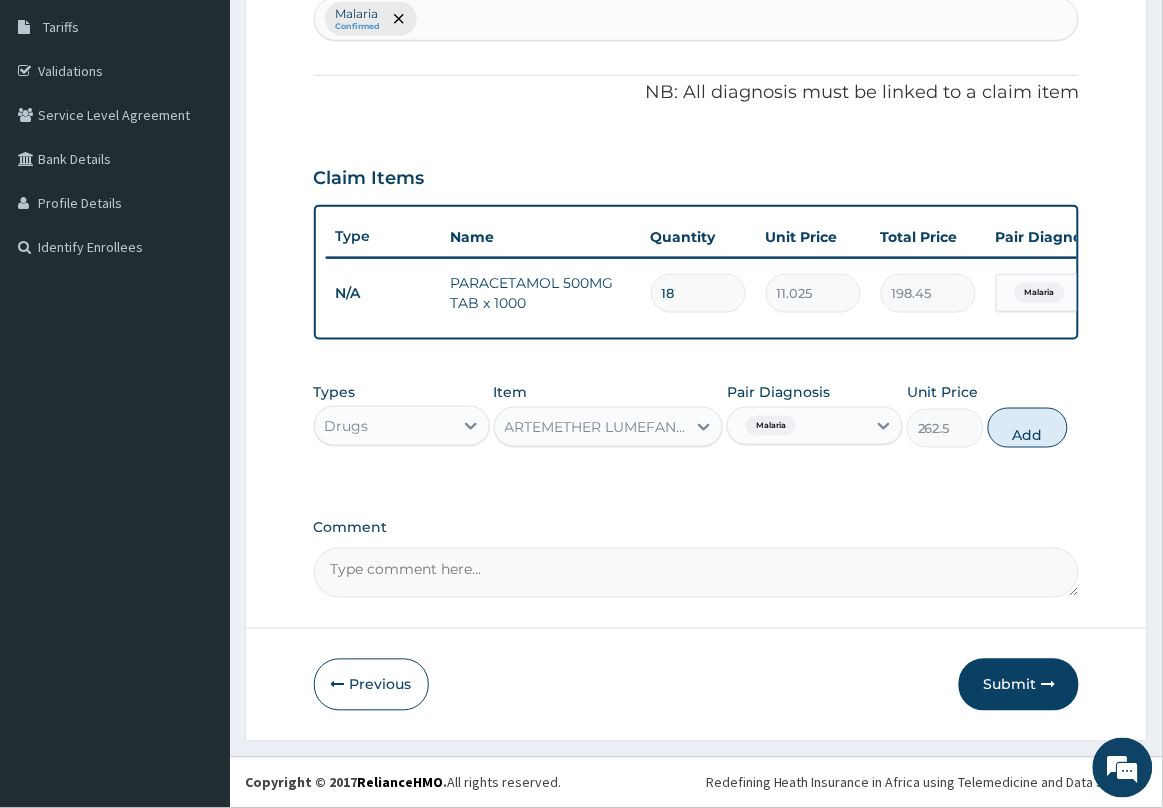 type on "0" 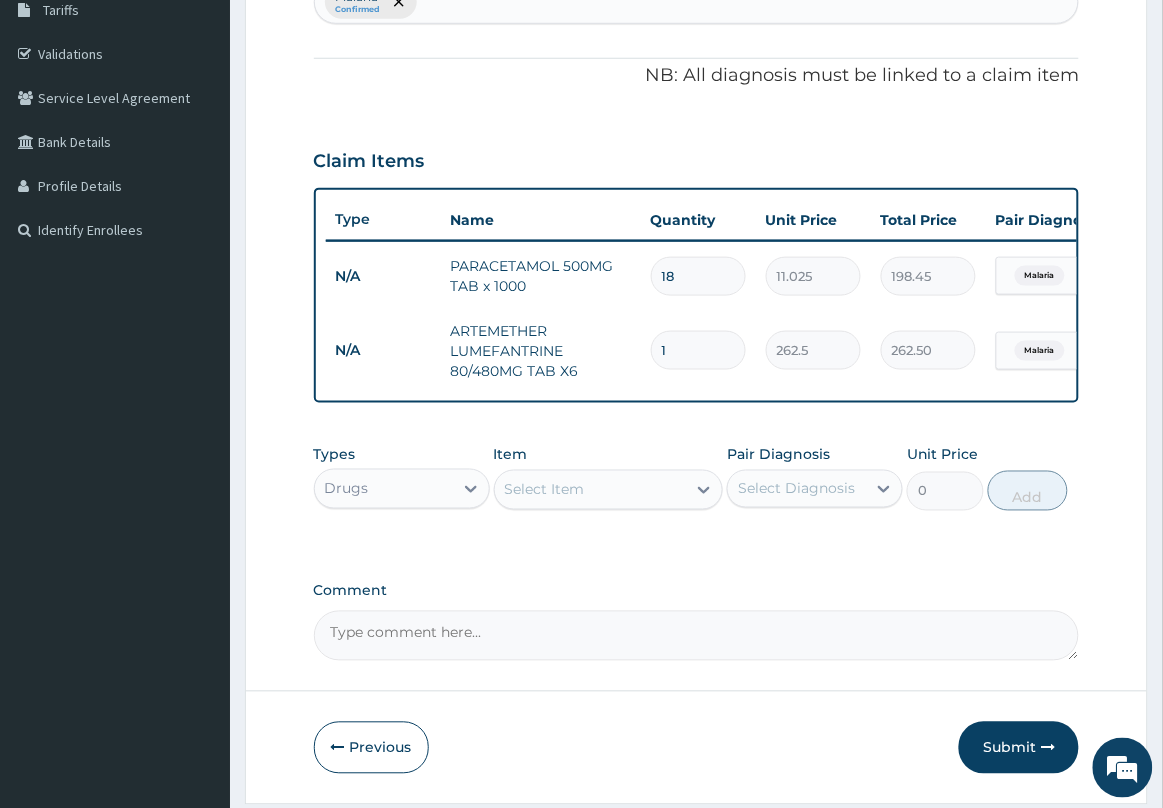 type 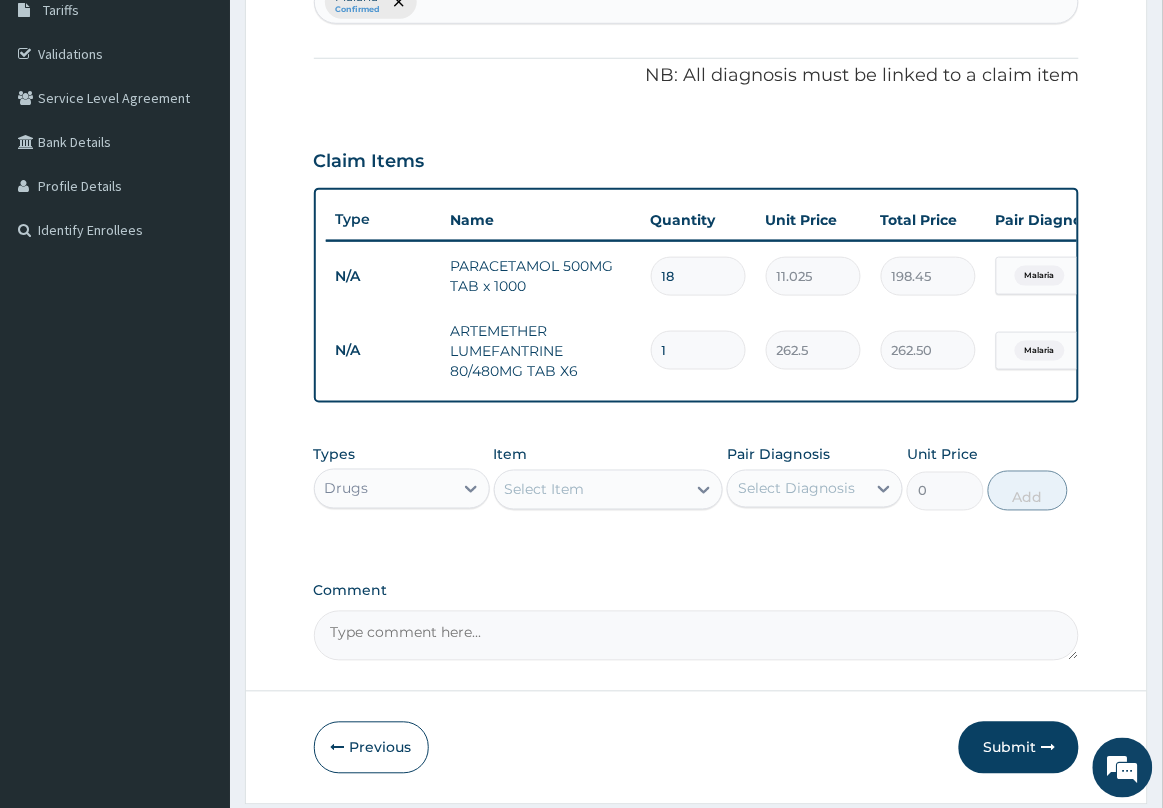 type on "0.00" 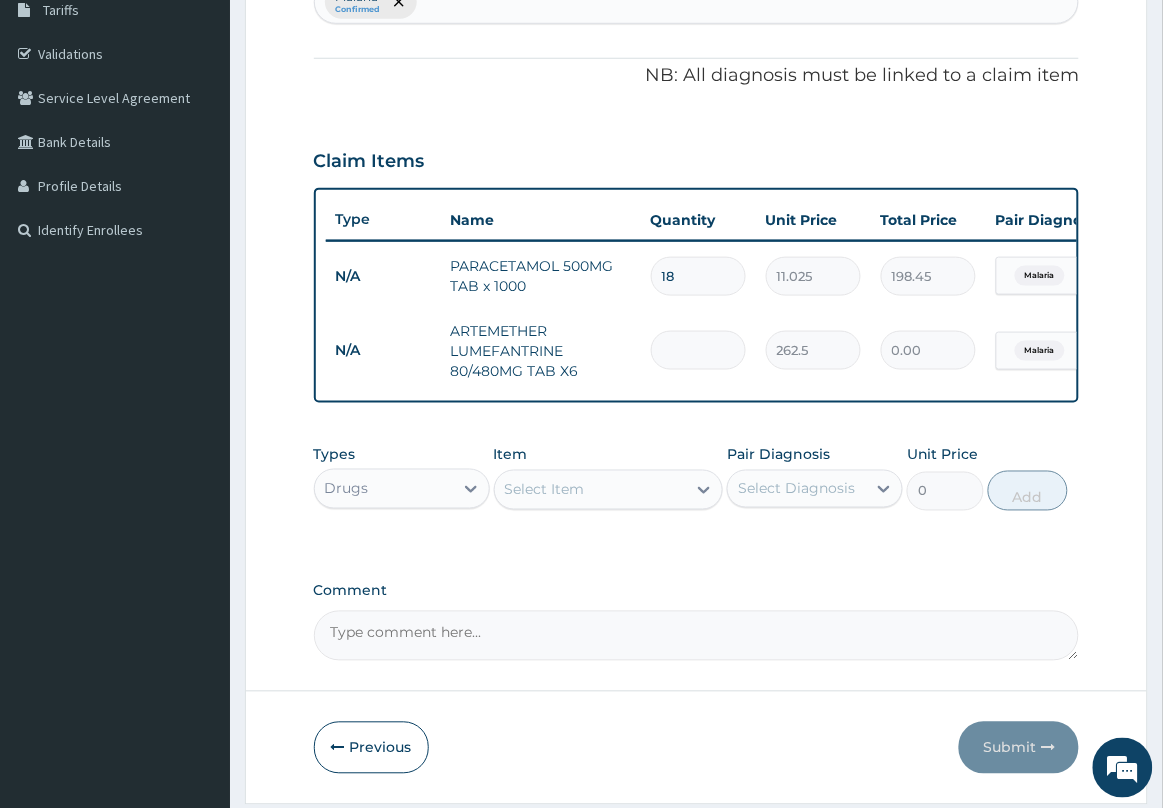 type on "6" 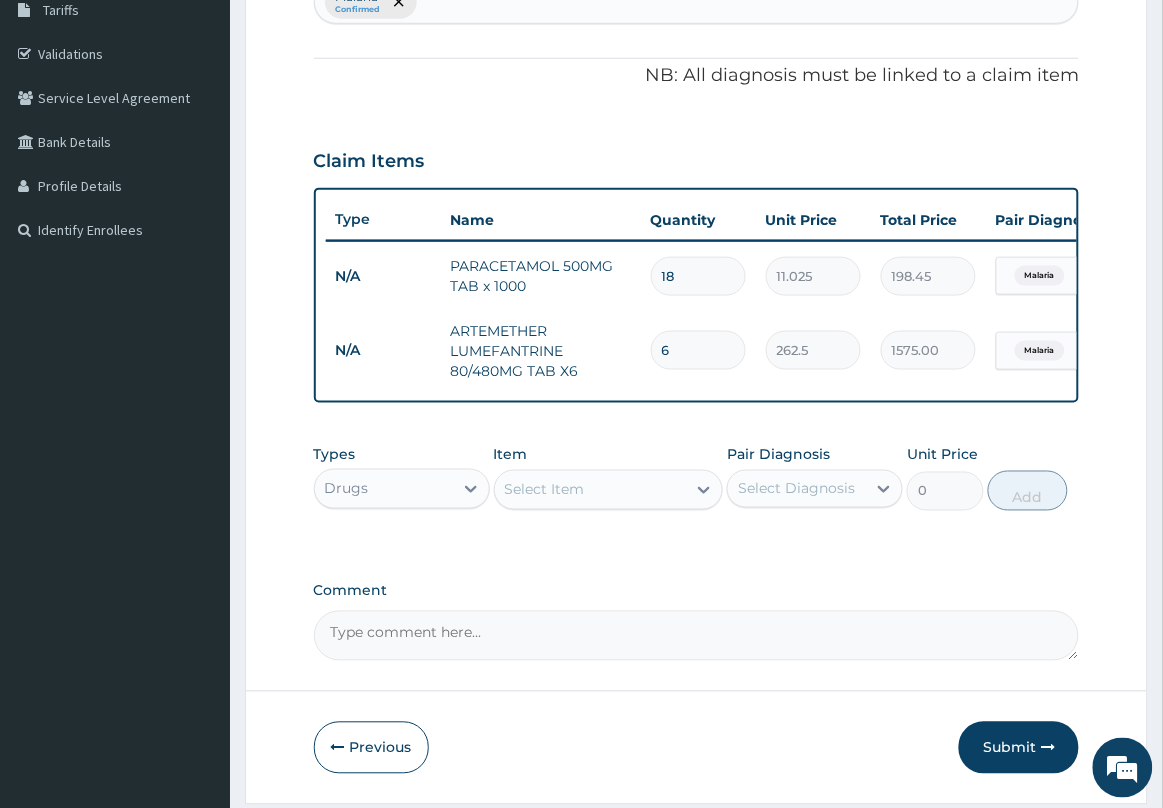 type on "6" 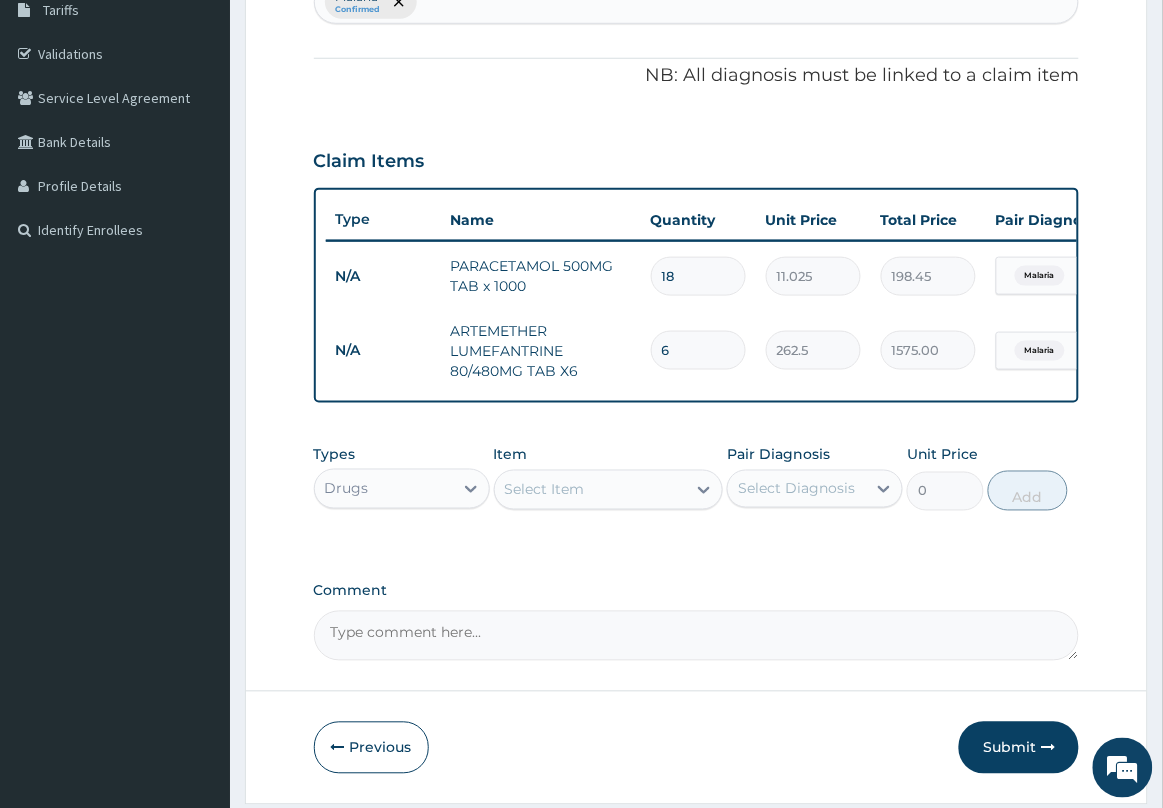 click on "Drugs" at bounding box center (384, 489) 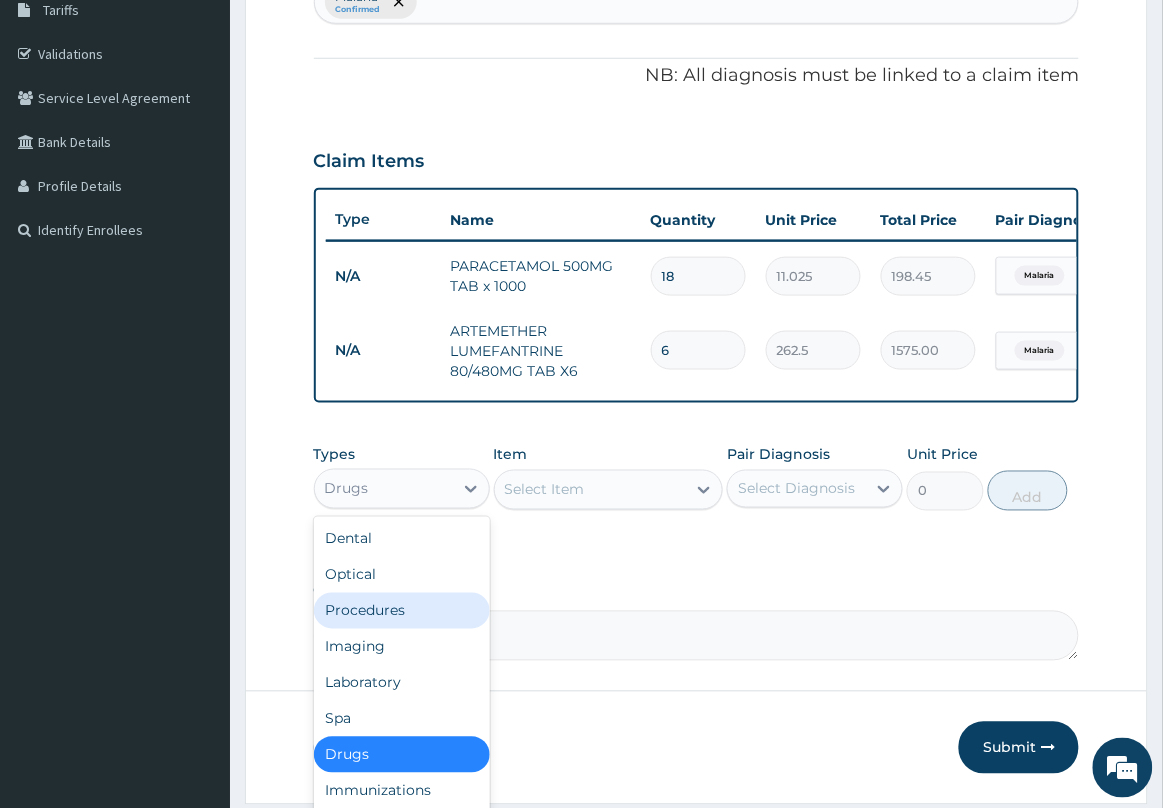click on "Procedures" at bounding box center (402, 611) 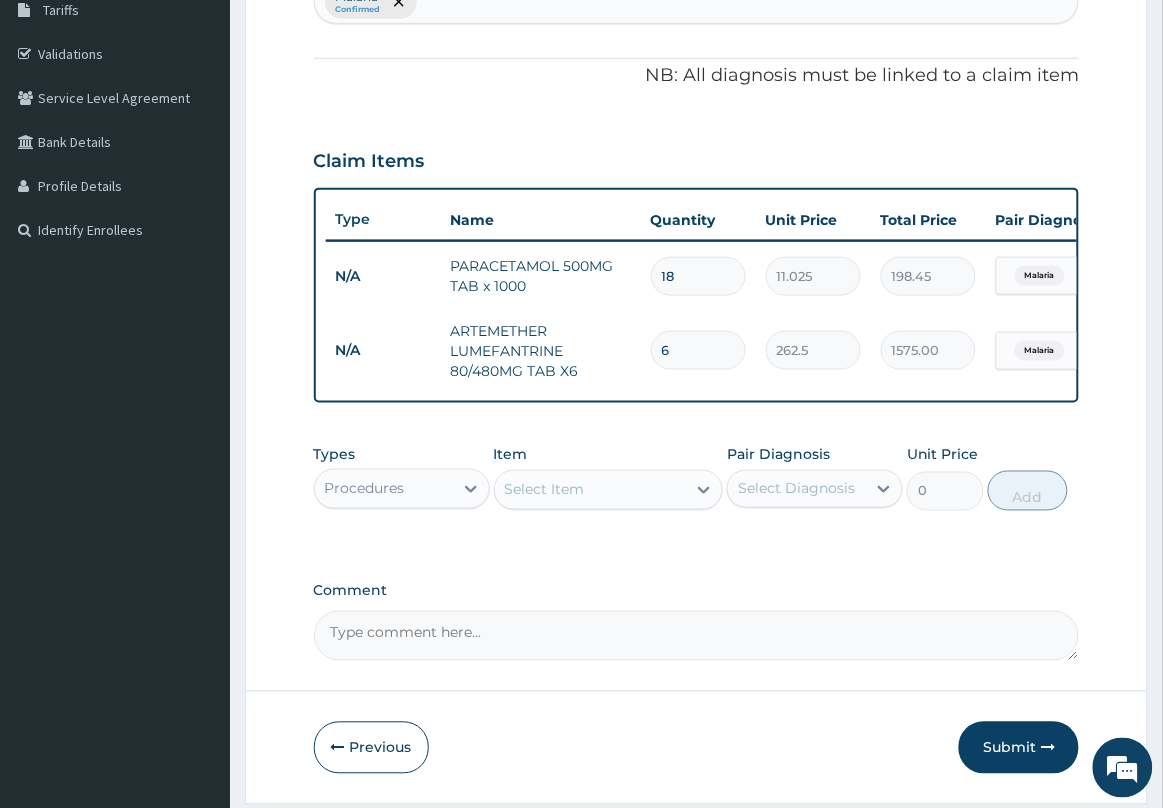 click on "Select Item" at bounding box center [591, 490] 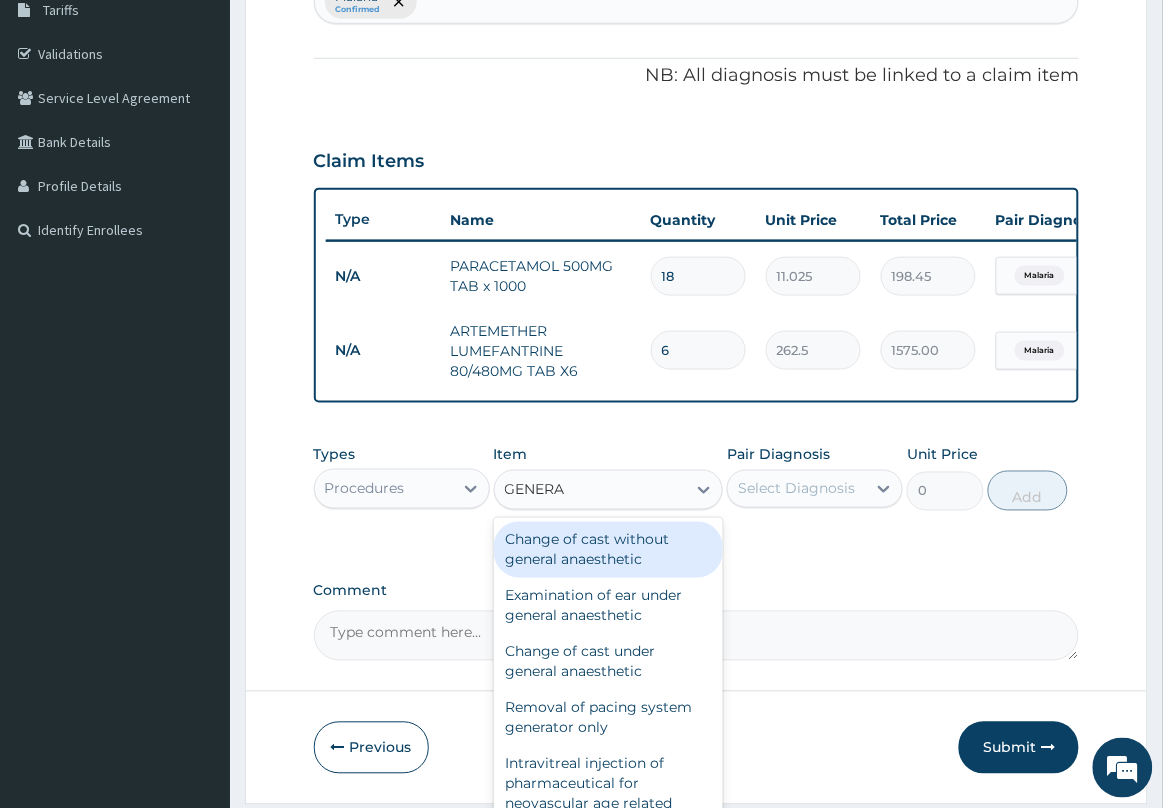 type on "GENERAL" 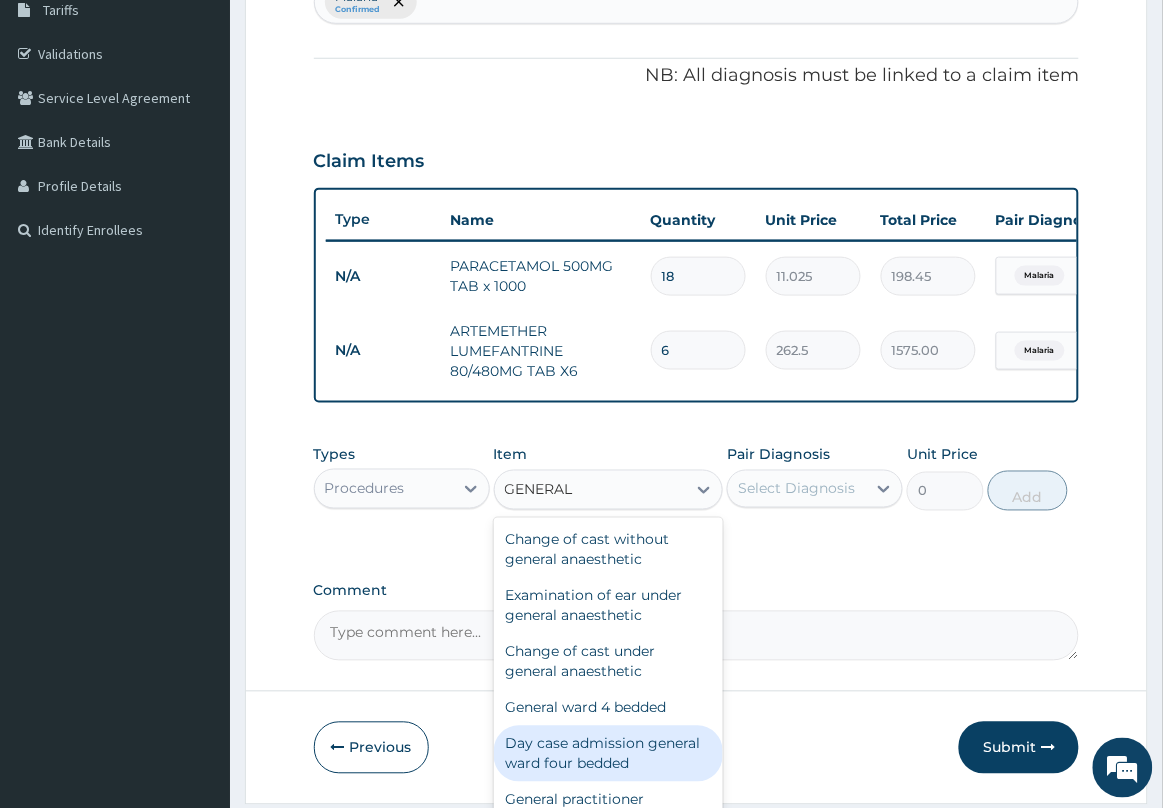 scroll, scrollTop: 125, scrollLeft: 0, axis: vertical 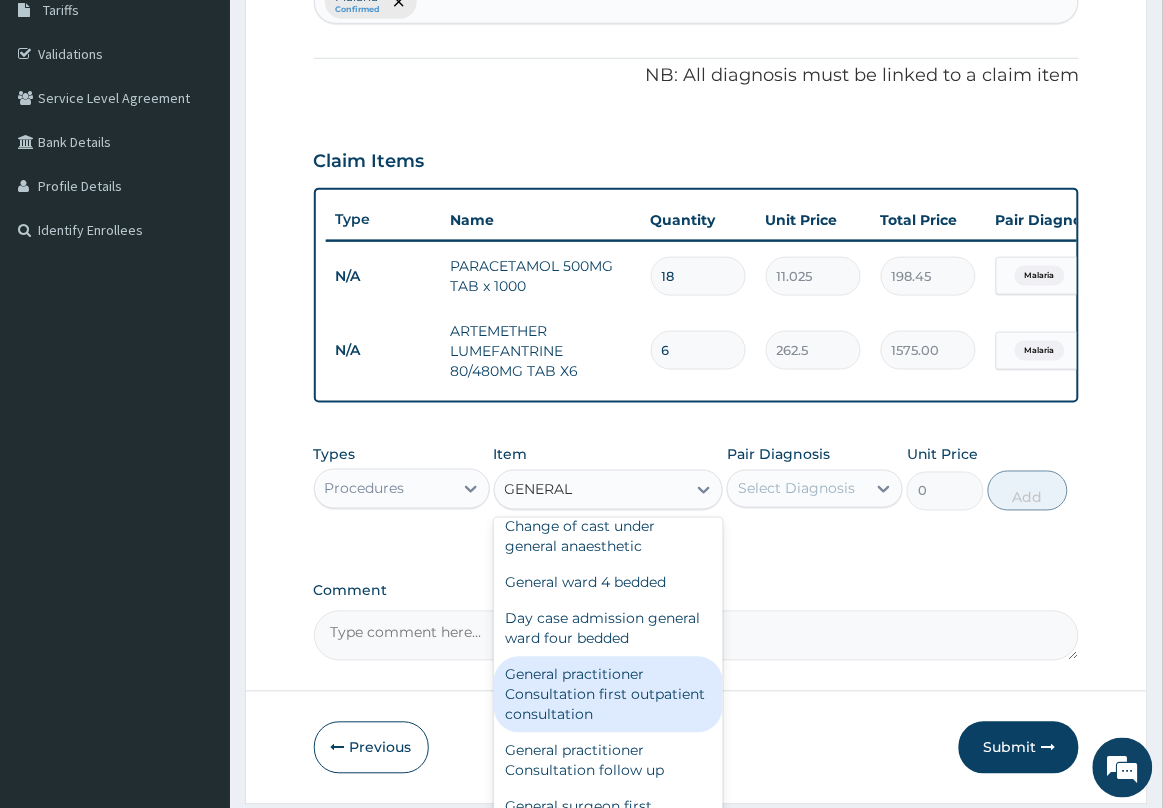 click on "General practitioner Consultation first outpatient consultation" at bounding box center [609, 695] 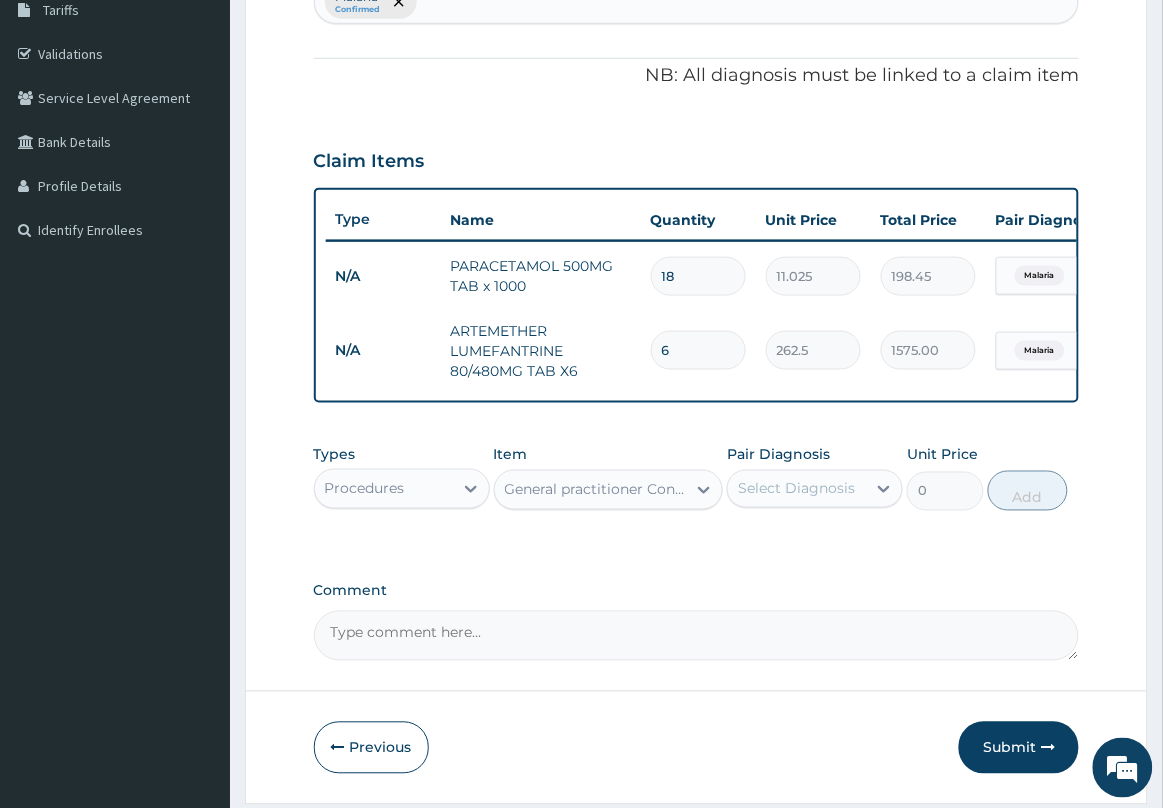 type 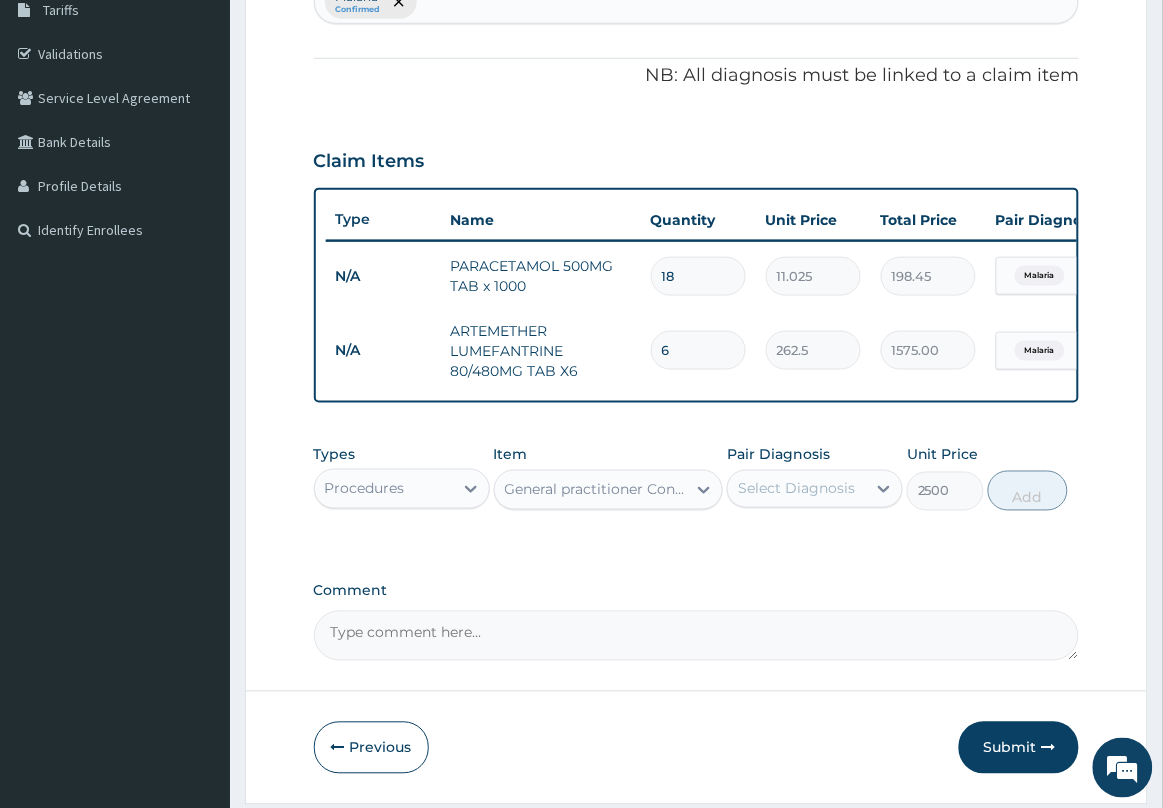 click on "Select Diagnosis" at bounding box center (796, 489) 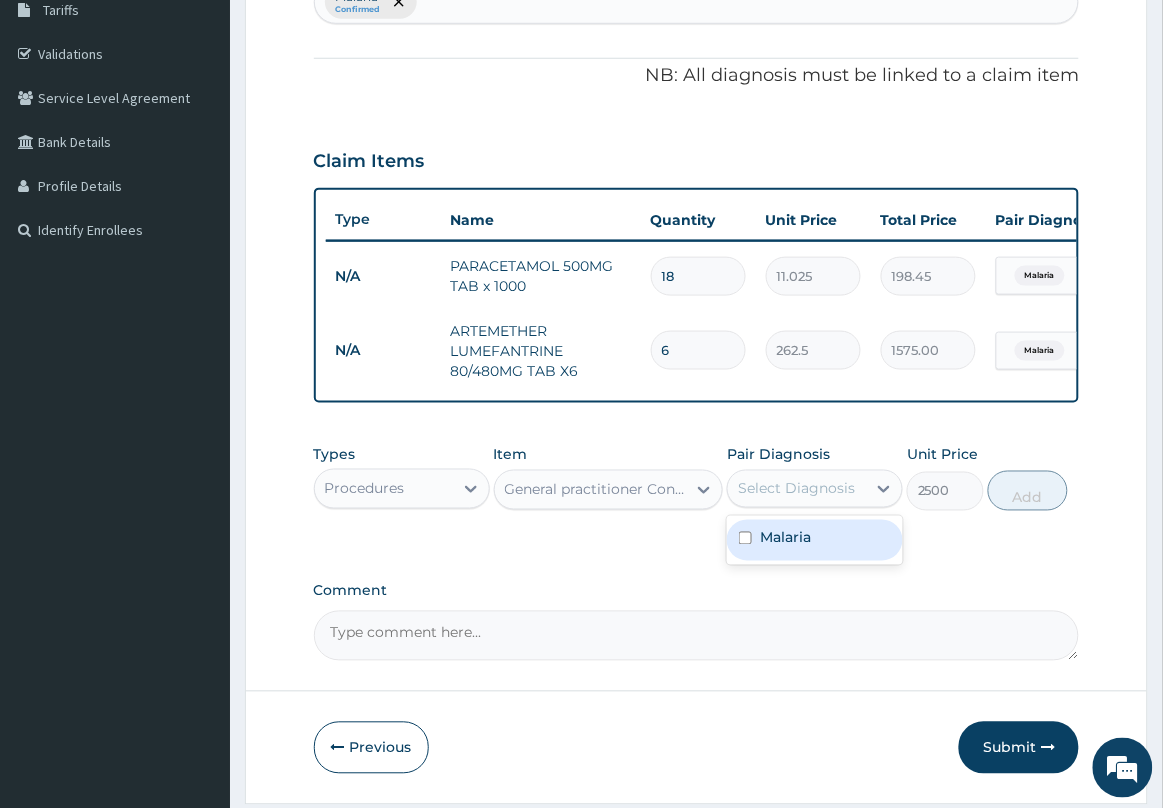 click on "Malaria" at bounding box center [785, 538] 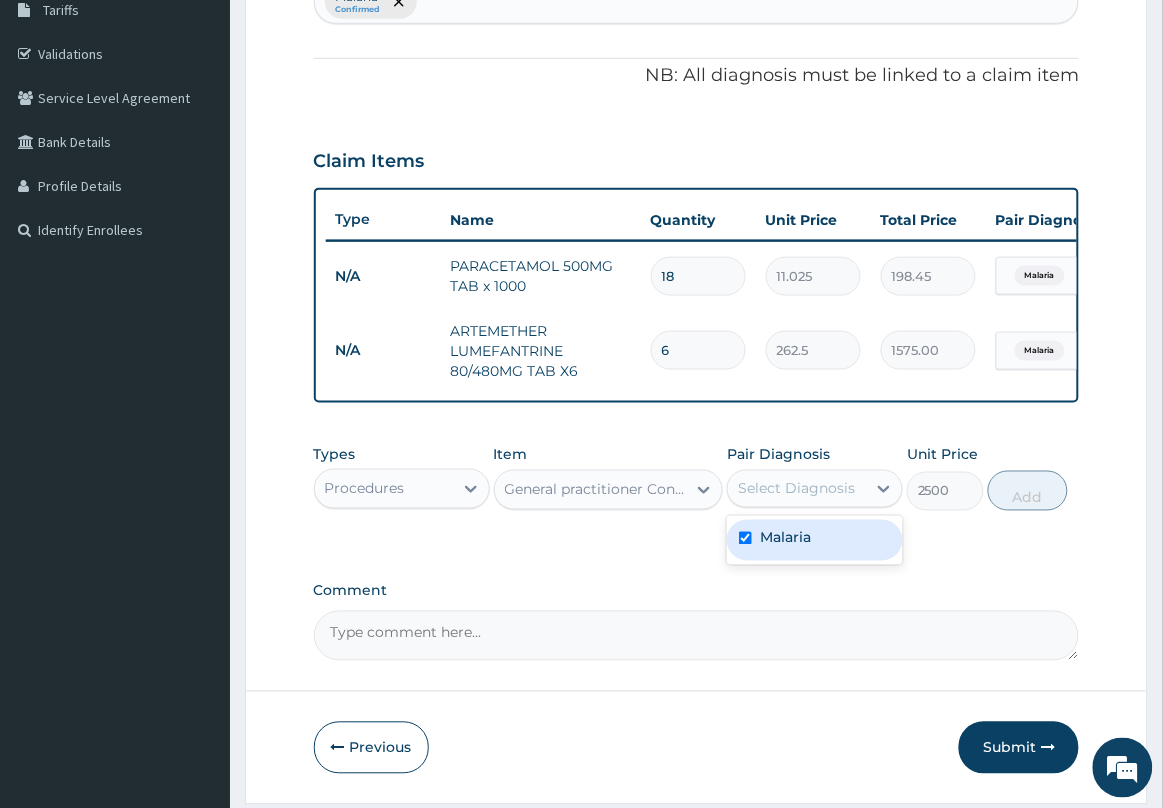 checkbox on "true" 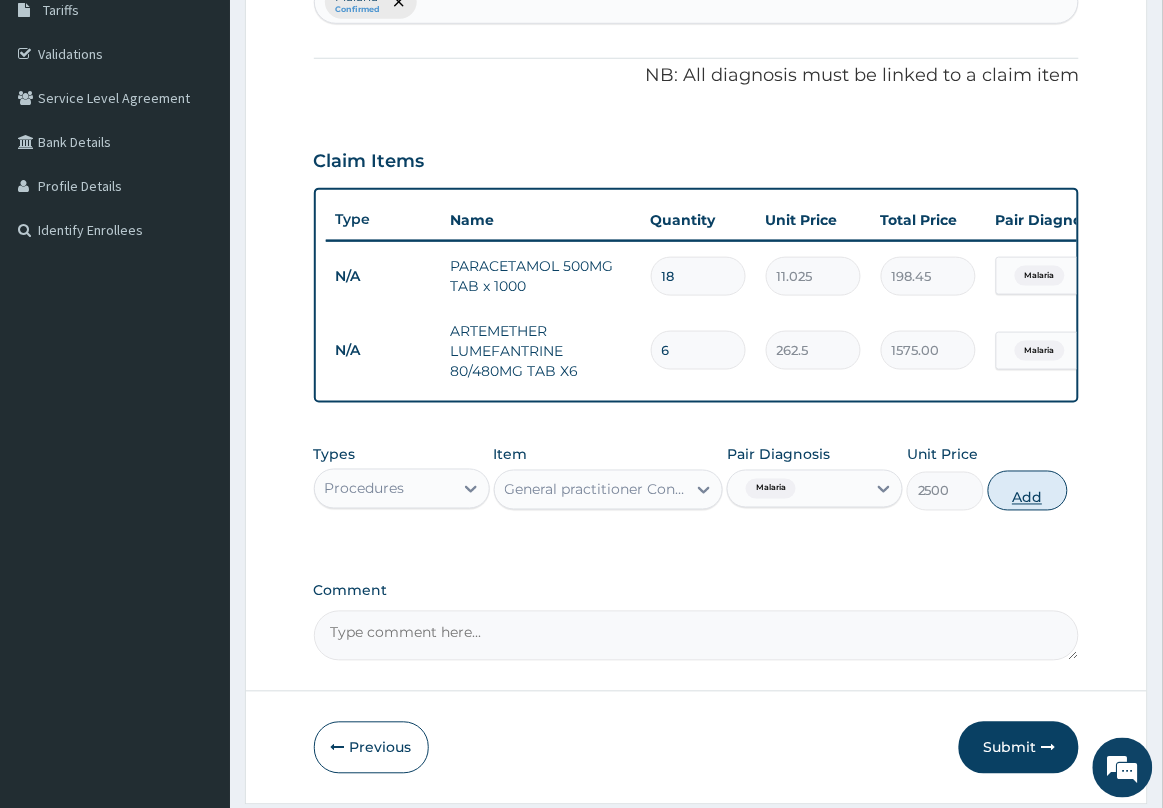 click on "Add" at bounding box center (1028, 491) 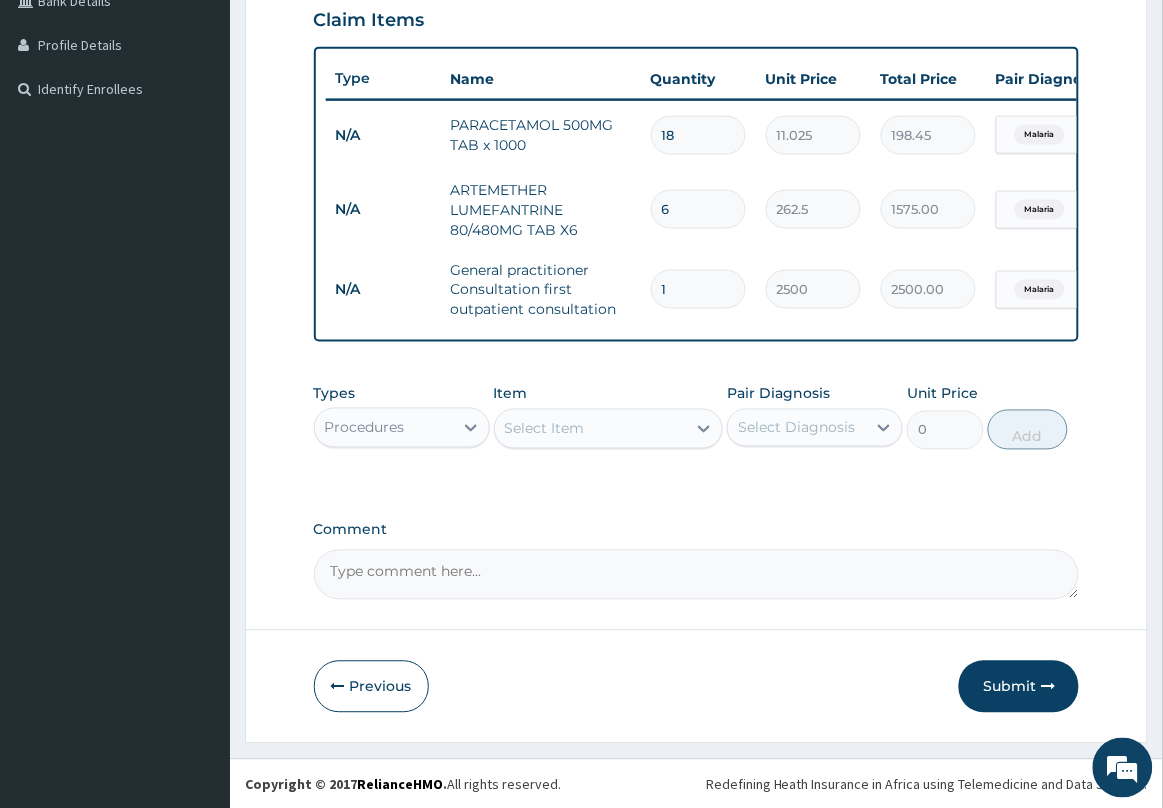 scroll, scrollTop: 500, scrollLeft: 0, axis: vertical 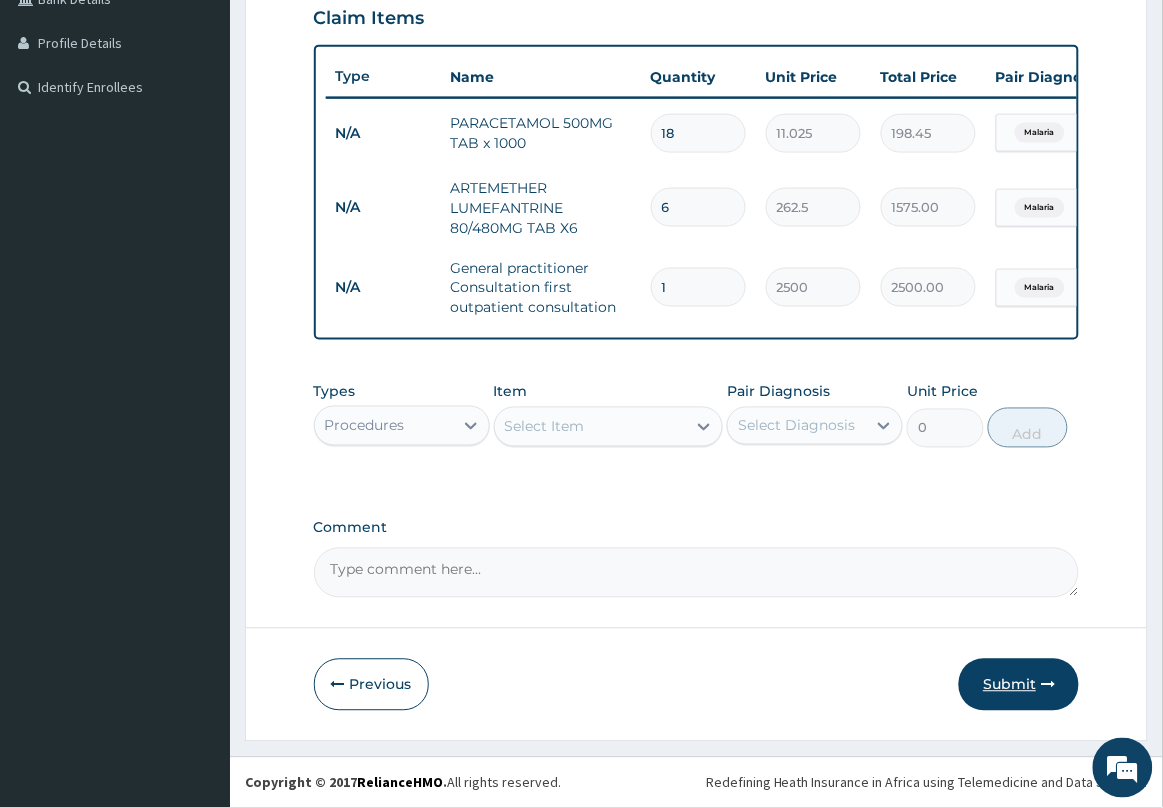 click on "Submit" at bounding box center (1019, 685) 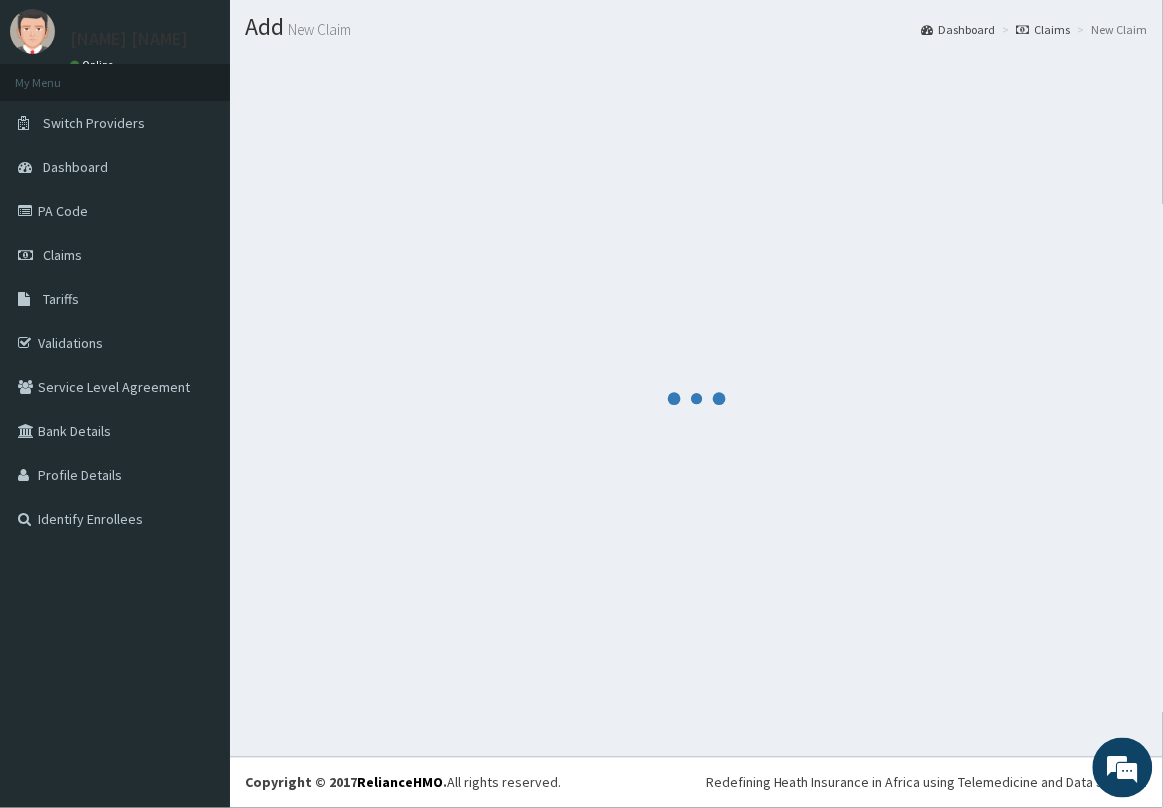 scroll, scrollTop: 500, scrollLeft: 0, axis: vertical 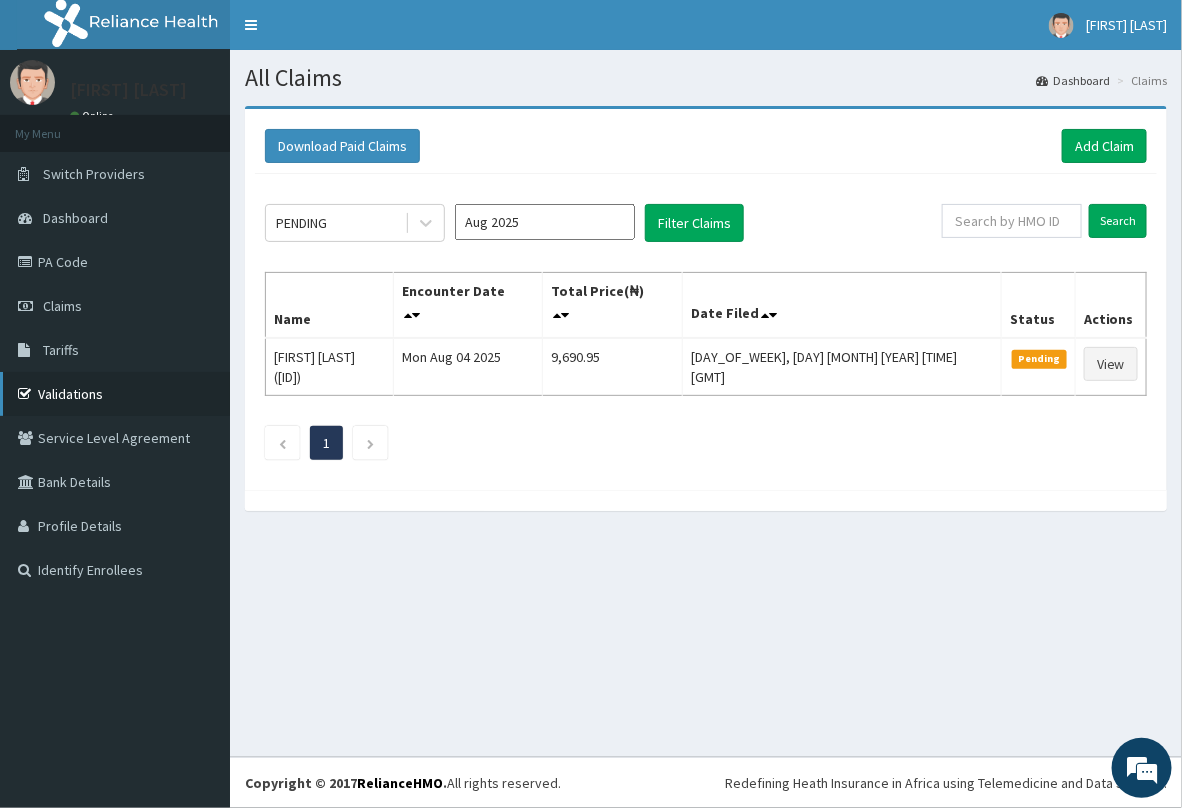 click on "Validations" at bounding box center [115, 394] 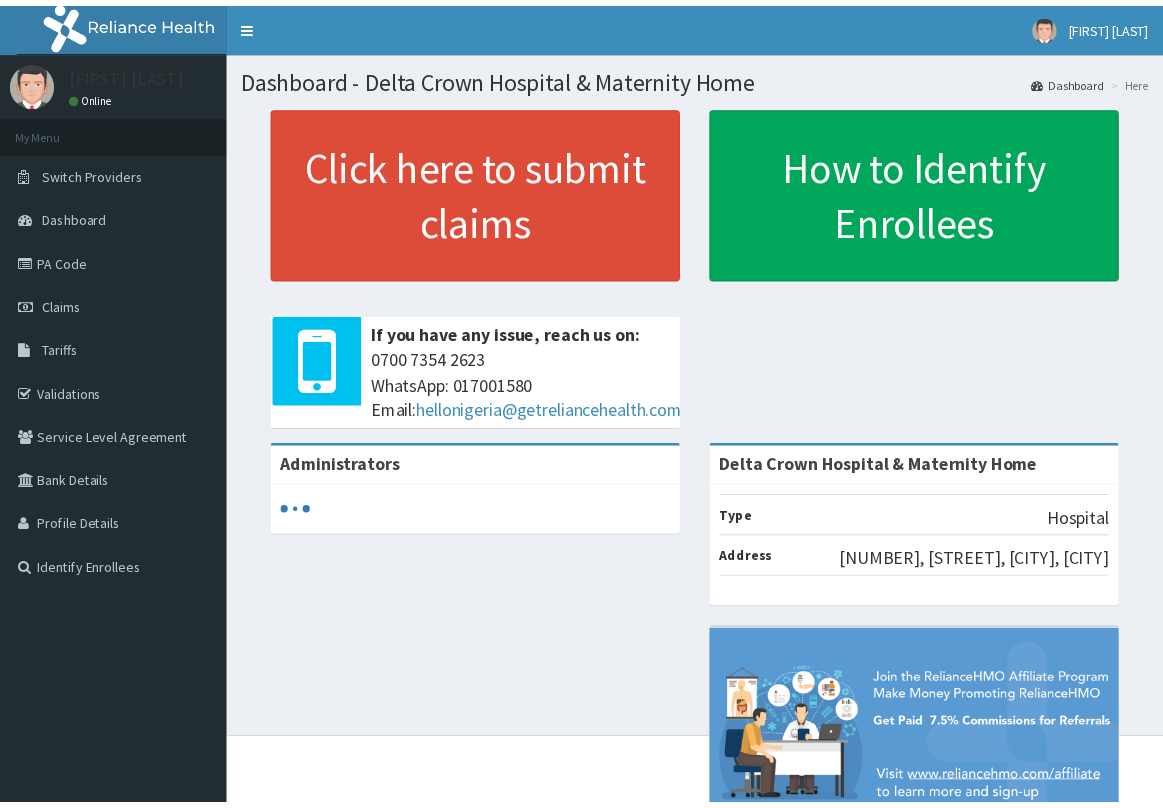 scroll, scrollTop: 0, scrollLeft: 0, axis: both 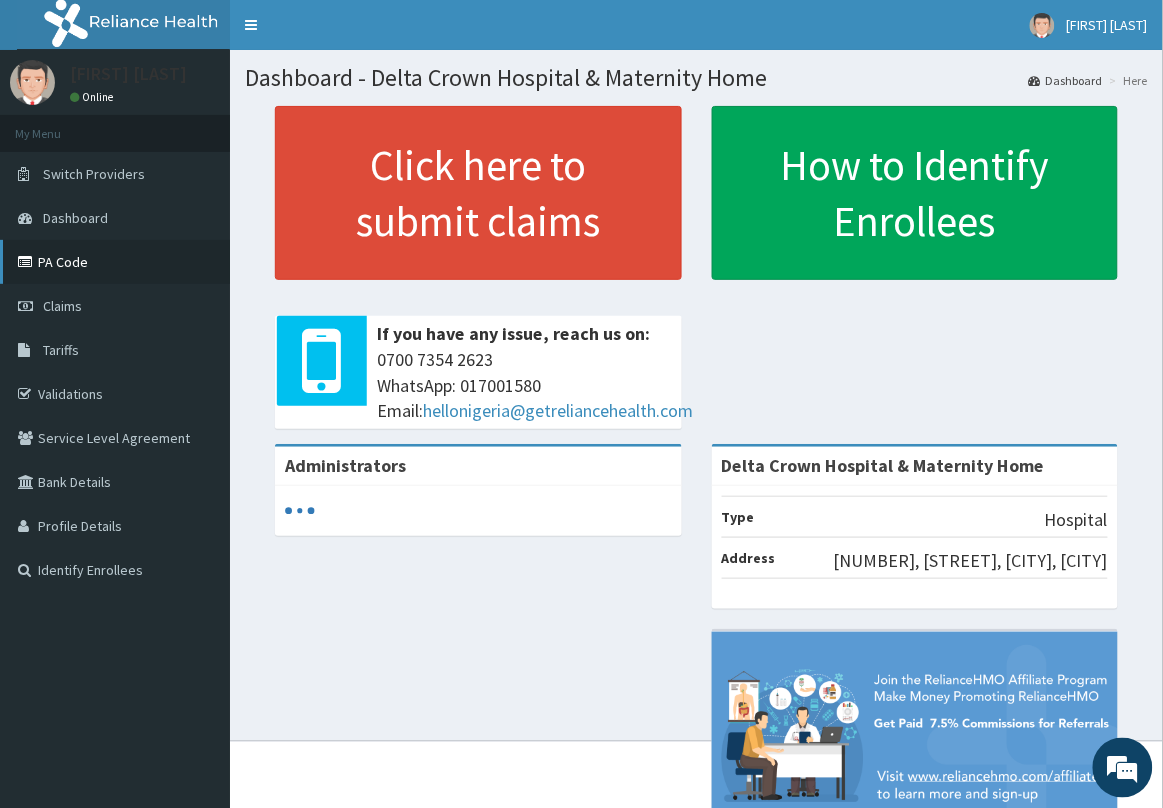 click on "PA Code" at bounding box center (115, 262) 